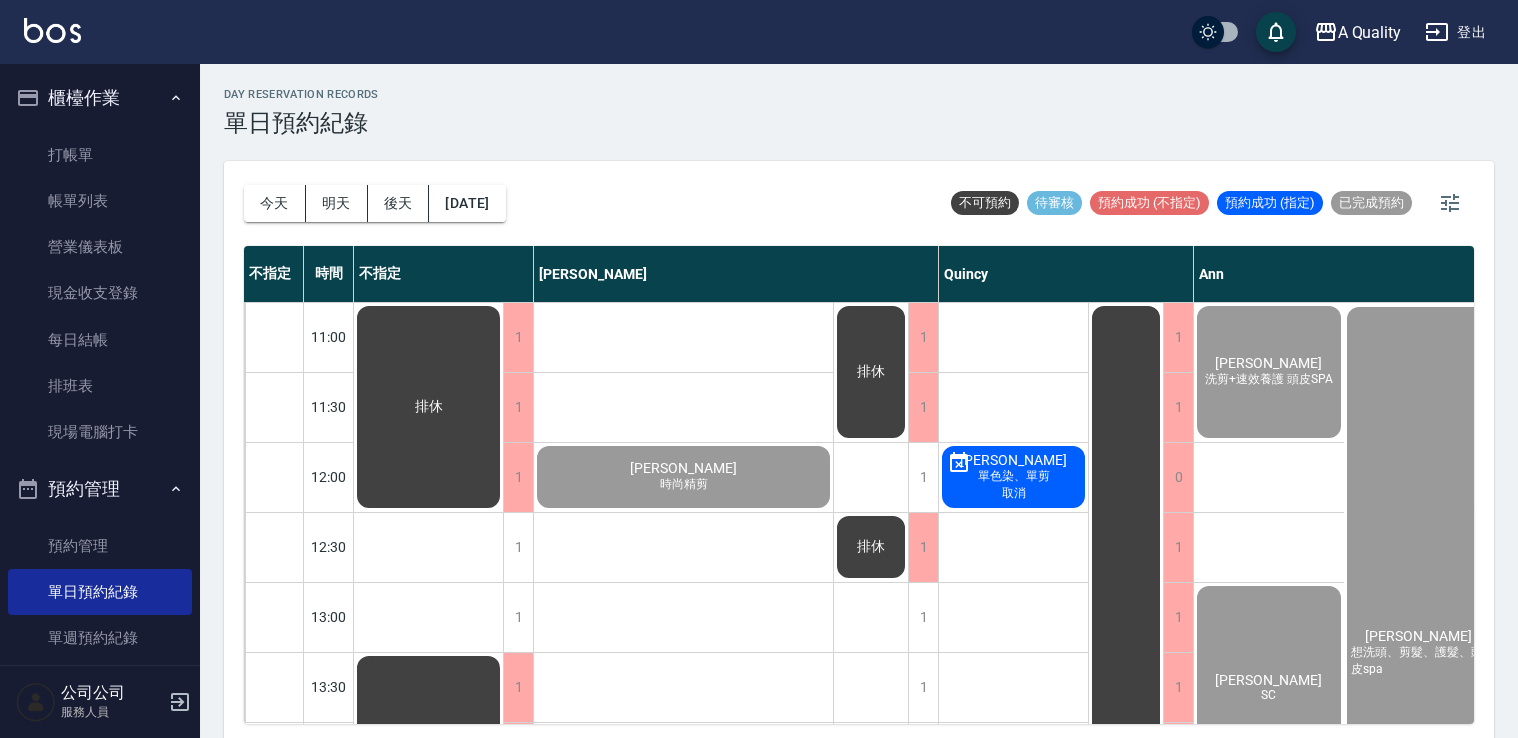 scroll, scrollTop: 0, scrollLeft: 0, axis: both 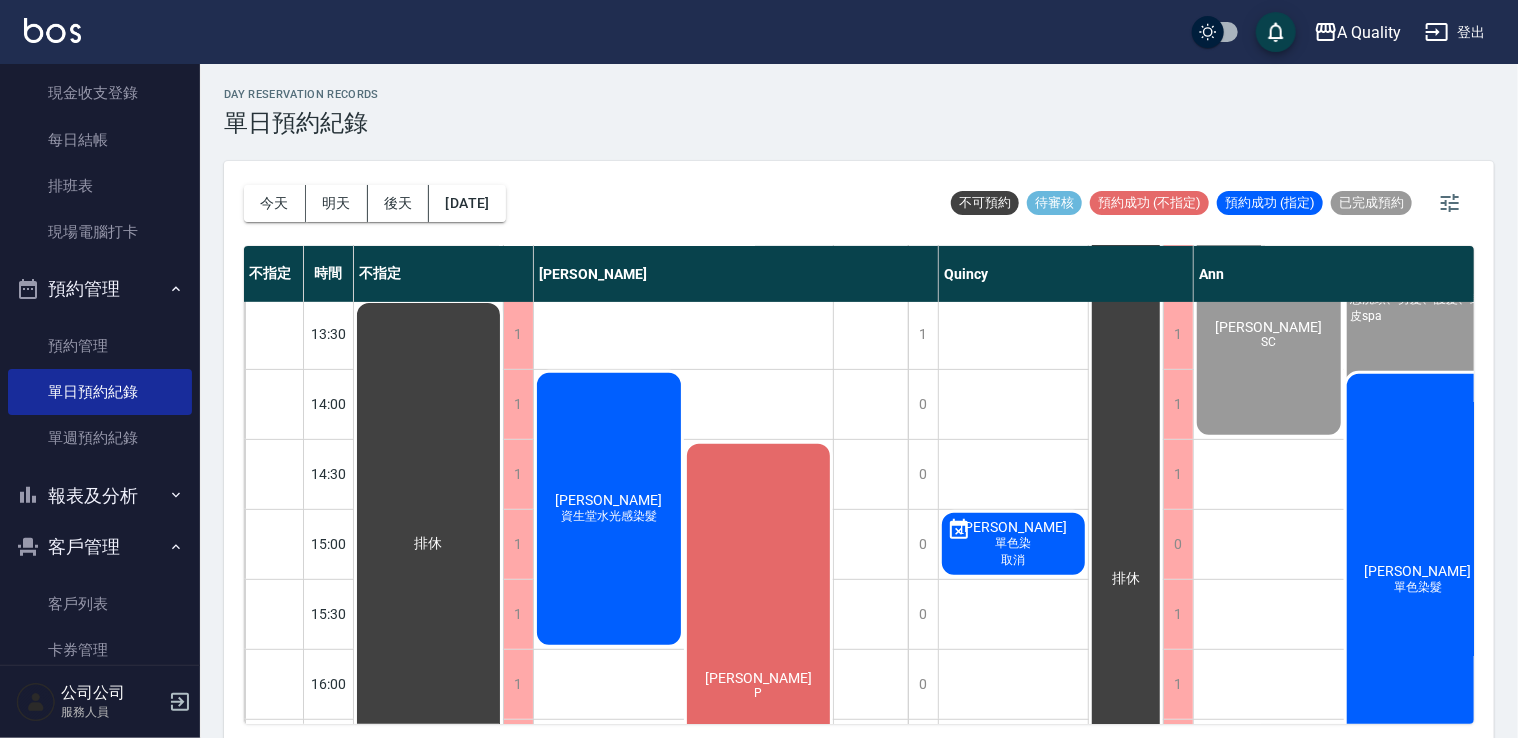 click on "[PERSON_NAME] 單色染髮" at bounding box center (759, 685) 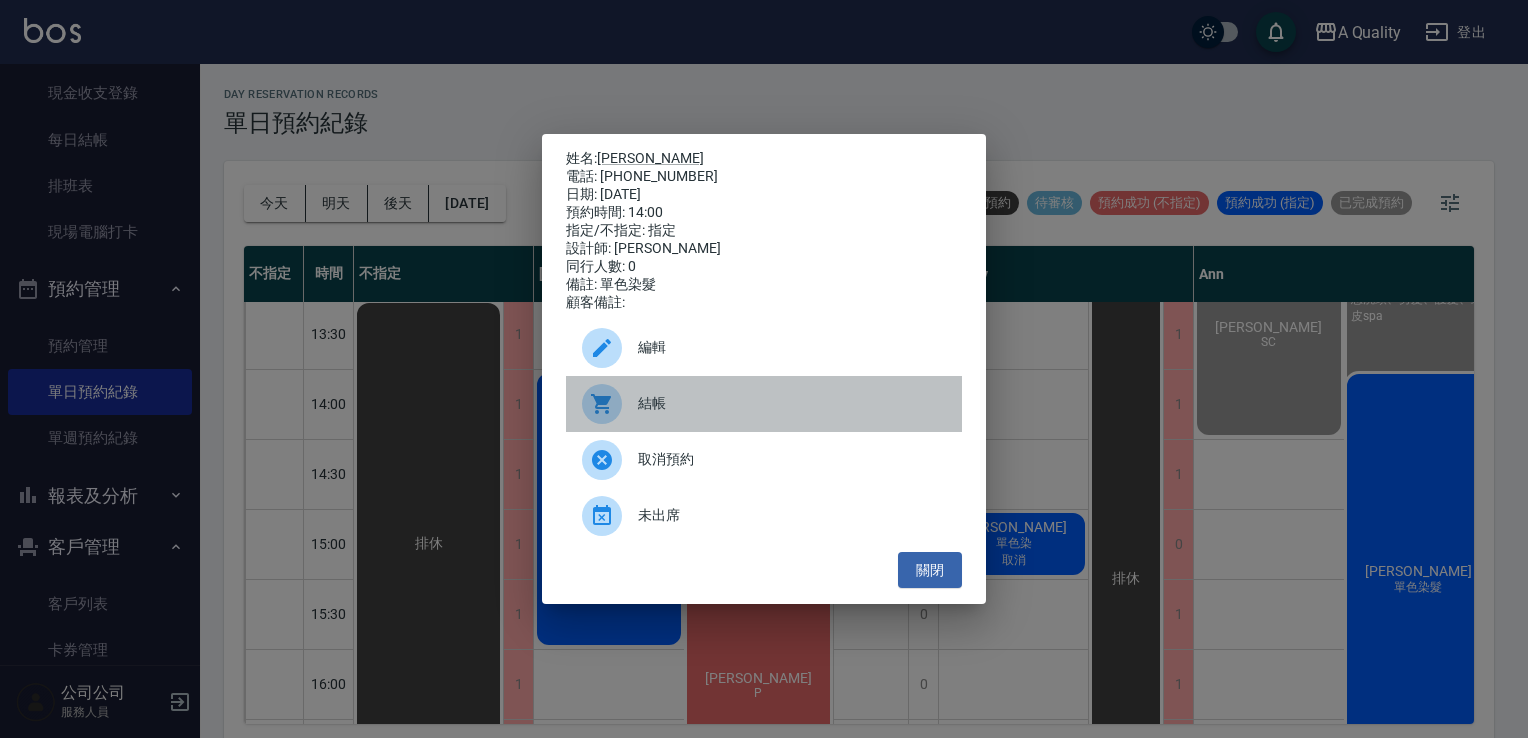 click on "結帳" at bounding box center (792, 403) 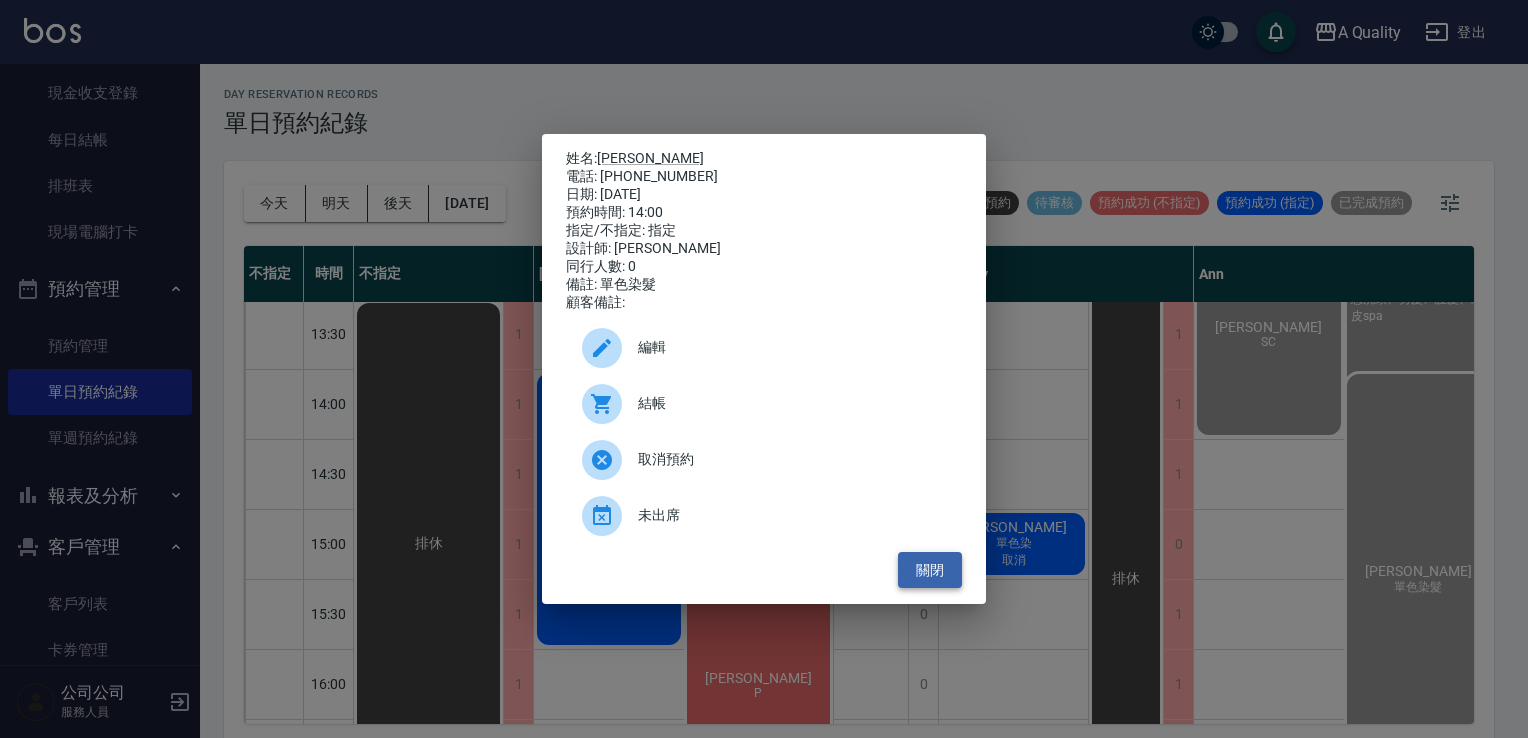 click on "關閉" at bounding box center [930, 570] 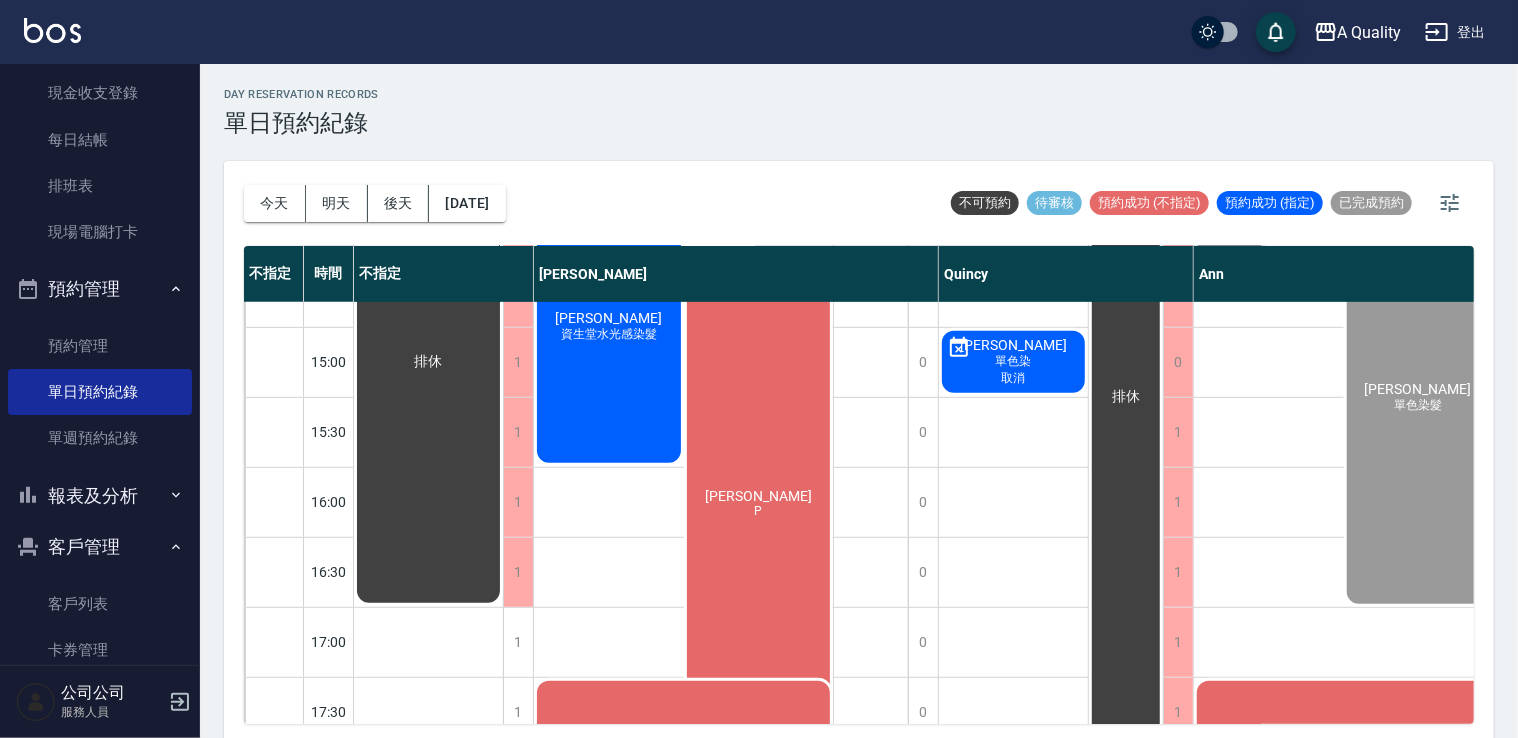 scroll, scrollTop: 700, scrollLeft: 0, axis: vertical 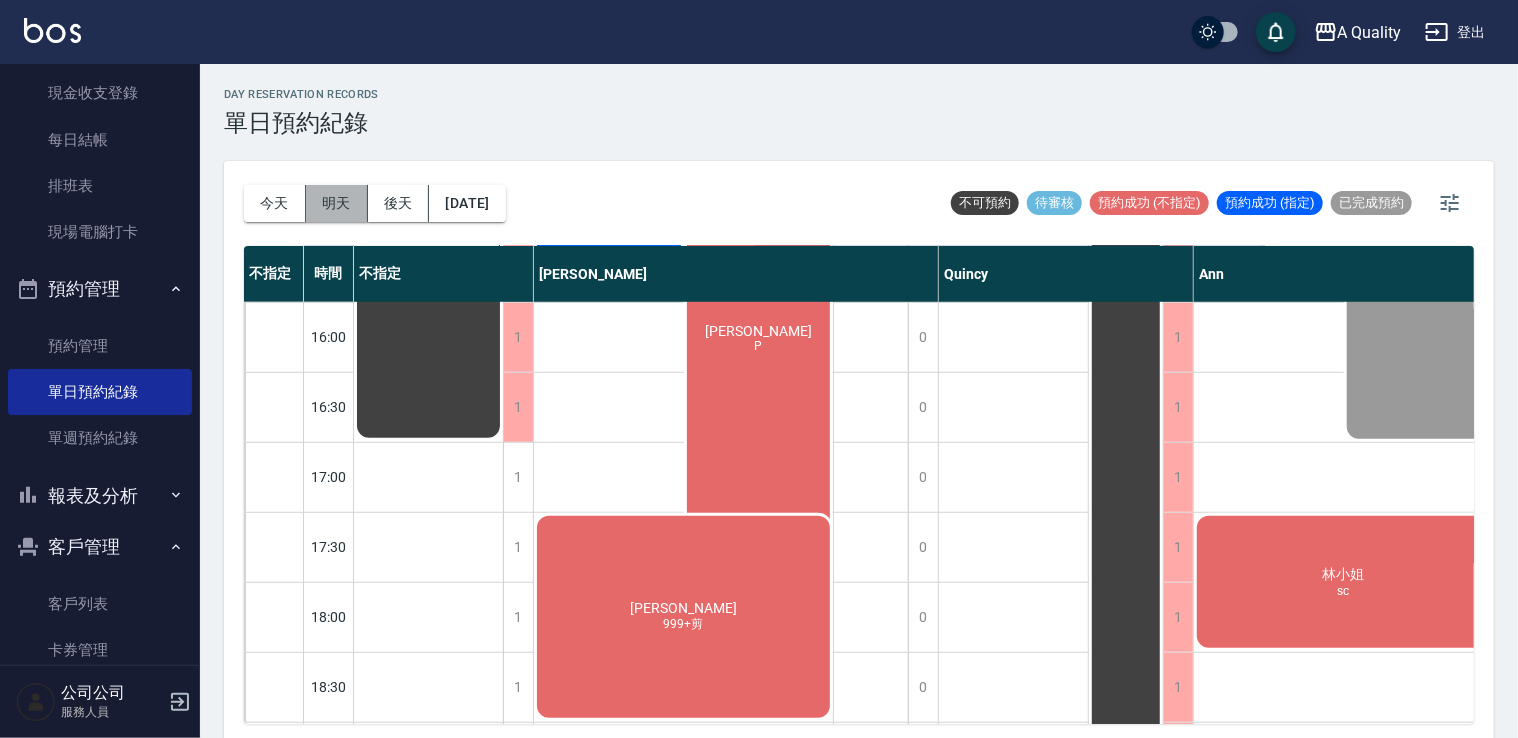 click on "明天" at bounding box center [337, 203] 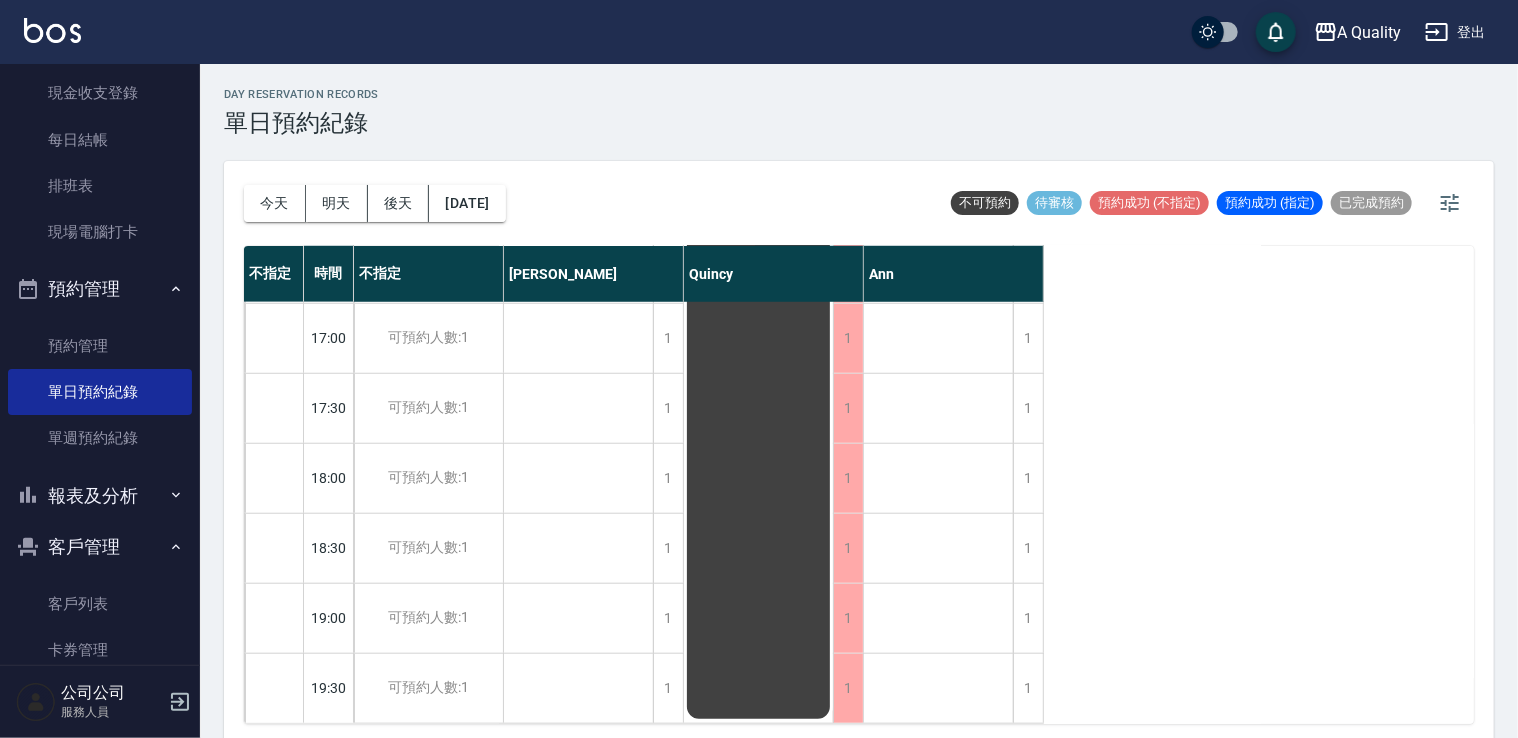 scroll, scrollTop: 853, scrollLeft: 0, axis: vertical 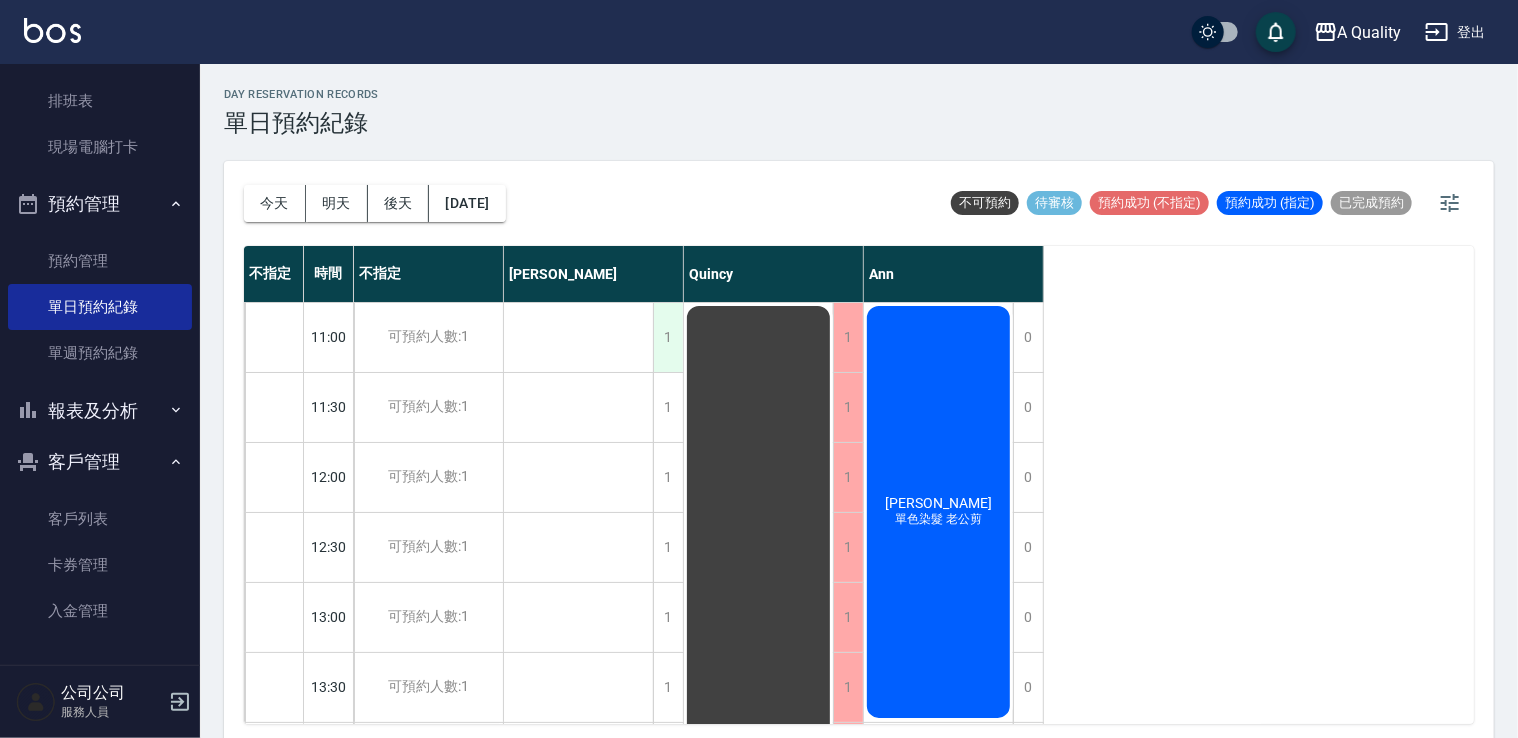 click on "1" at bounding box center (668, 337) 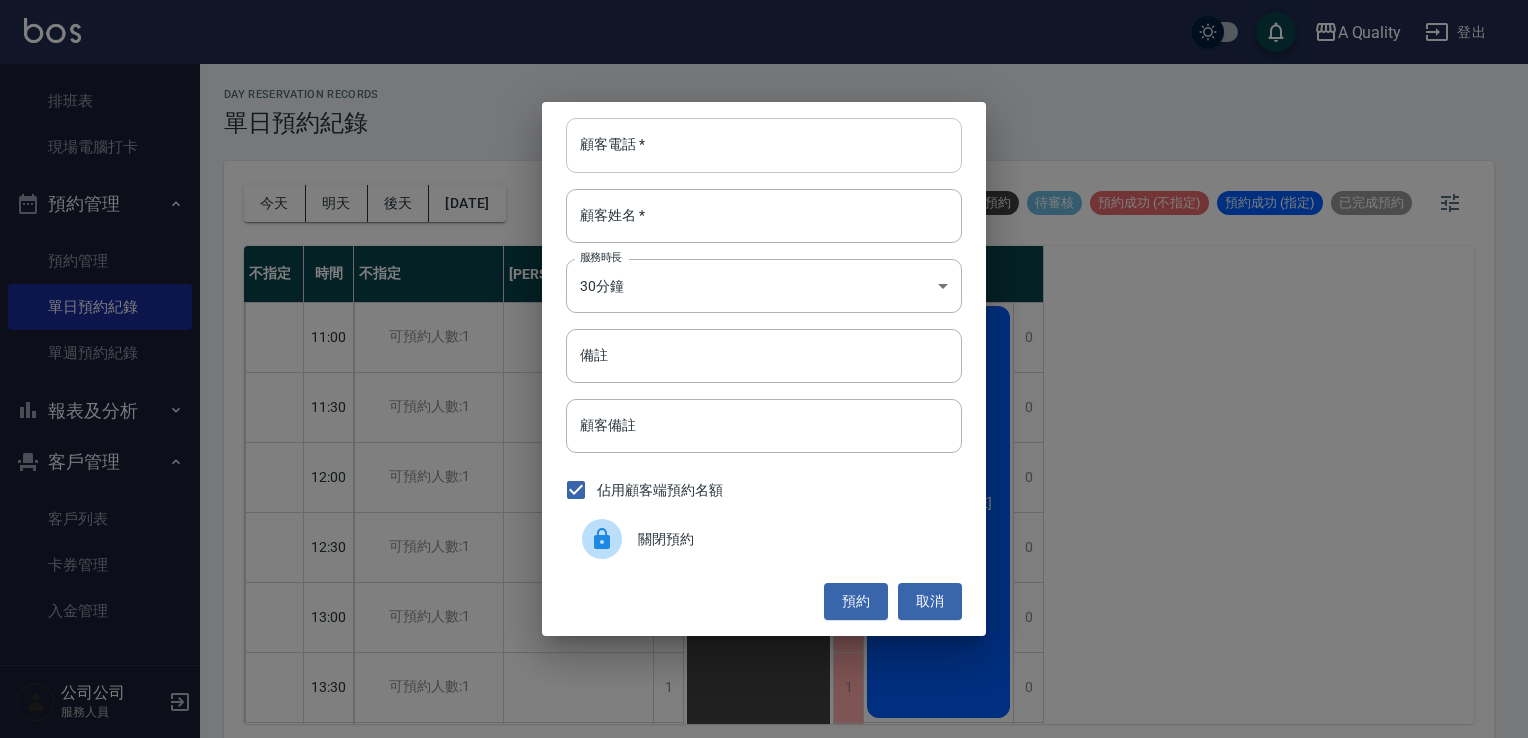 drag, startPoint x: 674, startPoint y: 183, endPoint x: 684, endPoint y: 151, distance: 33.526108 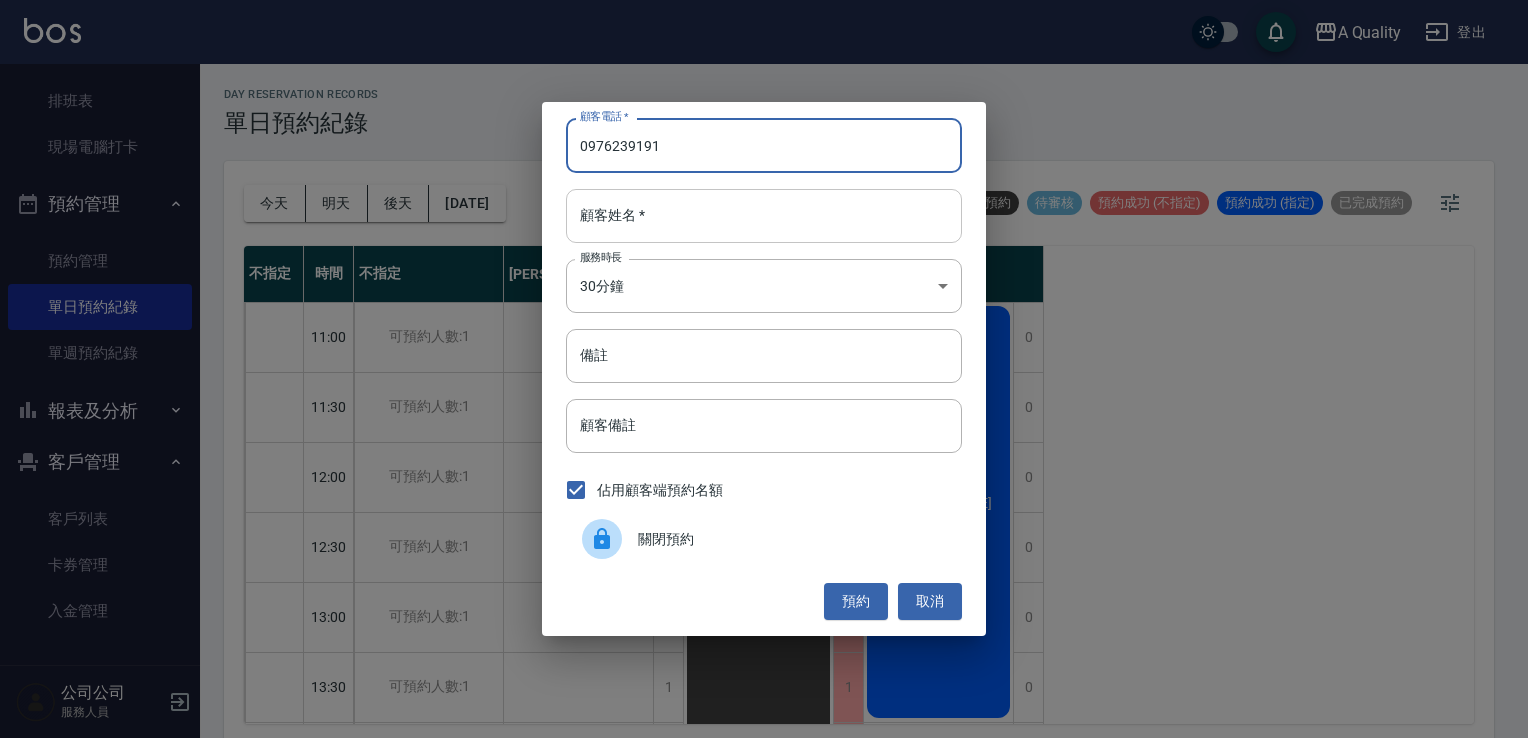type on "0976239191" 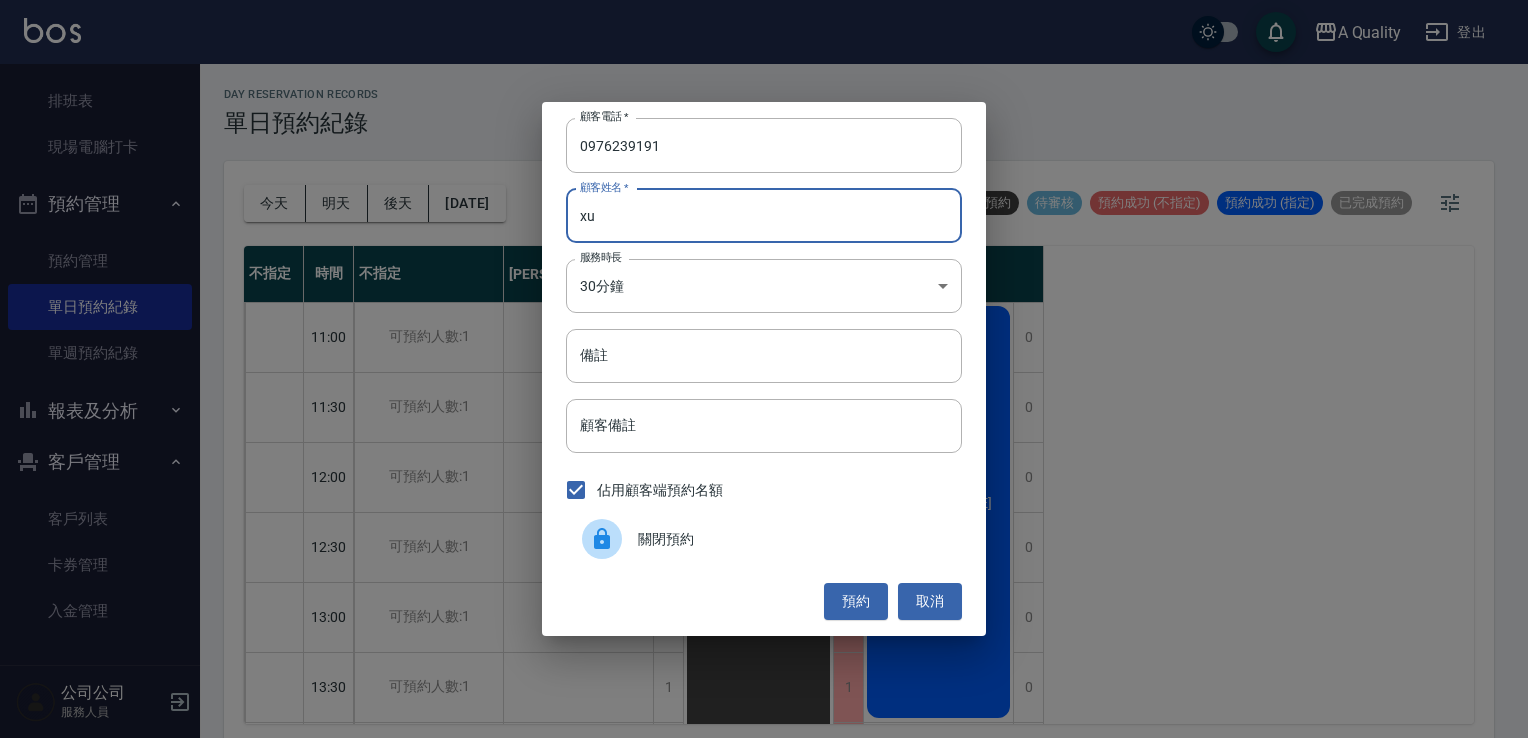 type on "x" 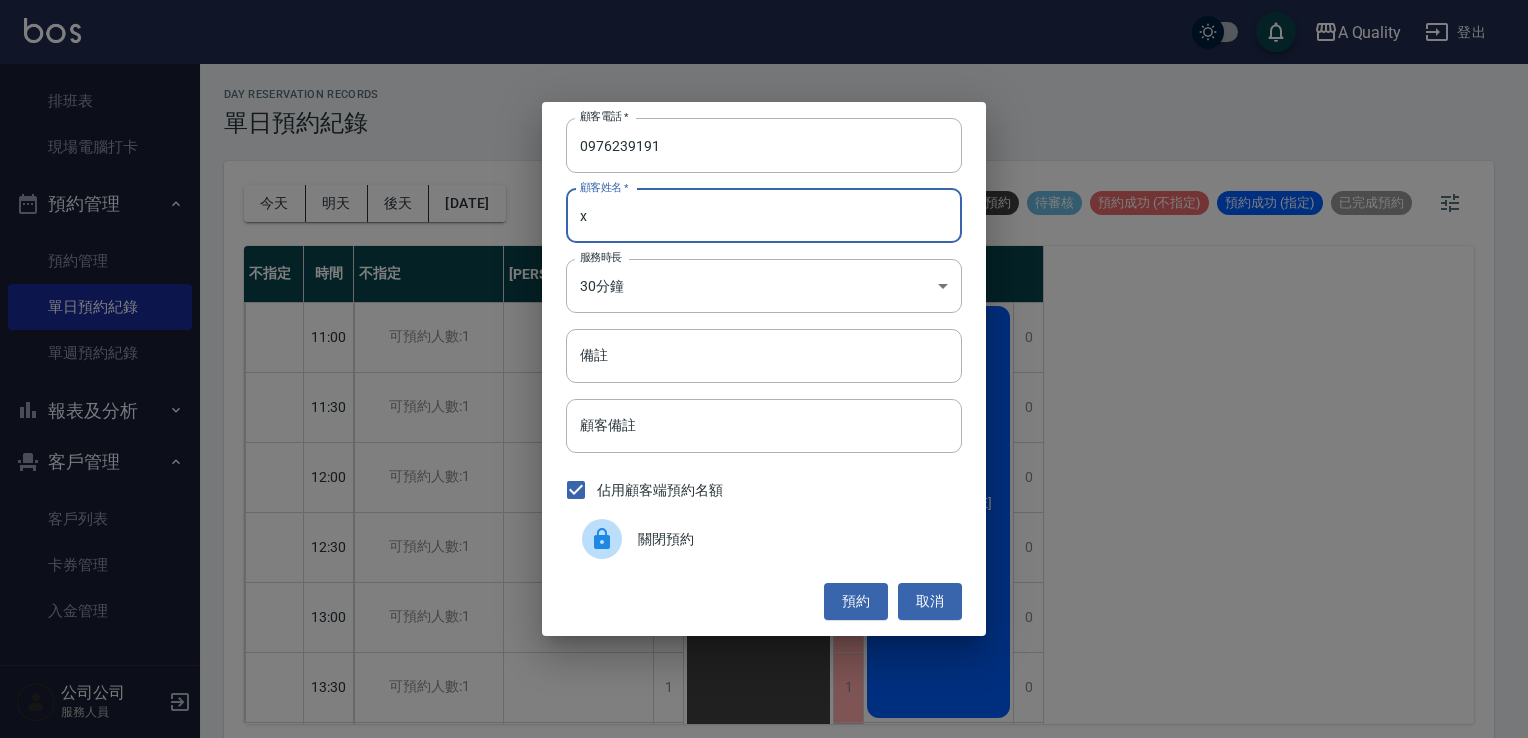 type 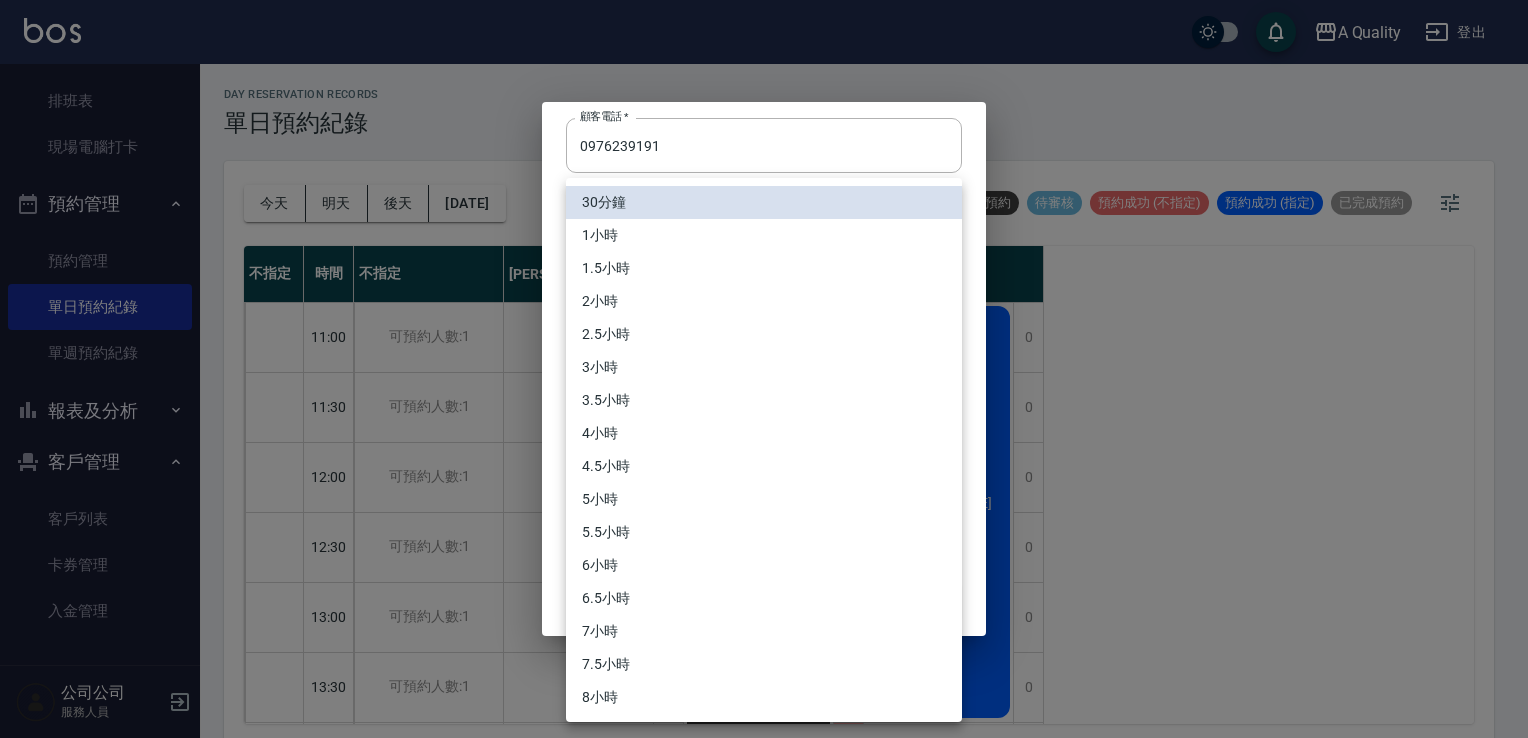 click on "A Quality 登出 櫃檯作業 打帳單 帳單列表 營業儀表板 現金收支登錄 每日結帳 排班表 現場電腦打卡 預約管理 預約管理 單日預約紀錄 單週預約紀錄 報表及分析 報表目錄 店家日報表 互助日報表 互助排行榜 互助點數明細 設計師日報表 設計師業績分析表 設計師排行榜 店販抽成明細 每日非現金明細 客戶管理 客戶列表 卡券管理 入金管理 公司公司 服務人員 day Reservation records 單日預約紀錄 今天 明天 後天 2025/07/13 不可預約 待審核 預約成功 (不指定) 預約成功 (指定) 已完成預約 不指定 時間 不指定 Taylor Quincy Ann 11:00 11:30 12:00 12:30 13:00 13:30 14:00 14:30 15:00 15:30 16:00 16:30 17:00 17:30 18:00 18:30 19:00 19:30 可預約人數:1 可預約人數:1 可預約人數:1 可預約人數:1 可預約人數:1 可預約人數:1 可預約人數:1 可預約人數:1 可預約人數:1 可預約人數:1 可預約人數:1 可預約人數:1 可預約人數:1 1 1" at bounding box center [764, 372] 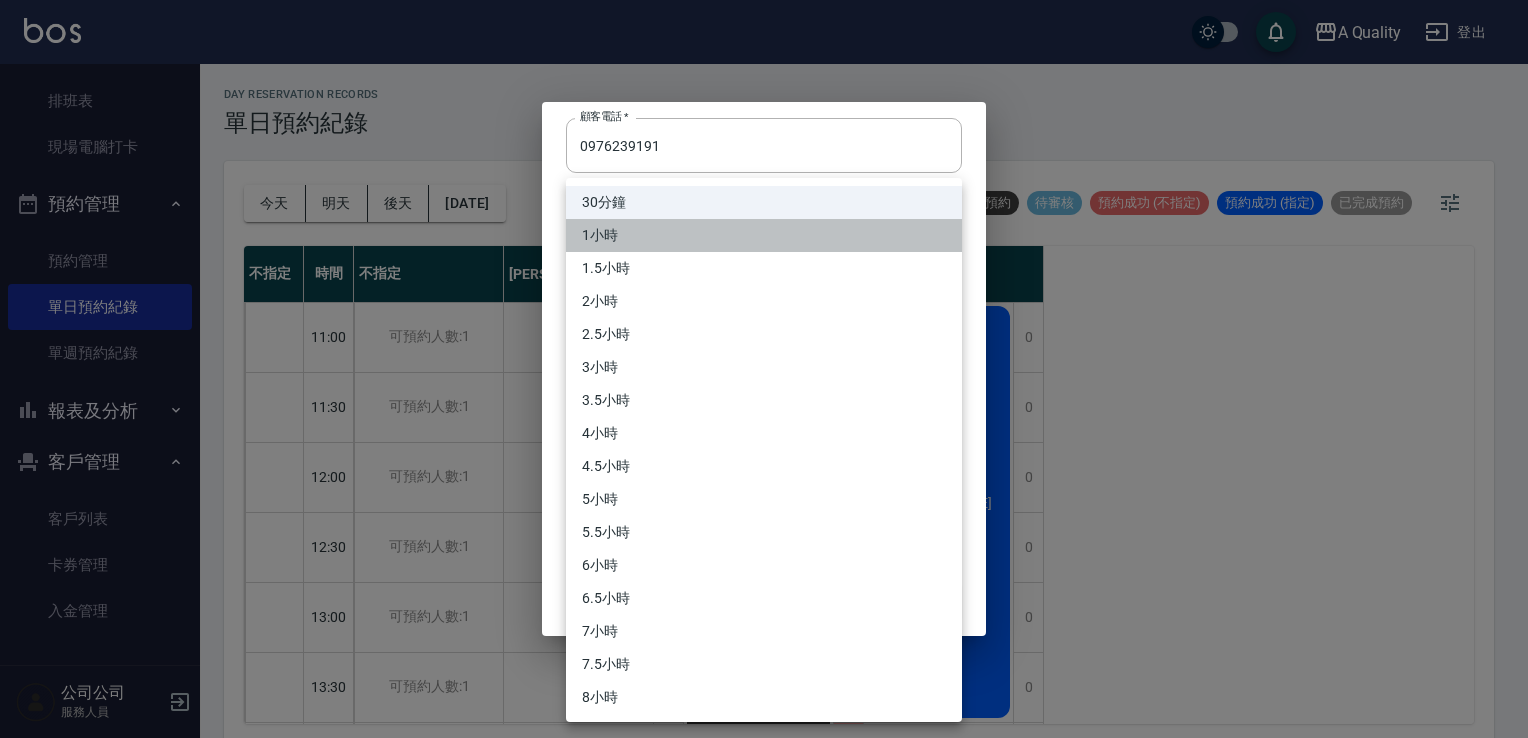 click on "1小時" at bounding box center [764, 235] 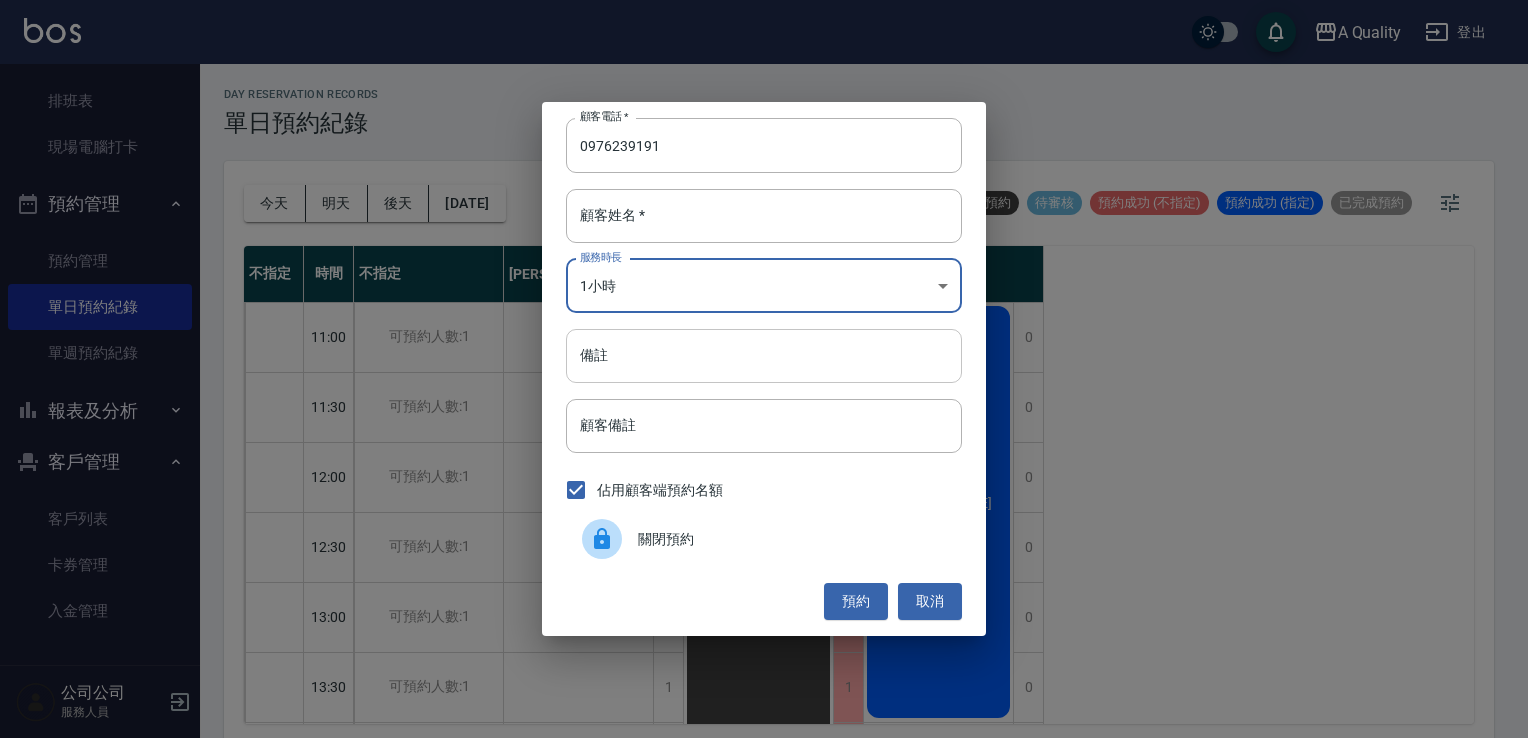 click on "備註" at bounding box center [764, 356] 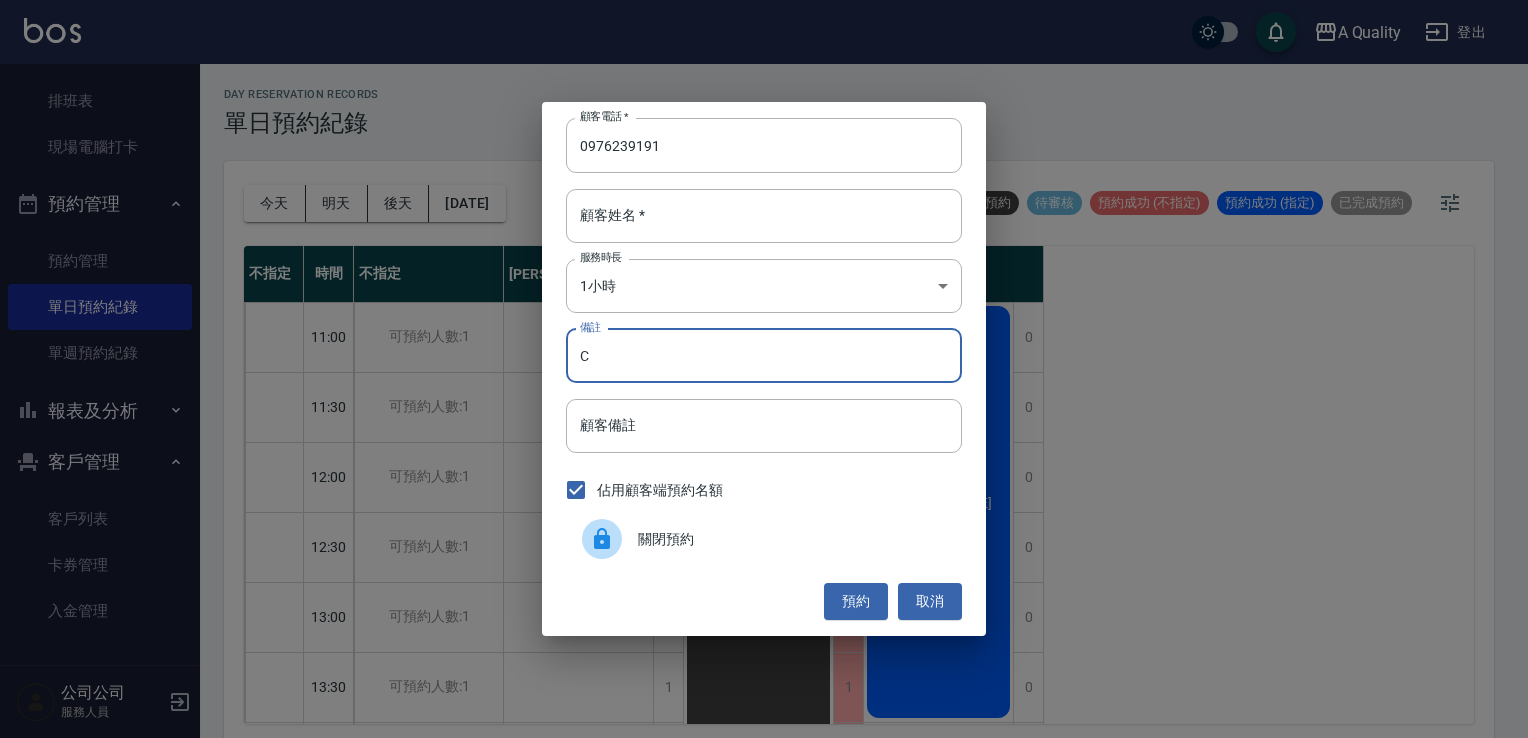 type on "C" 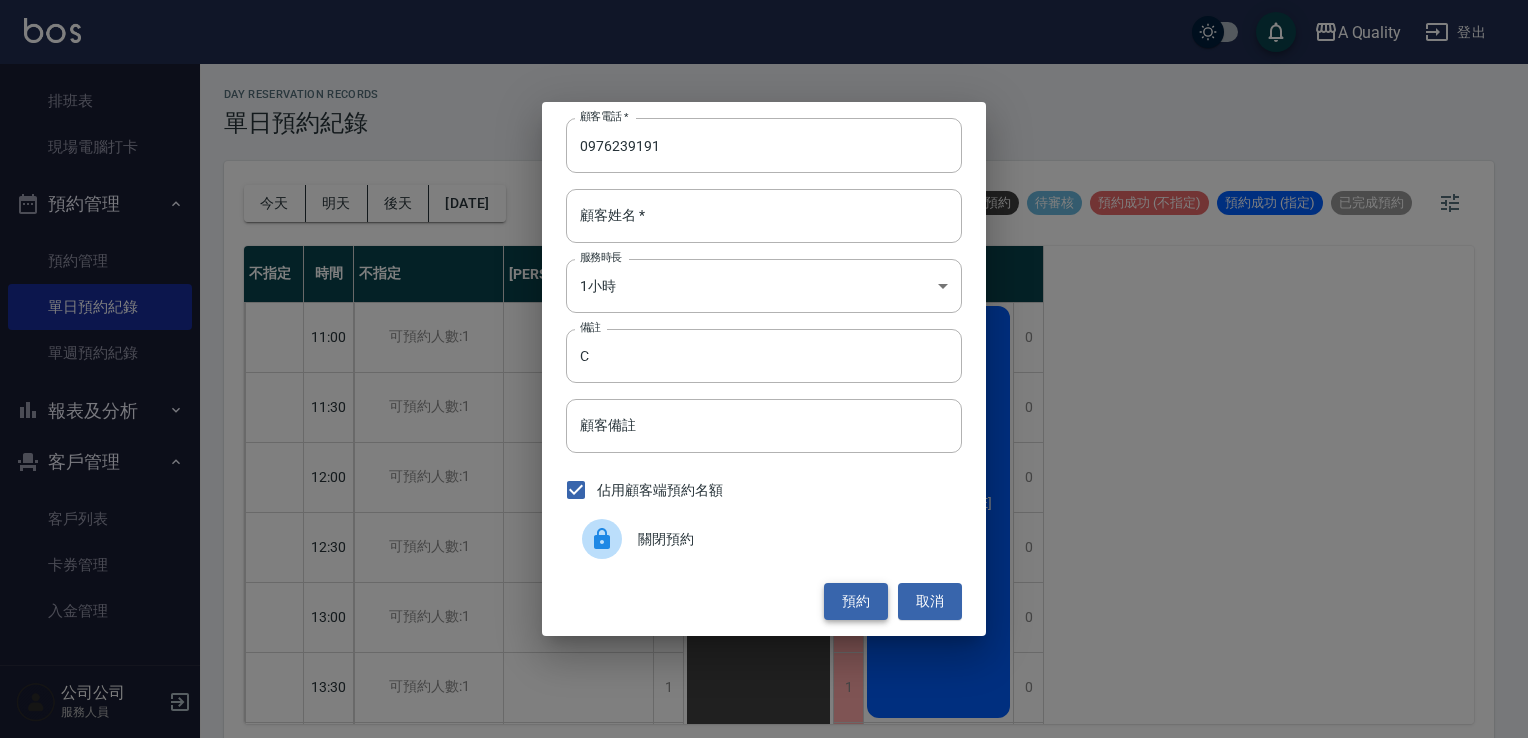 click on "預約" at bounding box center [856, 601] 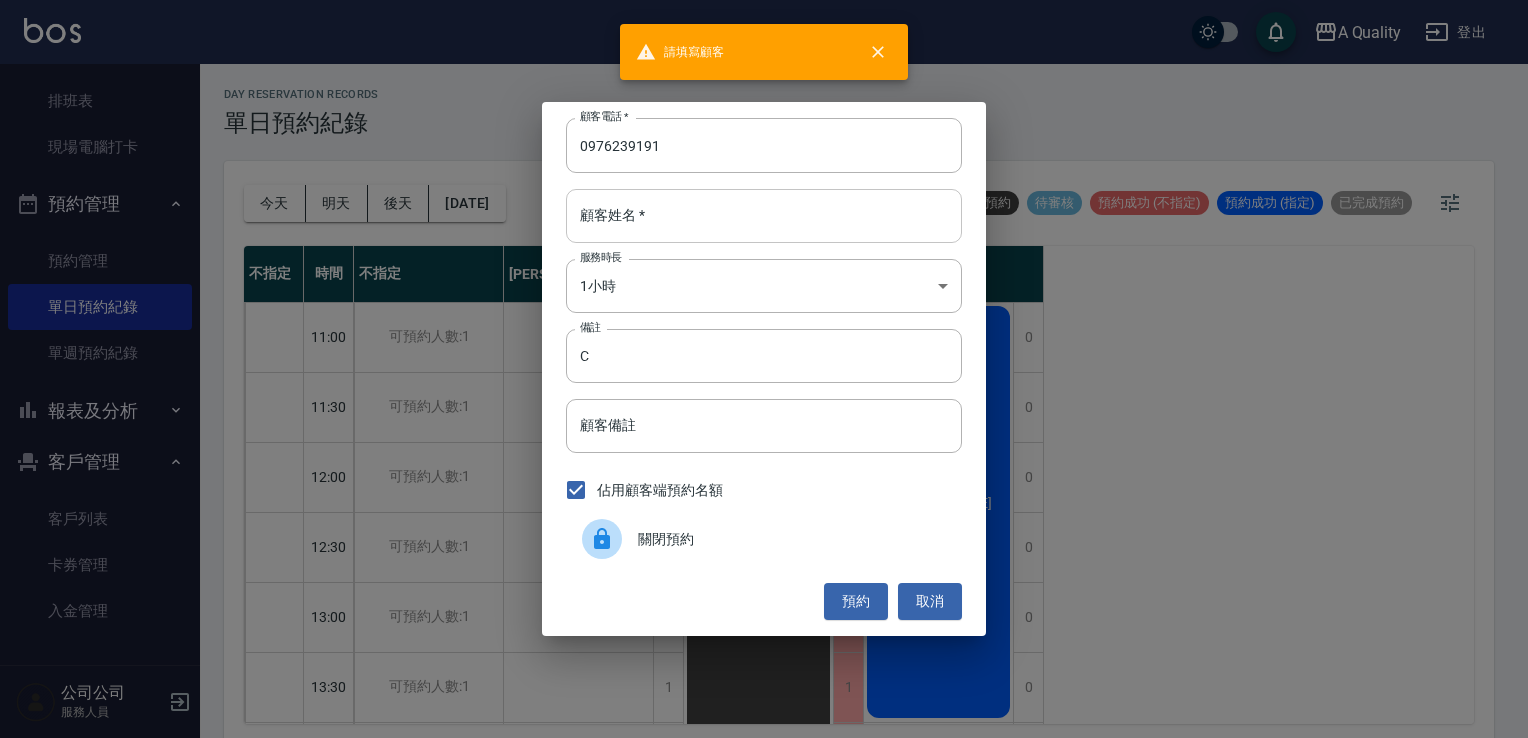 click on "顧客姓名   *" at bounding box center (764, 216) 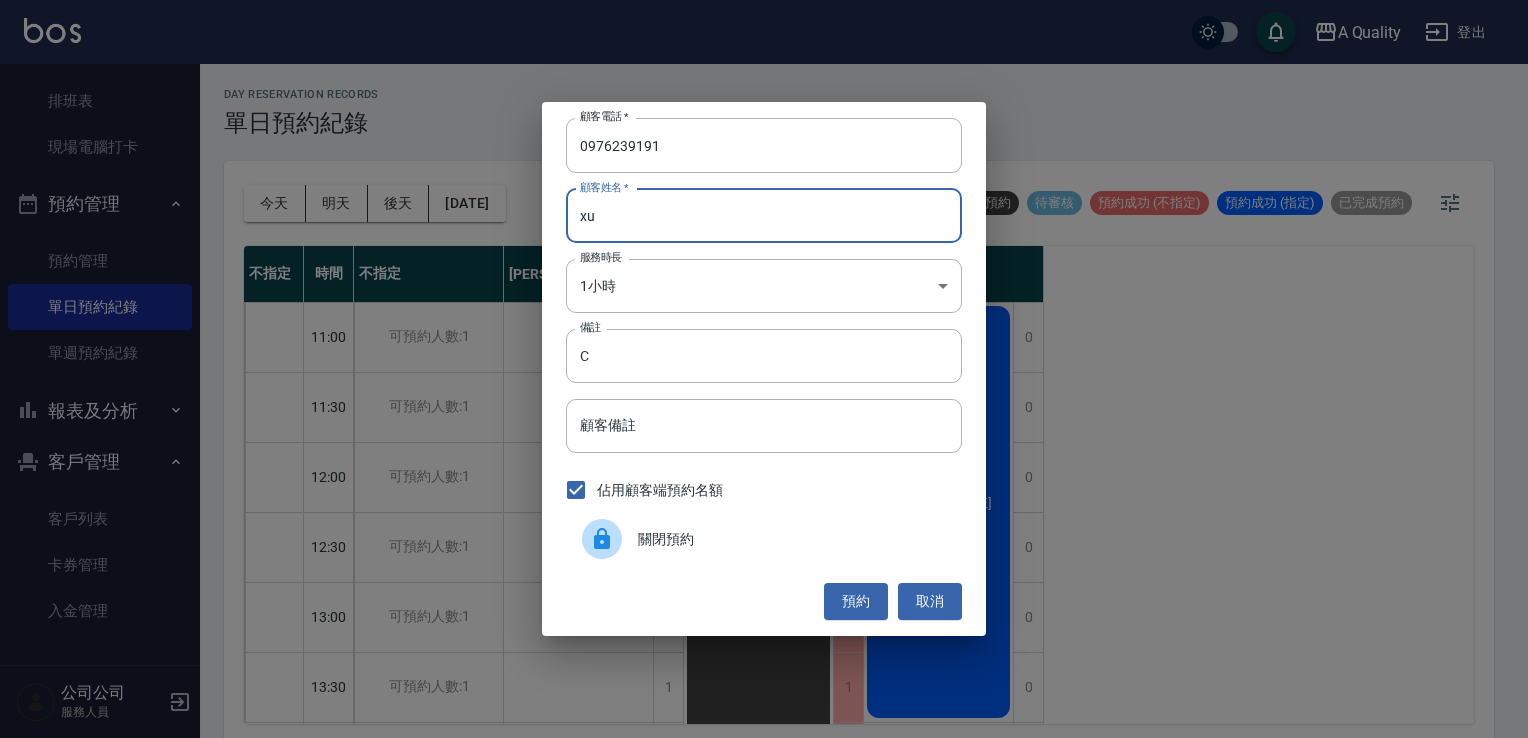 type on "x" 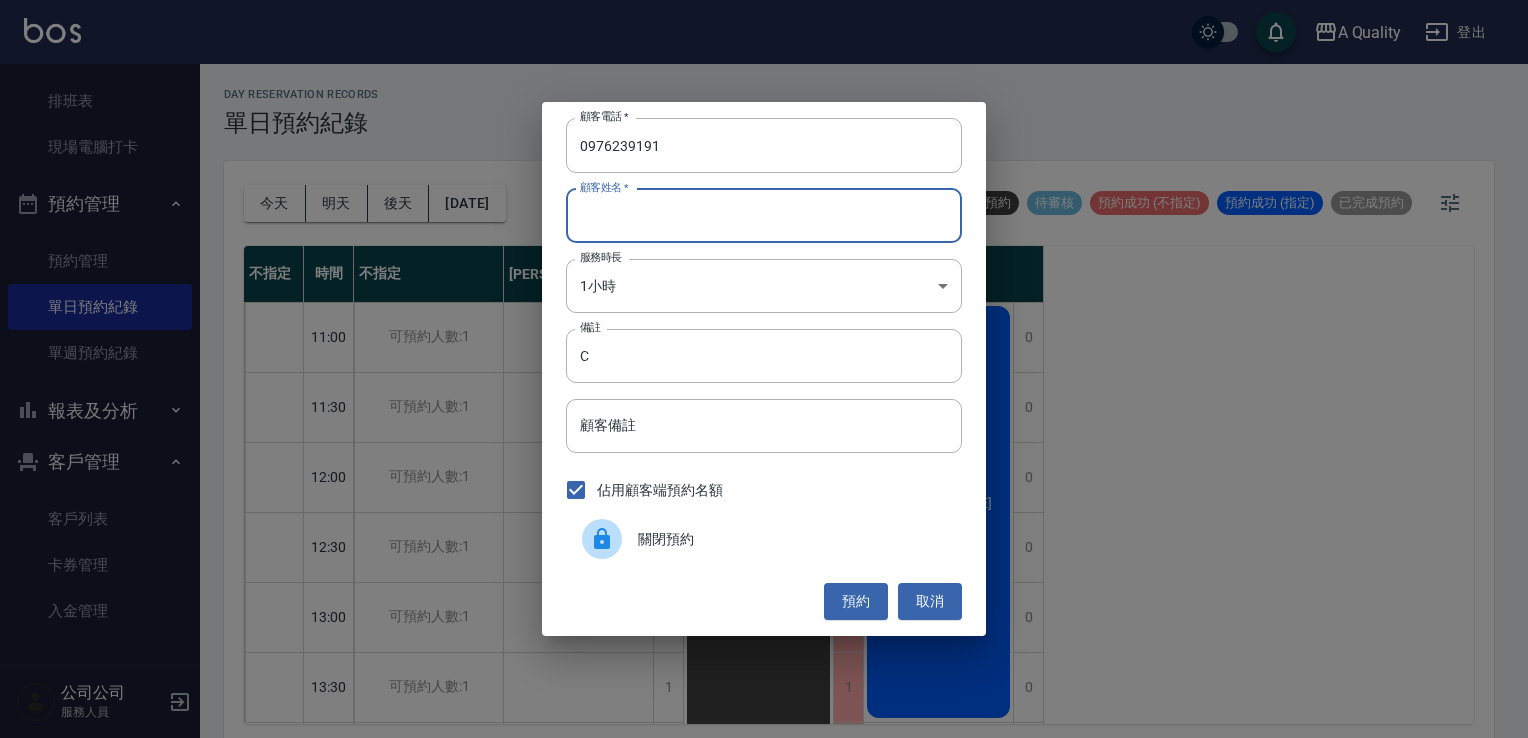 type on "x" 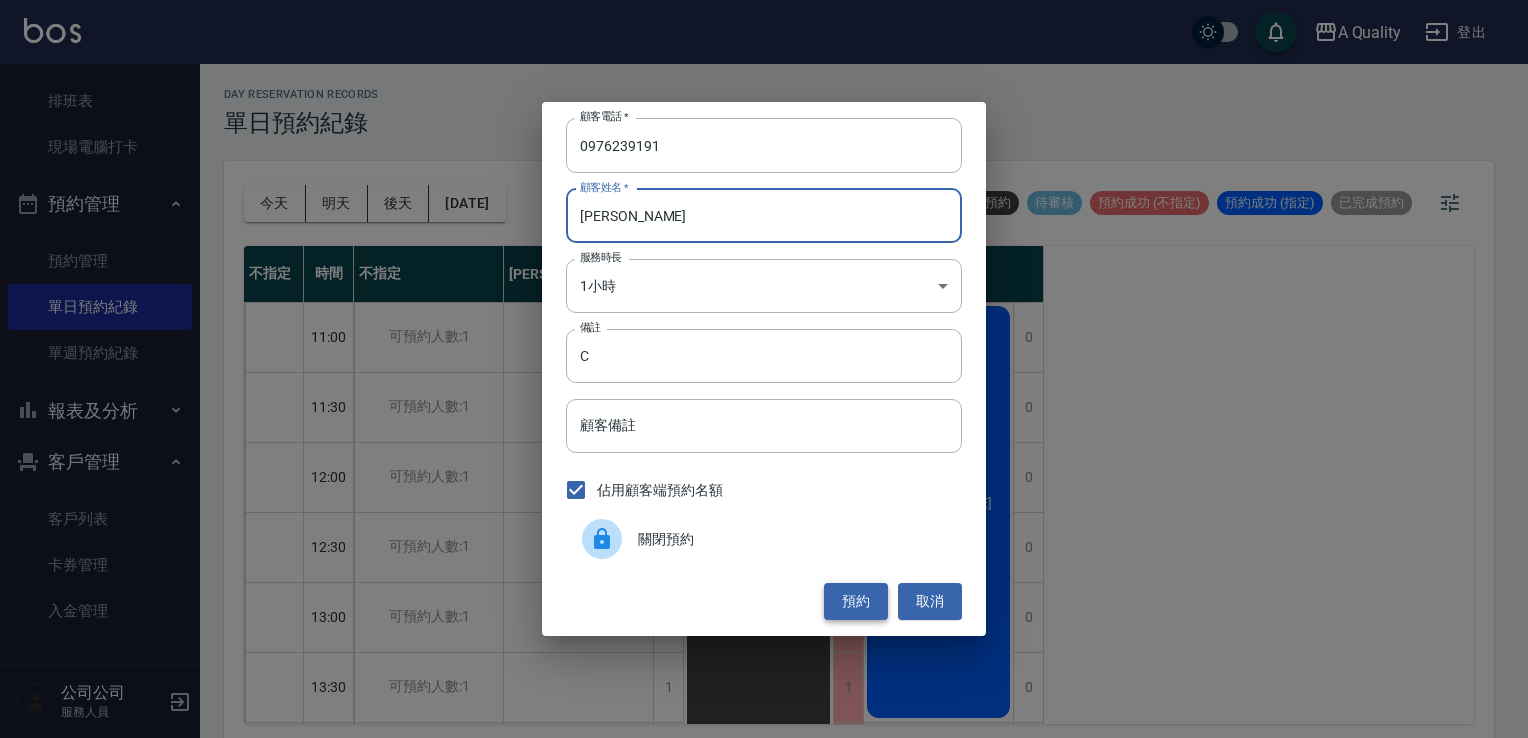 type on "李" 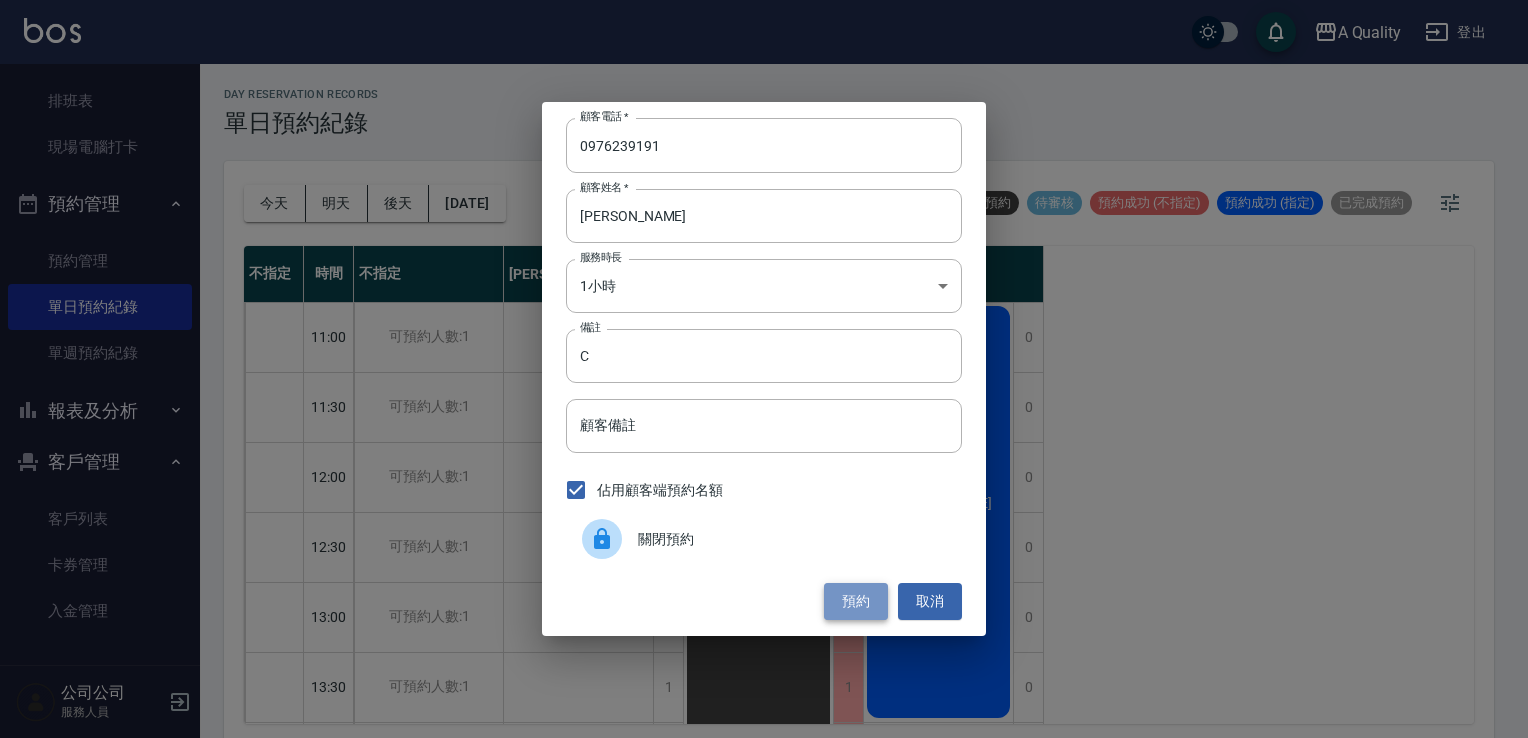 click on "預約" at bounding box center (856, 601) 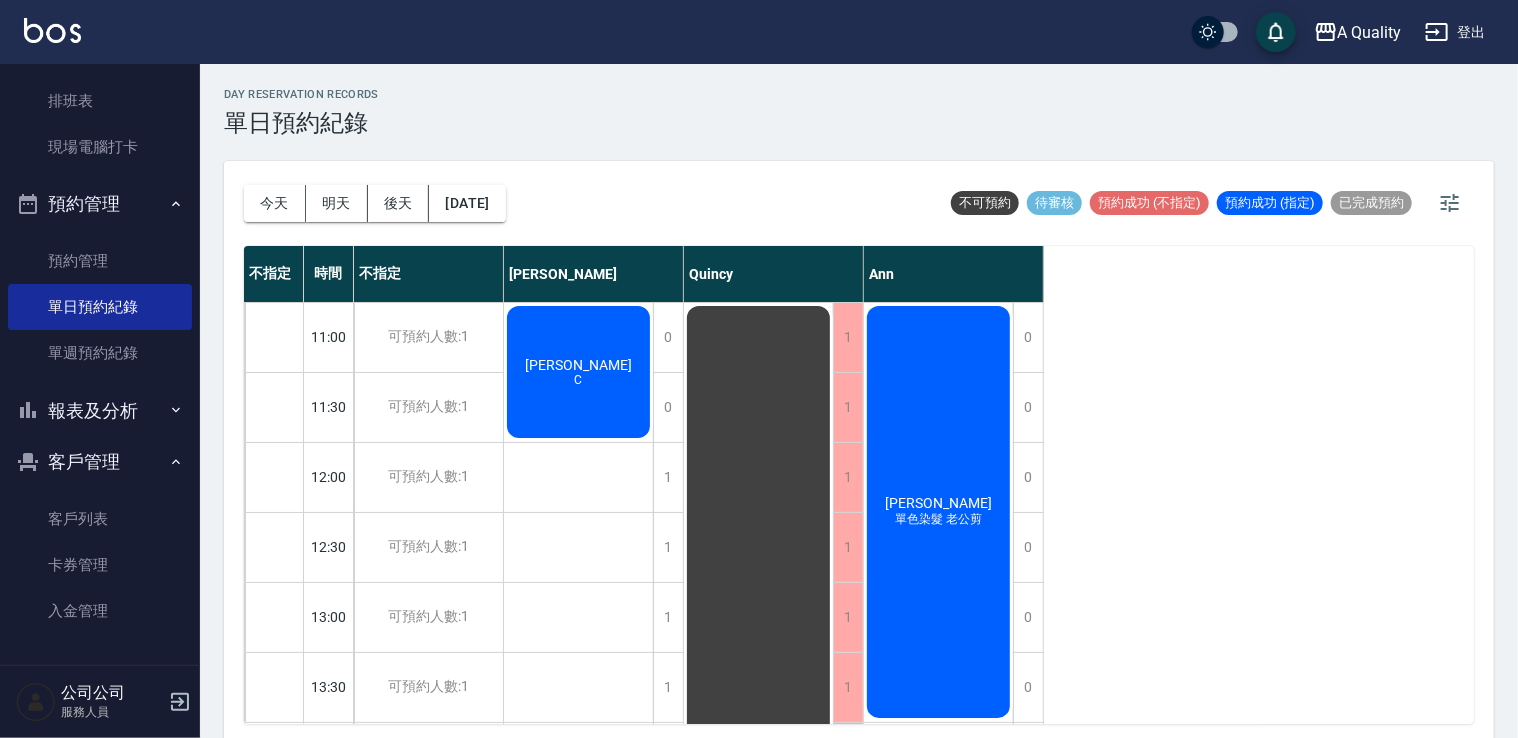 scroll, scrollTop: 0, scrollLeft: 0, axis: both 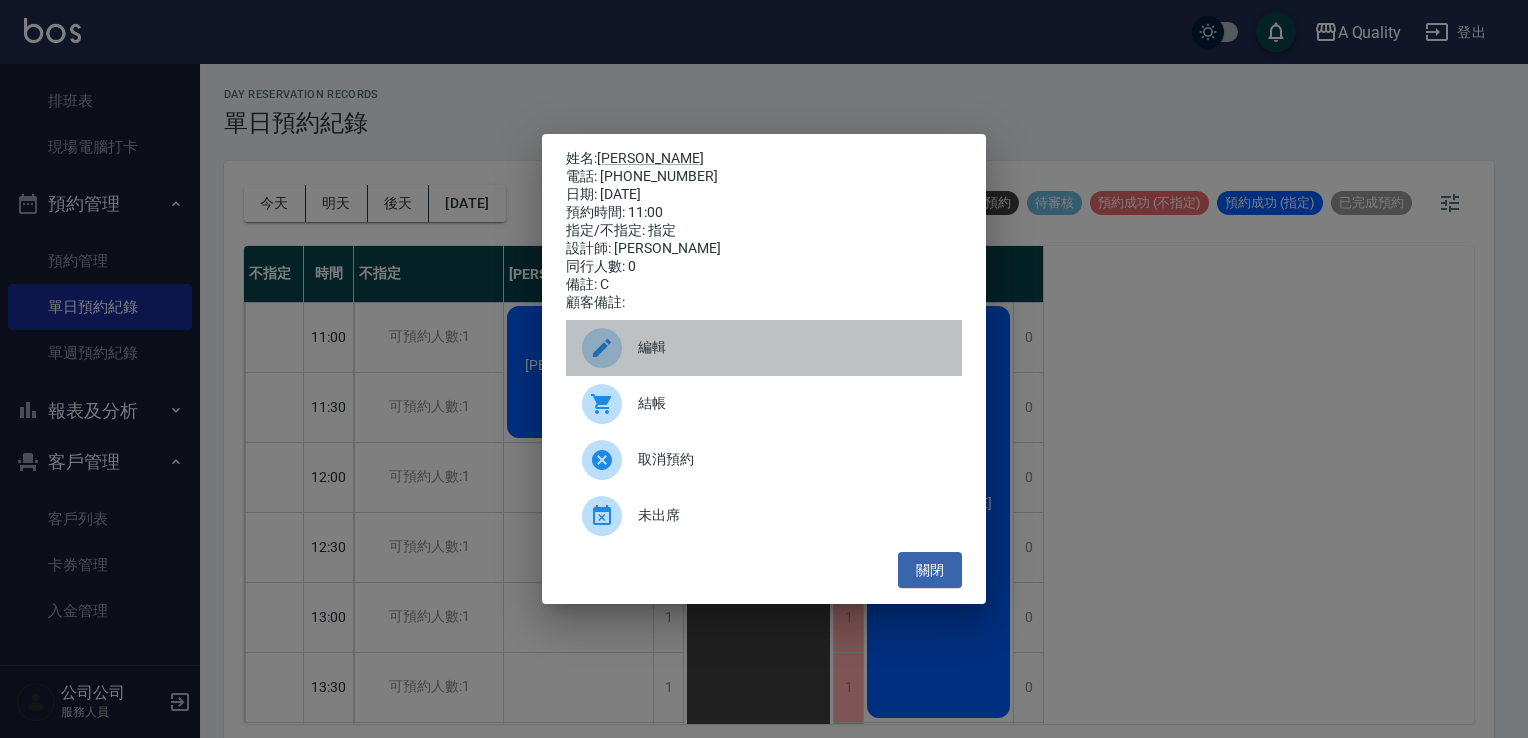click on "編輯" at bounding box center (792, 347) 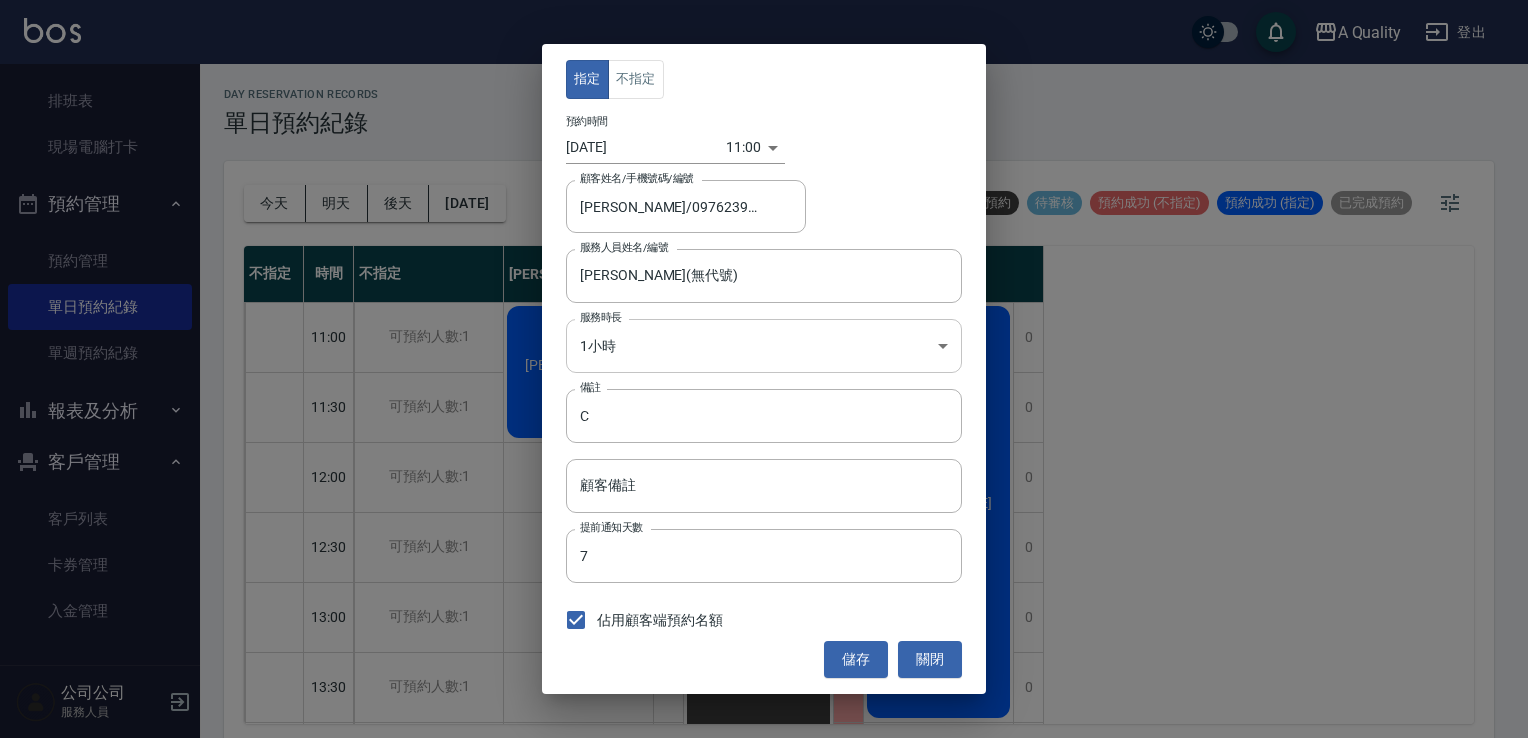 click on "A Quality 登出 櫃檯作業 打帳單 帳單列表 營業儀表板 現金收支登錄 每日結帳 排班表 現場電腦打卡 預約管理 預約管理 單日預約紀錄 單週預約紀錄 報表及分析 報表目錄 店家日報表 互助日報表 互助排行榜 互助點數明細 設計師日報表 設計師業績分析表 設計師排行榜 店販抽成明細 每日非現金明細 客戶管理 客戶列表 卡券管理 入金管理 公司公司 服務人員 day Reservation records 單日預約紀錄 今天 明天 後天 2025/07/13 不可預約 待審核 預約成功 (不指定) 預約成功 (指定) 已完成預約 不指定 時間 不指定 Taylor Quincy Ann 11:00 11:30 12:00 12:30 13:00 13:30 14:00 14:30 15:00 15:30 16:00 16:30 17:00 17:30 18:00 18:30 19:00 19:30 可預約人數:1 可預約人數:1 可預約人數:1 可預約人數:1 可預約人數:1 可預約人數:1 可預約人數:1 可預約人數:1 可預約人數:1 可預約人數:1 可預約人數:1 可預約人數:1 可預約人數:1 0 0" at bounding box center [764, 372] 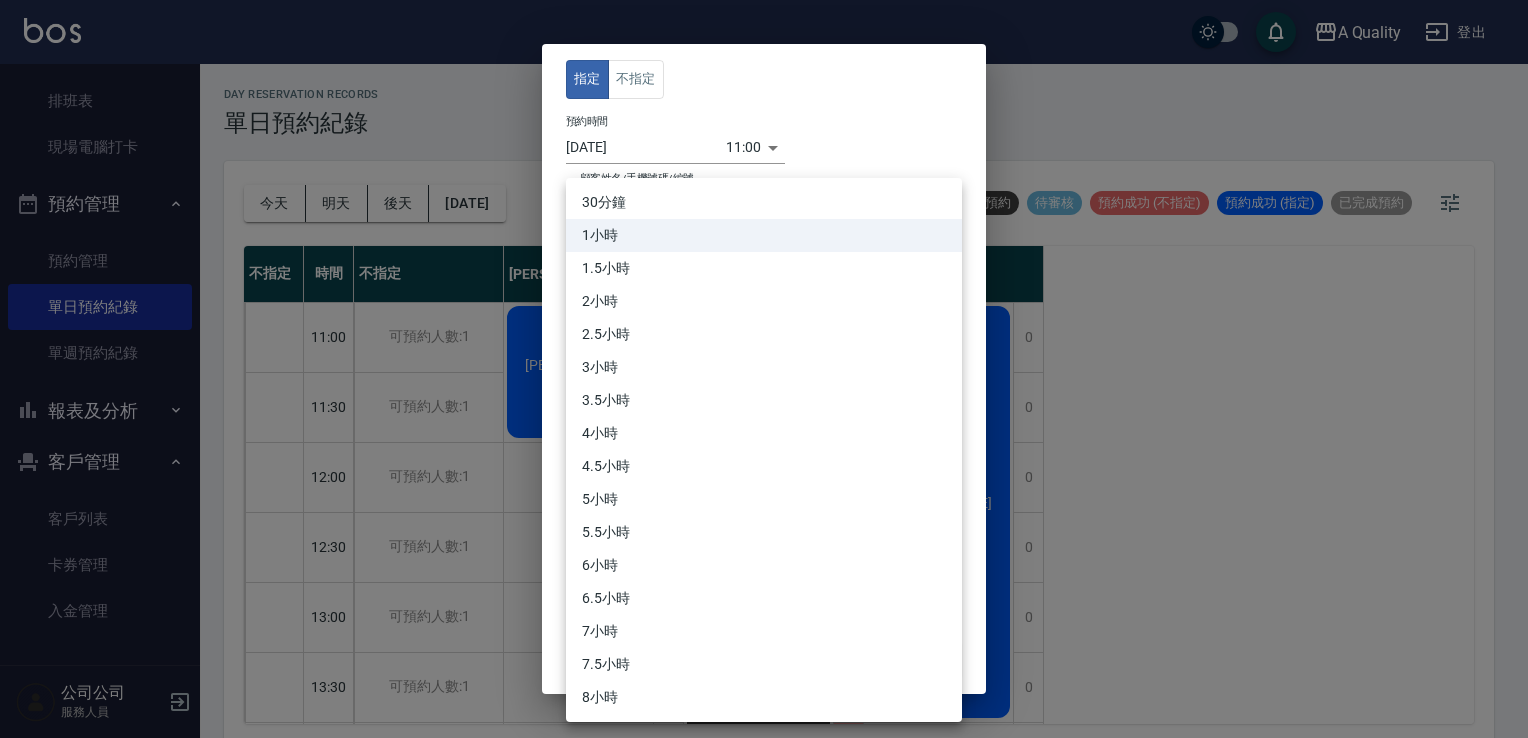 click on "30分鐘" at bounding box center [764, 202] 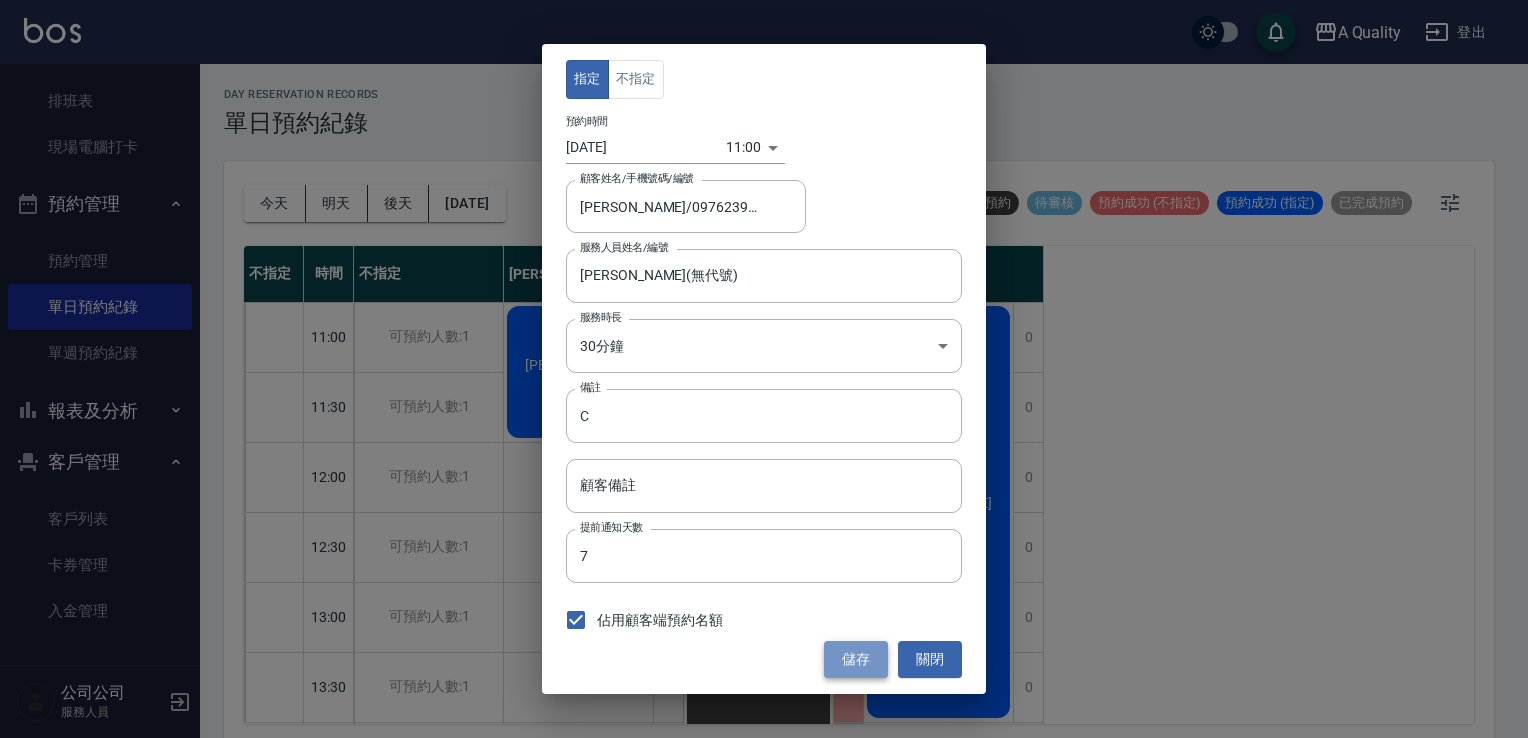 click on "儲存" at bounding box center [856, 659] 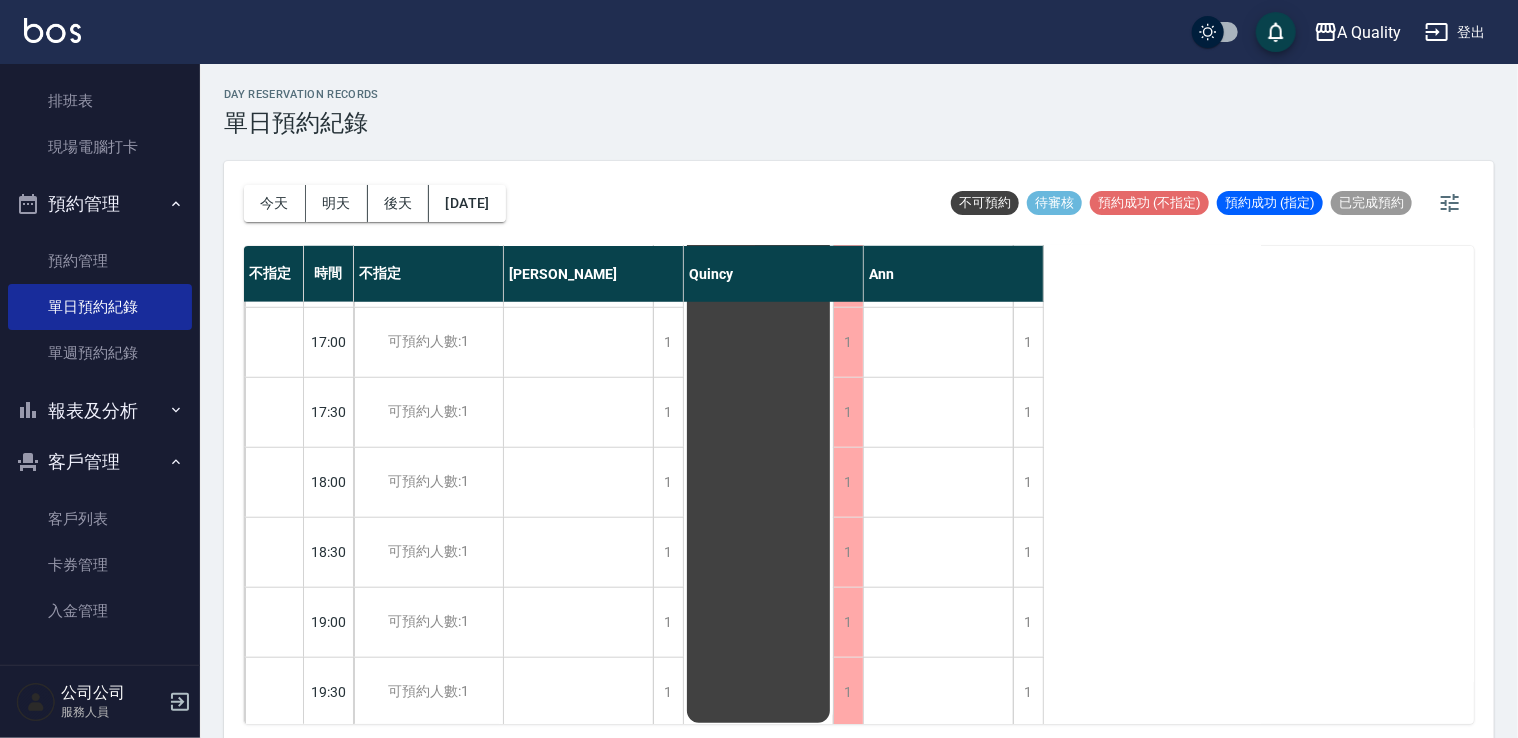scroll, scrollTop: 853, scrollLeft: 0, axis: vertical 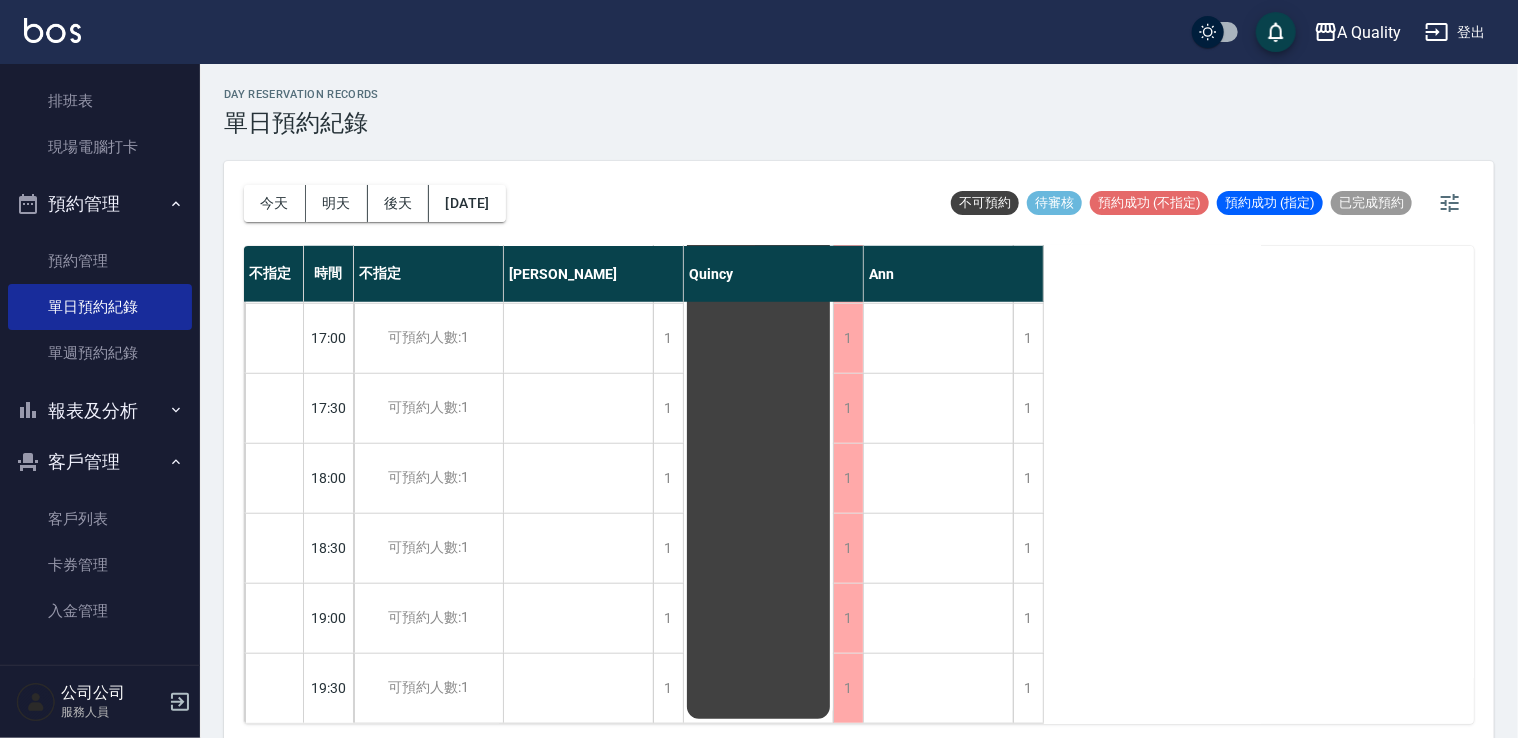click on "今天" at bounding box center [275, 203] 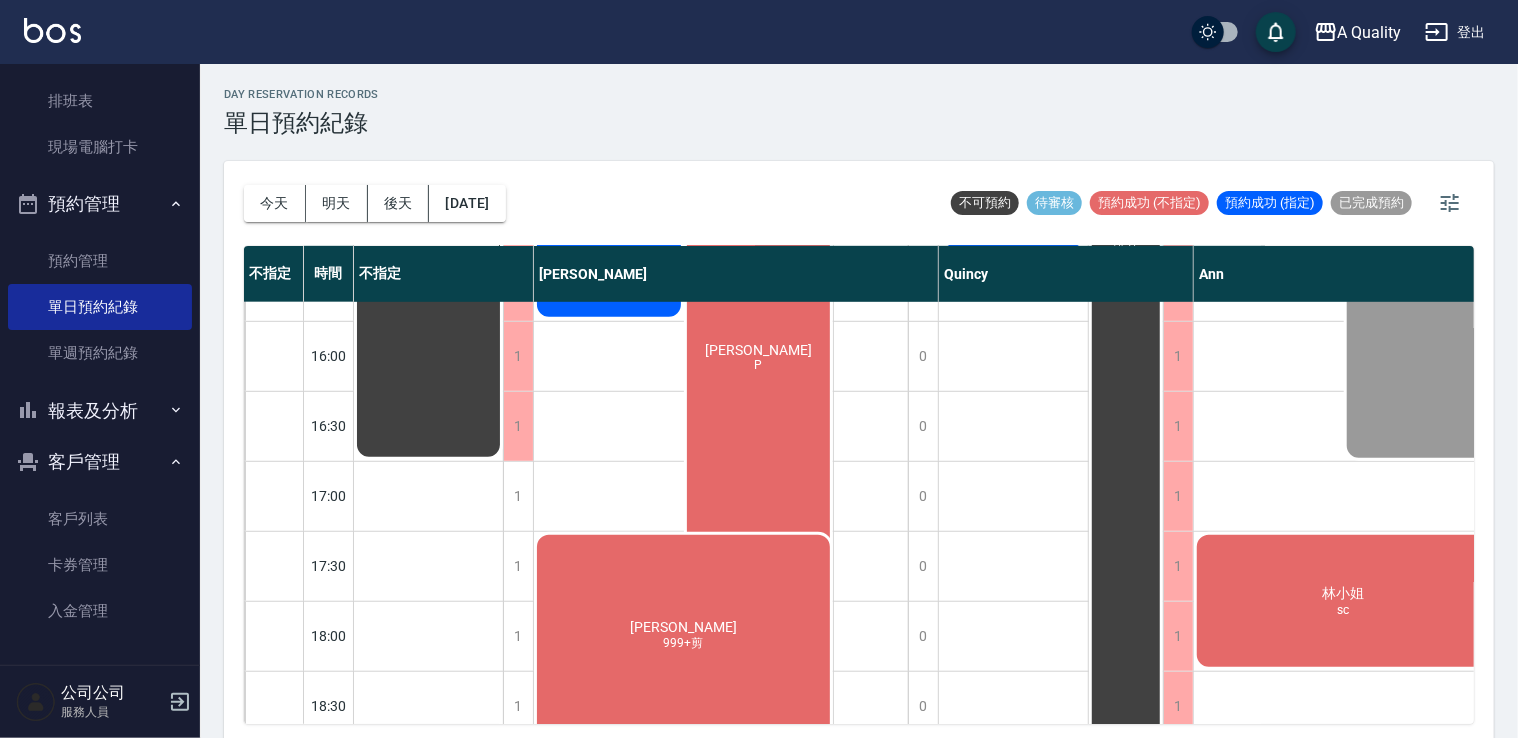 scroll, scrollTop: 853, scrollLeft: 0, axis: vertical 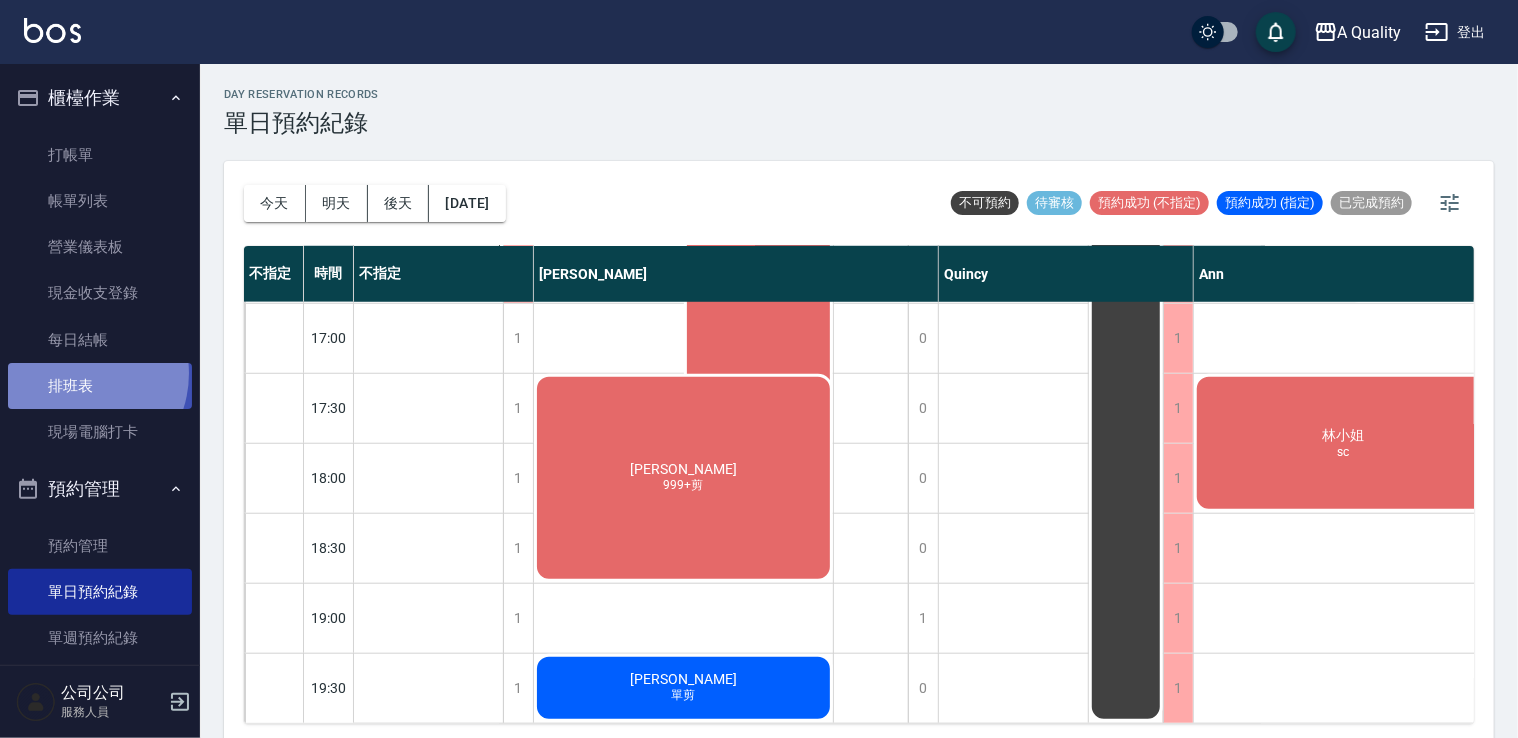 click on "排班表" at bounding box center (100, 386) 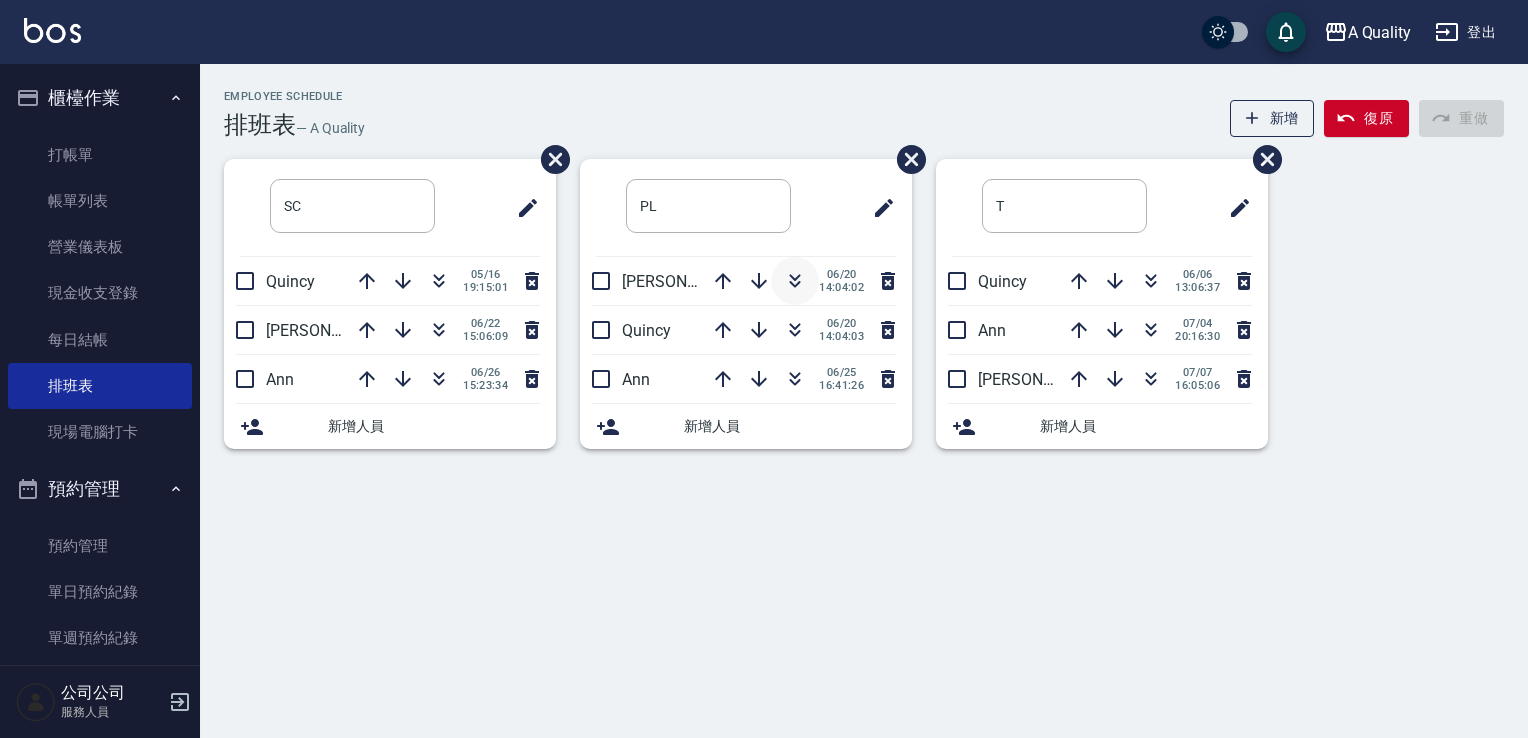 click 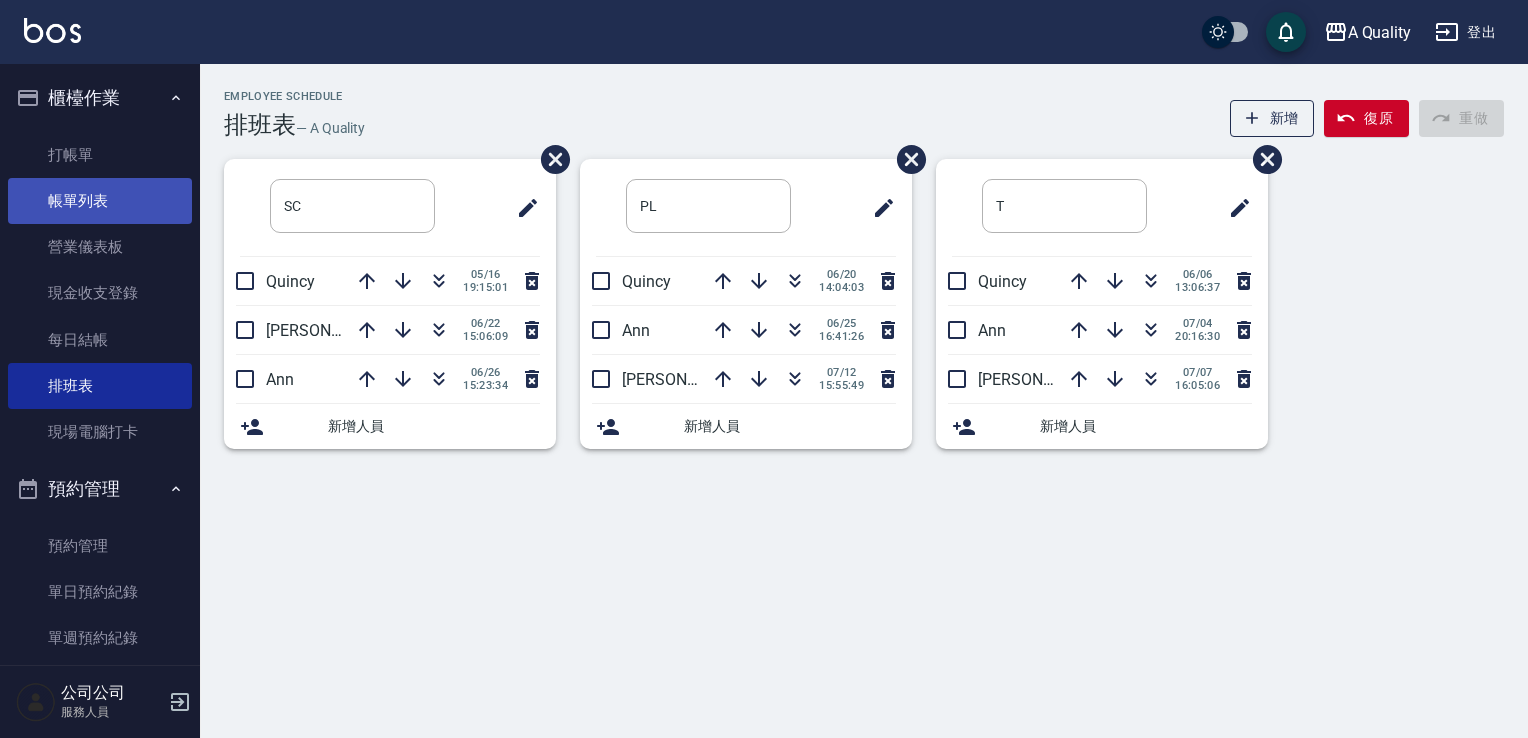 click on "帳單列表" at bounding box center (100, 201) 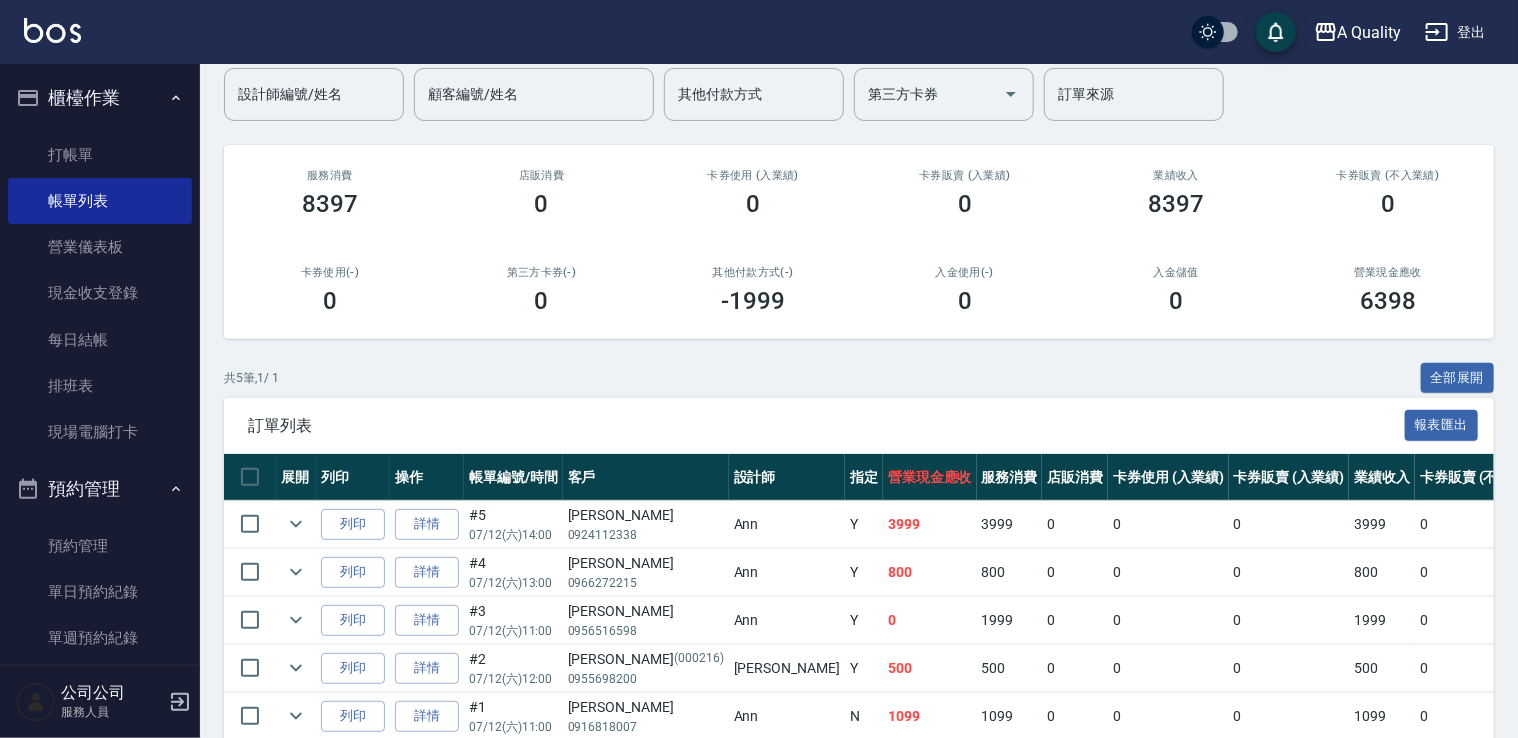 scroll, scrollTop: 257, scrollLeft: 0, axis: vertical 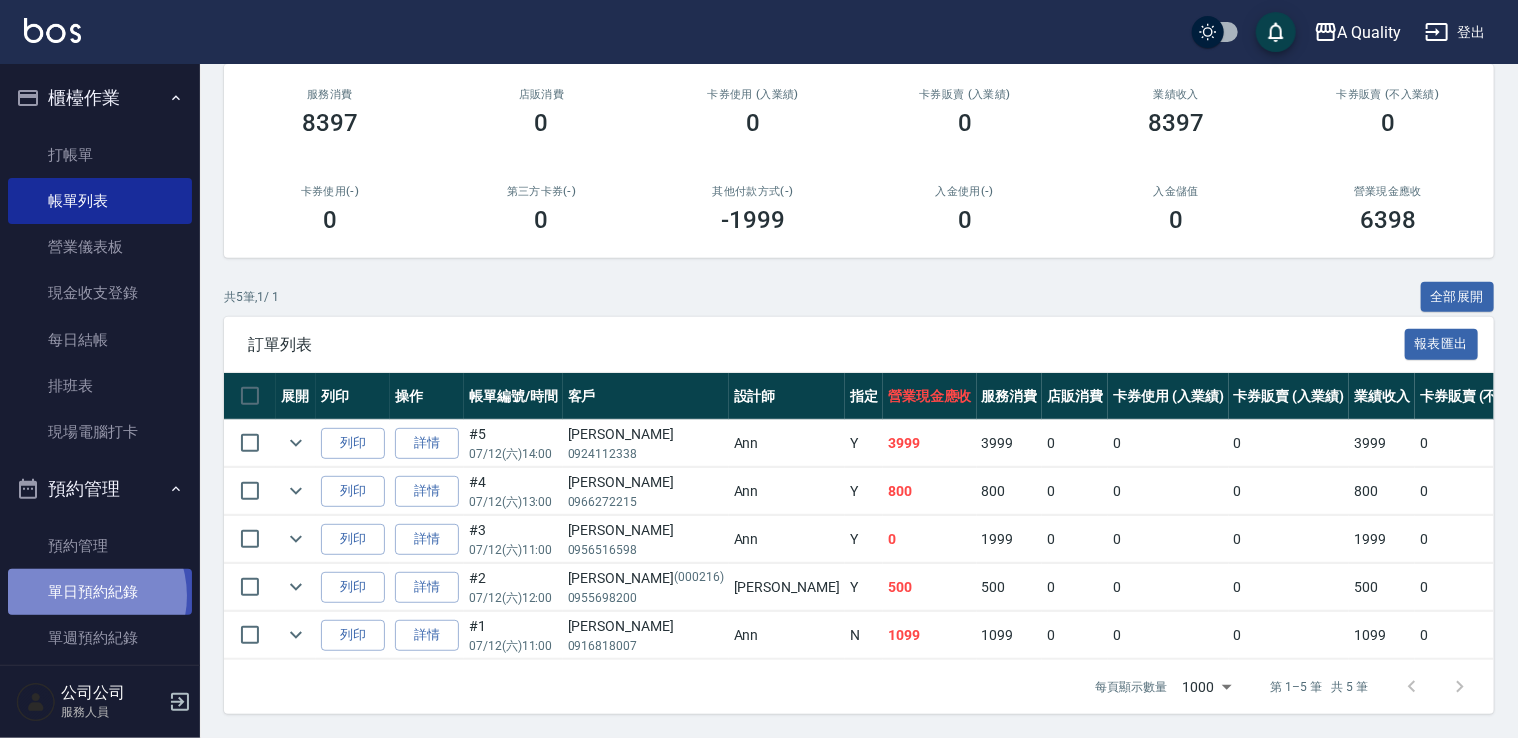 click on "單日預約紀錄" at bounding box center (100, 592) 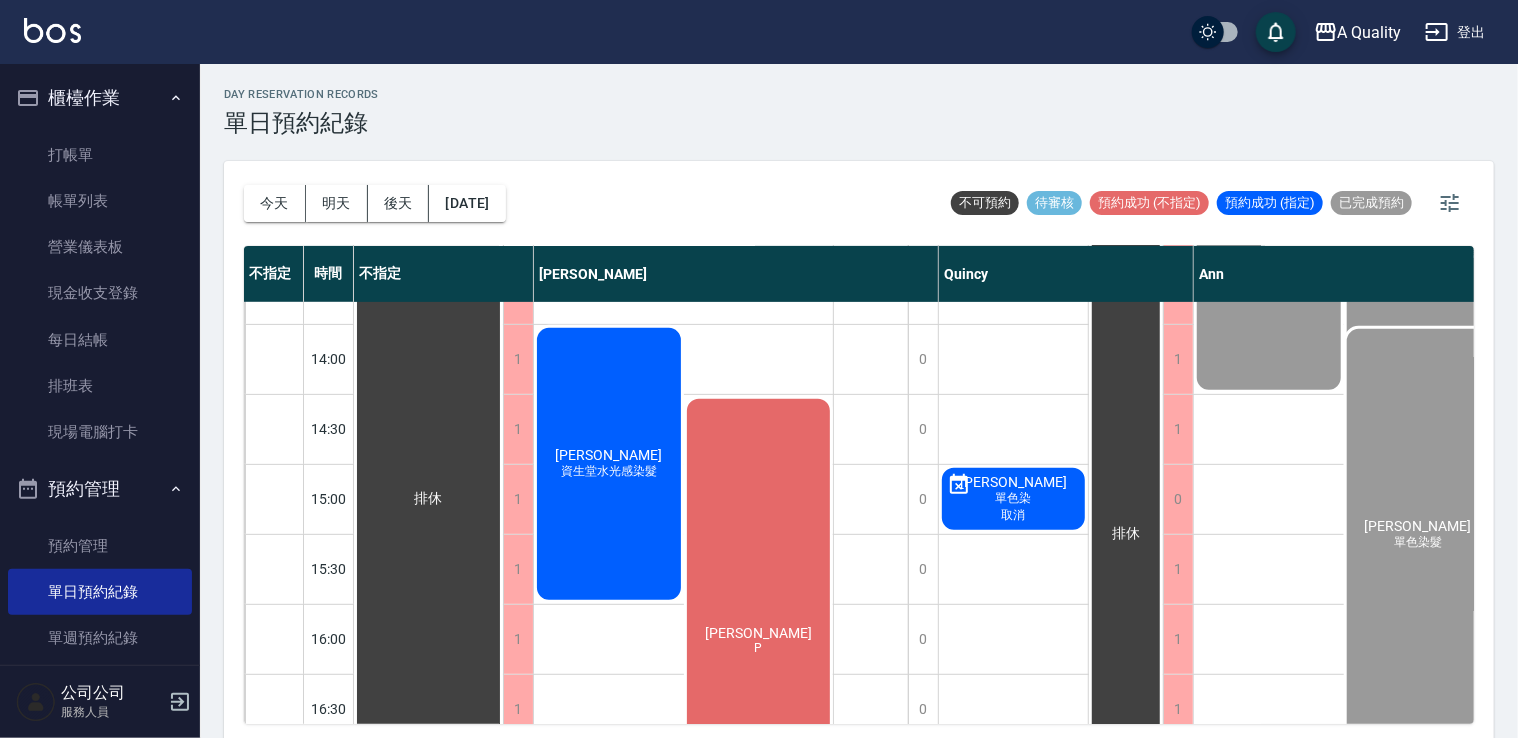 scroll, scrollTop: 400, scrollLeft: 0, axis: vertical 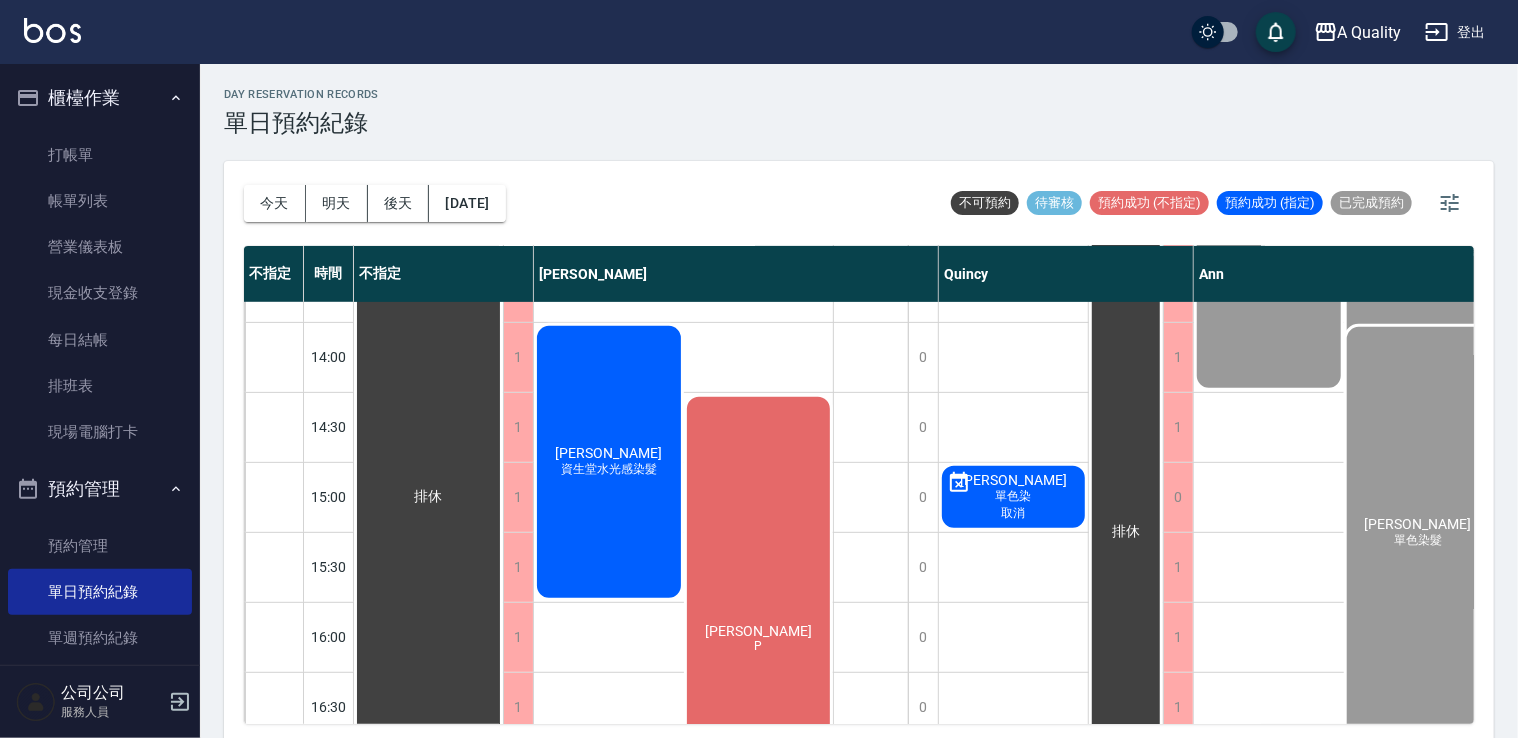 click on "吳雪娥 資生堂水光感染髮" at bounding box center (428, 7) 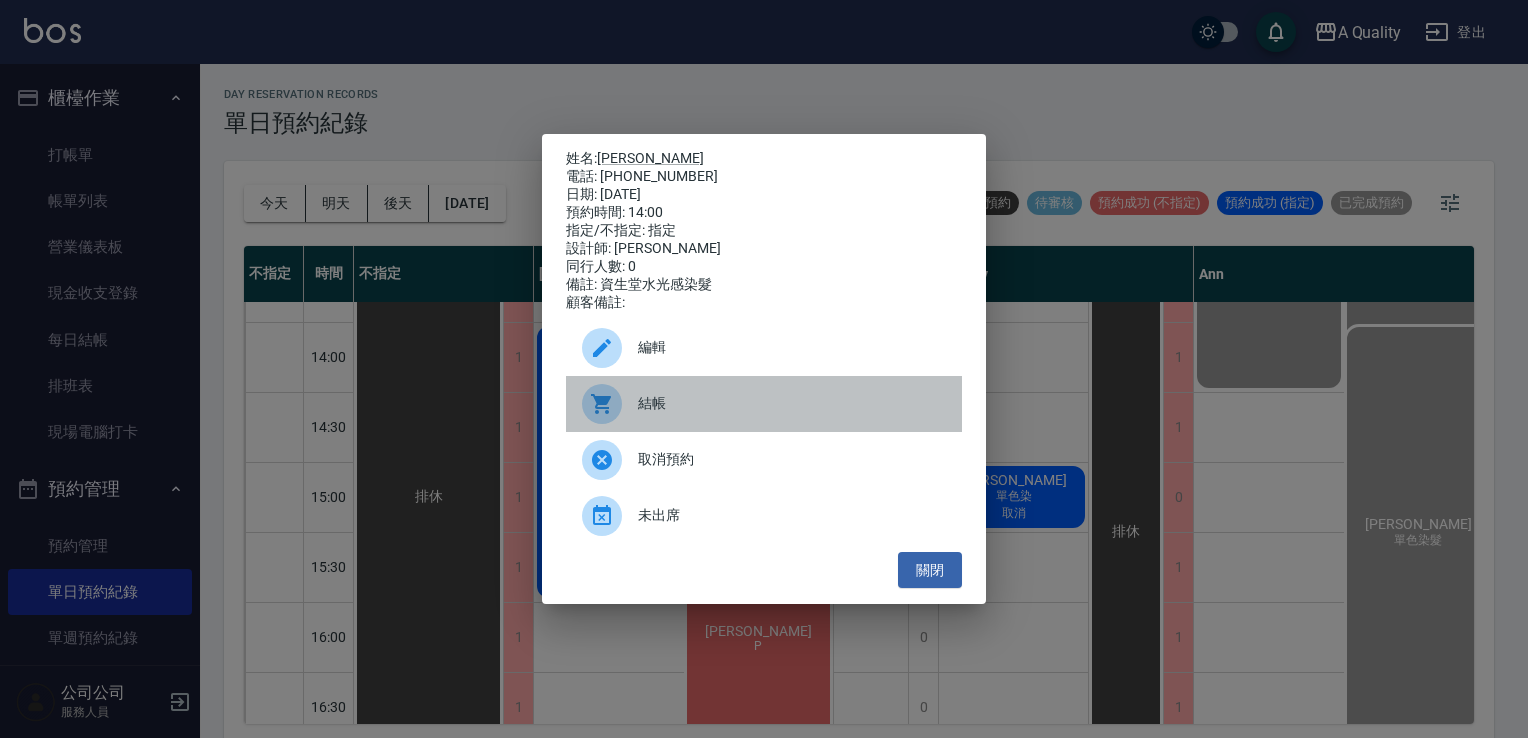 click on "結帳" at bounding box center (792, 403) 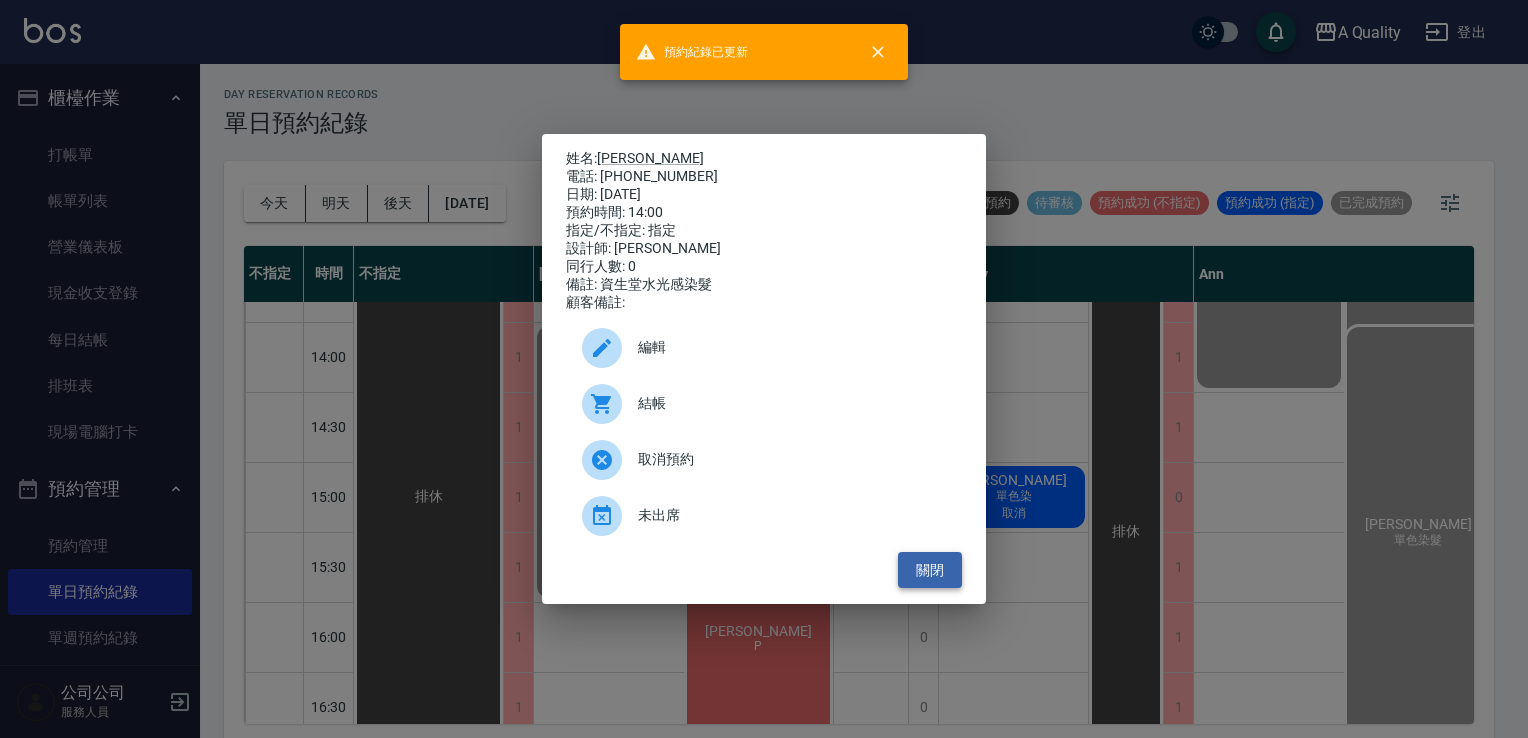 click on "關閉" at bounding box center [930, 570] 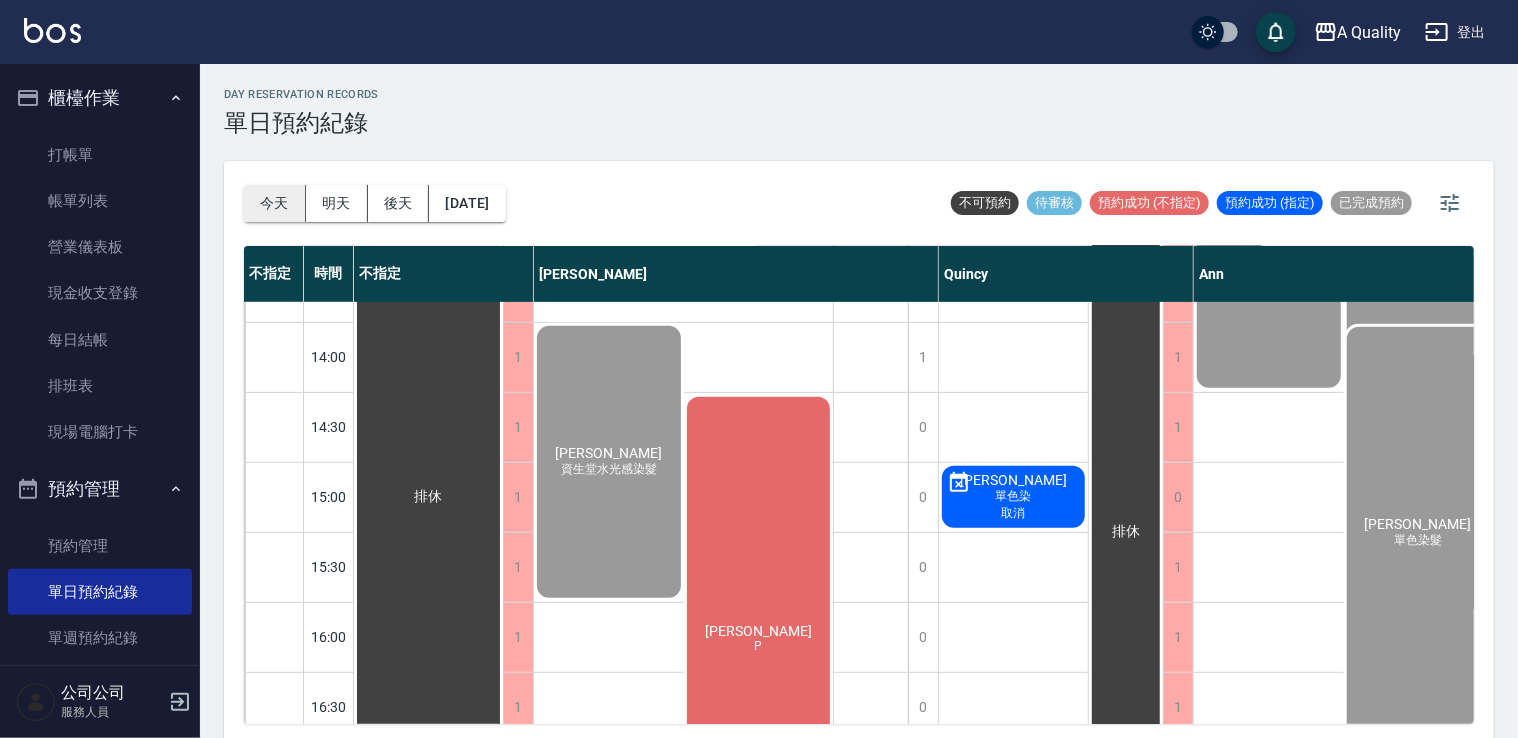 drag, startPoint x: 242, startPoint y: 203, endPoint x: 248, endPoint y: 213, distance: 11.661903 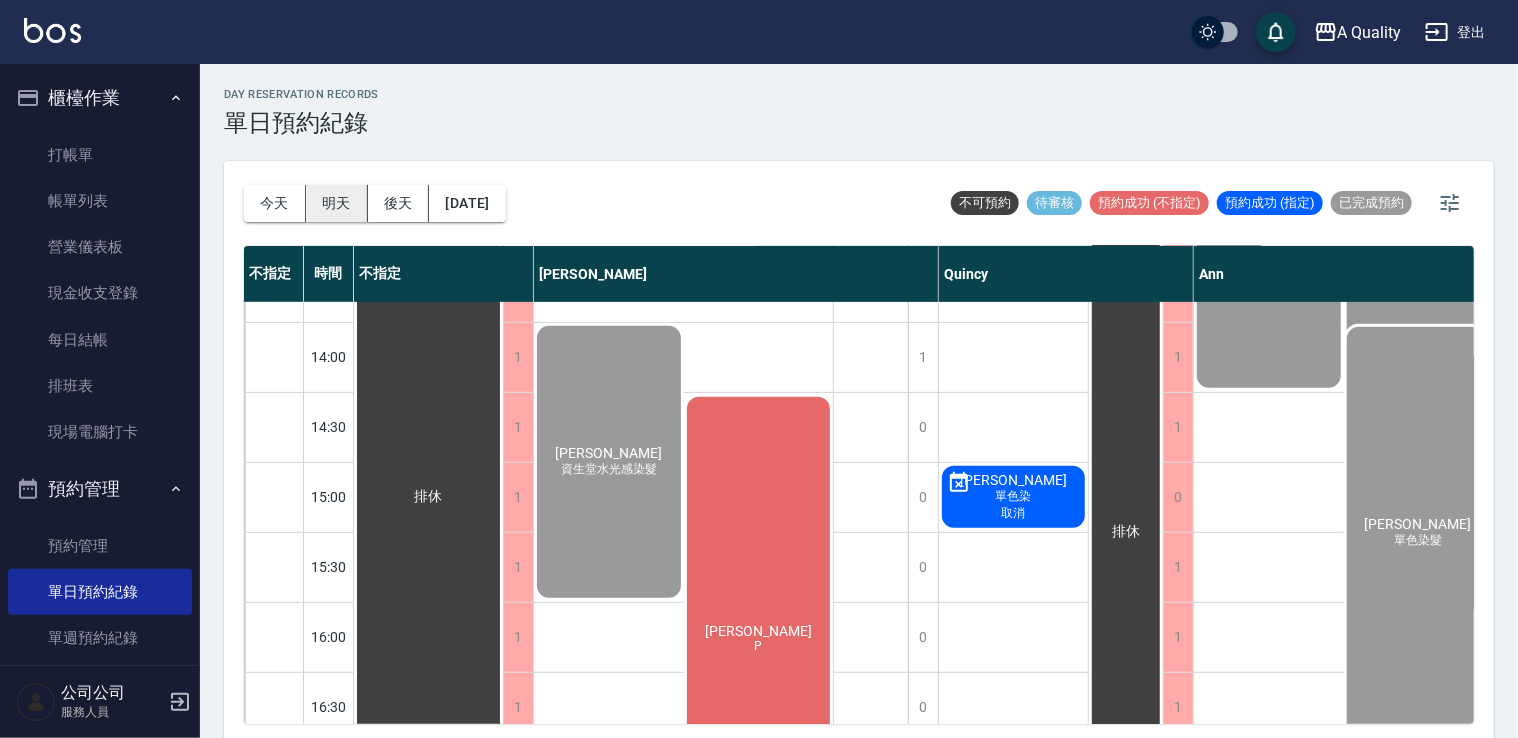 click on "明天" at bounding box center [337, 203] 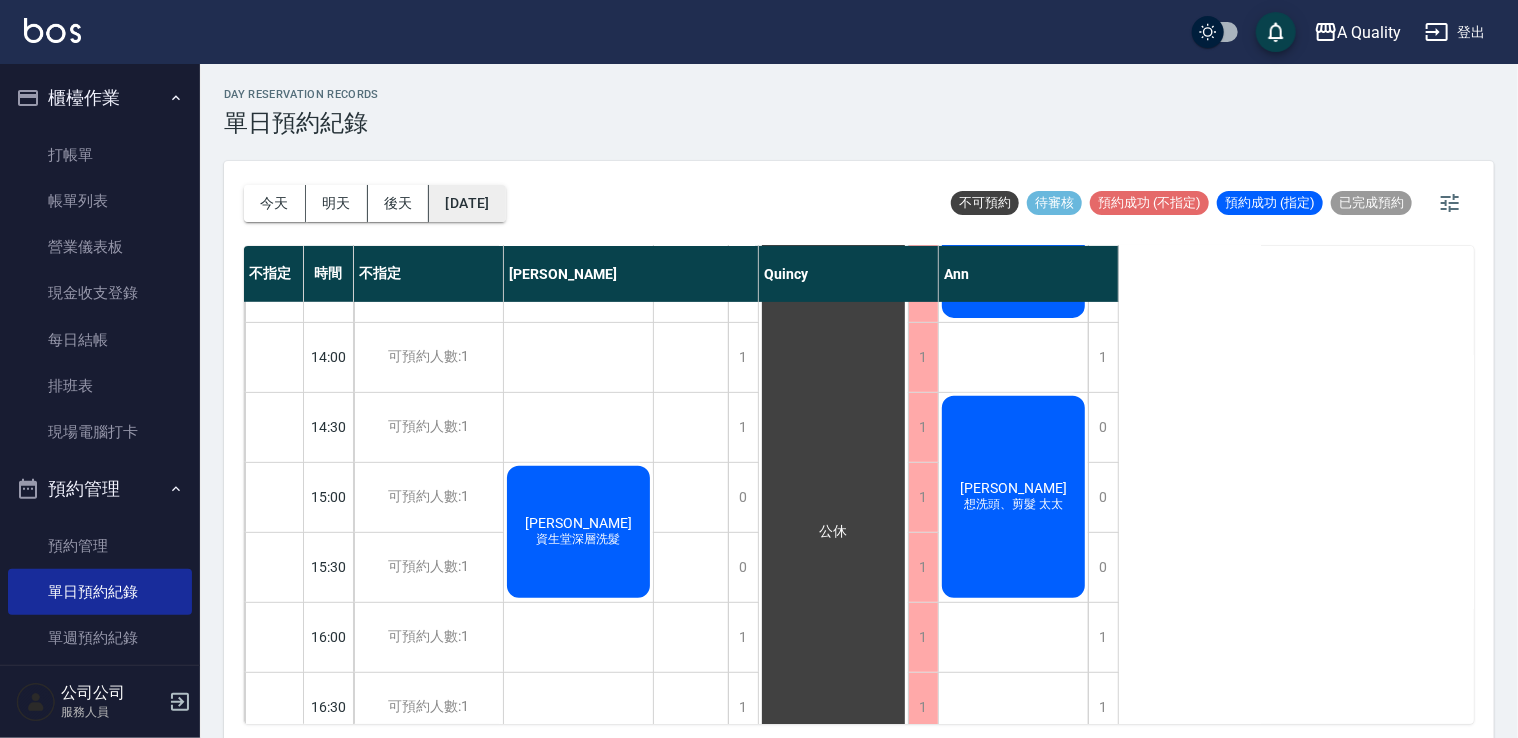 click on "[DATE]" at bounding box center (467, 203) 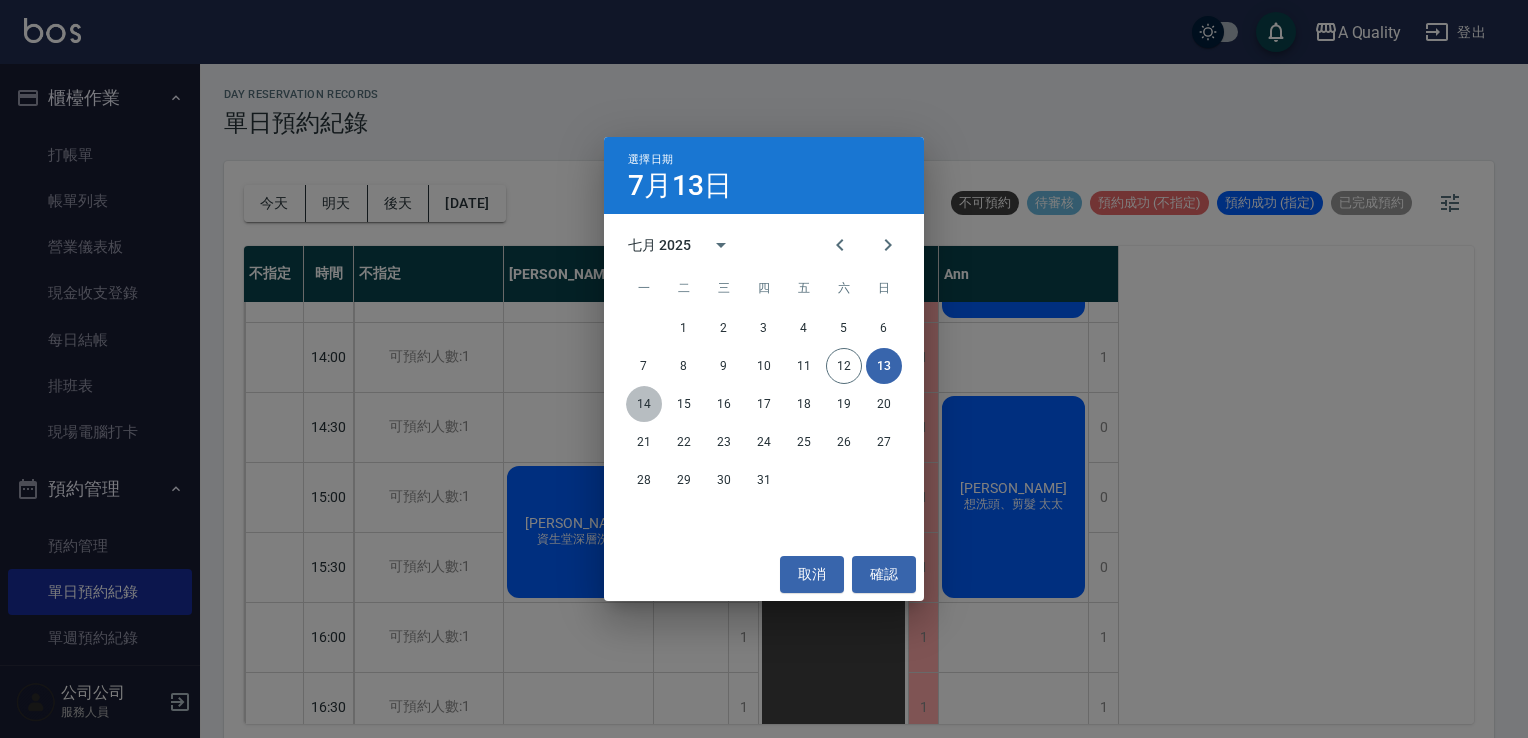 click on "14" at bounding box center (644, 404) 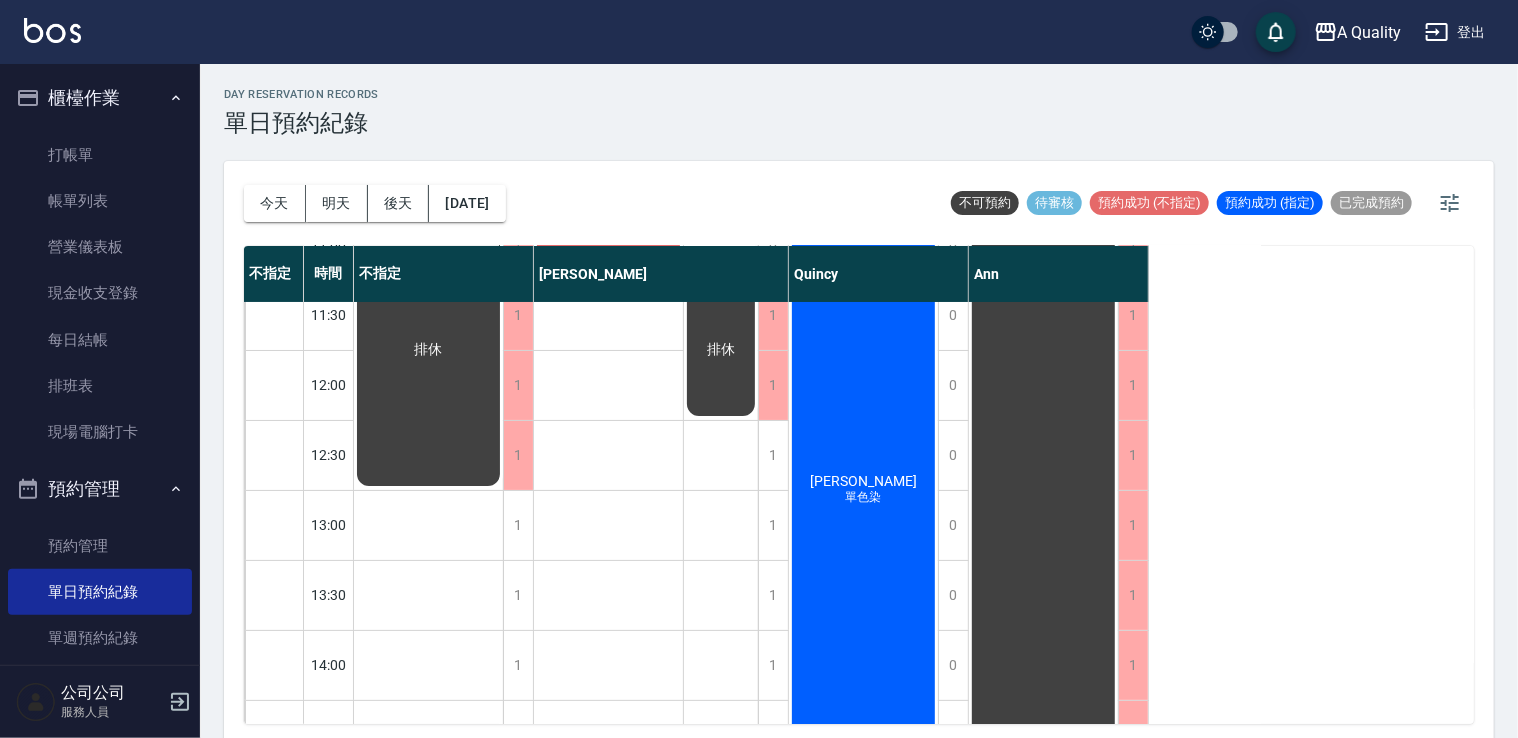 scroll, scrollTop: 0, scrollLeft: 0, axis: both 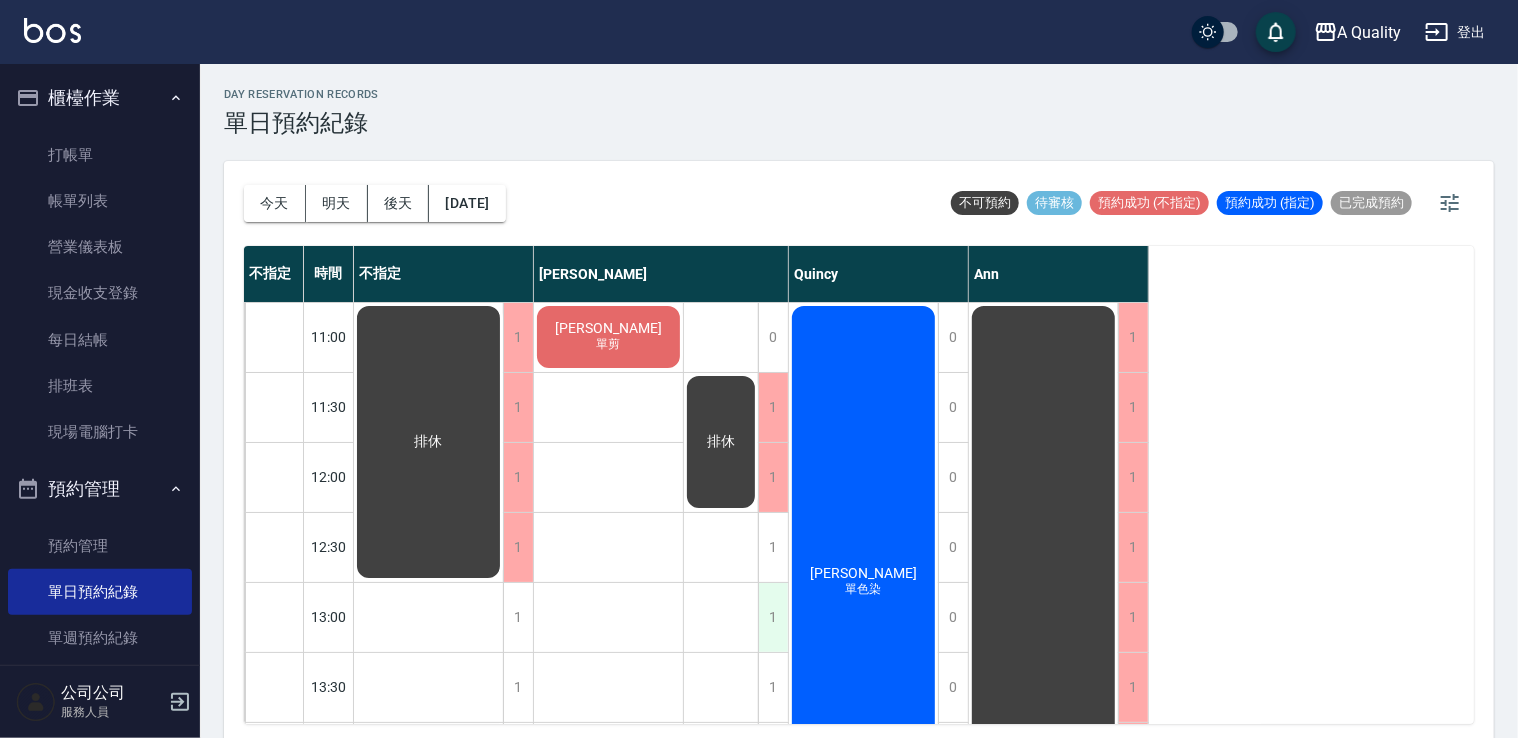 click on "1" at bounding box center (773, 617) 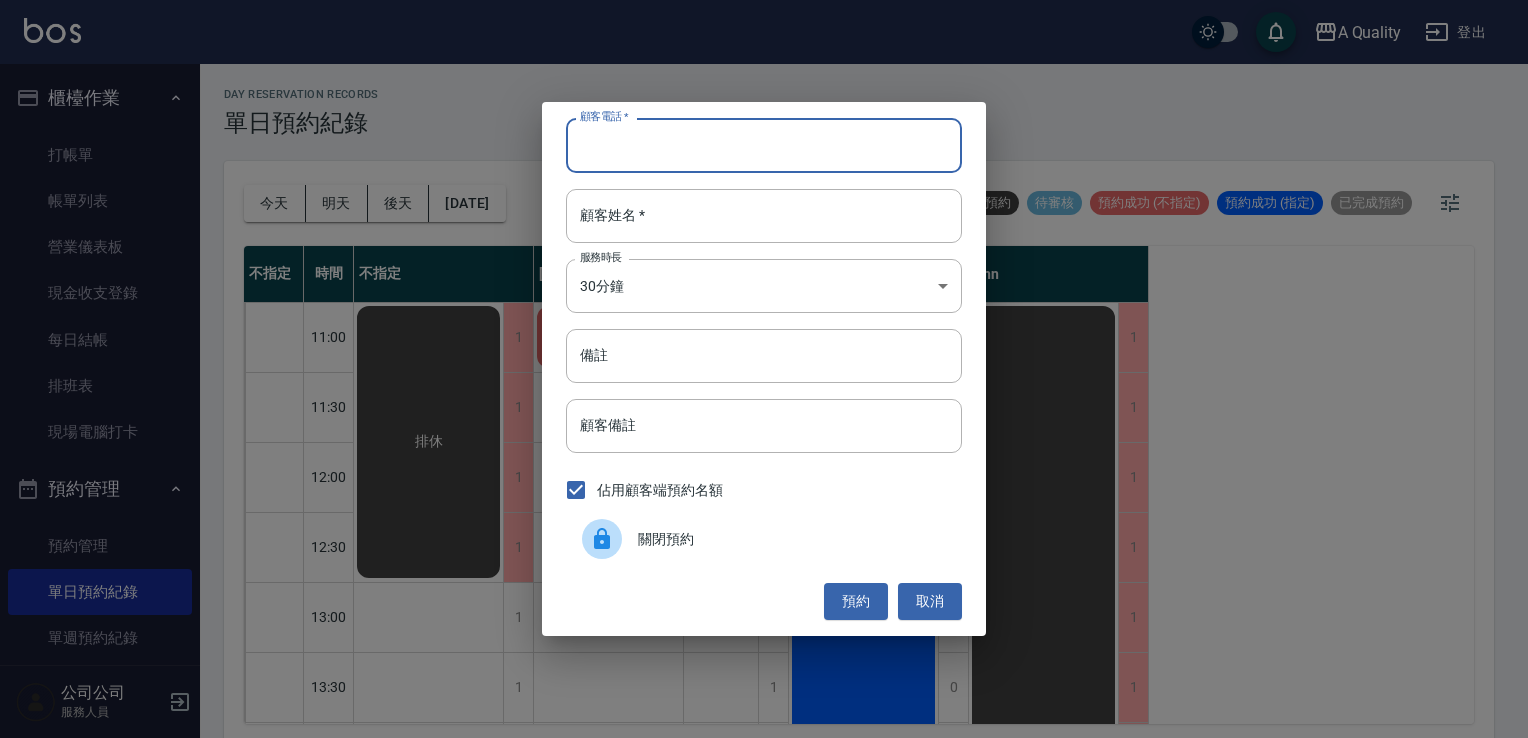 click on "顧客電話   *" at bounding box center (764, 145) 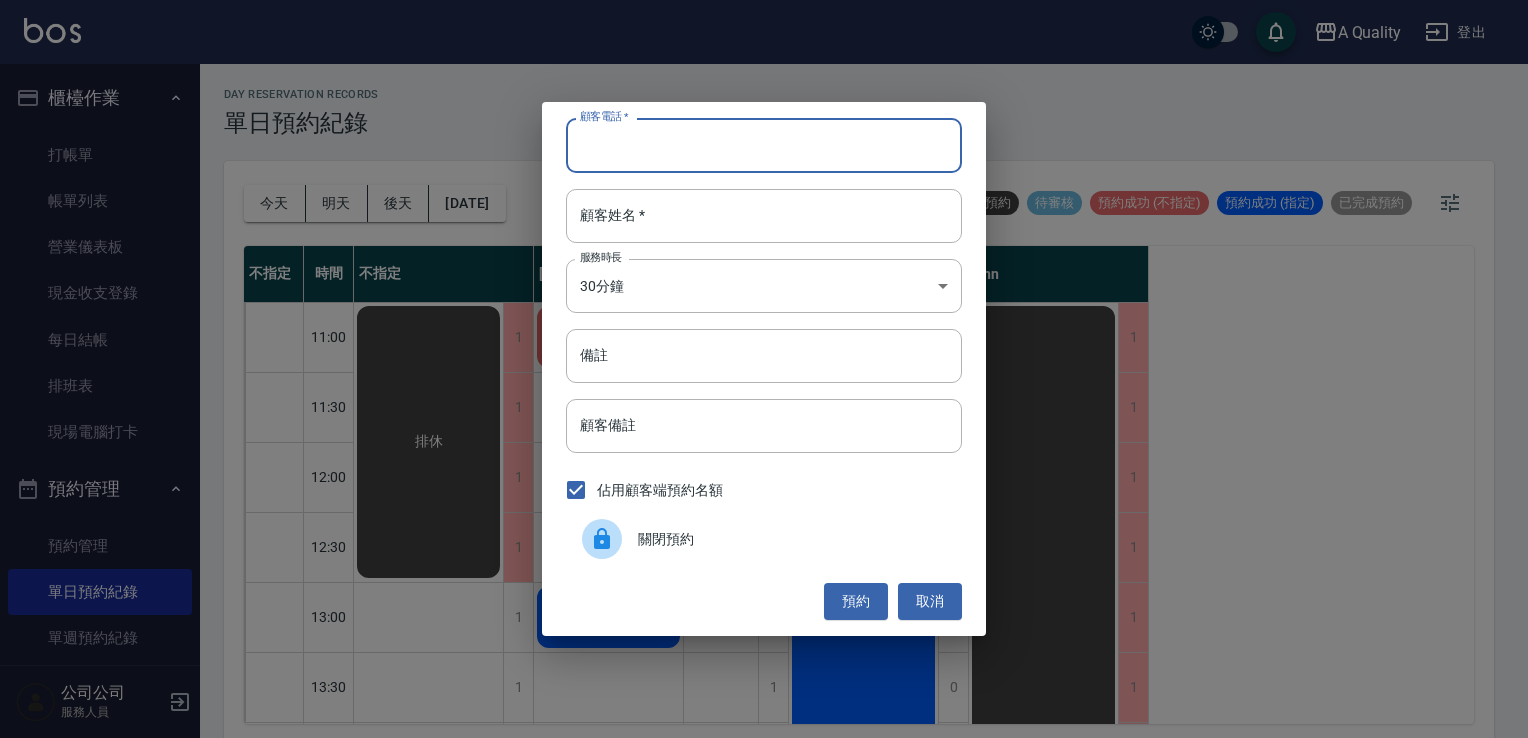 click on "顧客電話   * 顧客電話   * 顧客姓名   * 顧客姓名   * 服務時長 30分鐘 1 服務時長 備註 備註 顧客備註 顧客備註 佔用顧客端預約名額 關閉預約 預約 取消" at bounding box center [764, 368] 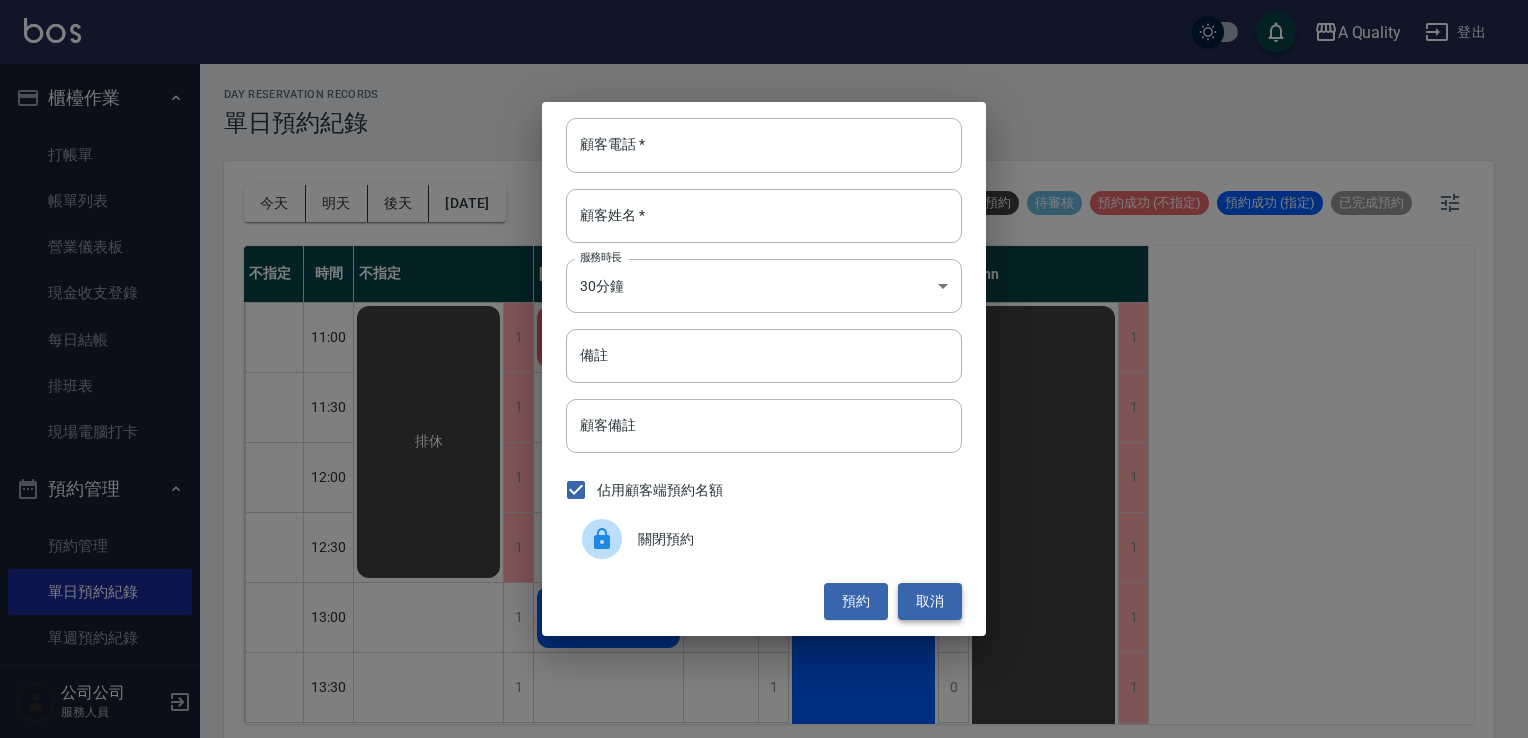 click on "取消" at bounding box center (930, 601) 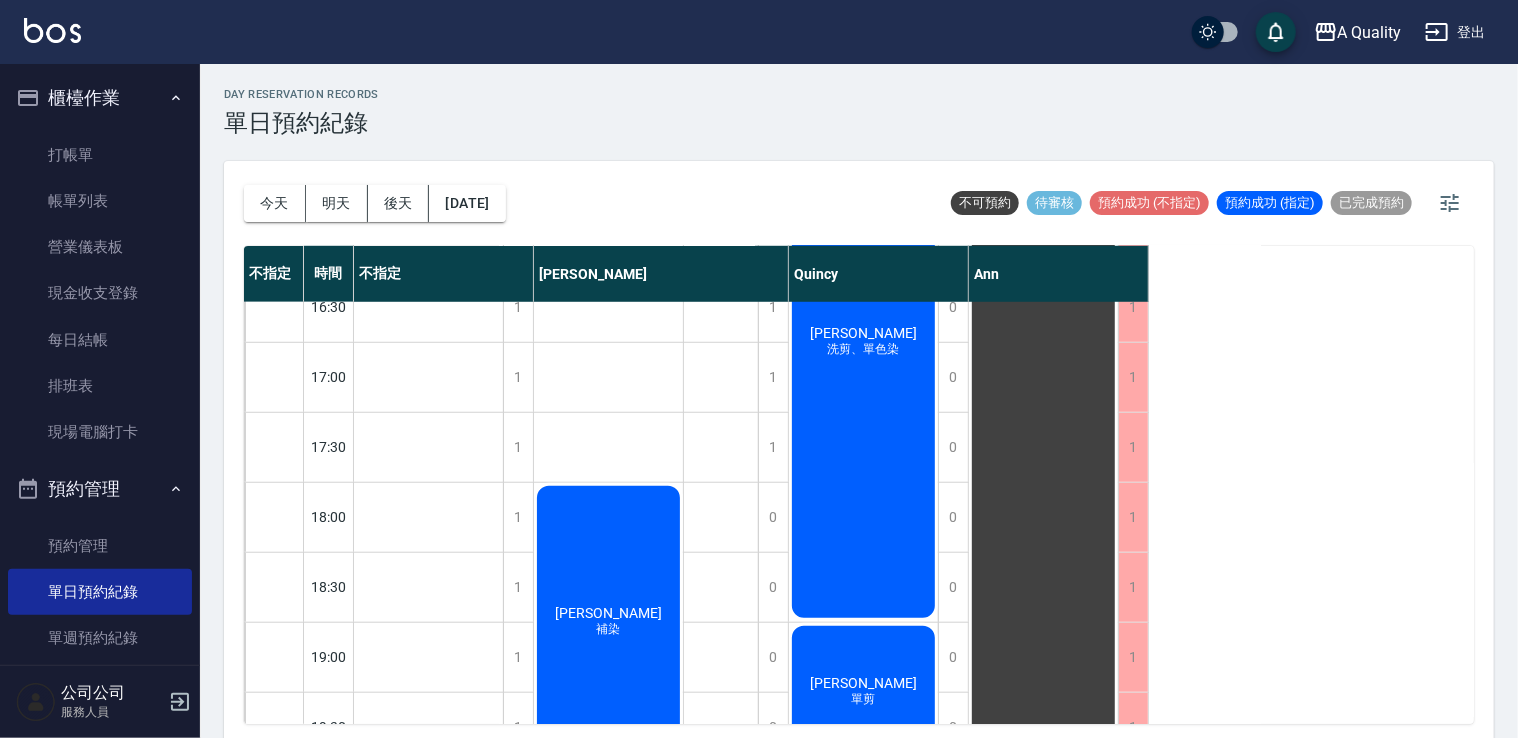 scroll, scrollTop: 853, scrollLeft: 0, axis: vertical 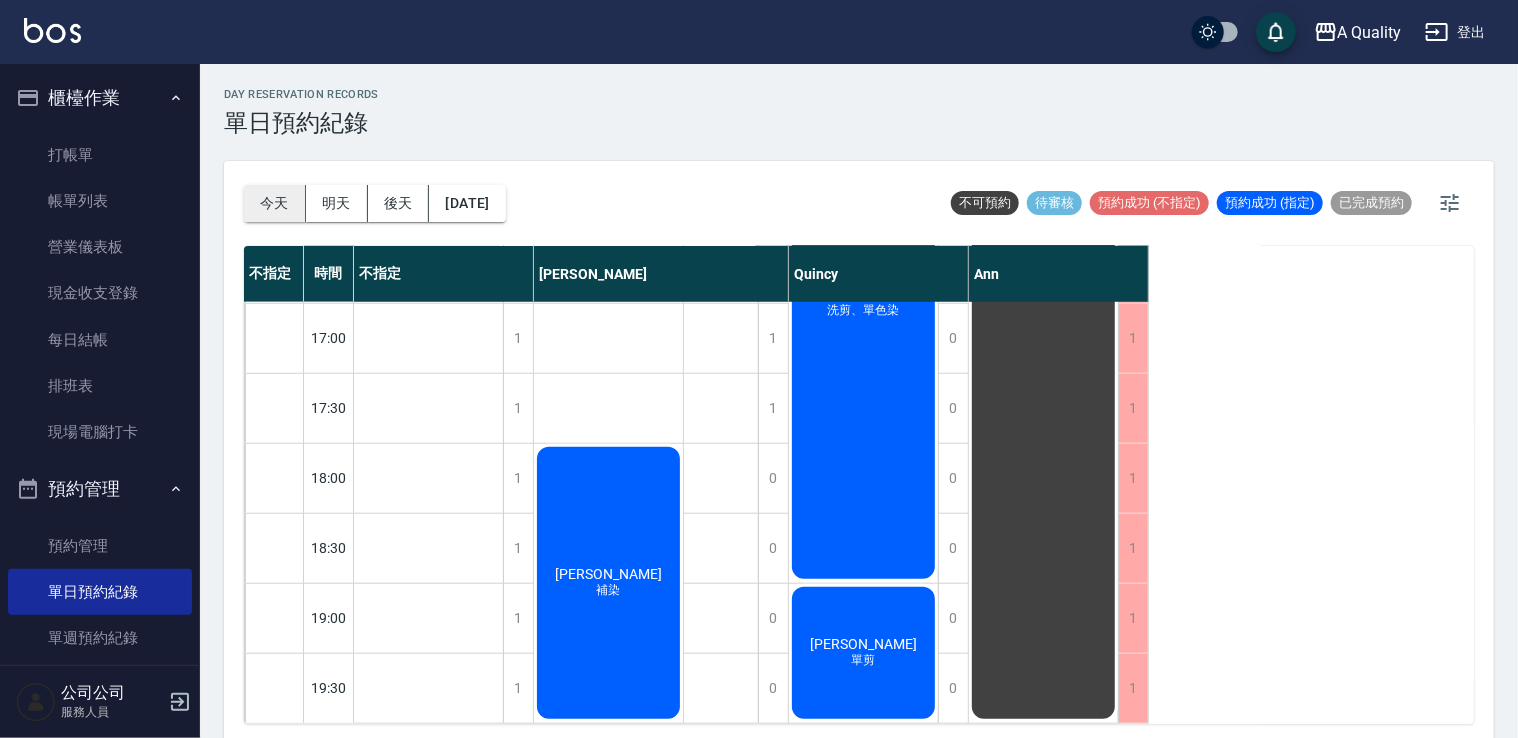 click on "今天" at bounding box center (275, 203) 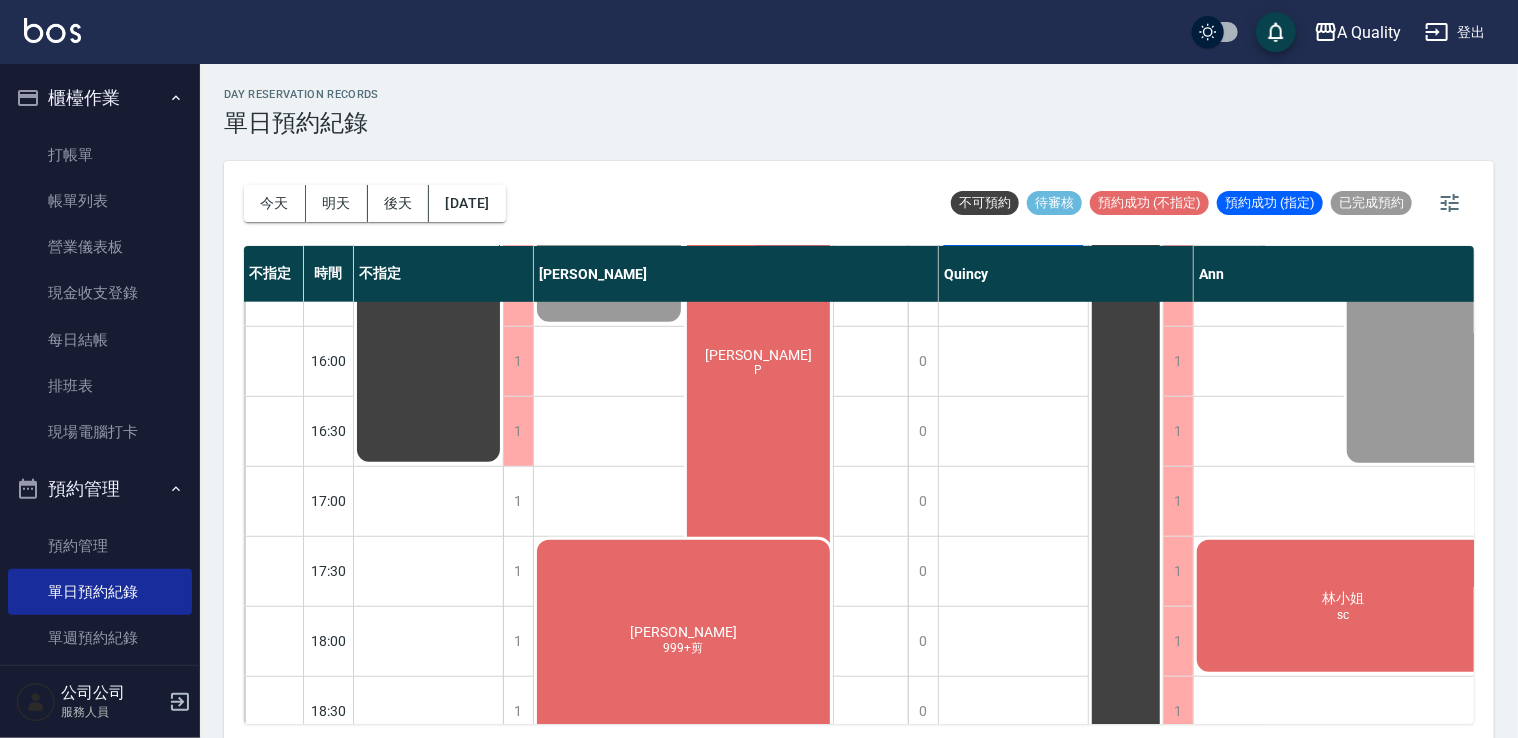 scroll, scrollTop: 553, scrollLeft: 0, axis: vertical 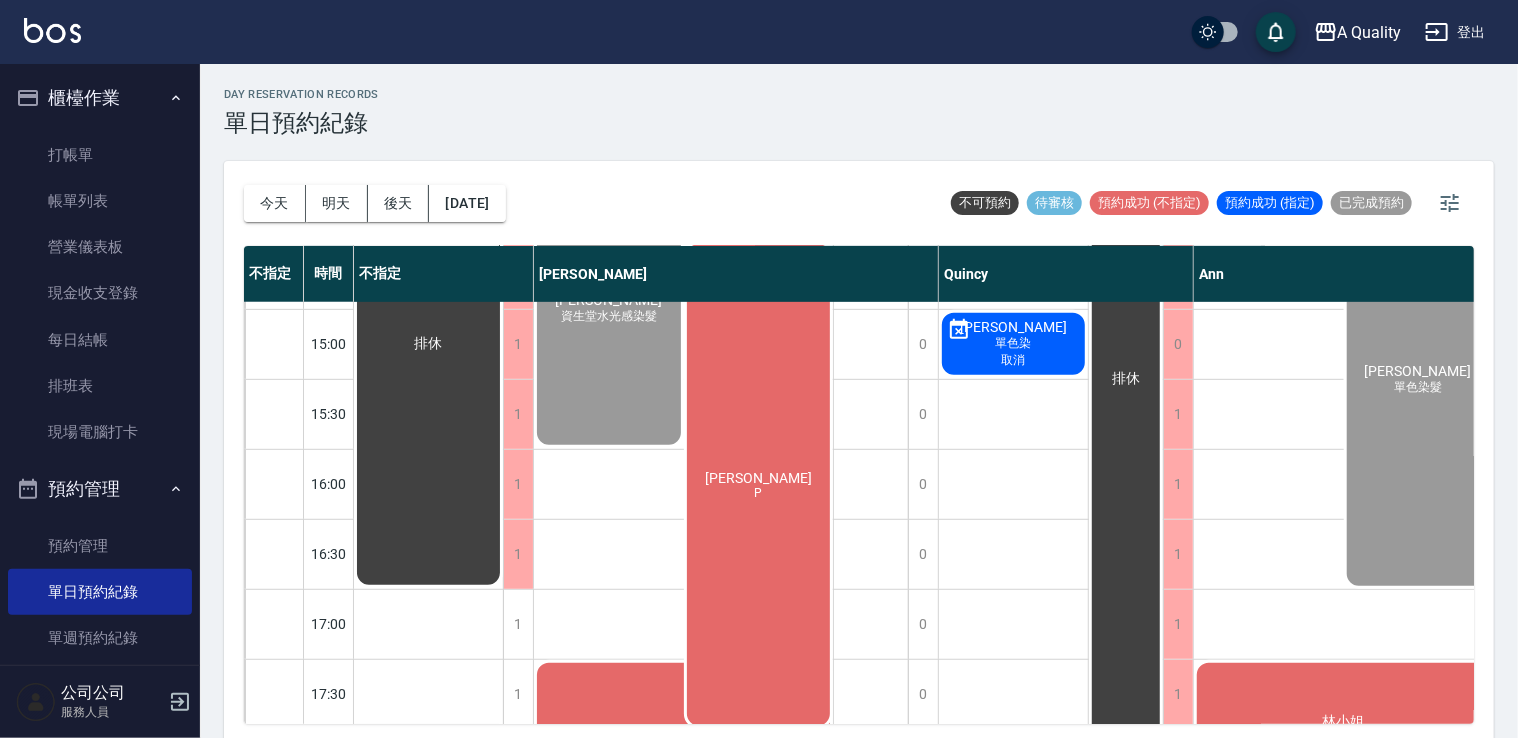 click on "潘宜茹 P" at bounding box center (759, 485) 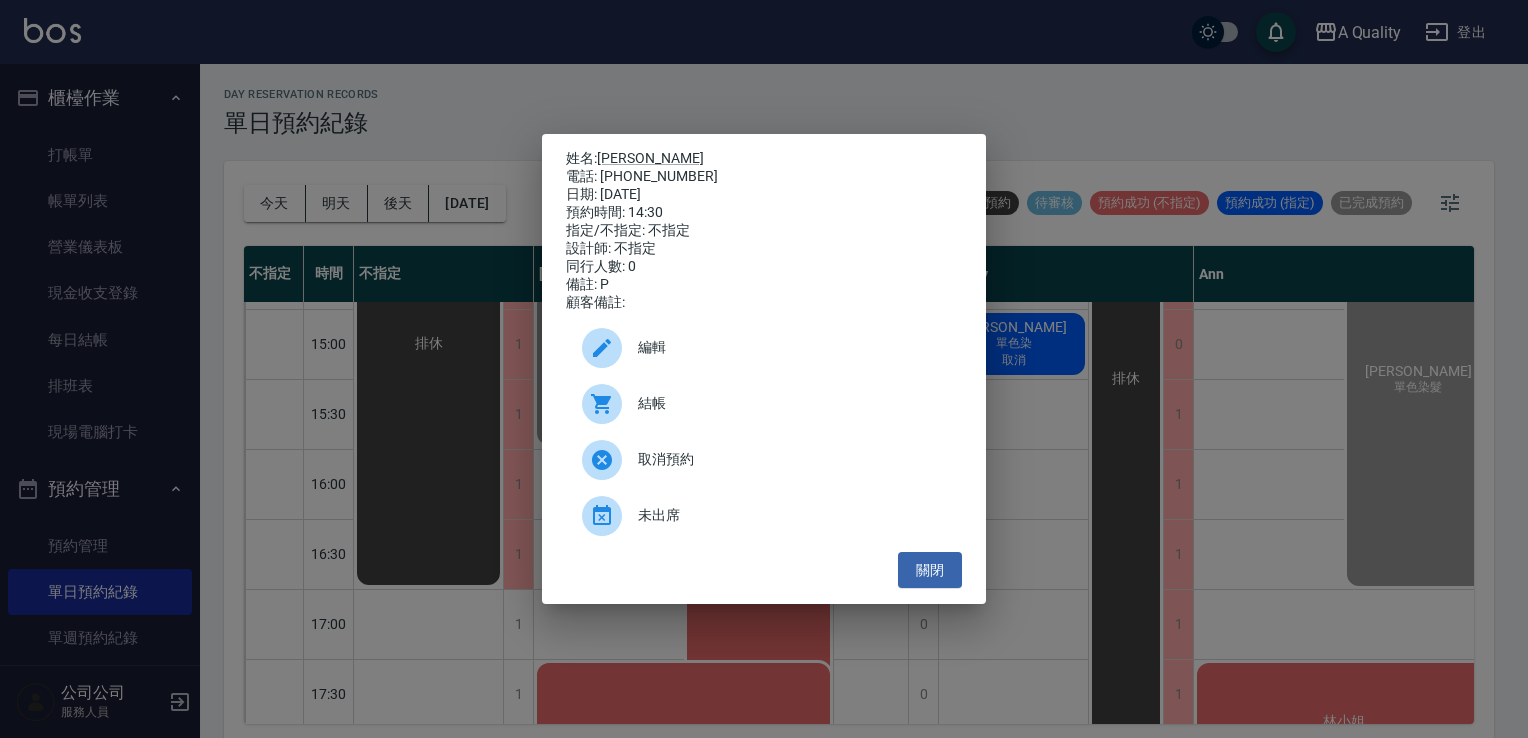 click on "結帳" at bounding box center [792, 403] 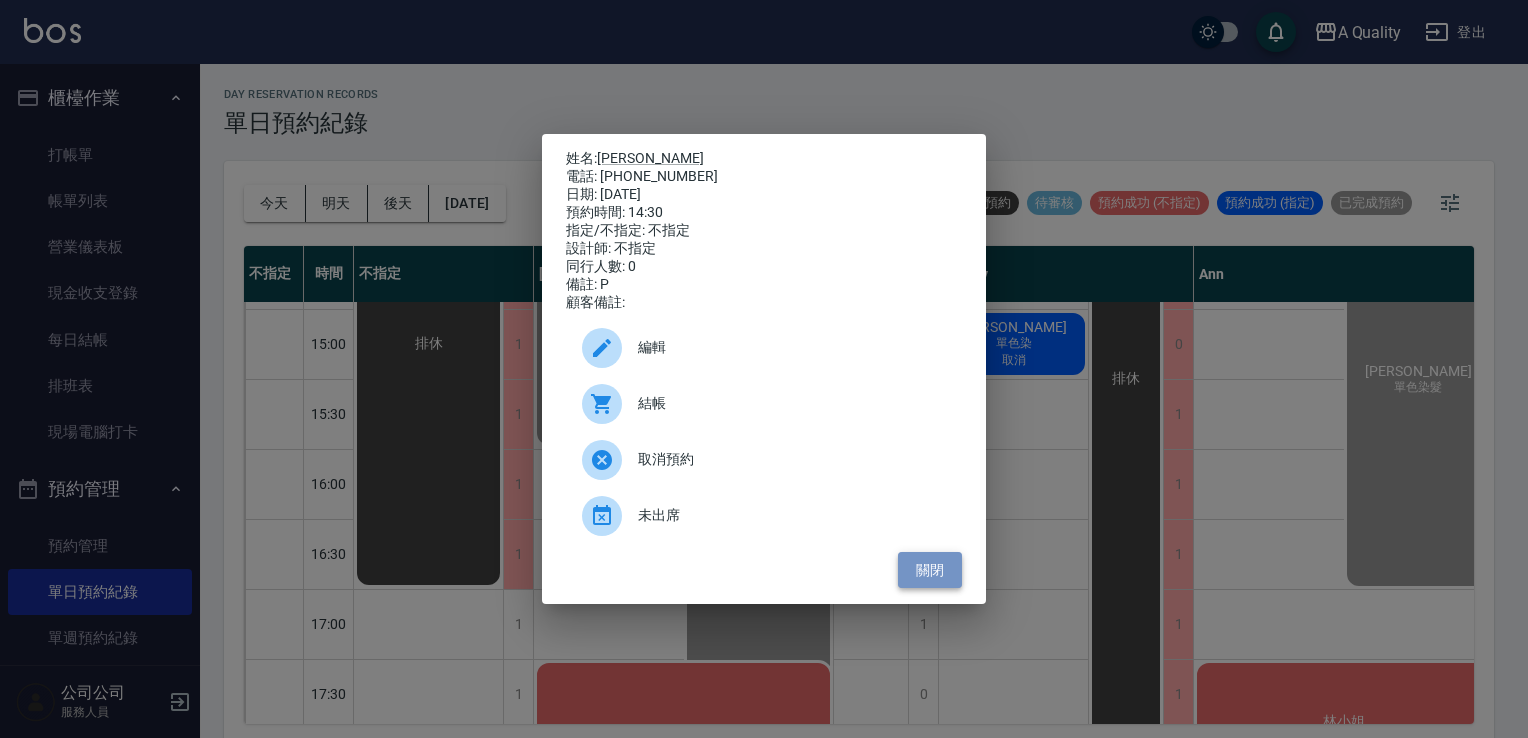 click on "關閉" at bounding box center [930, 570] 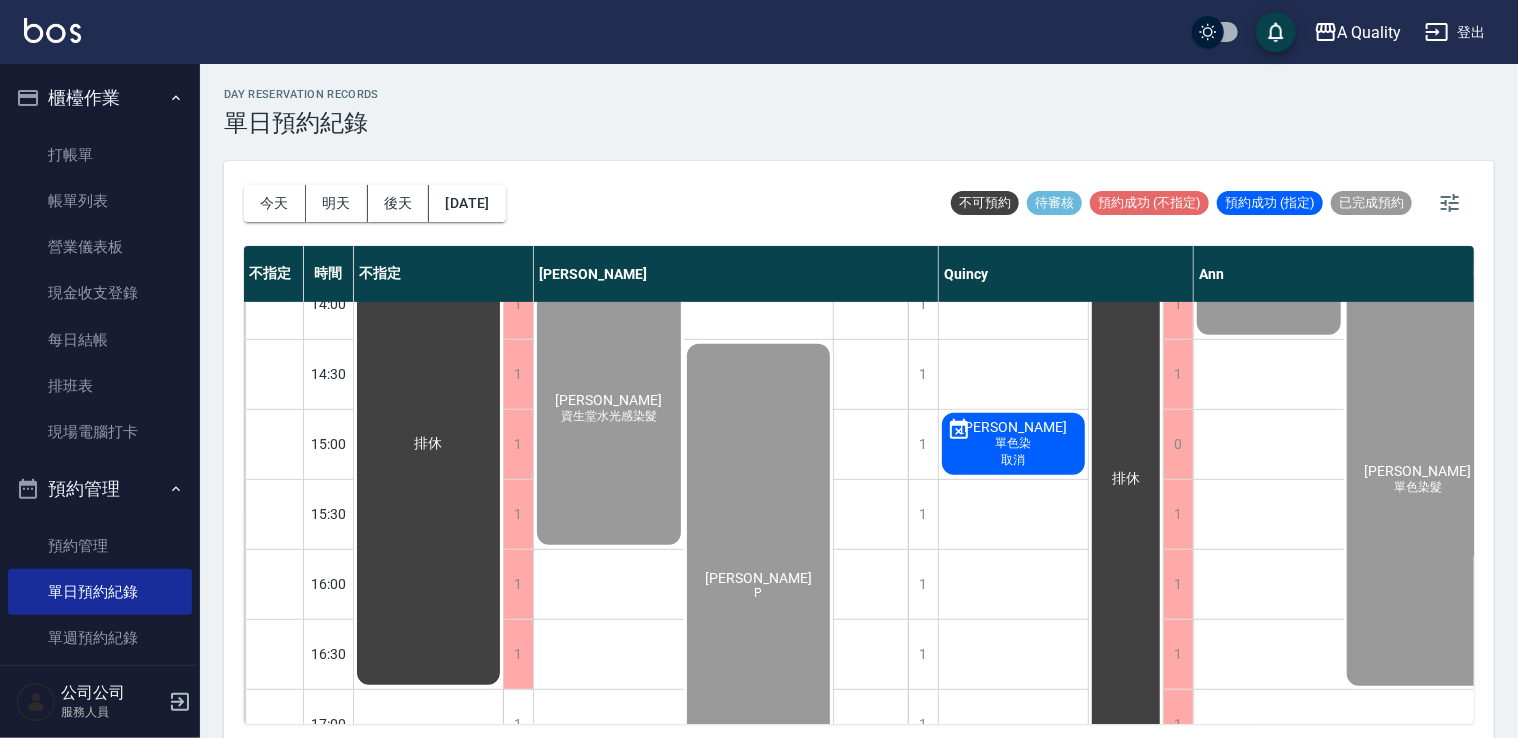 scroll, scrollTop: 353, scrollLeft: 0, axis: vertical 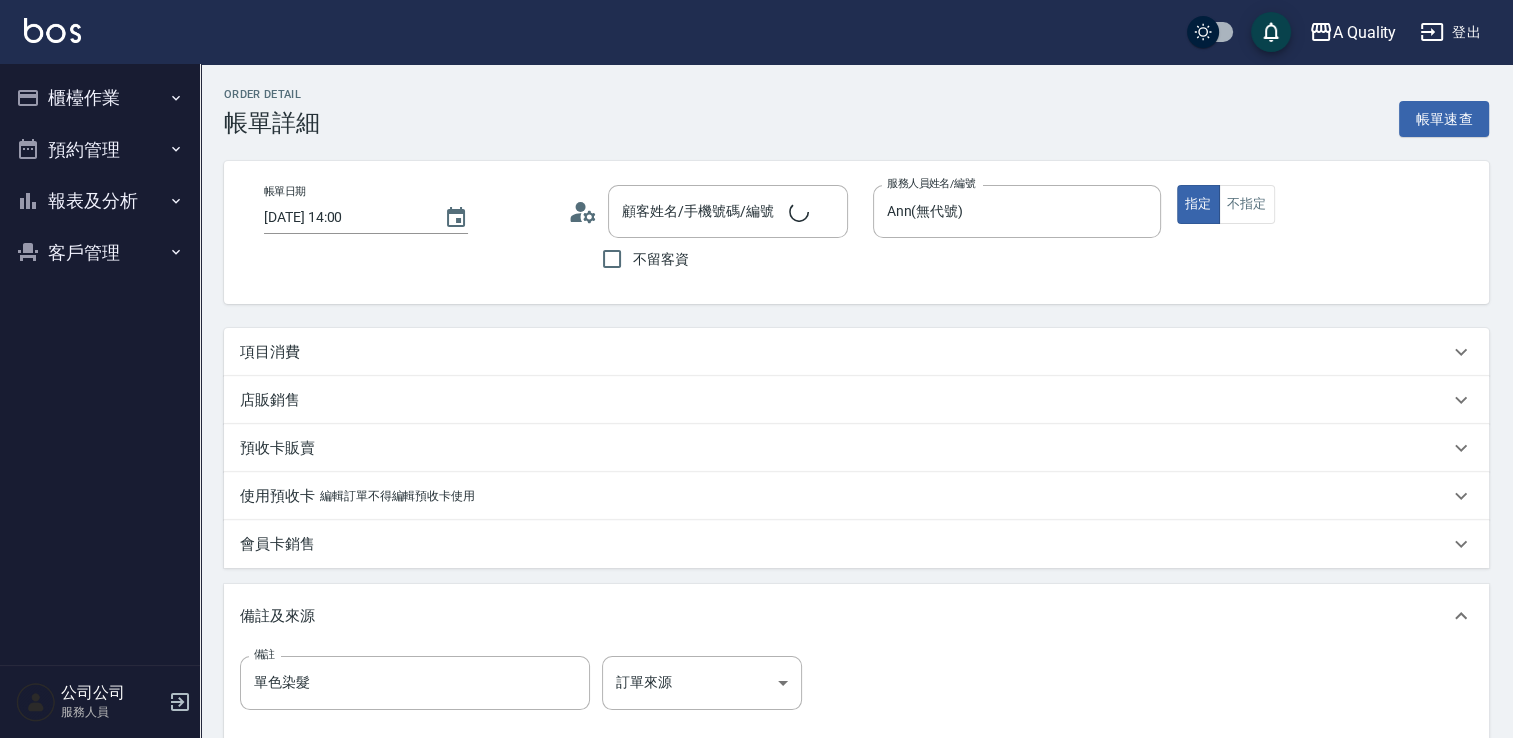 type on "2025/07/12 14:00" 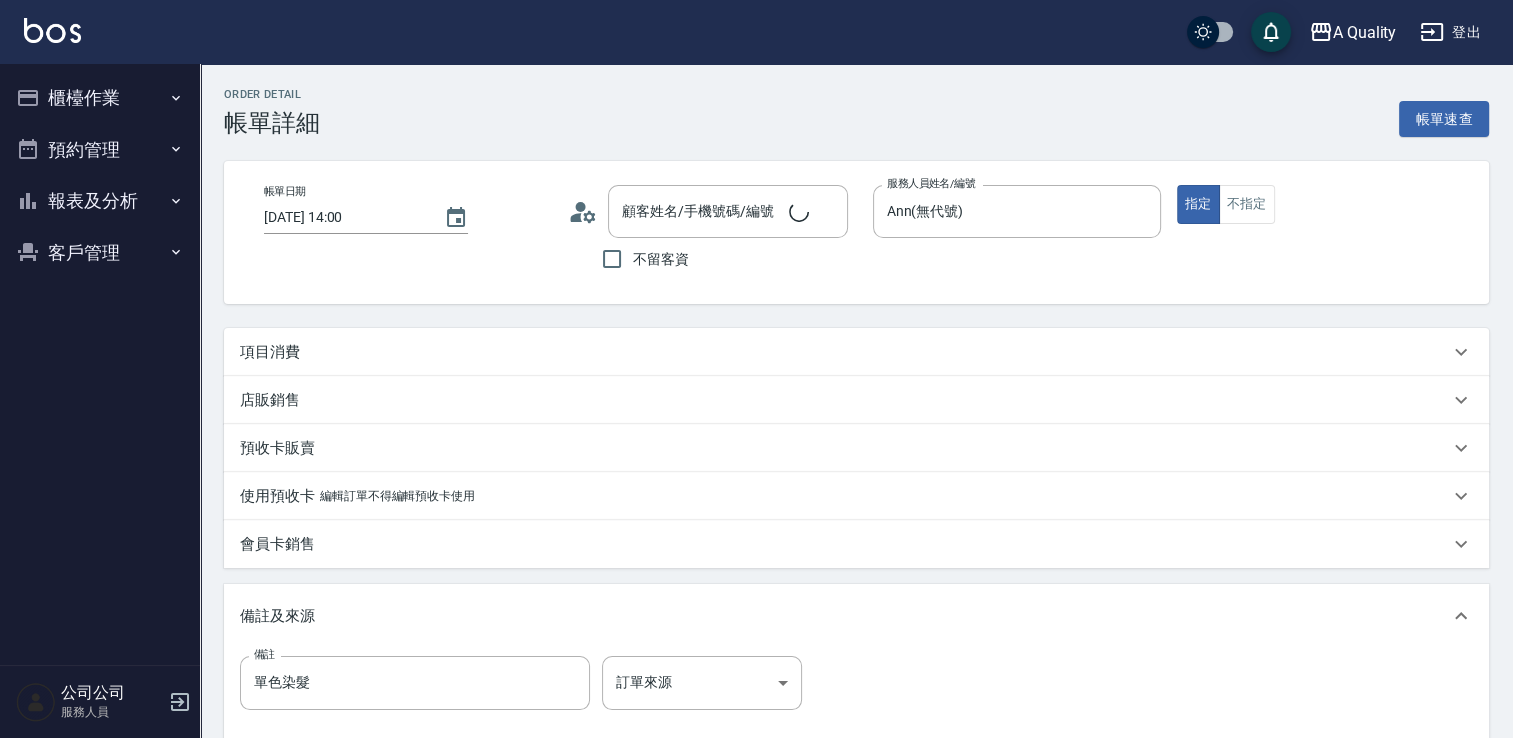 type on "Ann(無代號)" 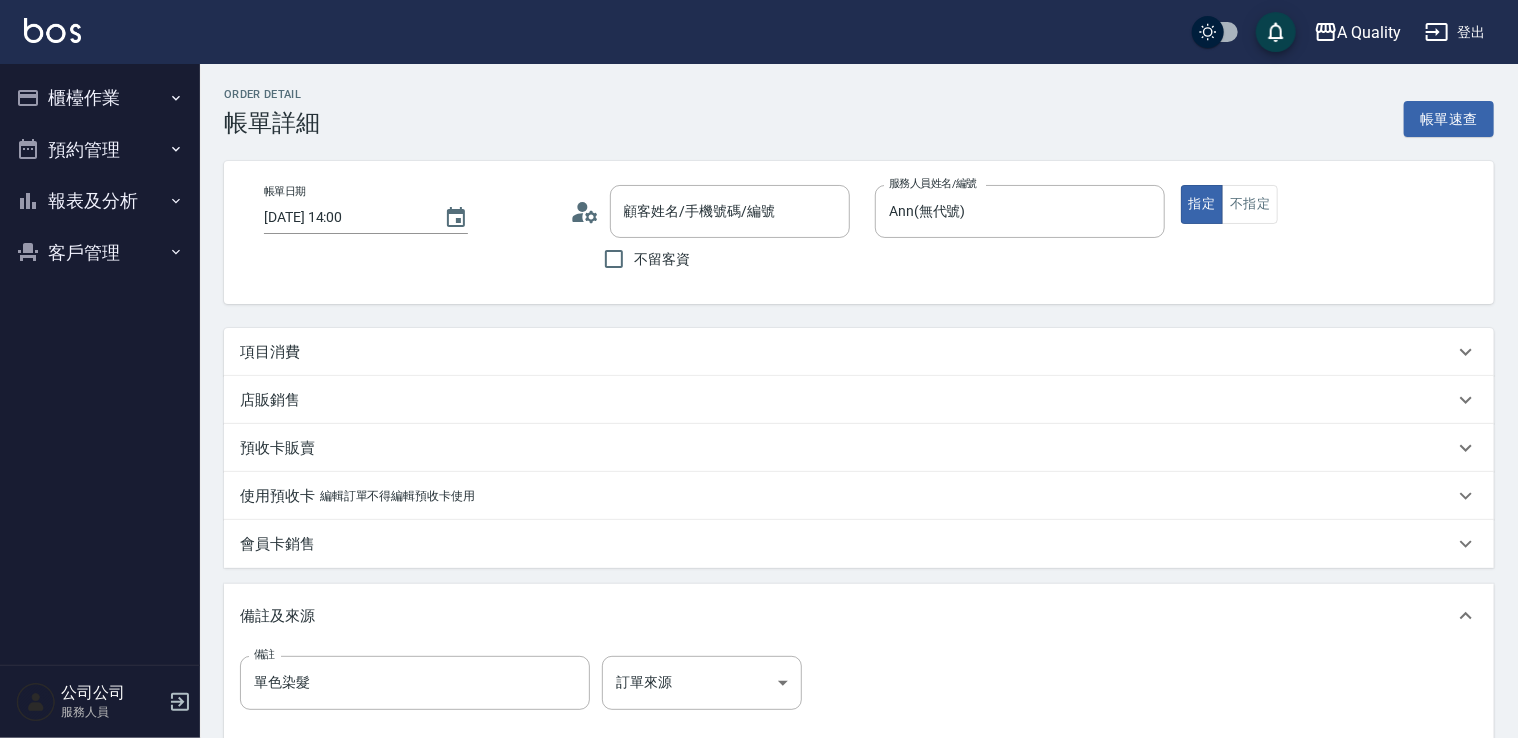 type on "林懿蘋/0924112338/null" 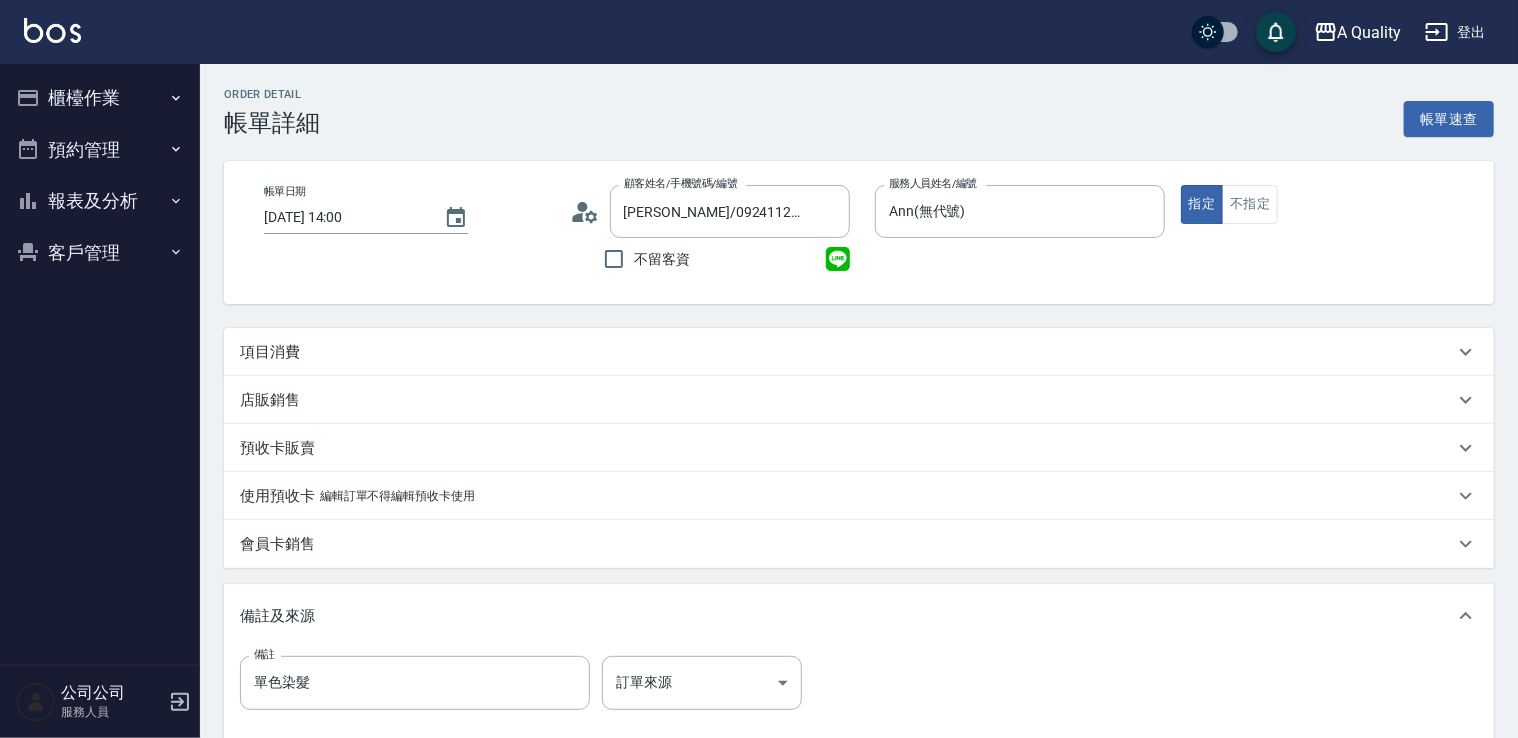 click on "項目消費" at bounding box center [847, 352] 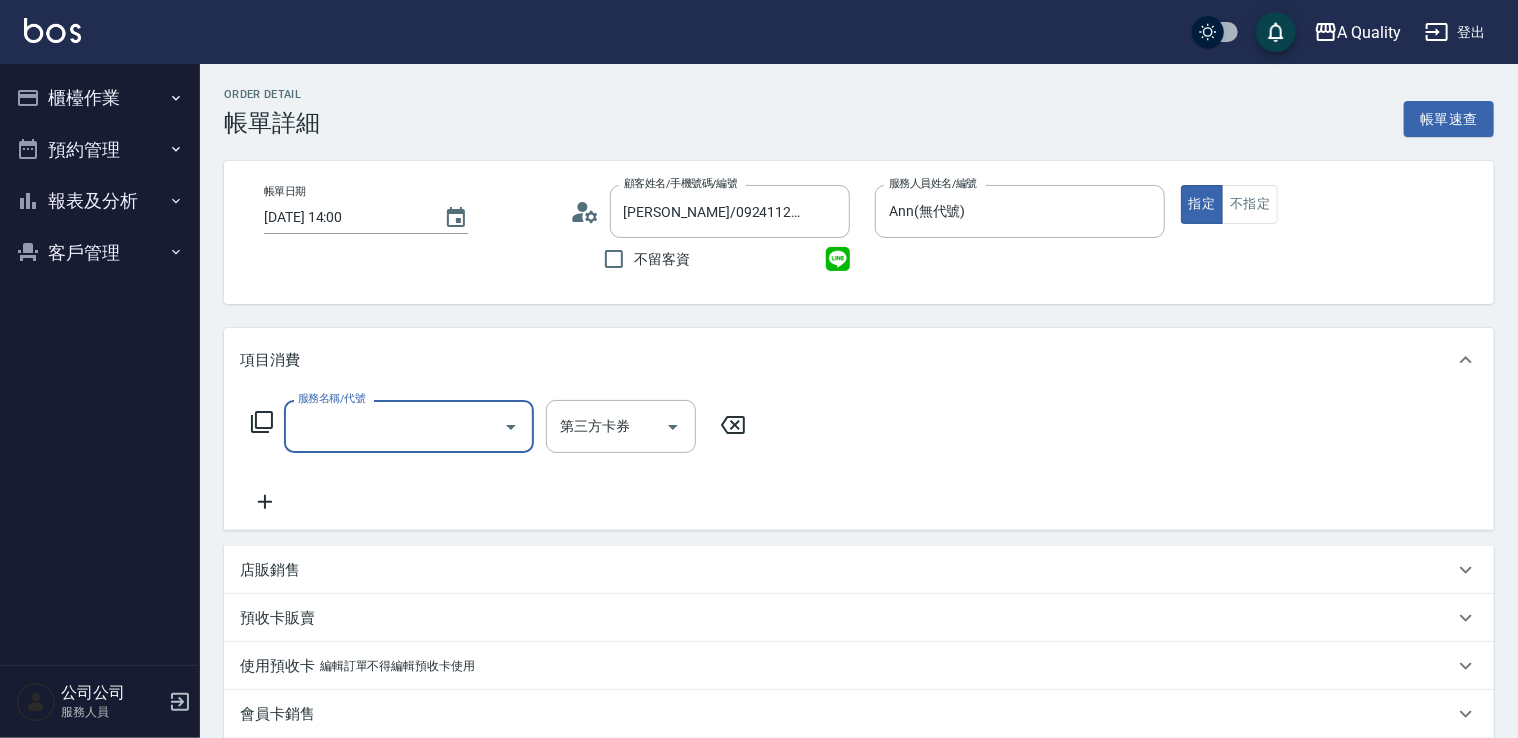 scroll, scrollTop: 0, scrollLeft: 0, axis: both 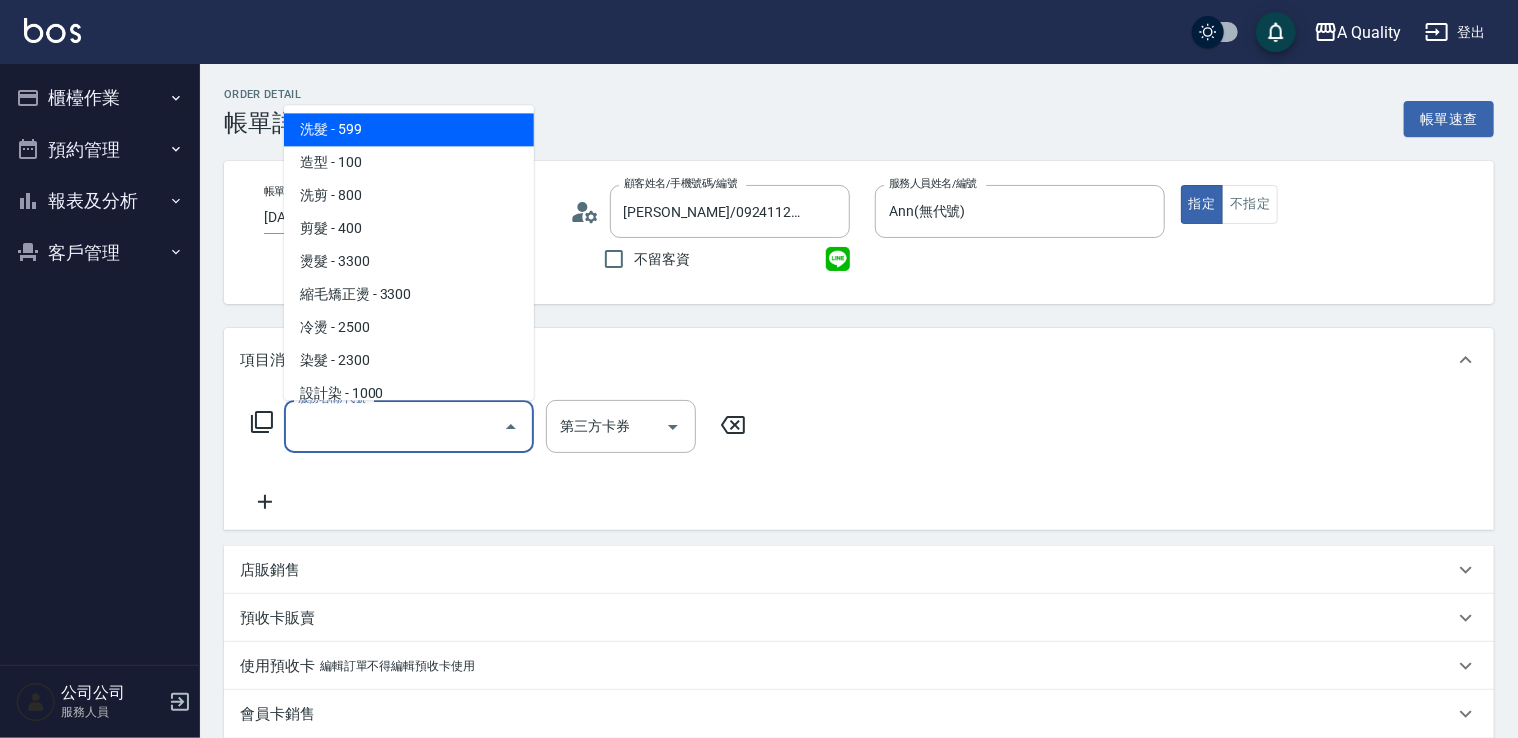 click on "服務名稱/代號" at bounding box center (394, 426) 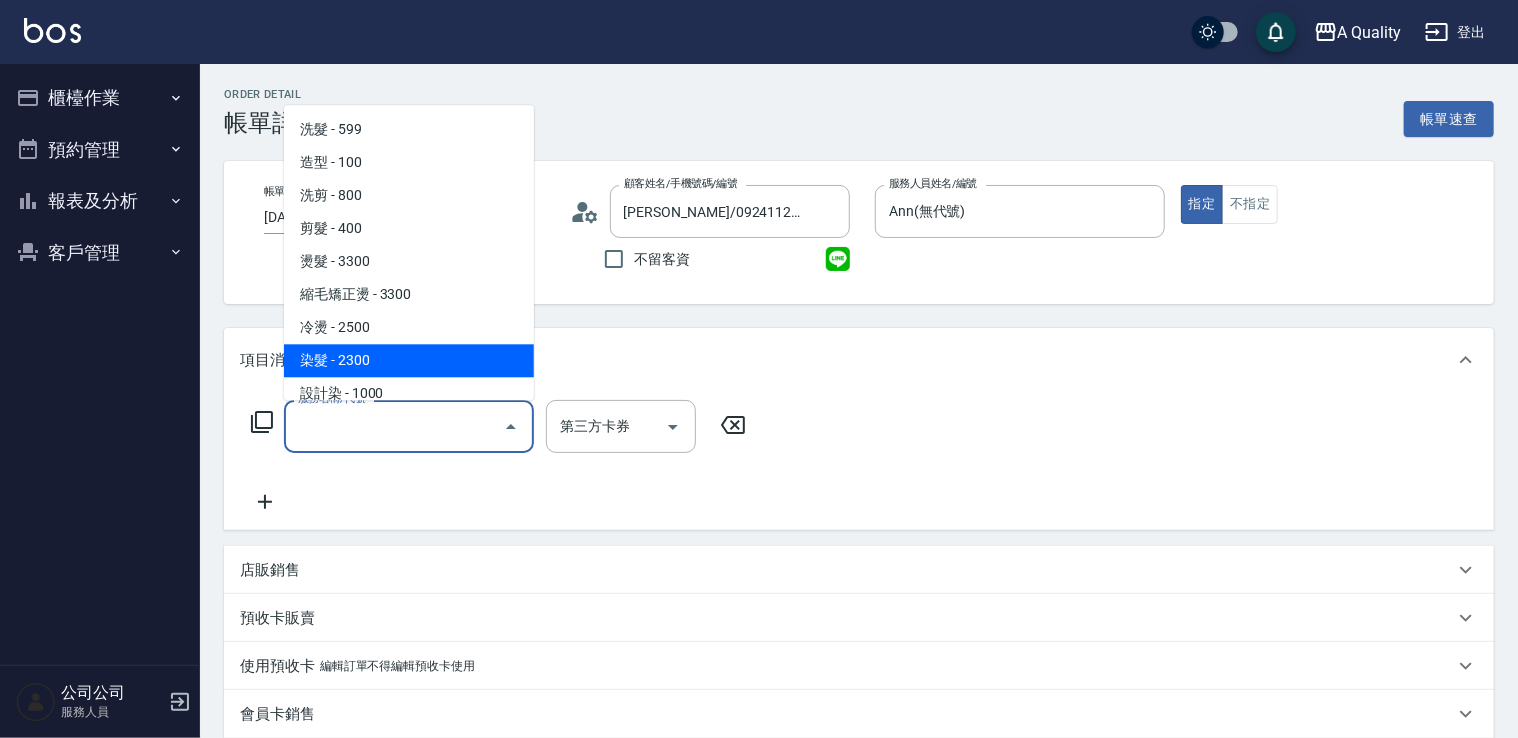 click on "染髮 - 2300" at bounding box center [409, 360] 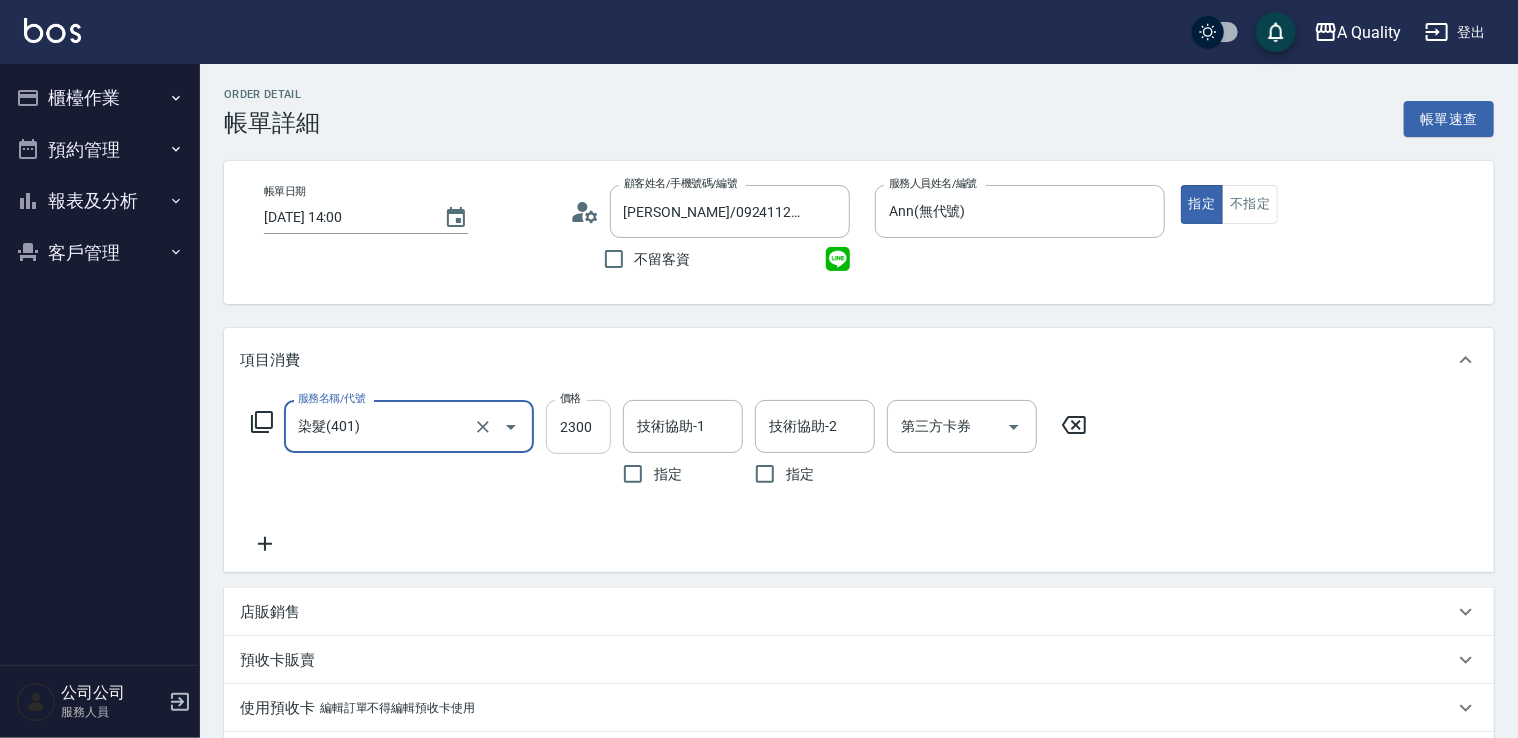click on "2300" at bounding box center (578, 427) 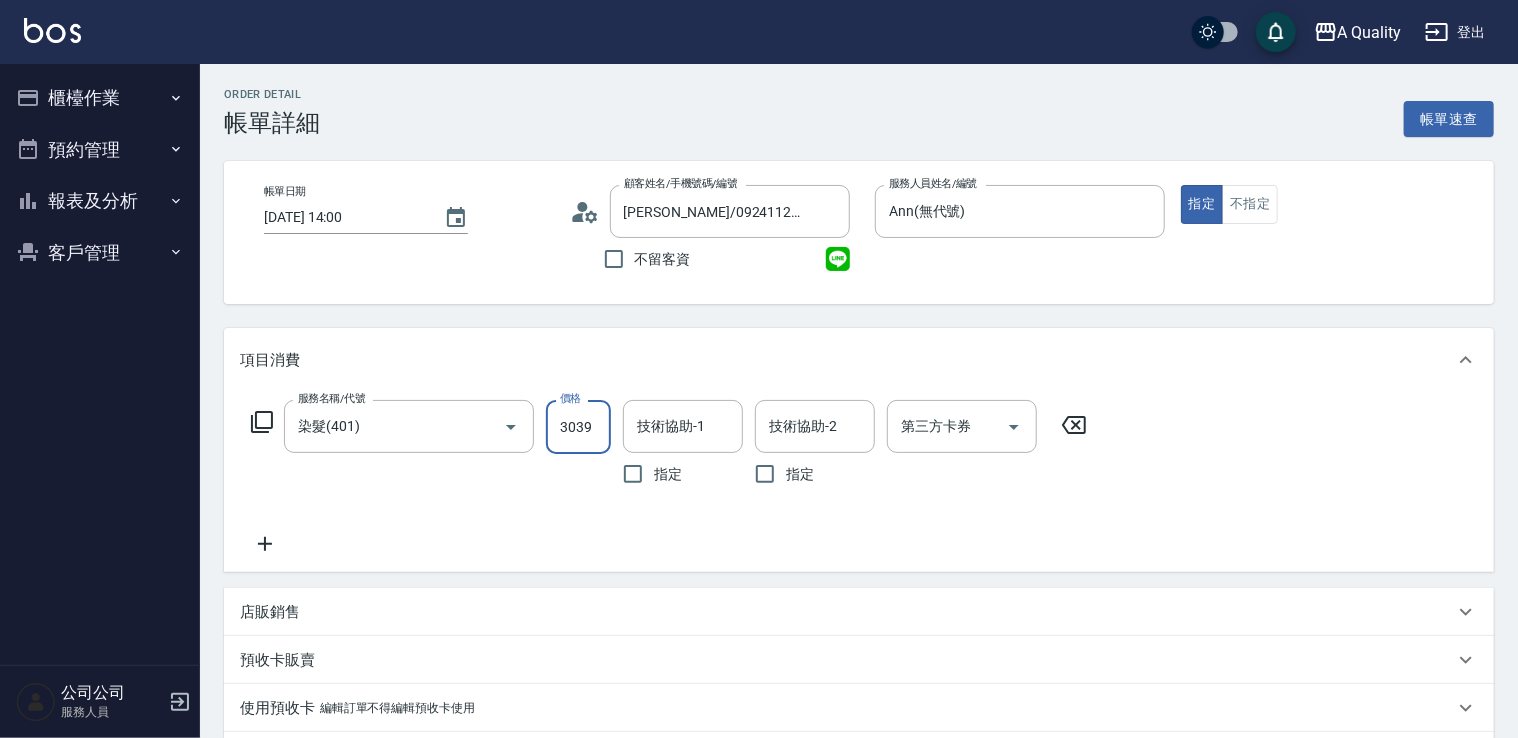 type on "3039" 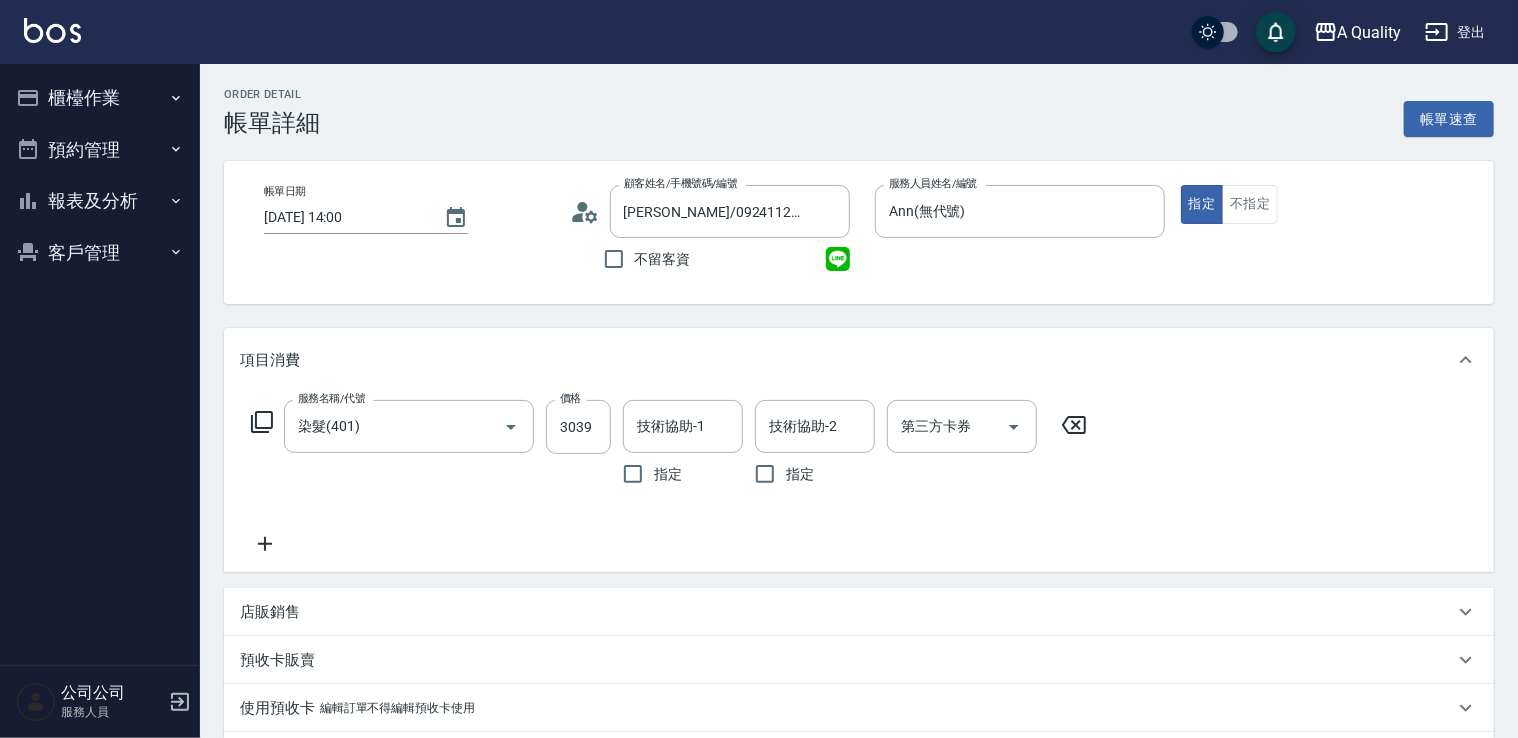 click 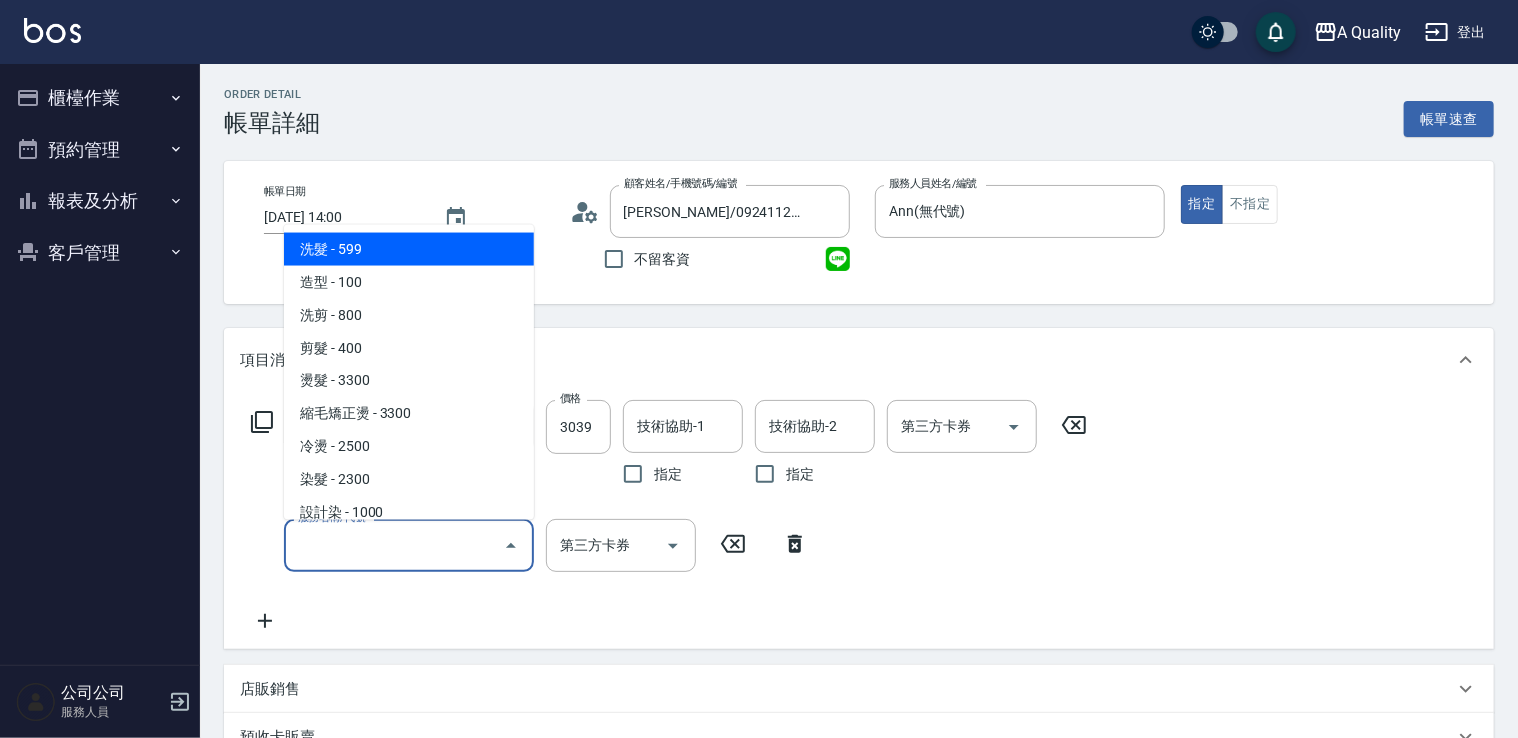 click on "服務名稱/代號" at bounding box center [394, 545] 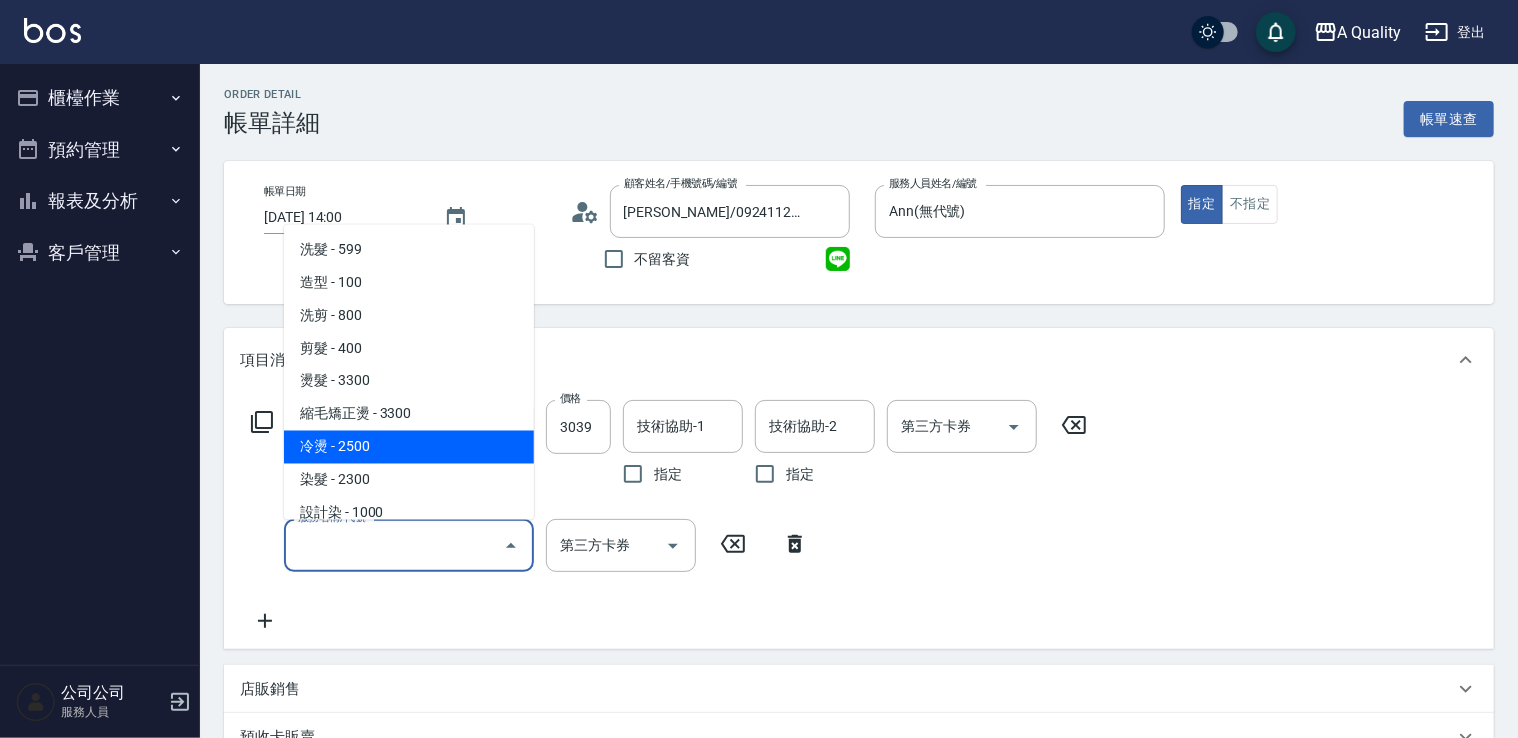 scroll, scrollTop: 100, scrollLeft: 0, axis: vertical 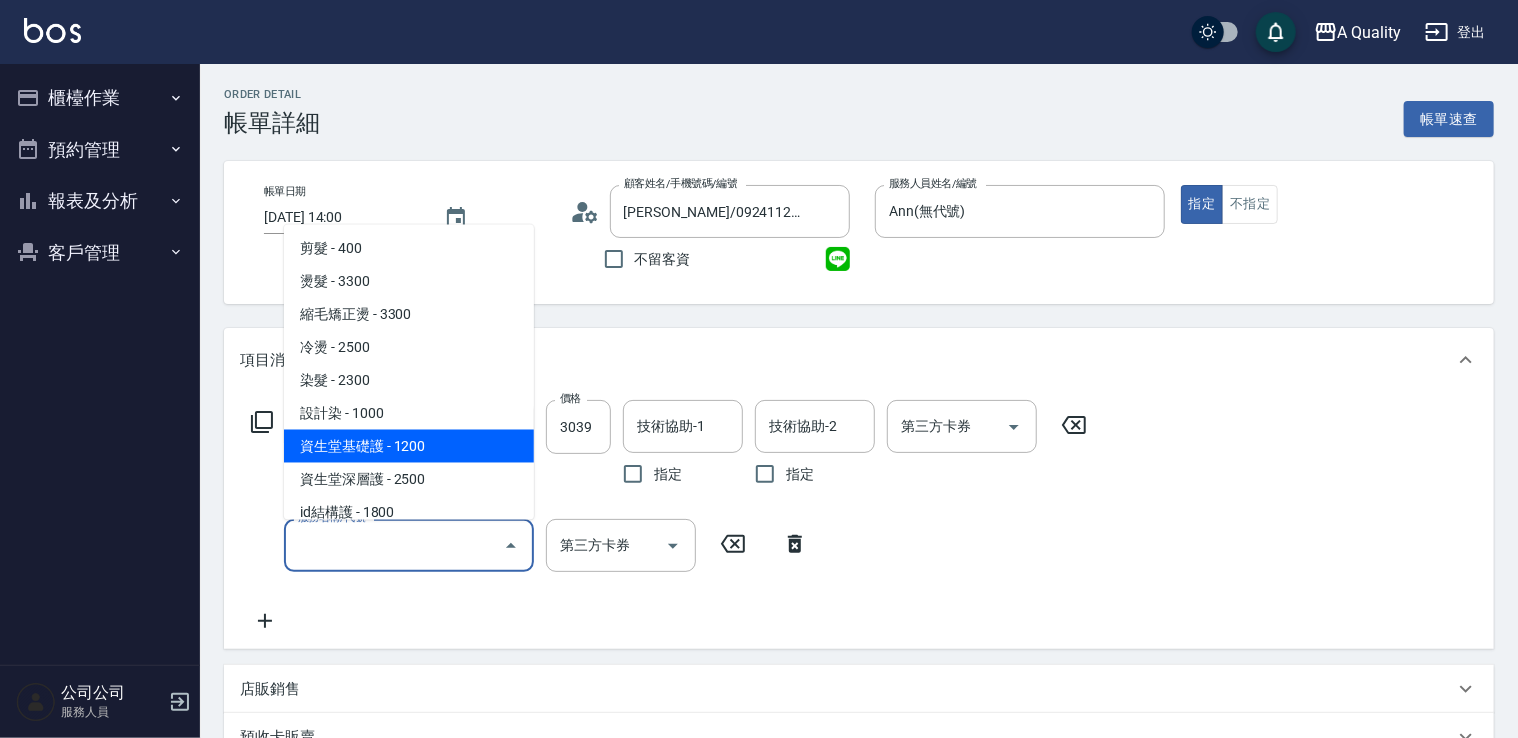 click on "資生堂基礎護 - 1200" at bounding box center (409, 445) 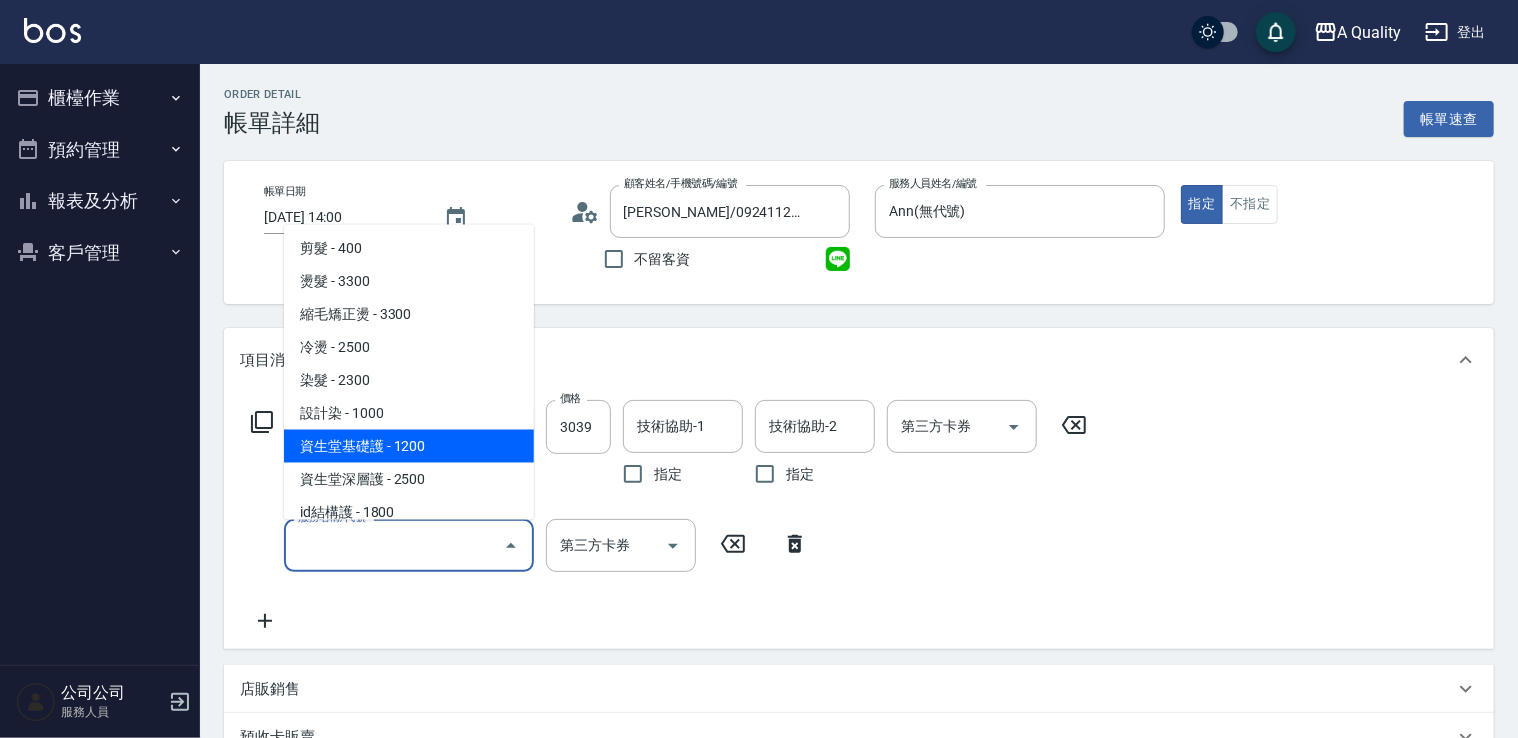 type on "資生堂基礎護(501)" 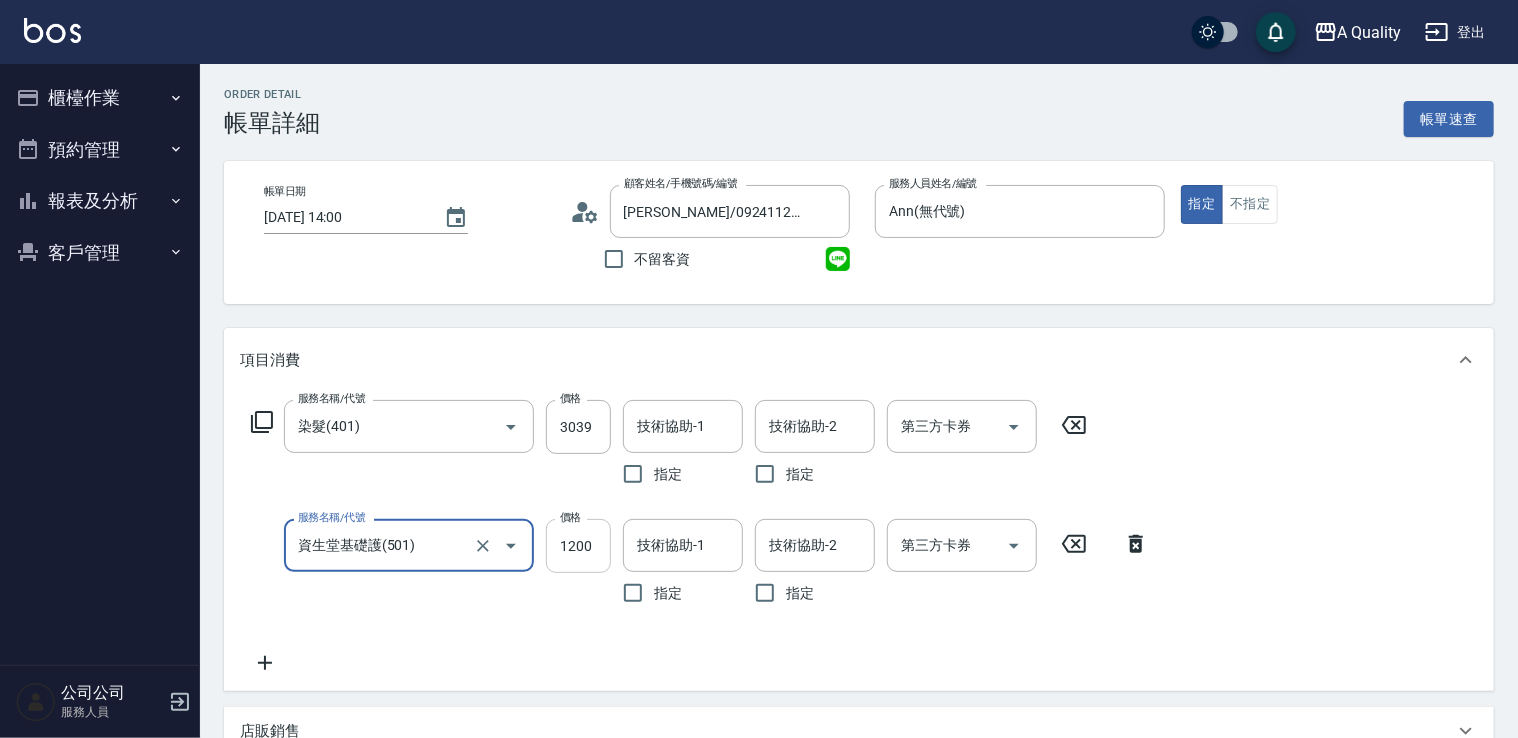 click on "1200" at bounding box center [578, 546] 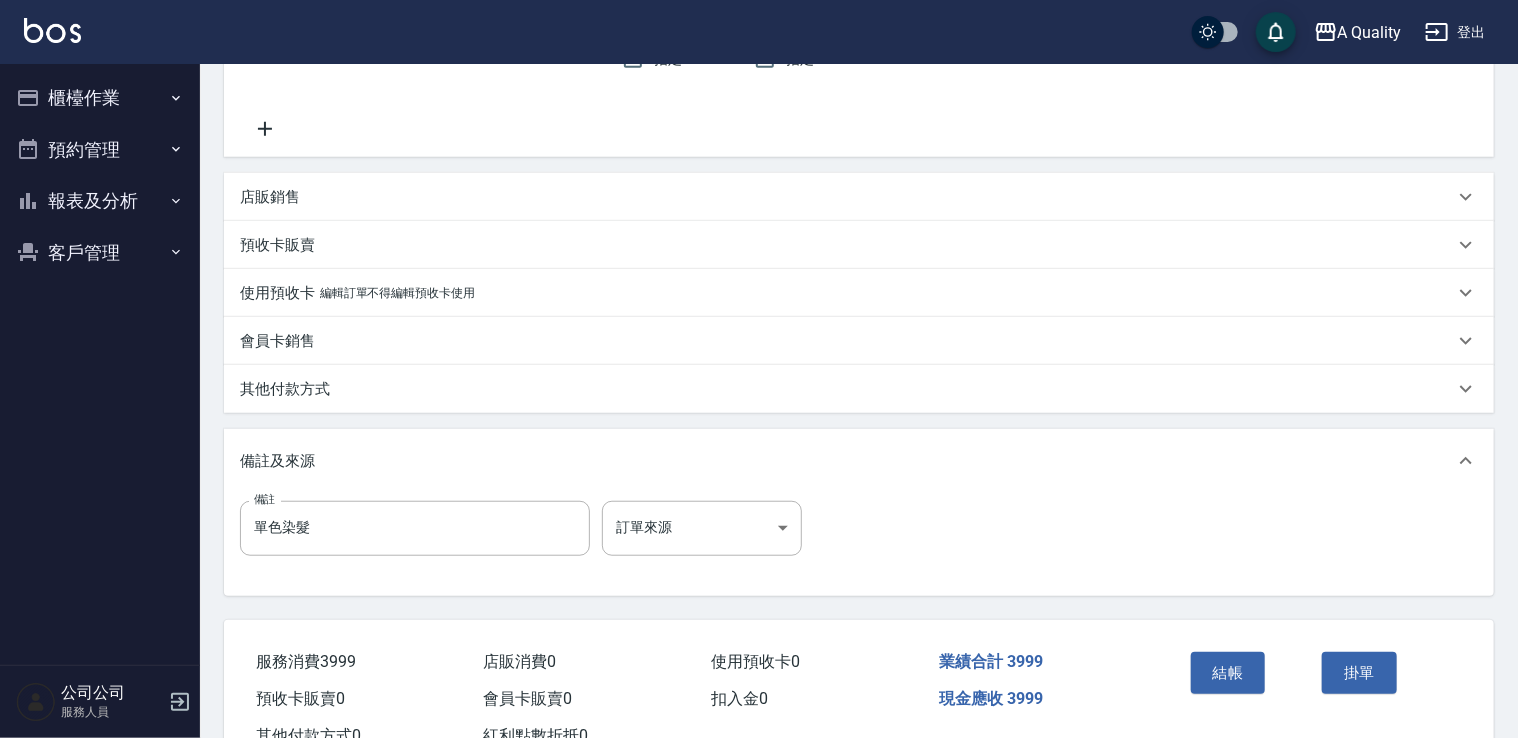 scroll, scrollTop: 600, scrollLeft: 0, axis: vertical 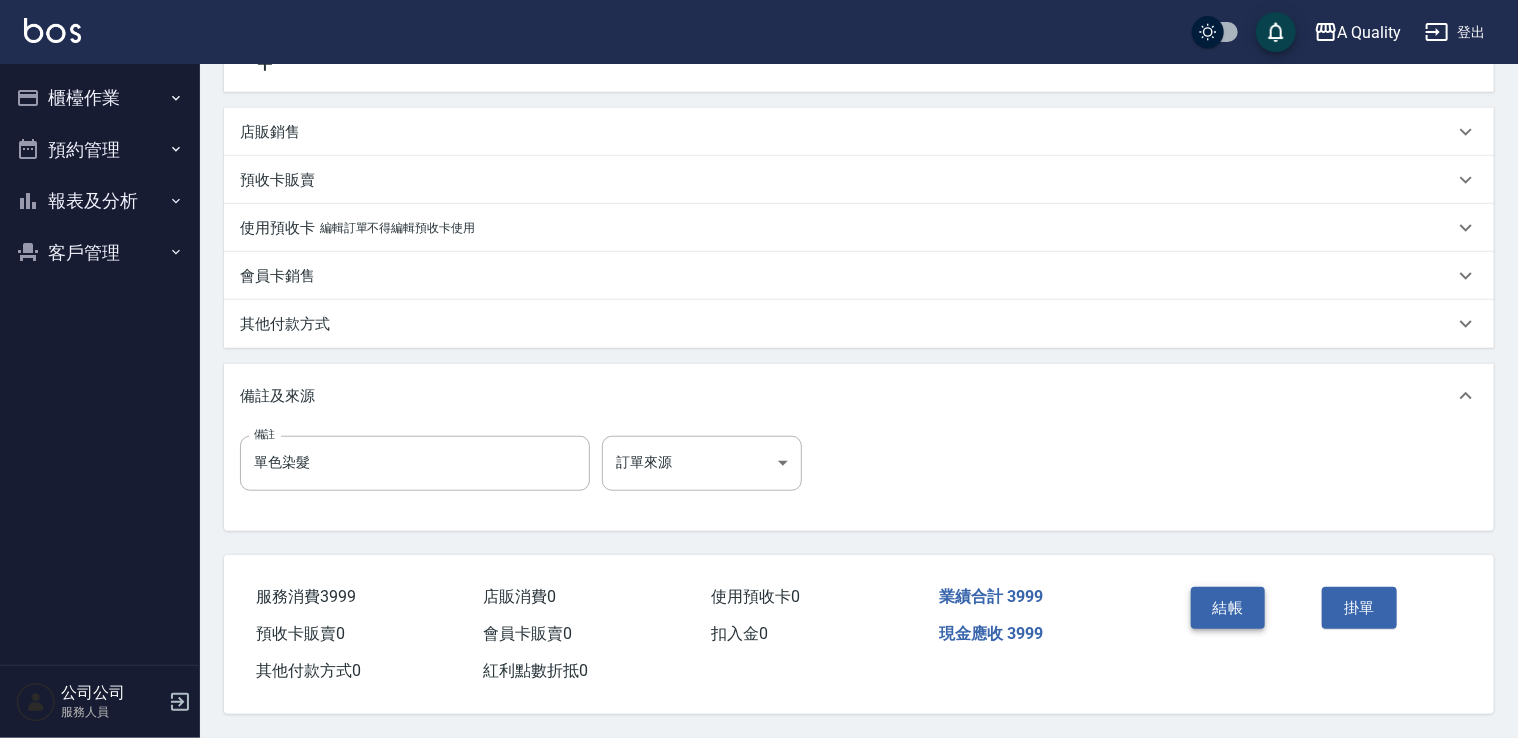 type on "960" 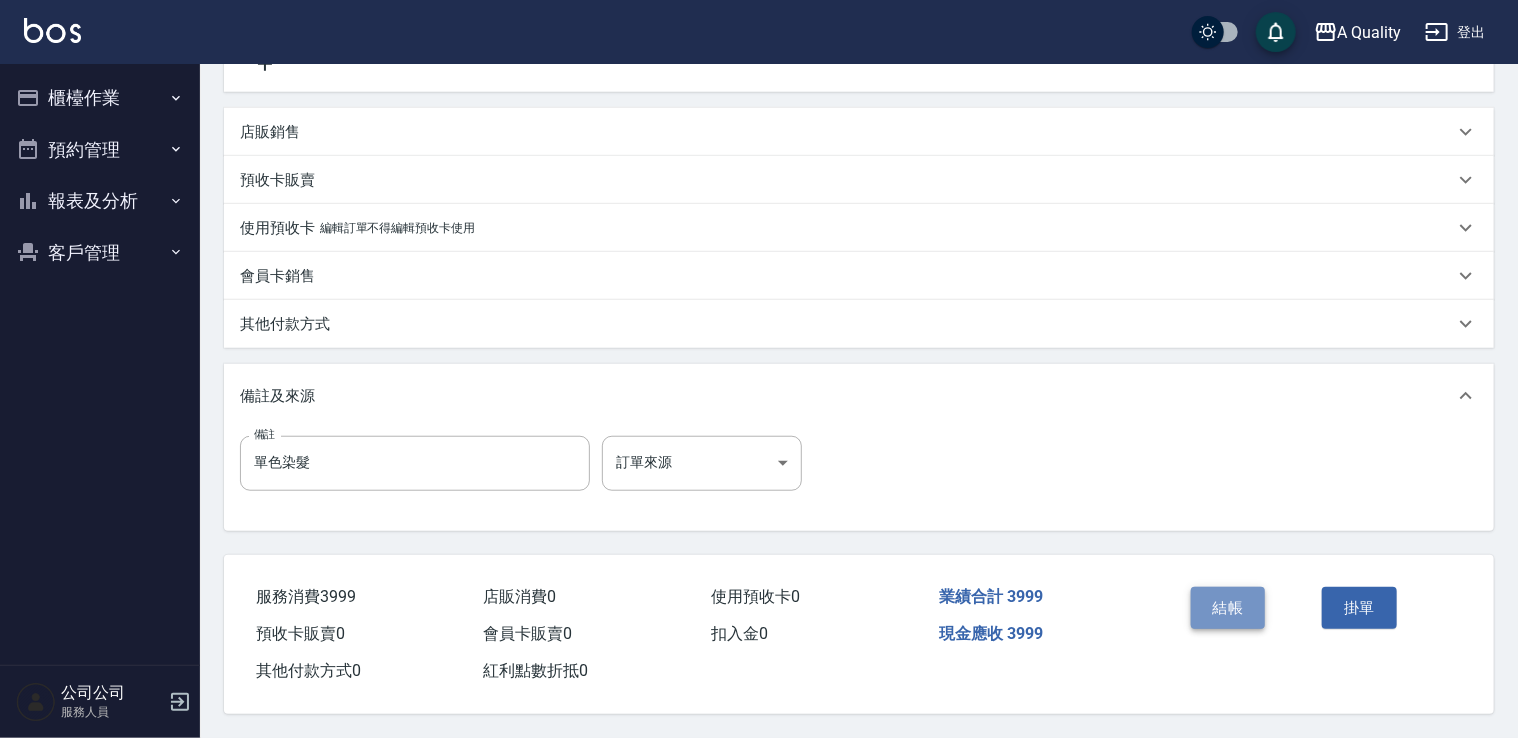 click on "結帳" at bounding box center [1228, 608] 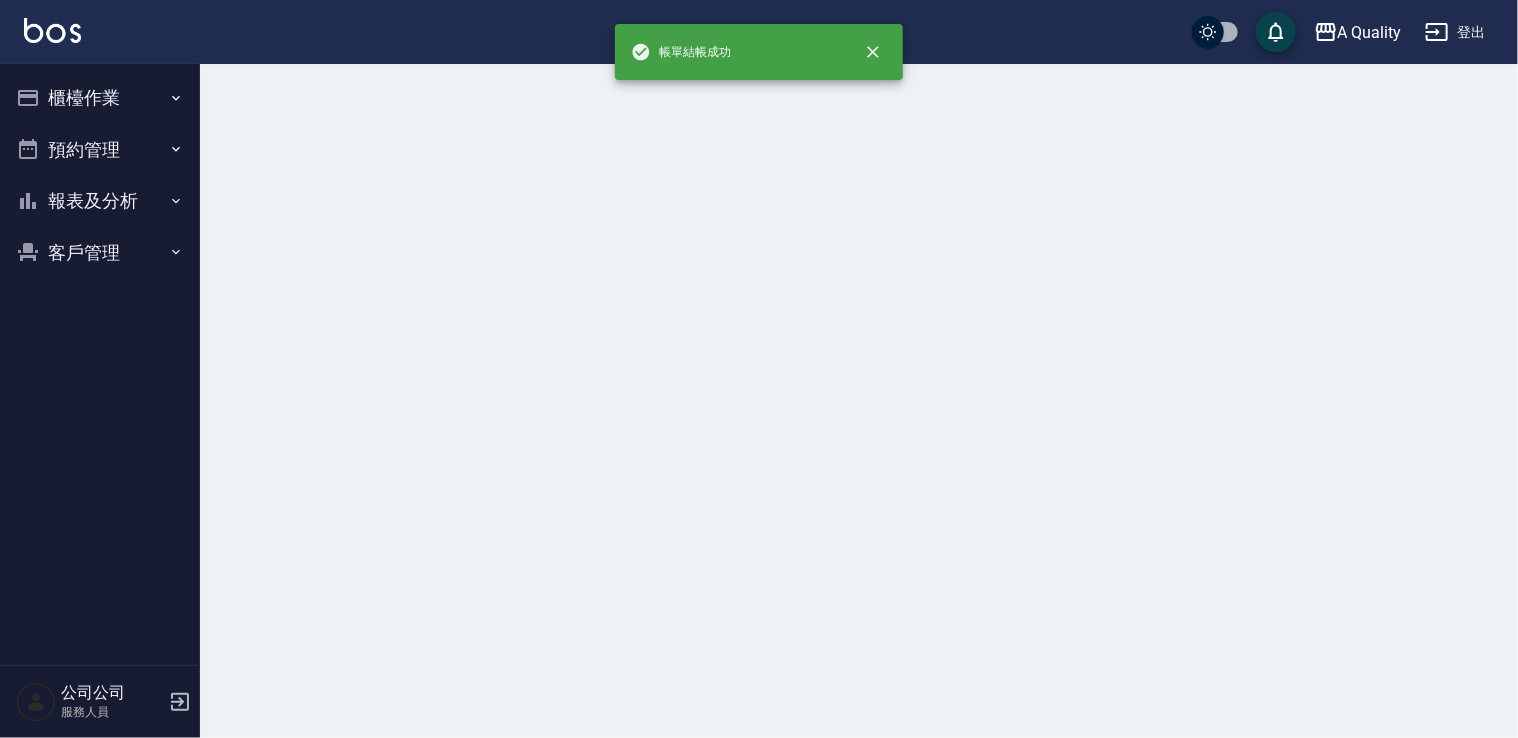 scroll, scrollTop: 0, scrollLeft: 0, axis: both 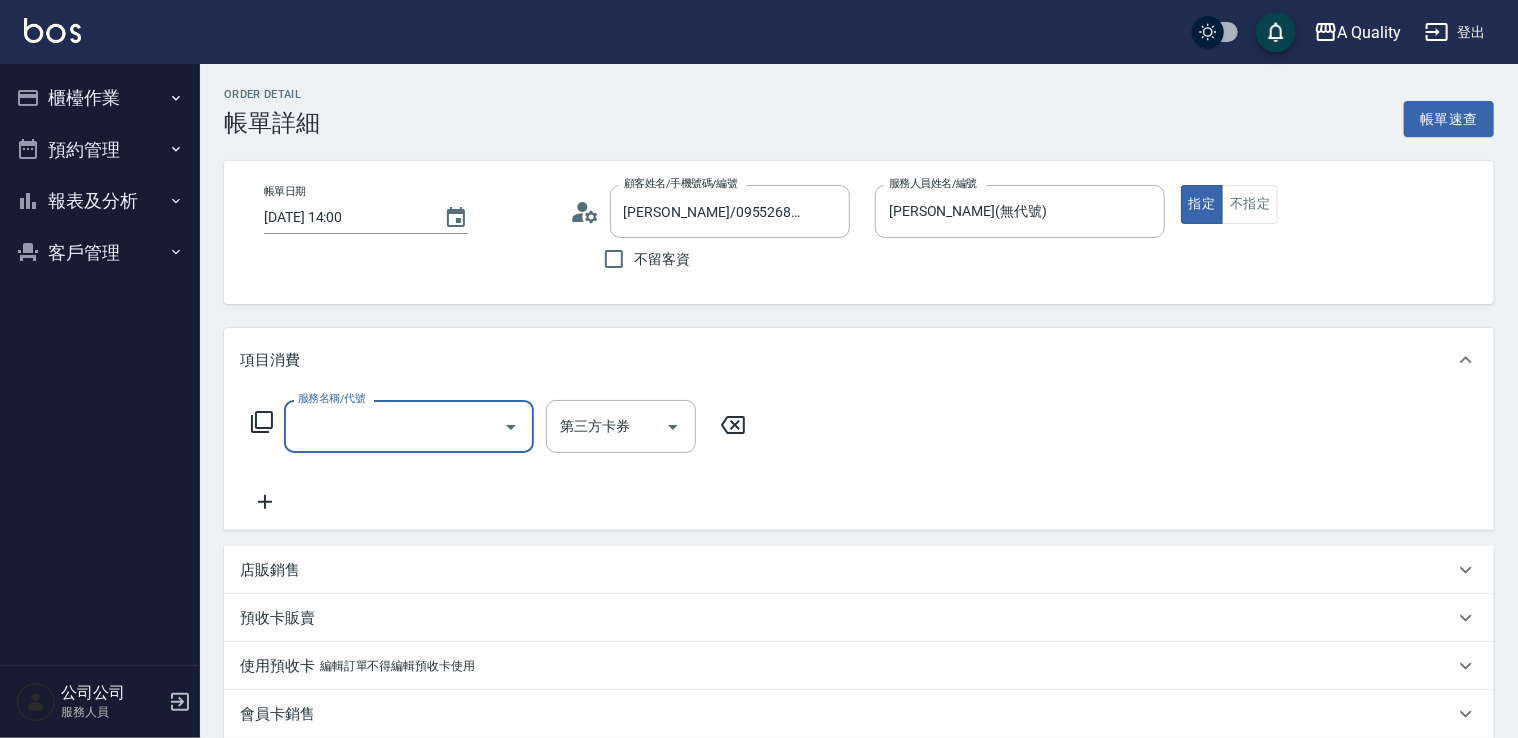 click on "服務名稱/代號" at bounding box center [394, 426] 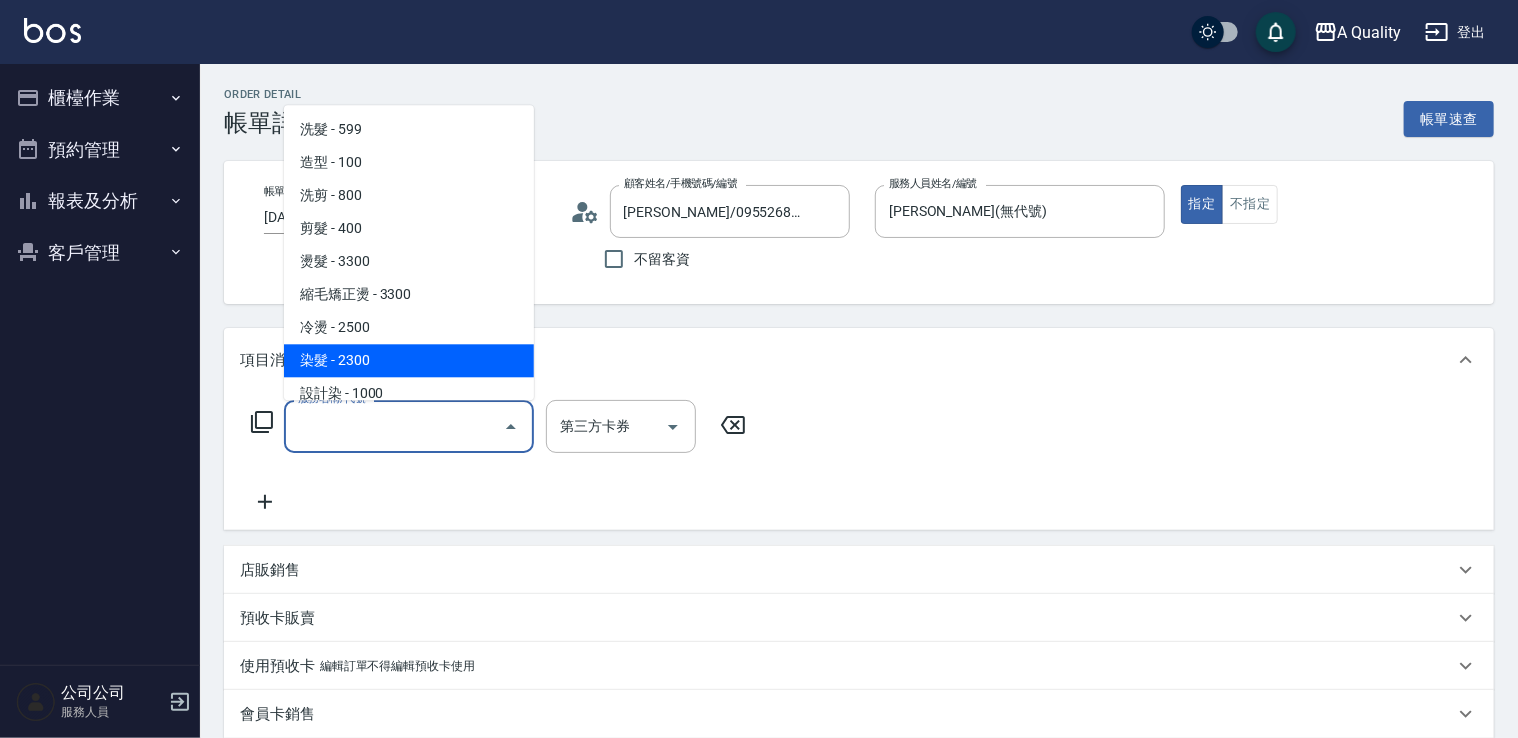 scroll, scrollTop: 100, scrollLeft: 0, axis: vertical 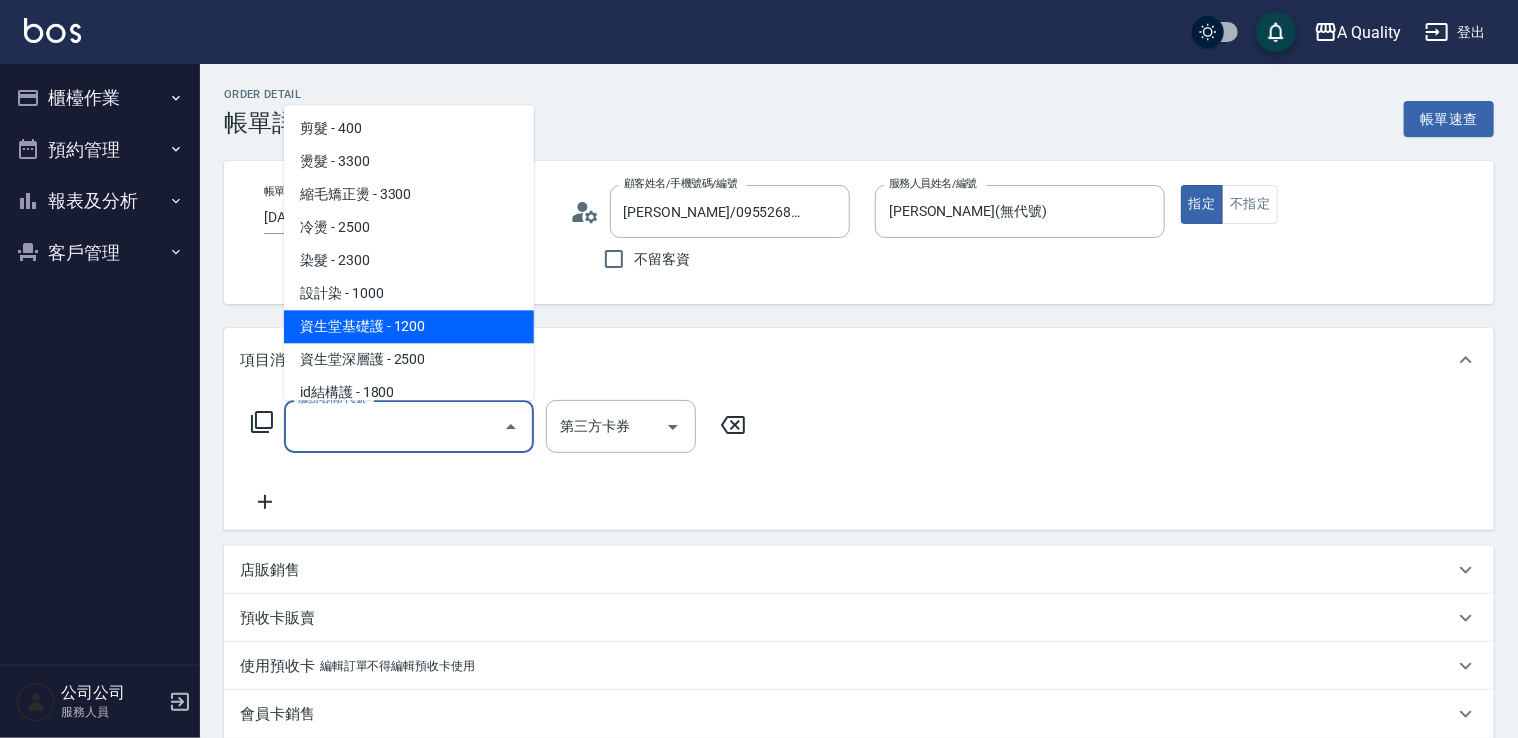 click on "資生堂基礎護 - 1200" at bounding box center [409, 326] 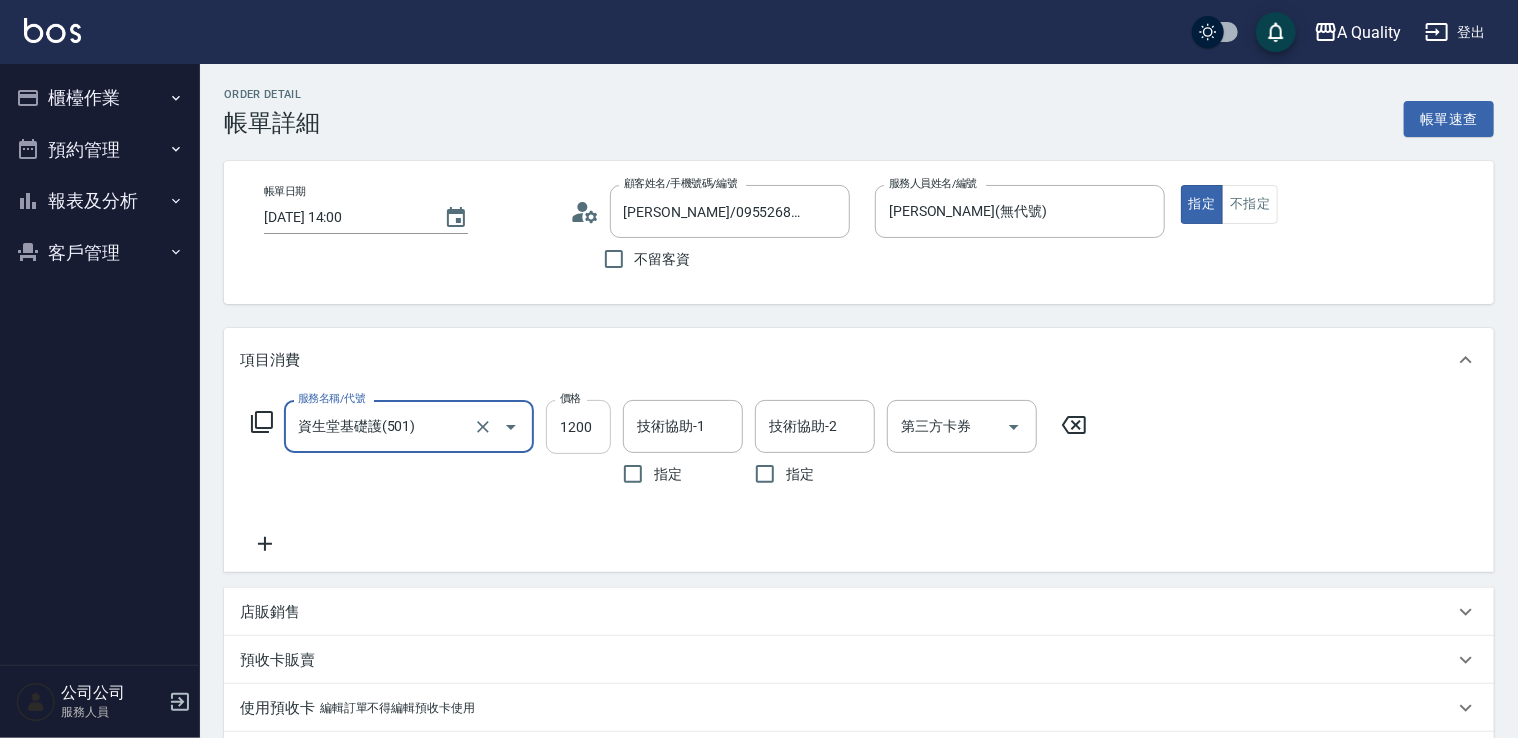 click on "1200" at bounding box center (578, 427) 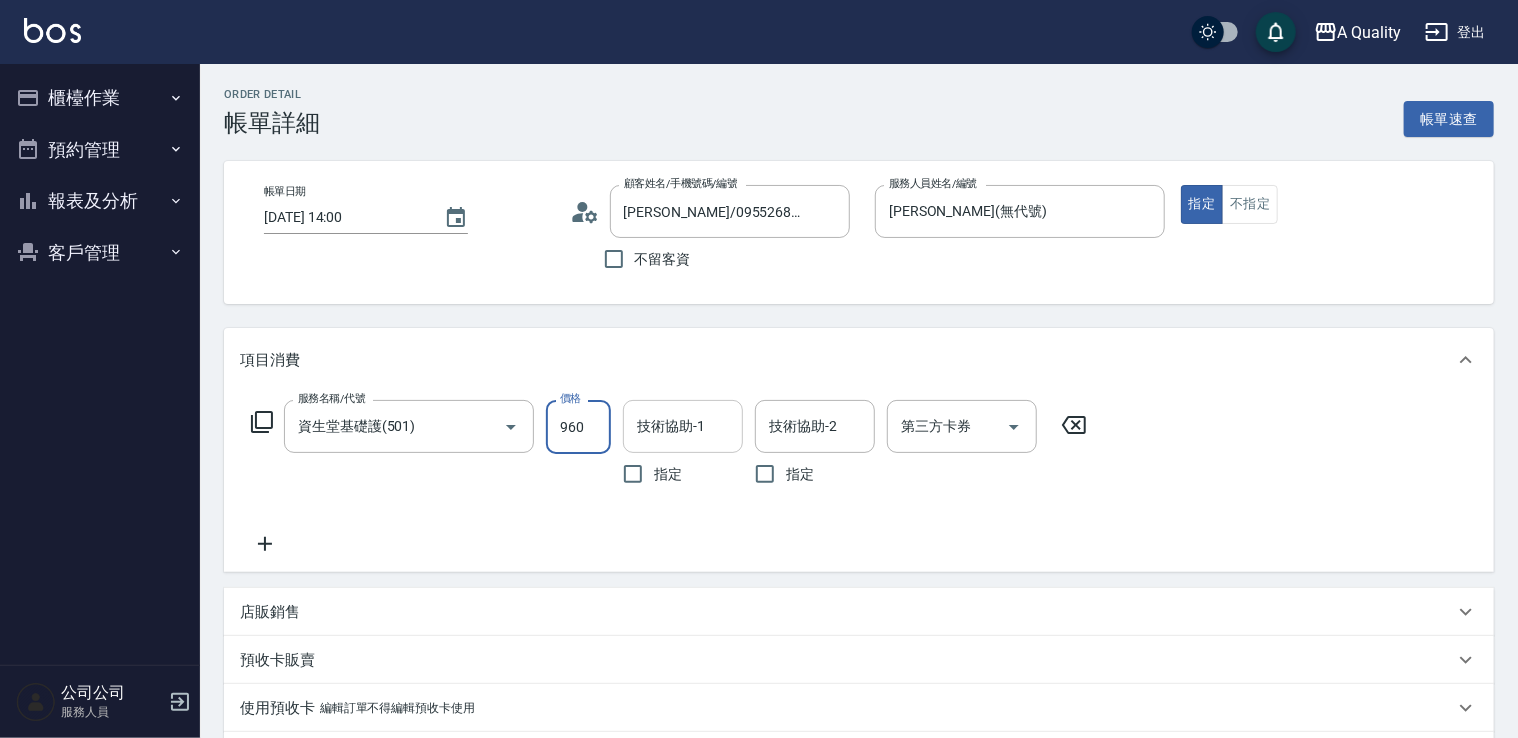 type on "960" 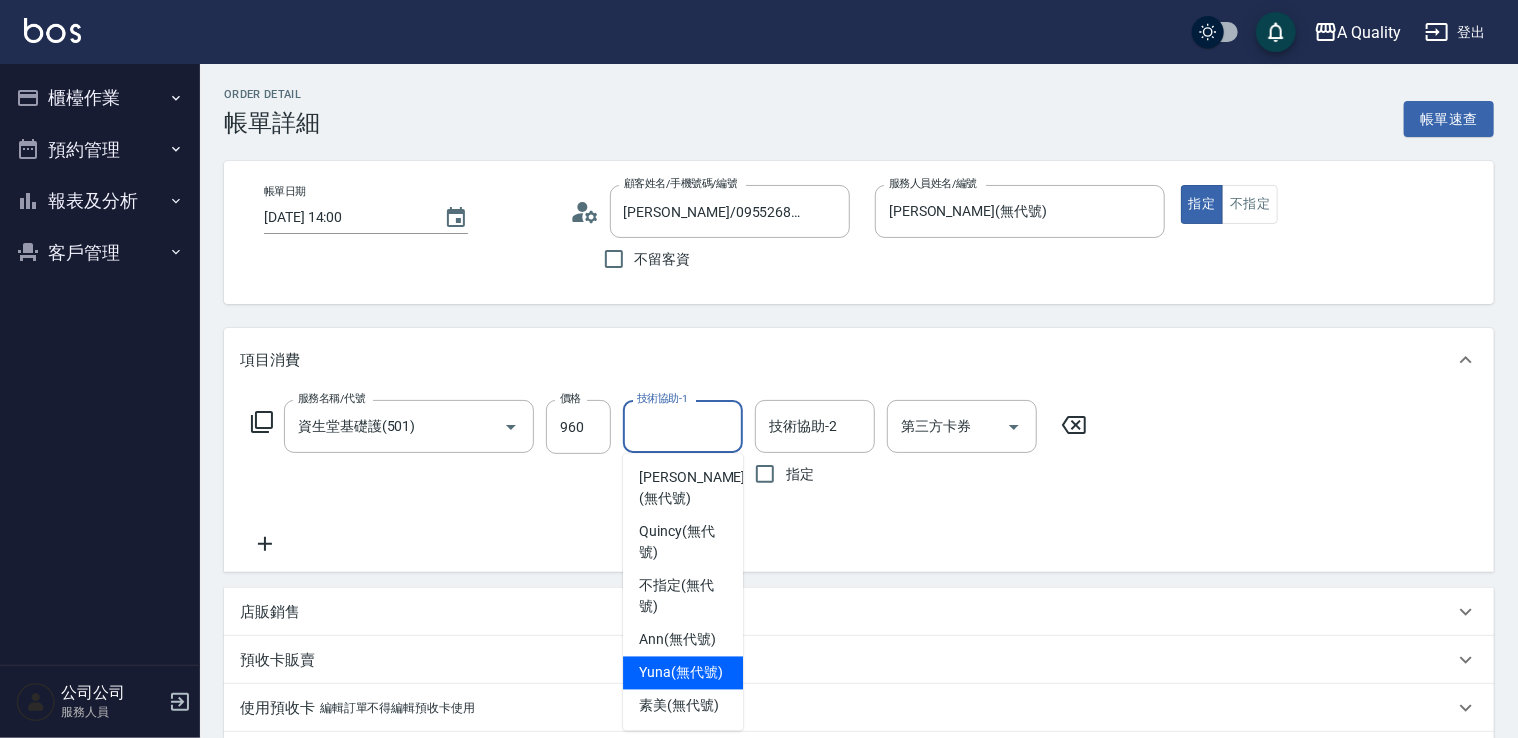 click on "Yuna (無代號)" at bounding box center (681, 673) 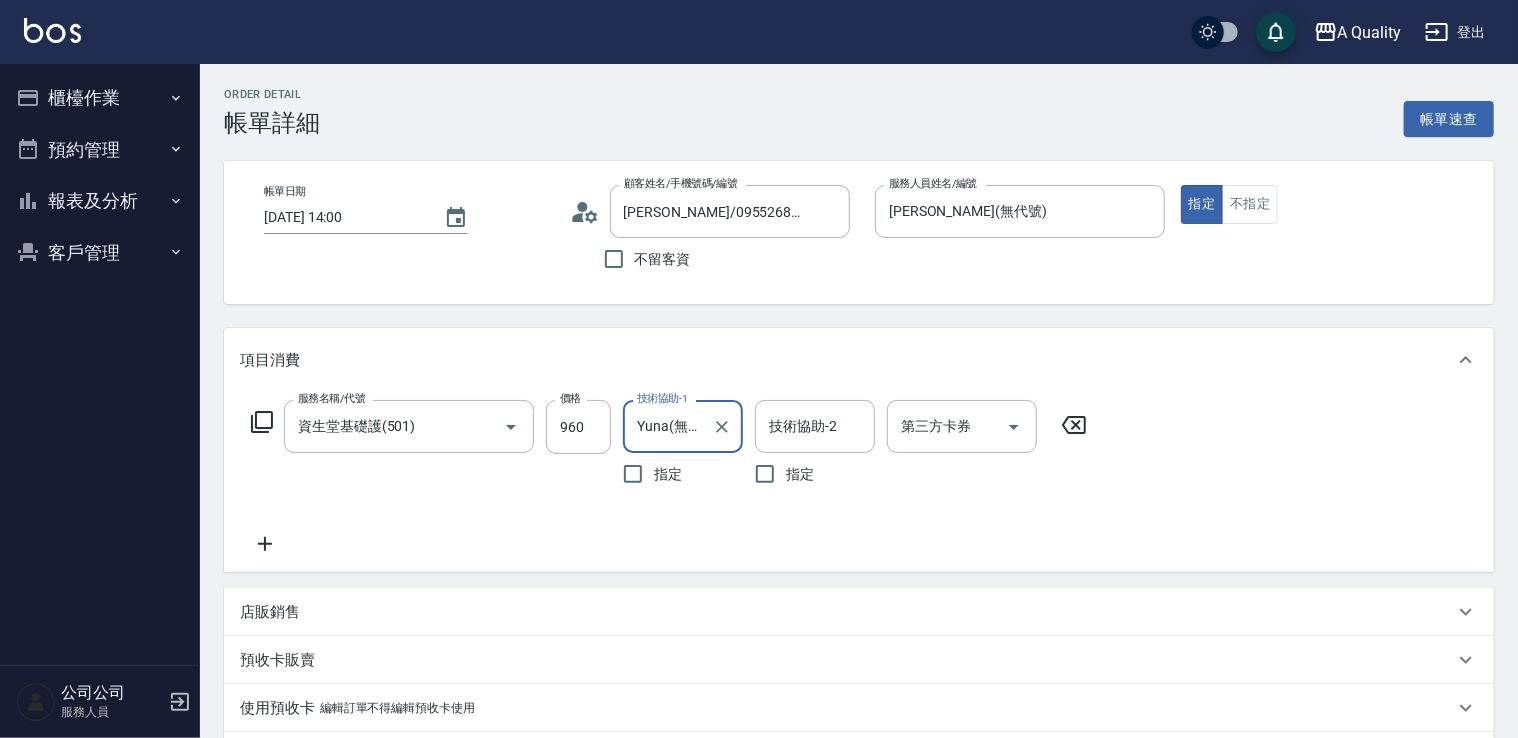 click 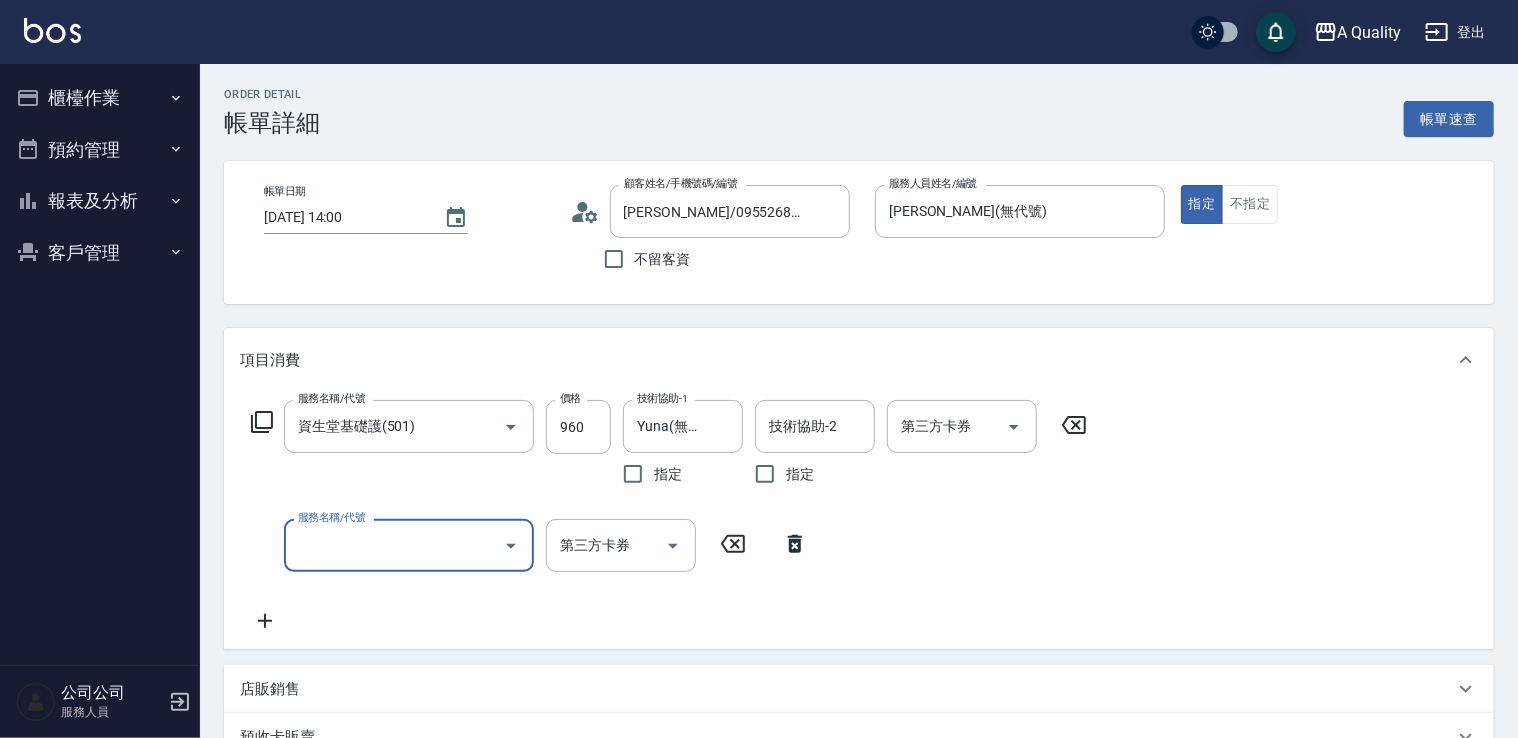 click at bounding box center (511, 546) 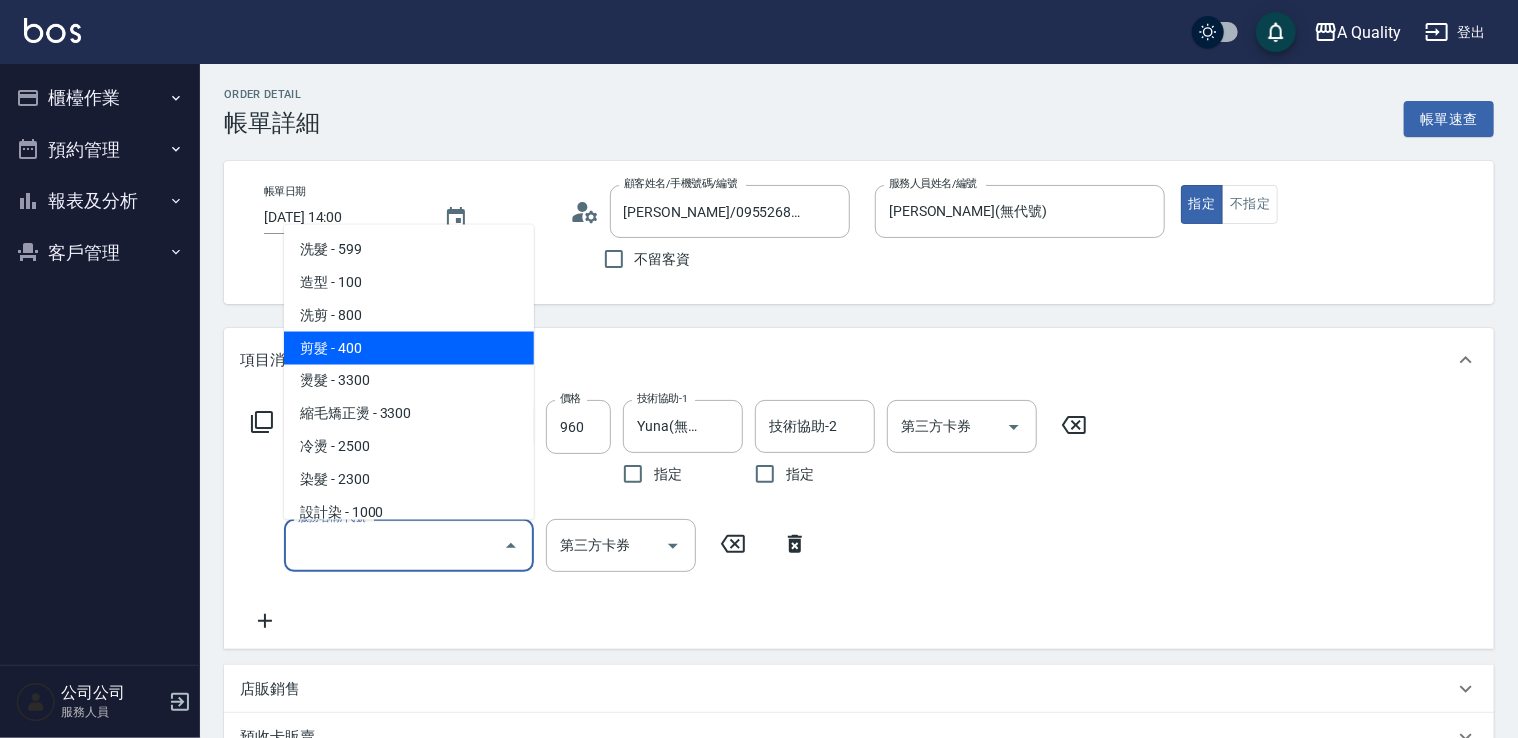 click on "剪髮 - 400" at bounding box center (409, 347) 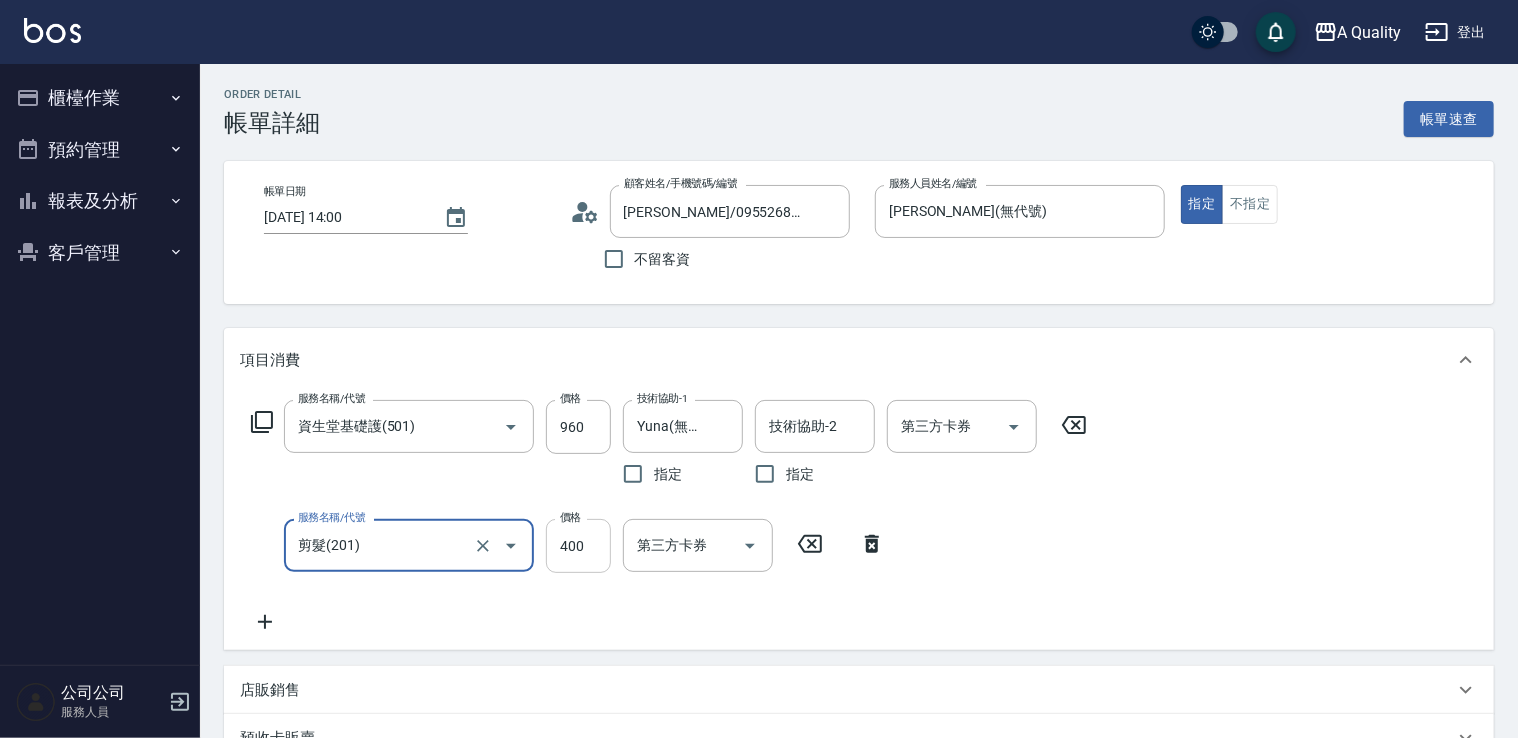click on "400" at bounding box center [578, 546] 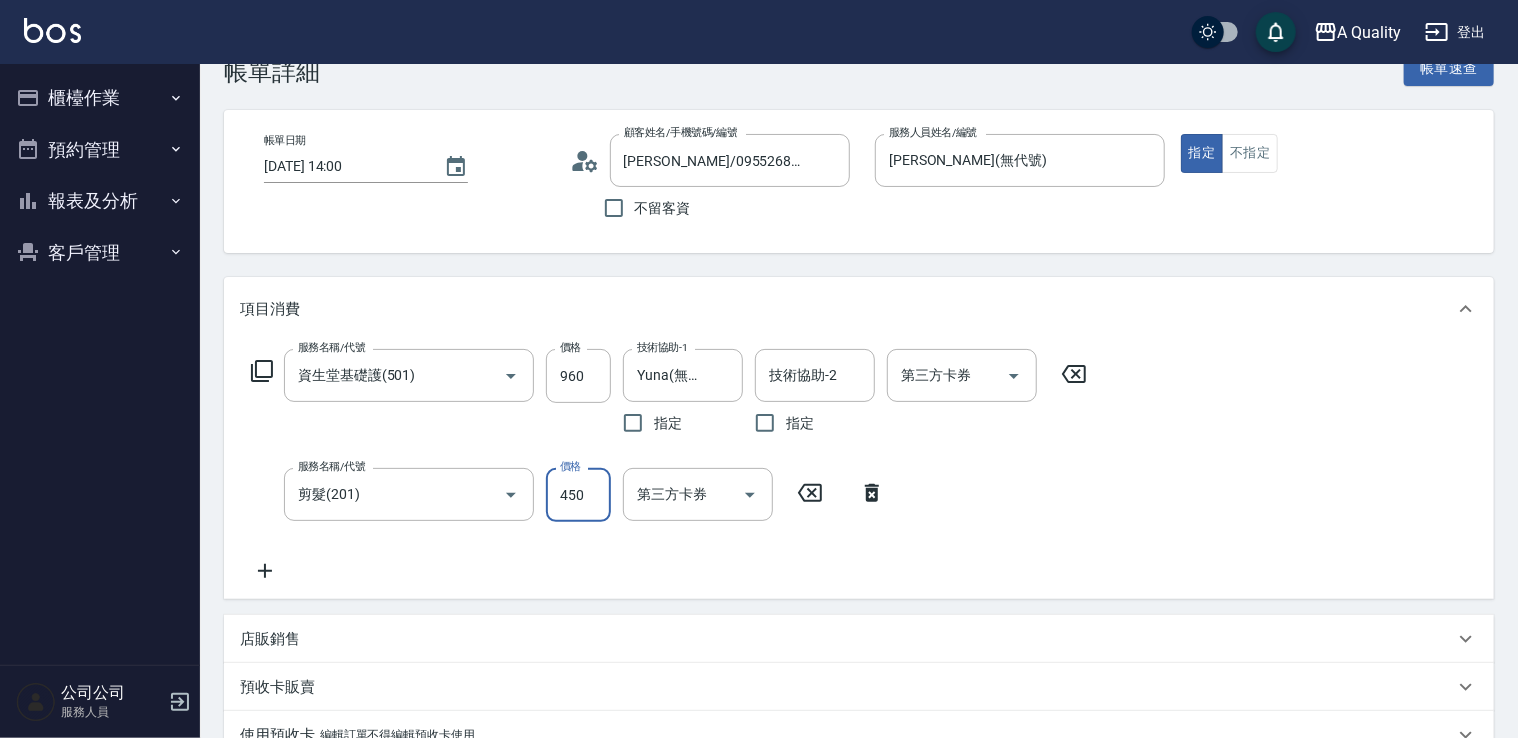 scroll, scrollTop: 100, scrollLeft: 0, axis: vertical 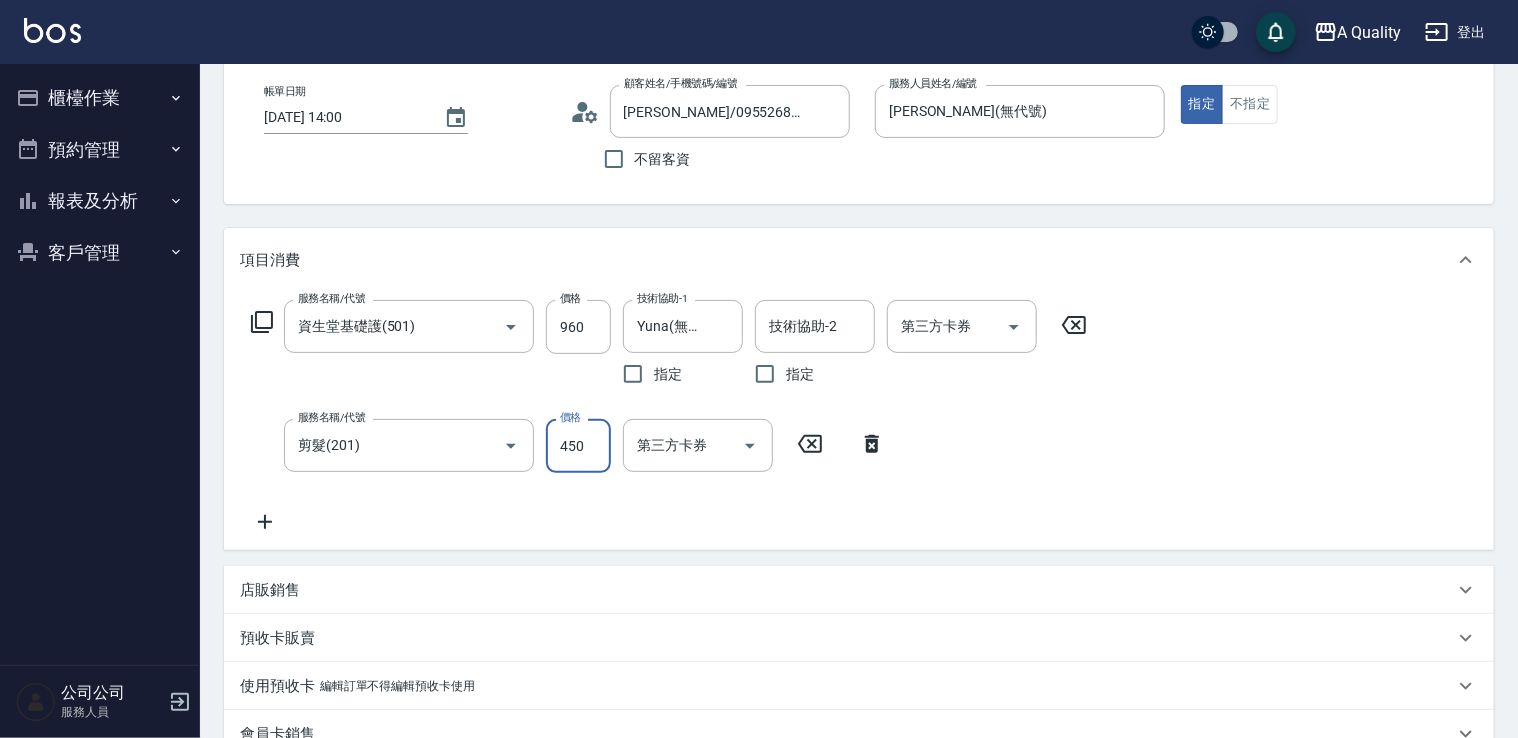 type on "450" 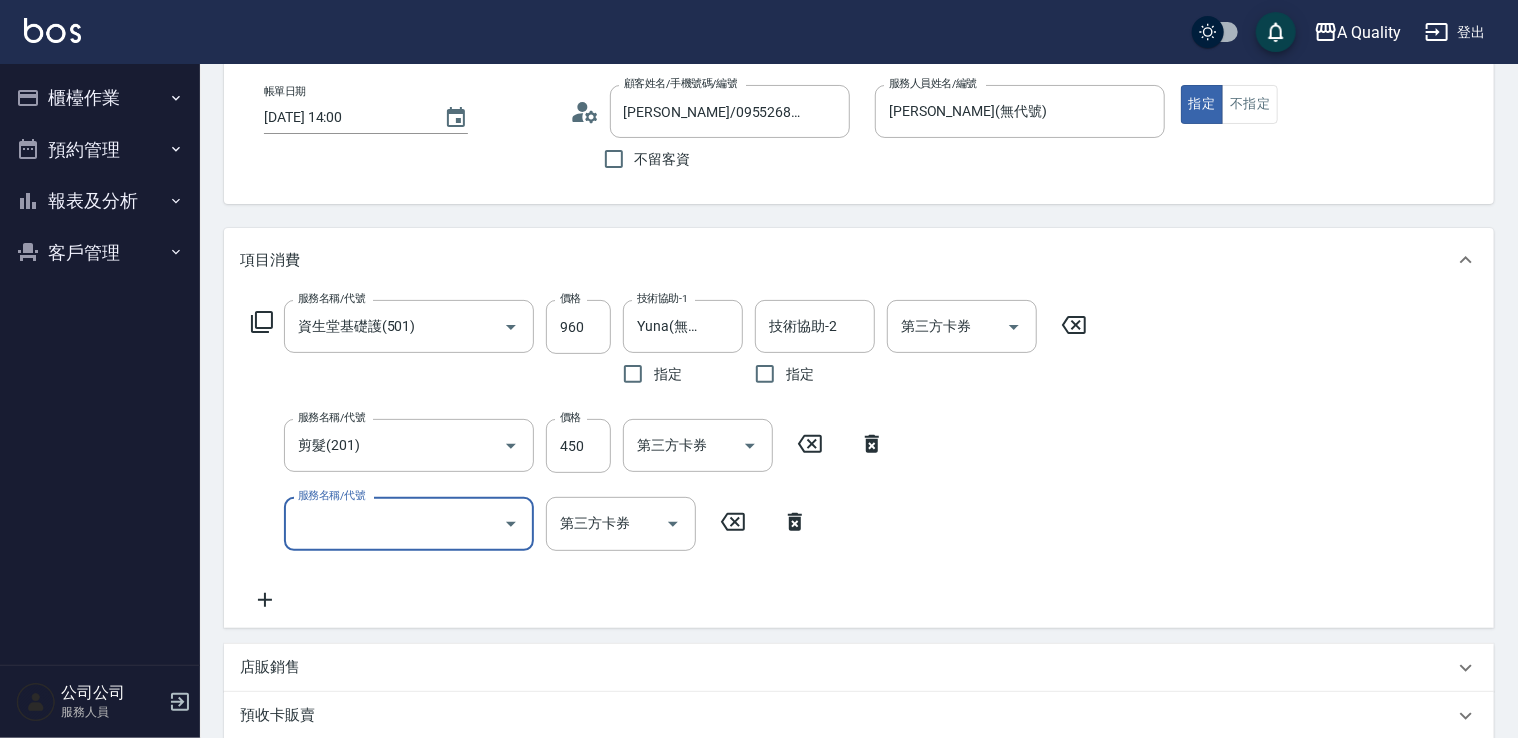 click 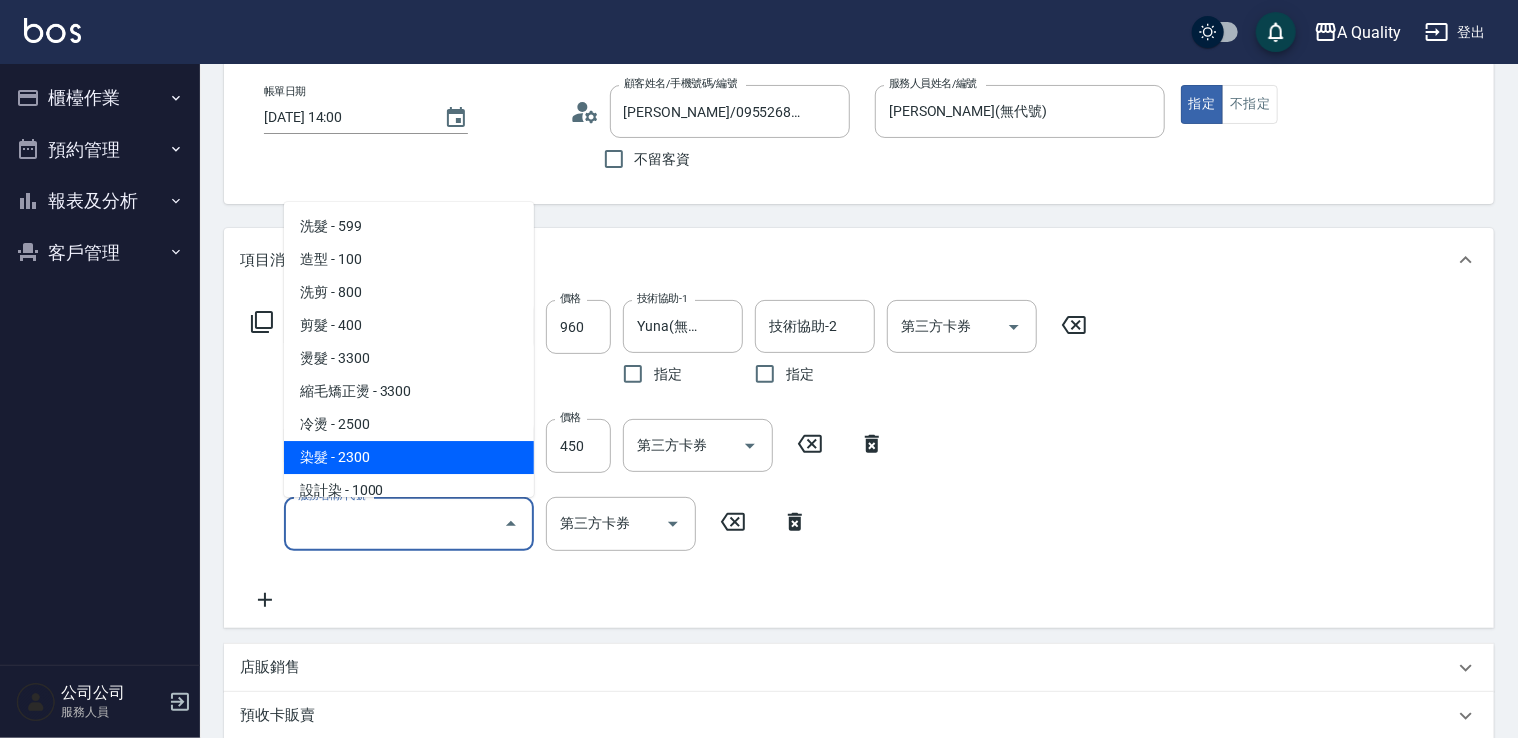 click on "染髮 - 2300" at bounding box center [409, 457] 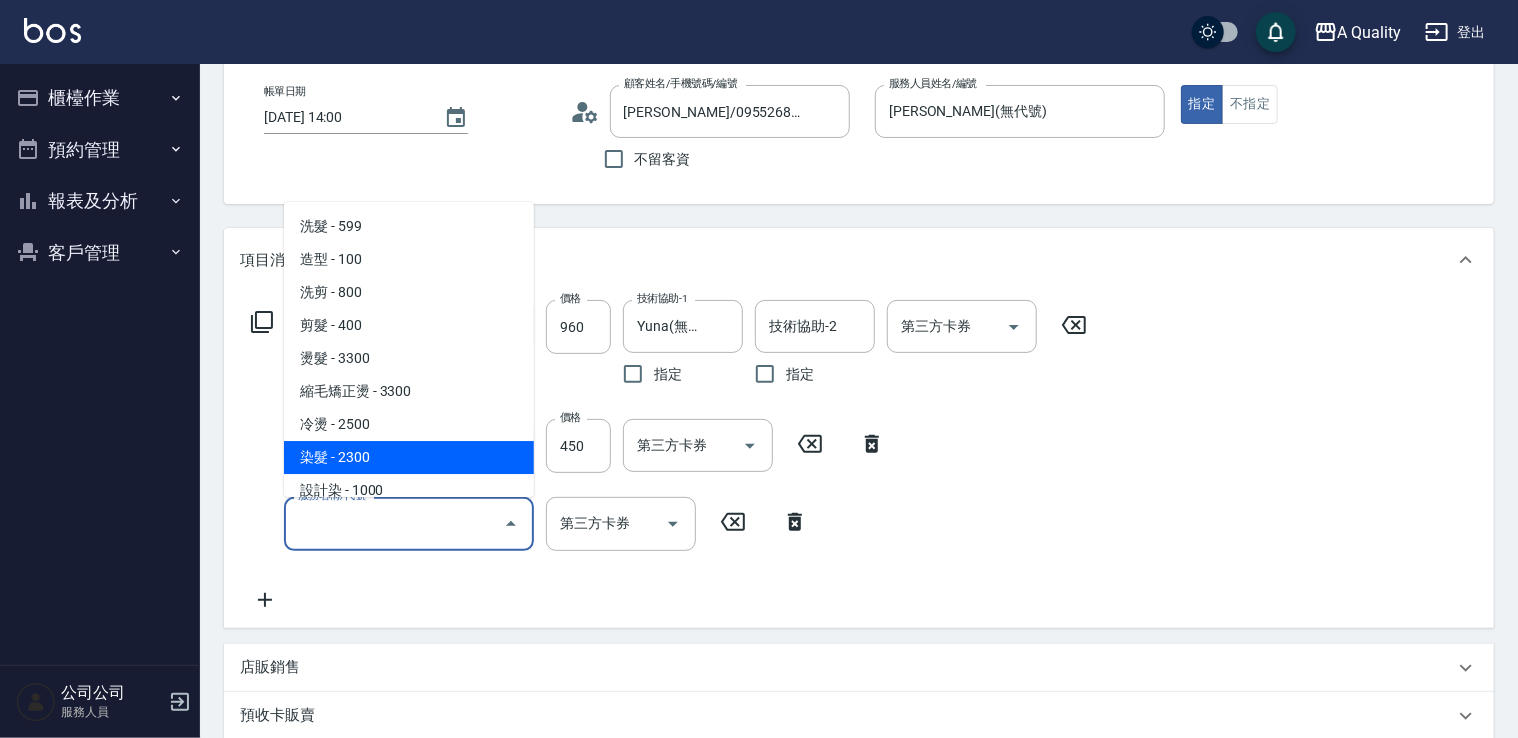 type on "染髮(401)" 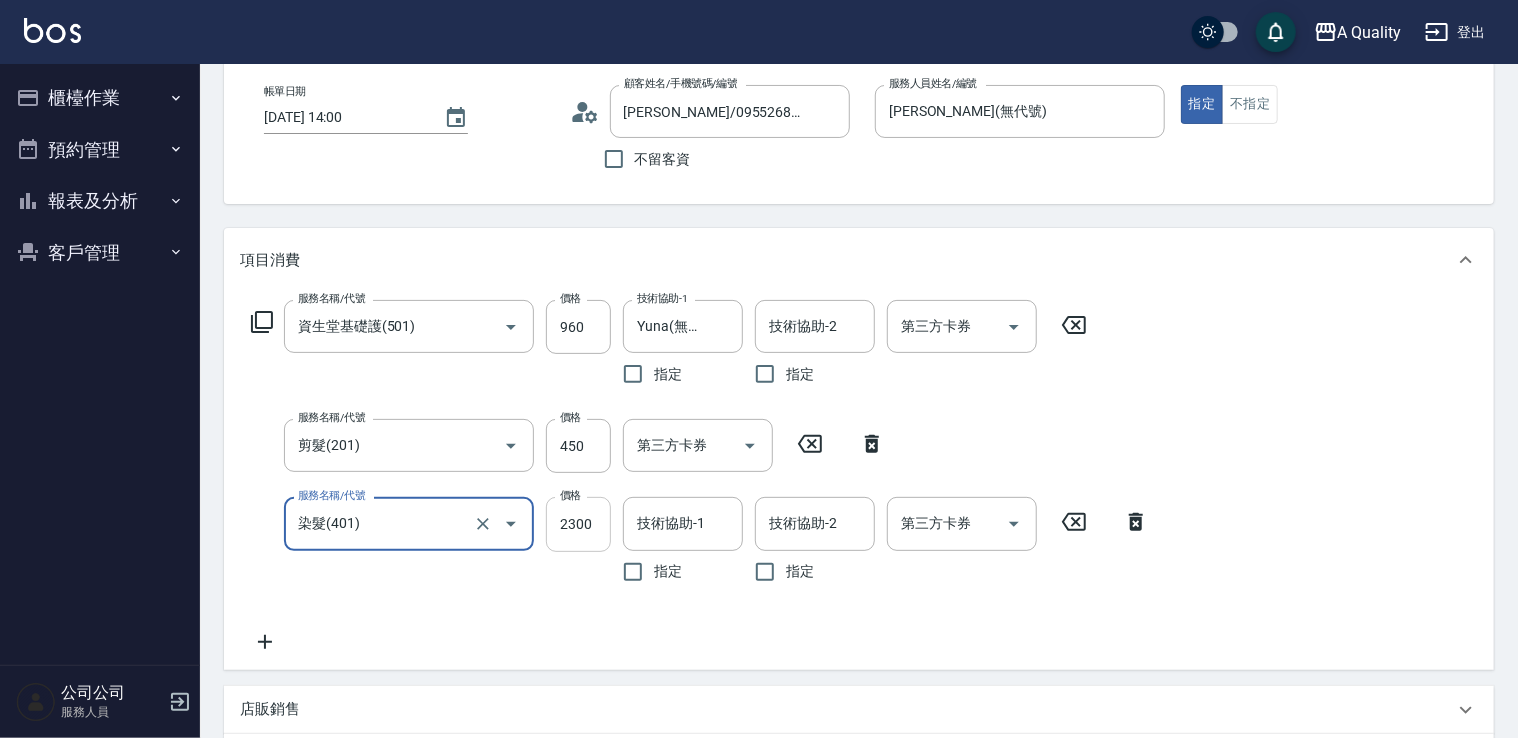click on "2300" at bounding box center (578, 524) 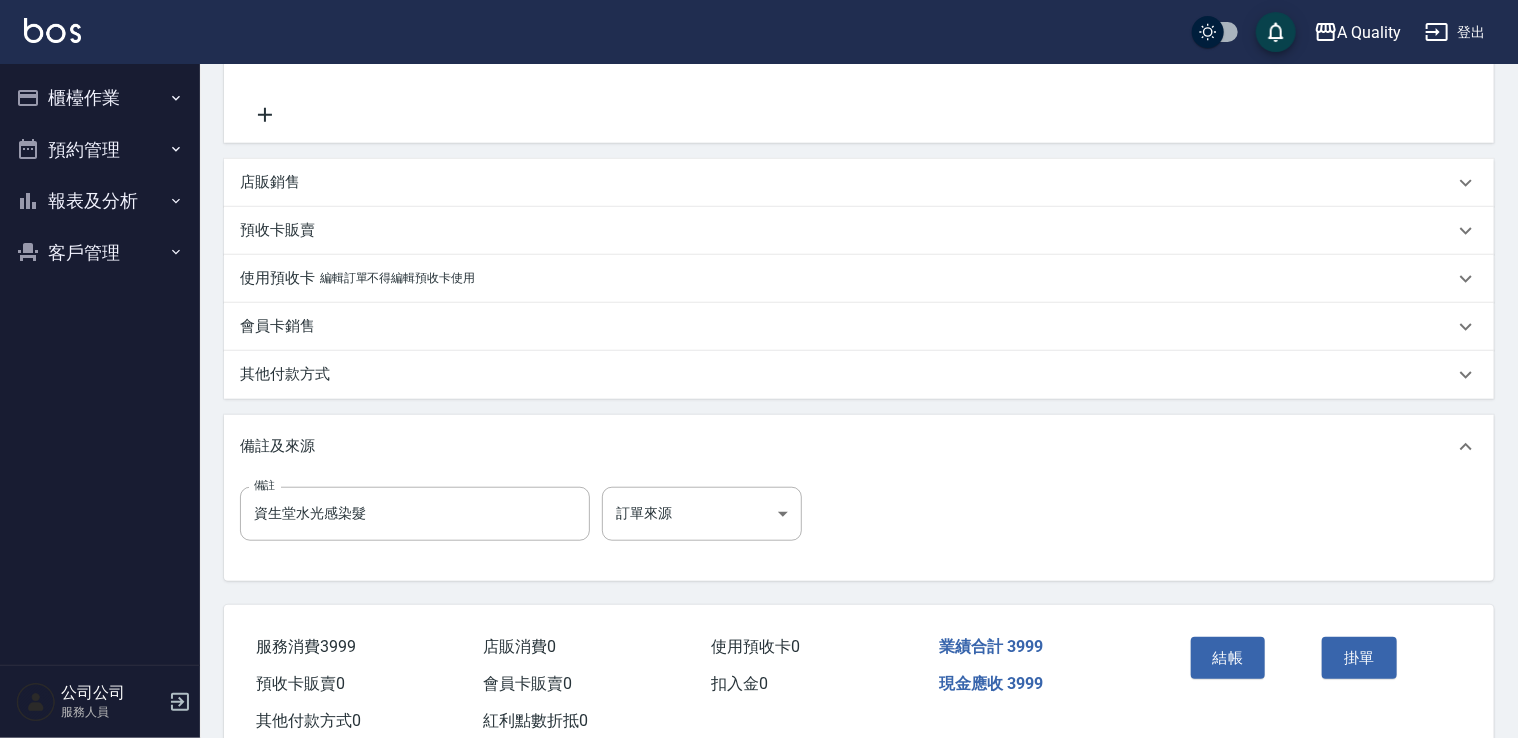 scroll, scrollTop: 683, scrollLeft: 0, axis: vertical 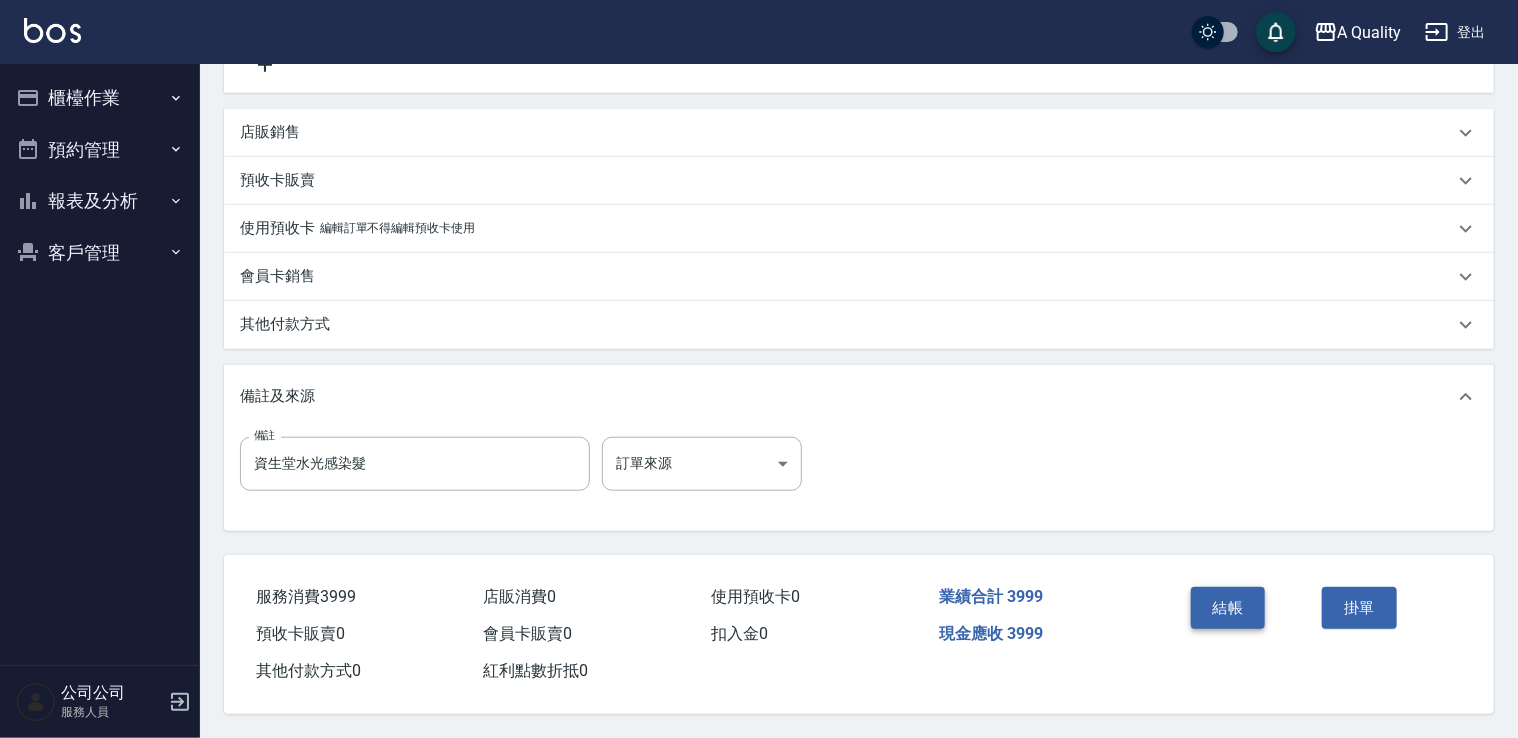 type on "2589" 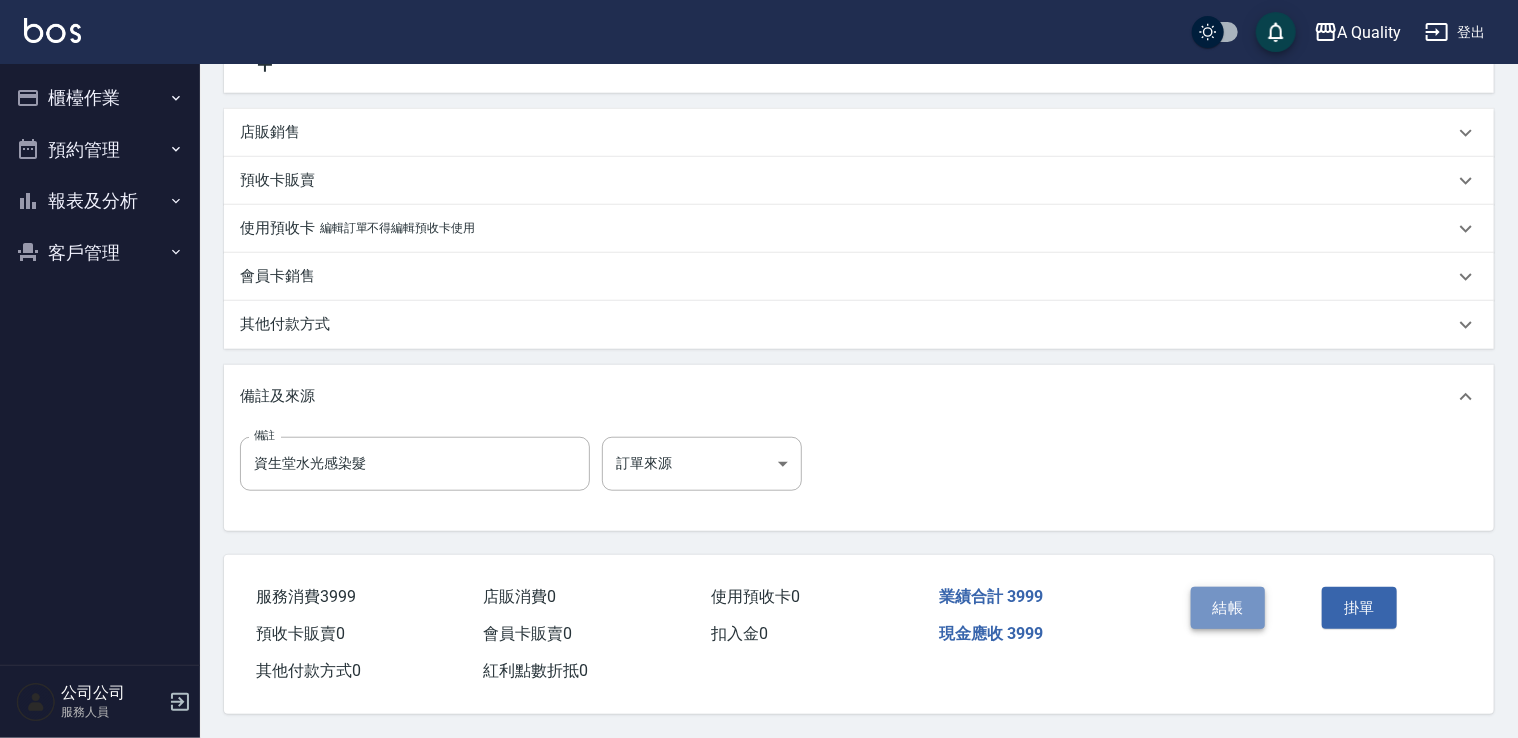 click on "結帳" at bounding box center [1228, 608] 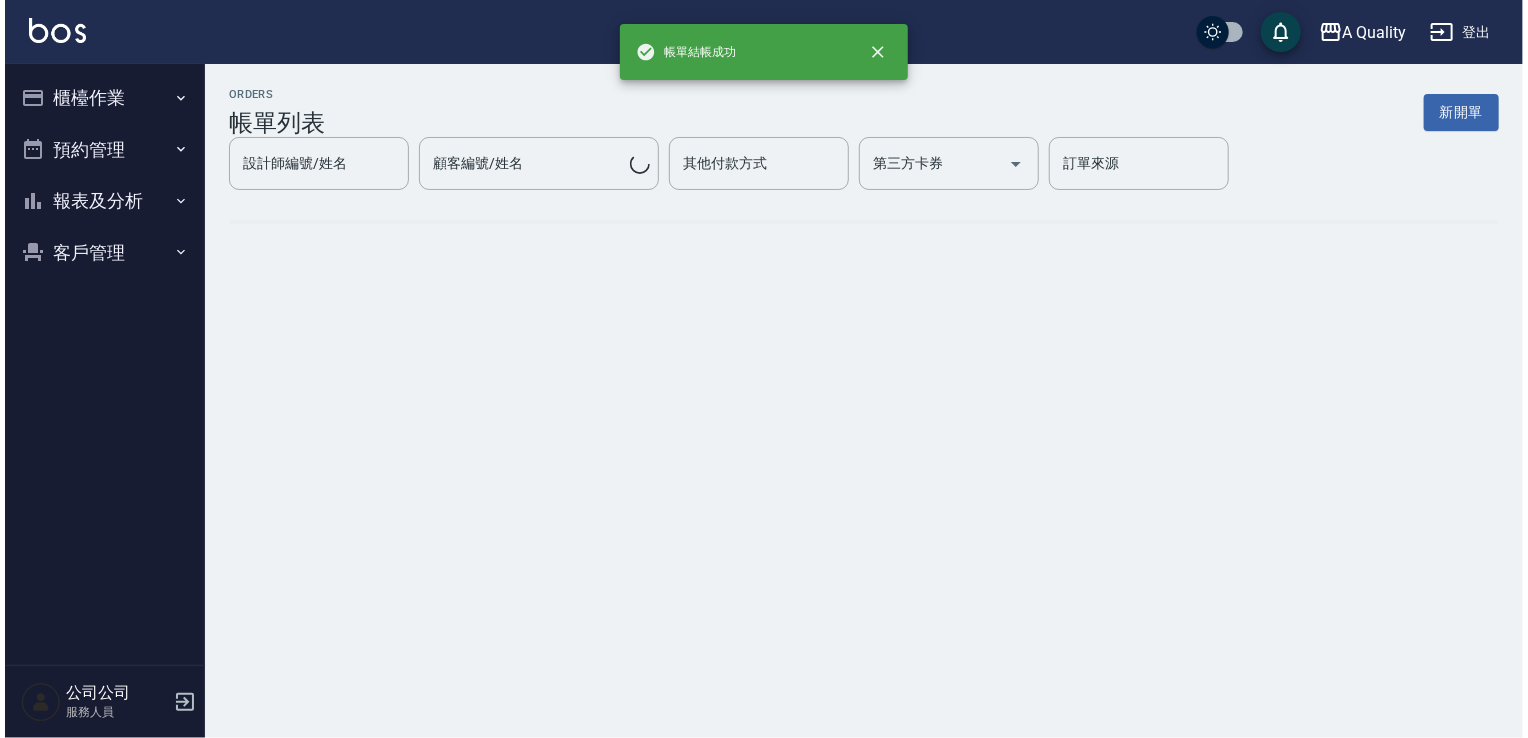 scroll, scrollTop: 0, scrollLeft: 0, axis: both 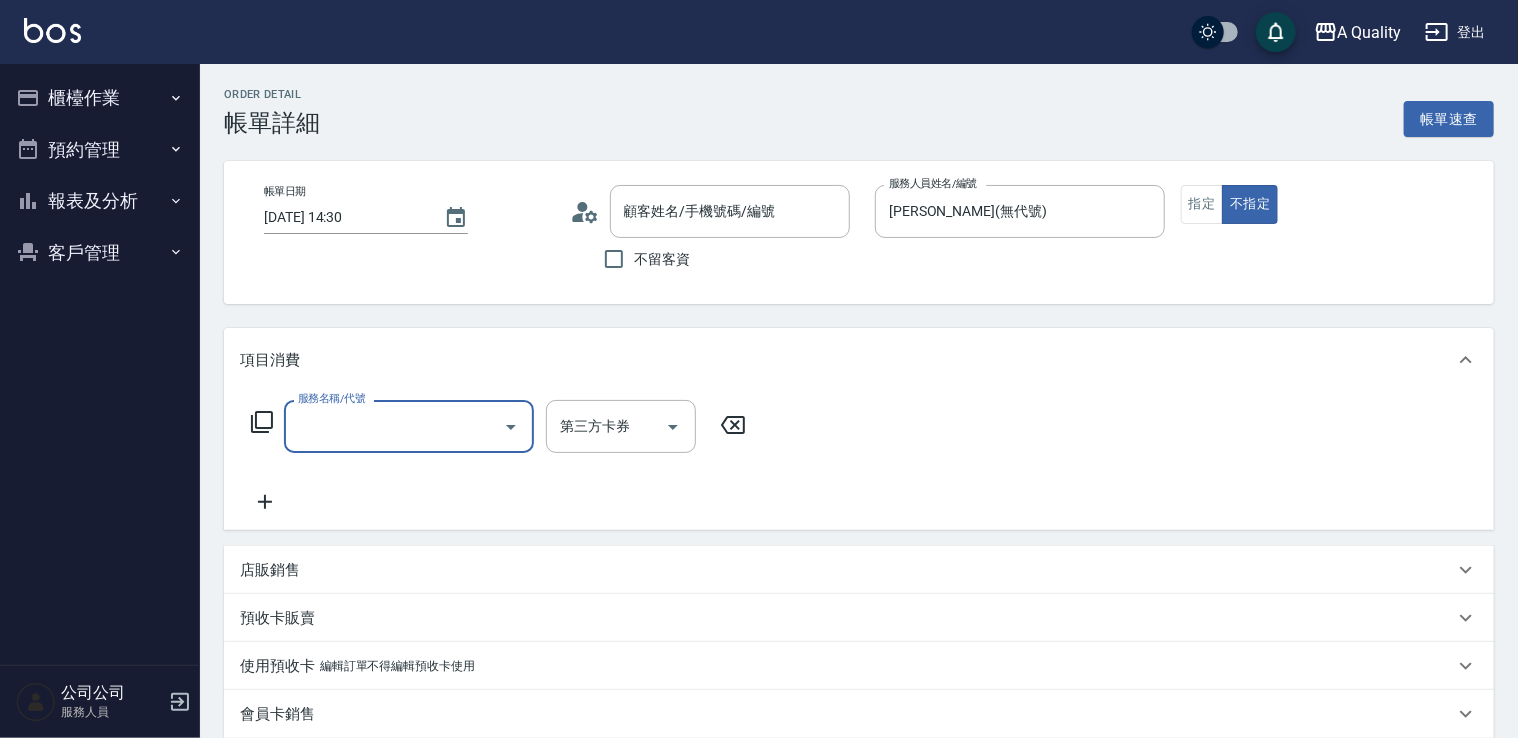 type on "潘宜茹/0988022499/" 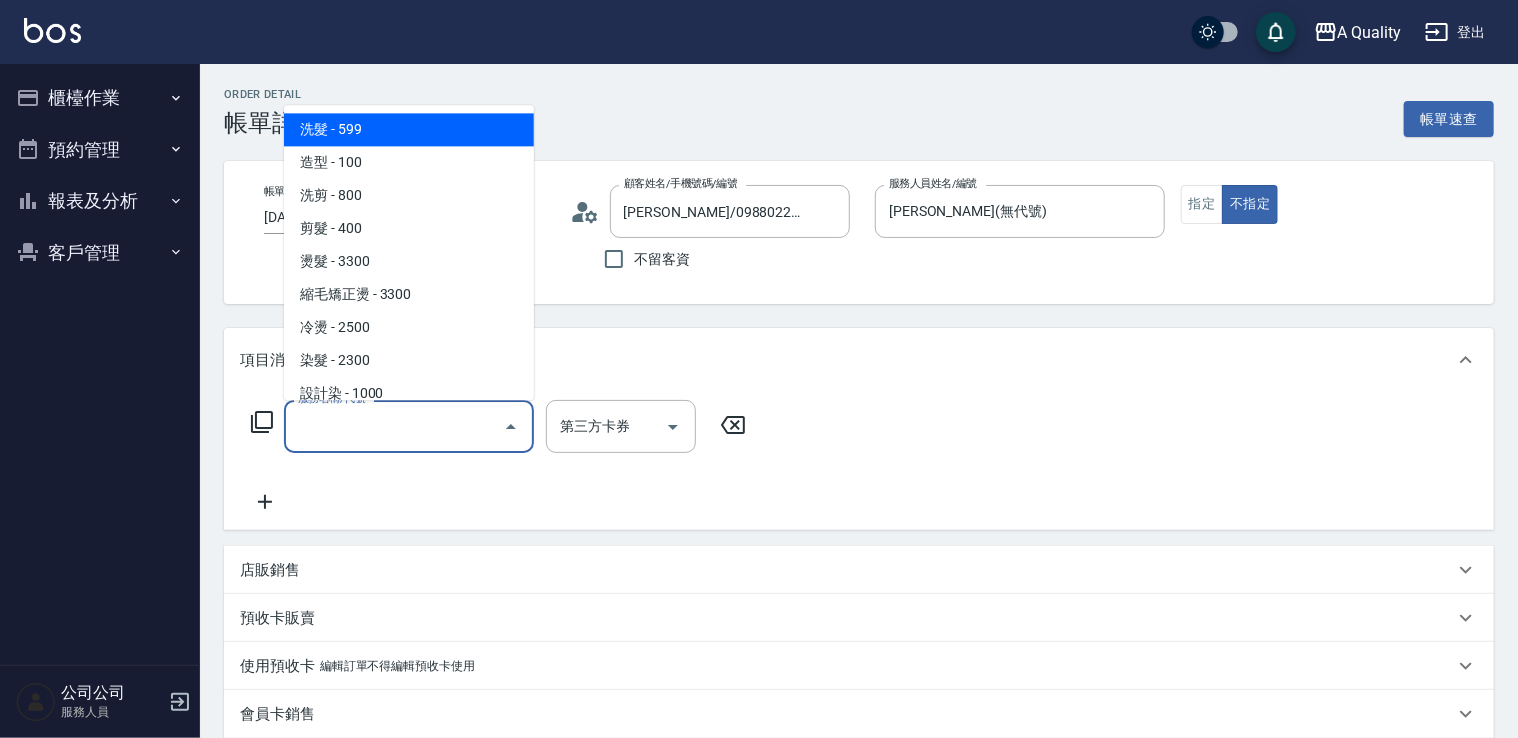 click on "服務名稱/代號" at bounding box center [394, 426] 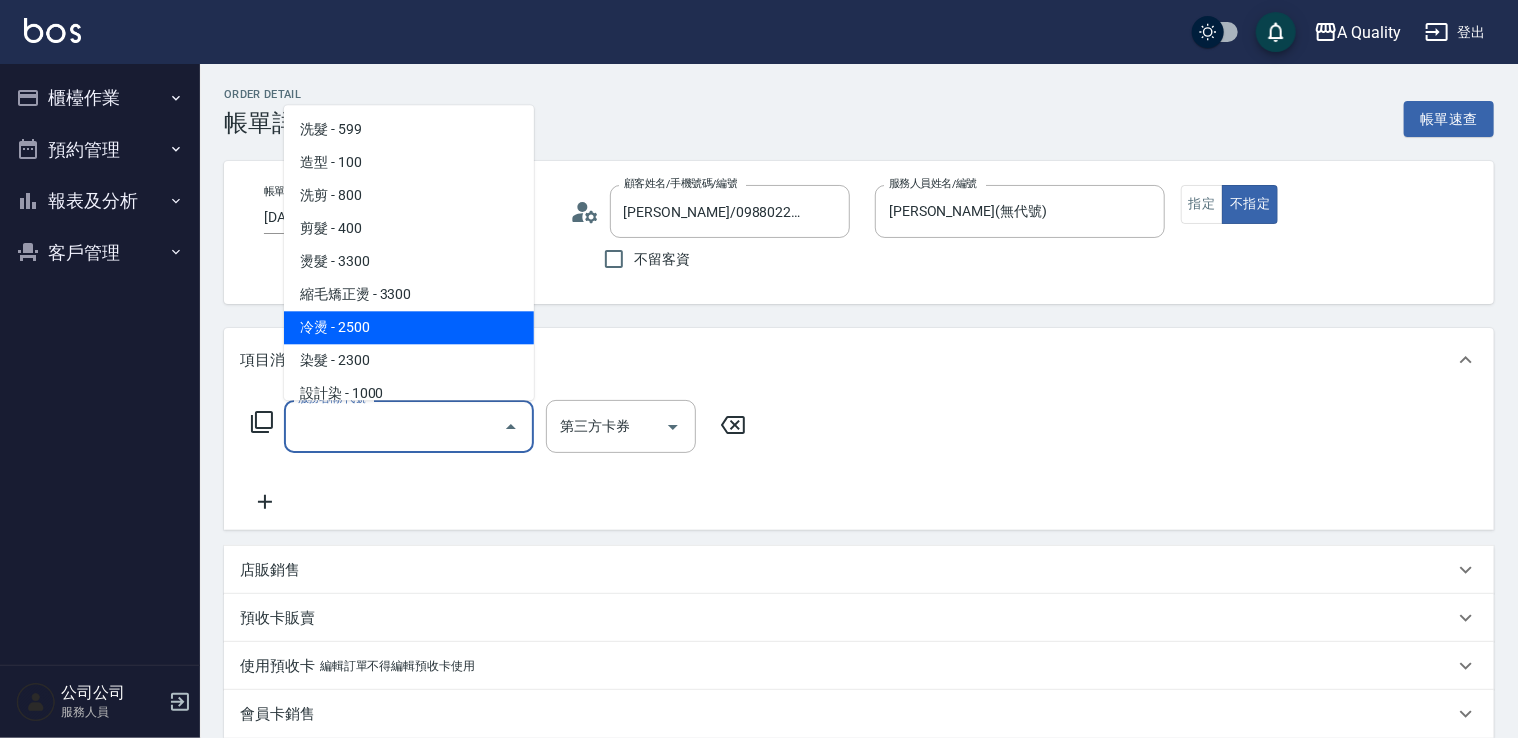 scroll, scrollTop: 100, scrollLeft: 0, axis: vertical 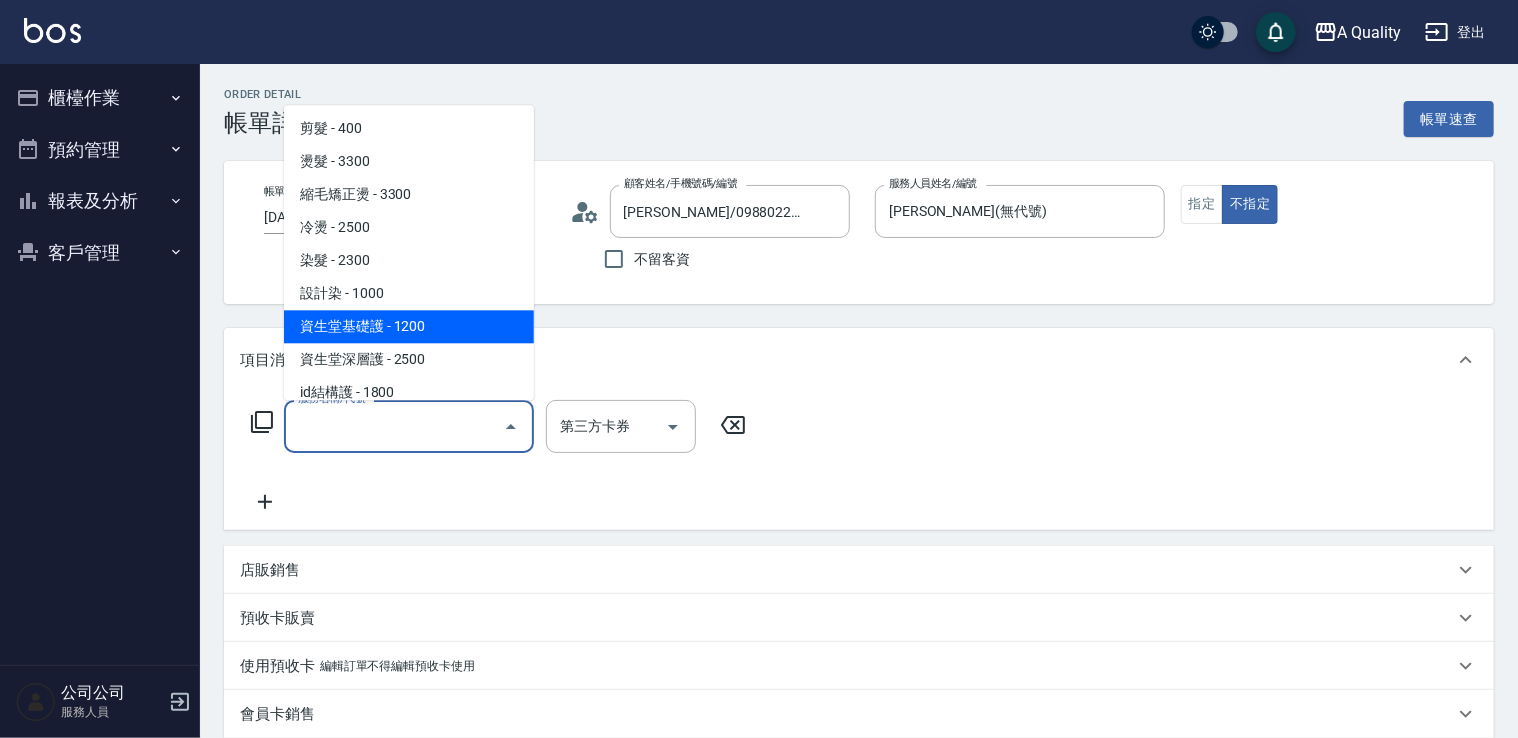 click on "資生堂基礎護 - 1200" at bounding box center (409, 326) 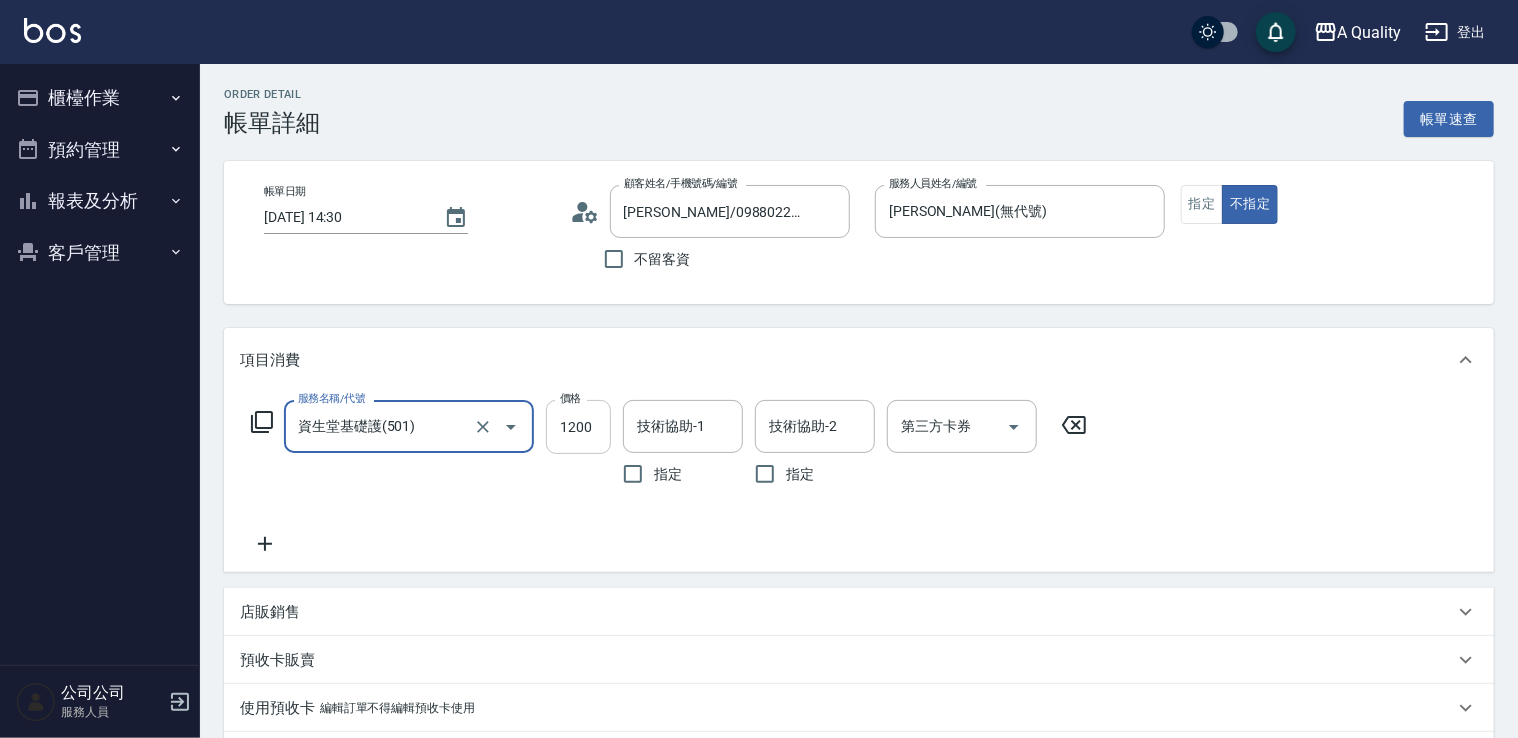 click on "1200" at bounding box center [578, 427] 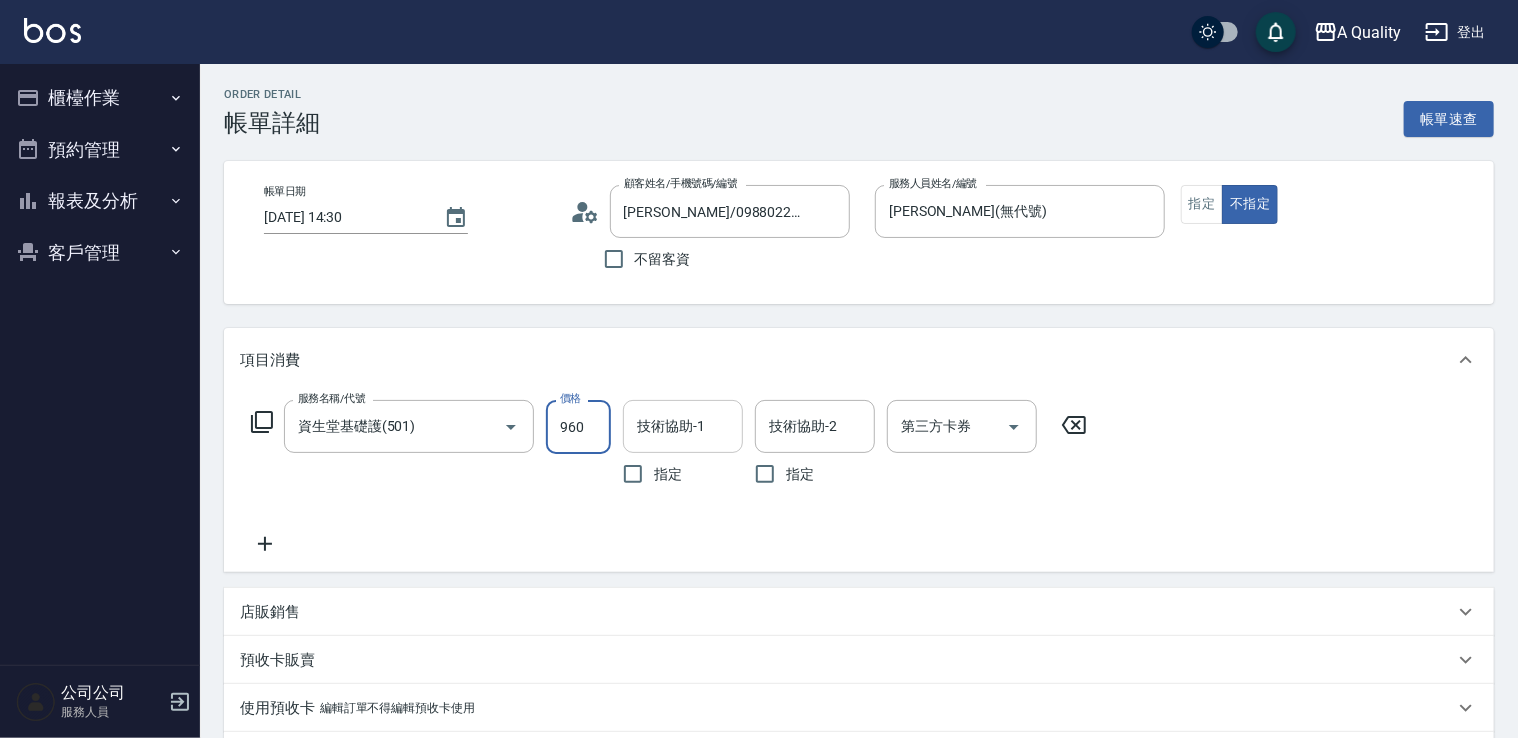 type on "960" 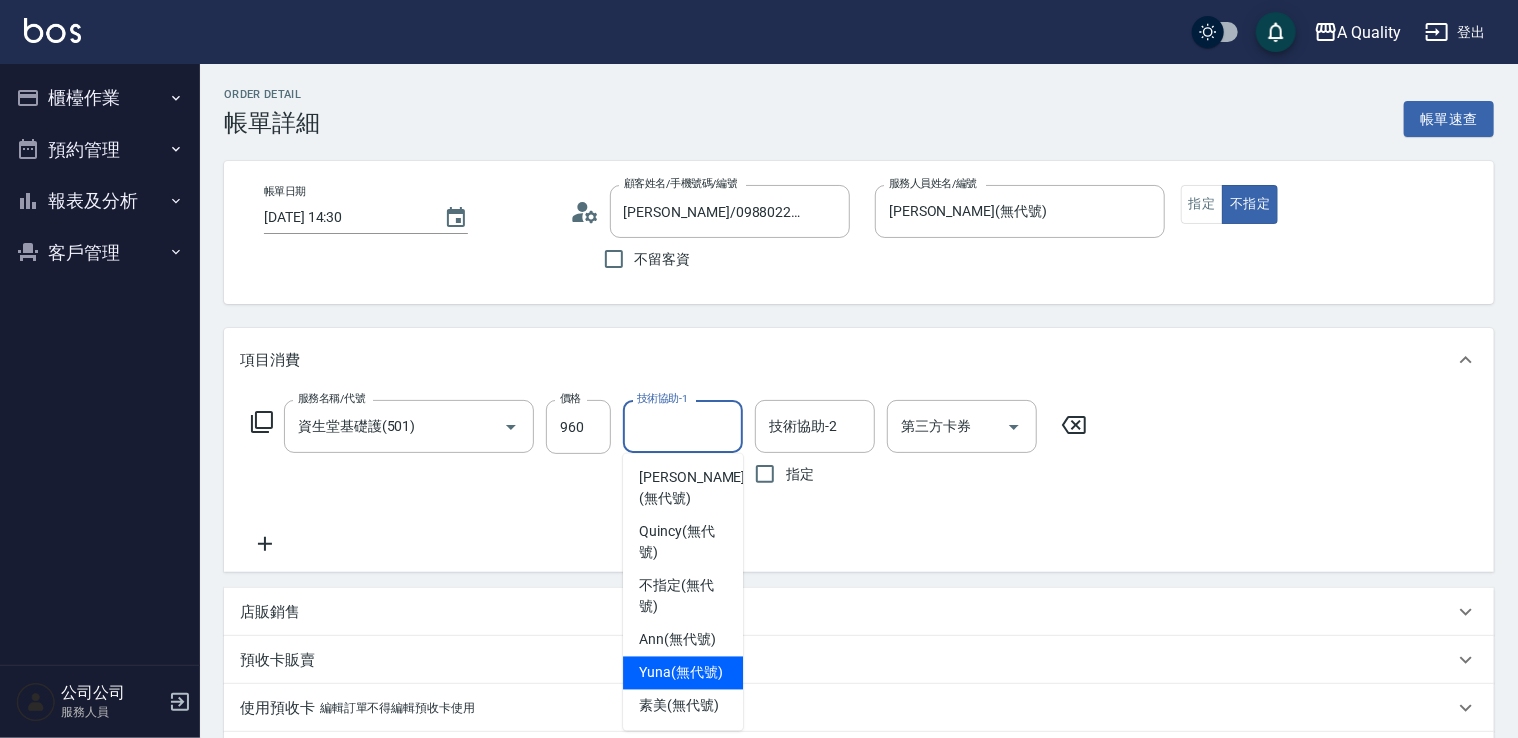 drag, startPoint x: 672, startPoint y: 661, endPoint x: 648, endPoint y: 644, distance: 29.410883 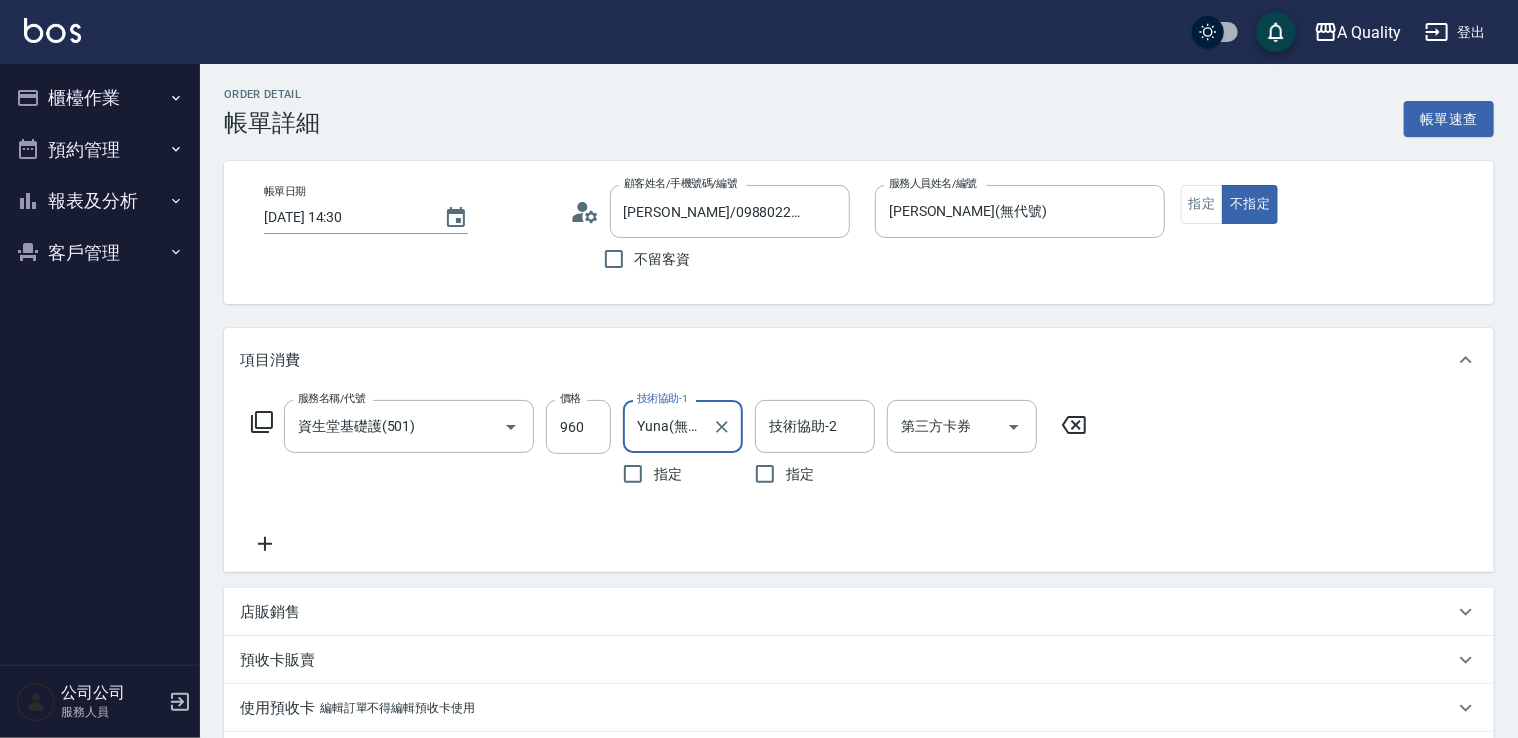 click 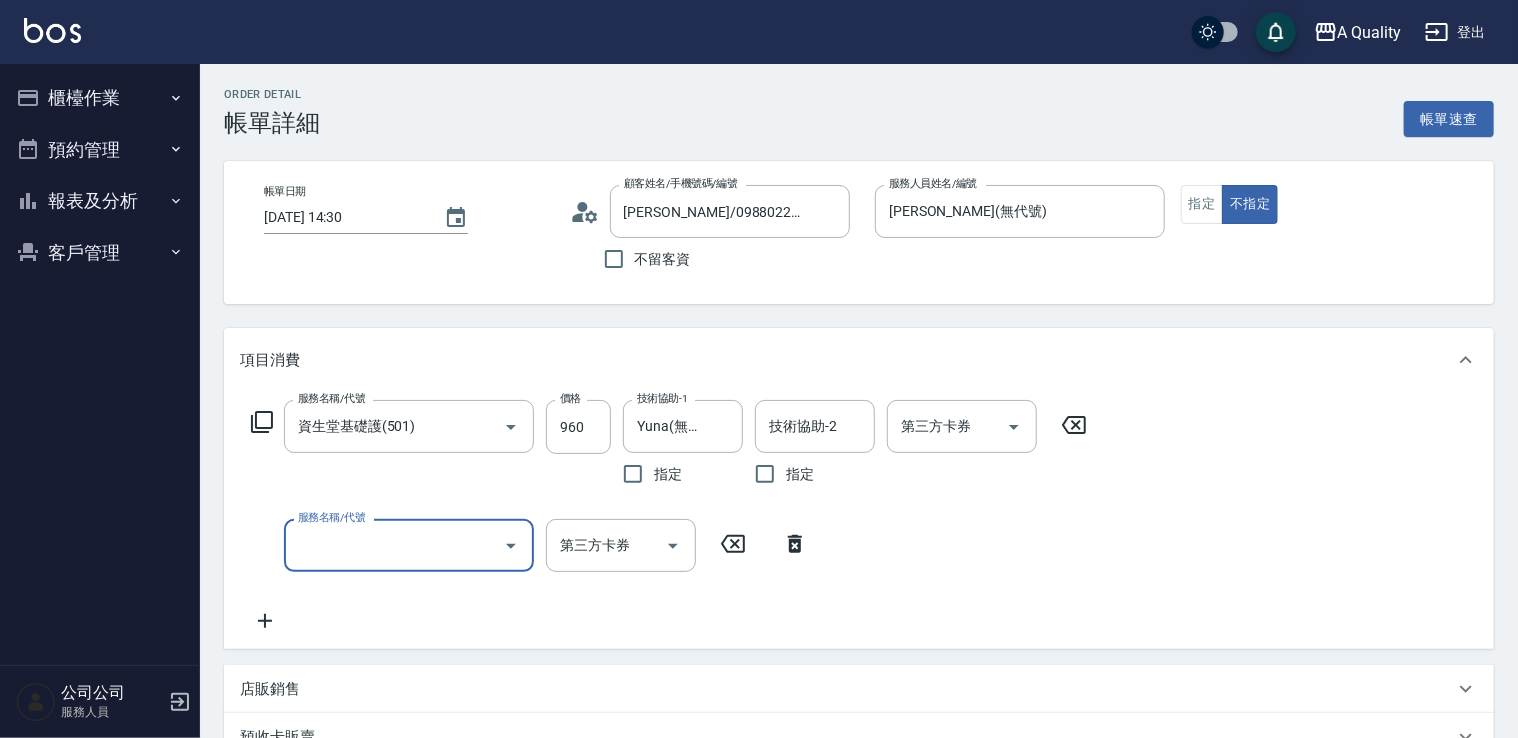 click 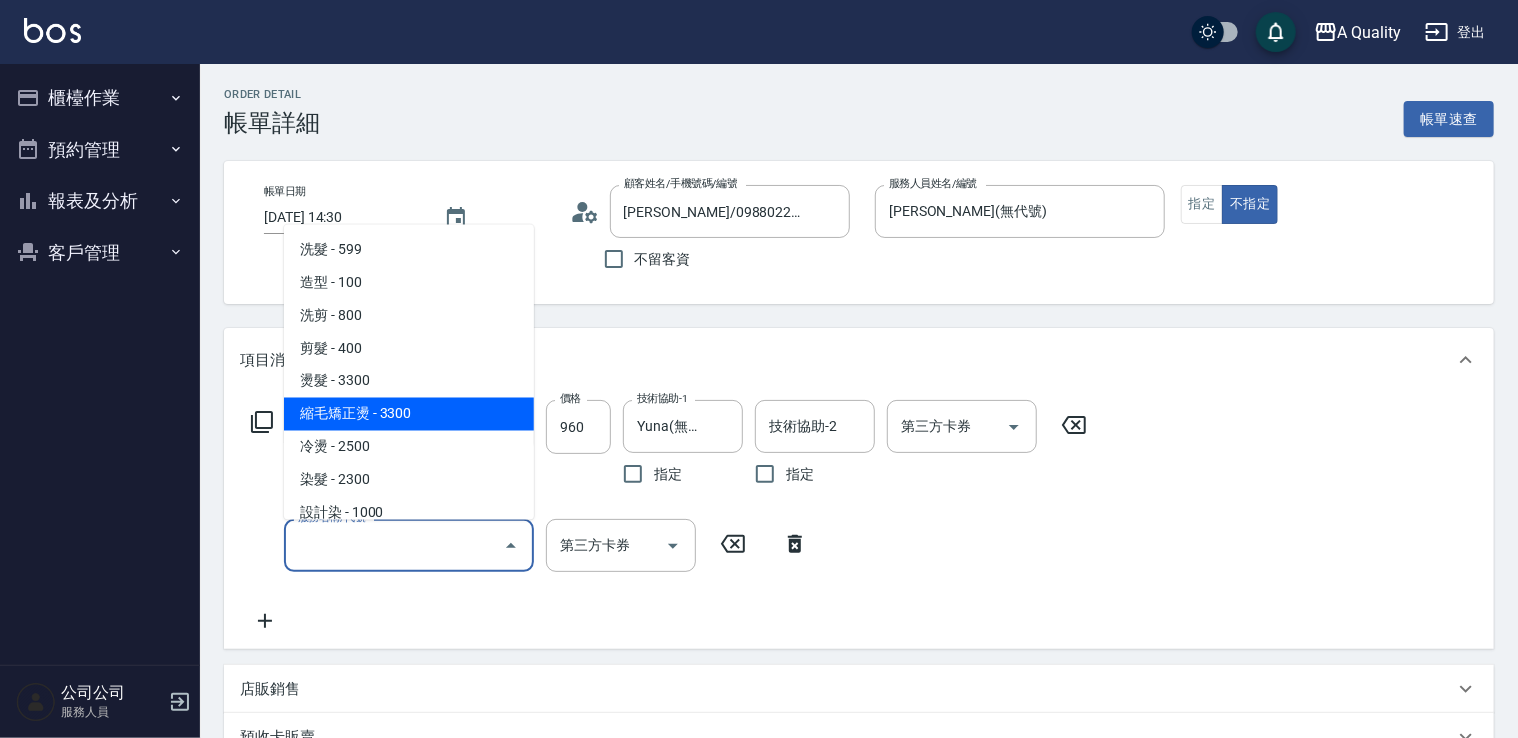 click on "縮毛矯正燙 - 3300" at bounding box center (409, 413) 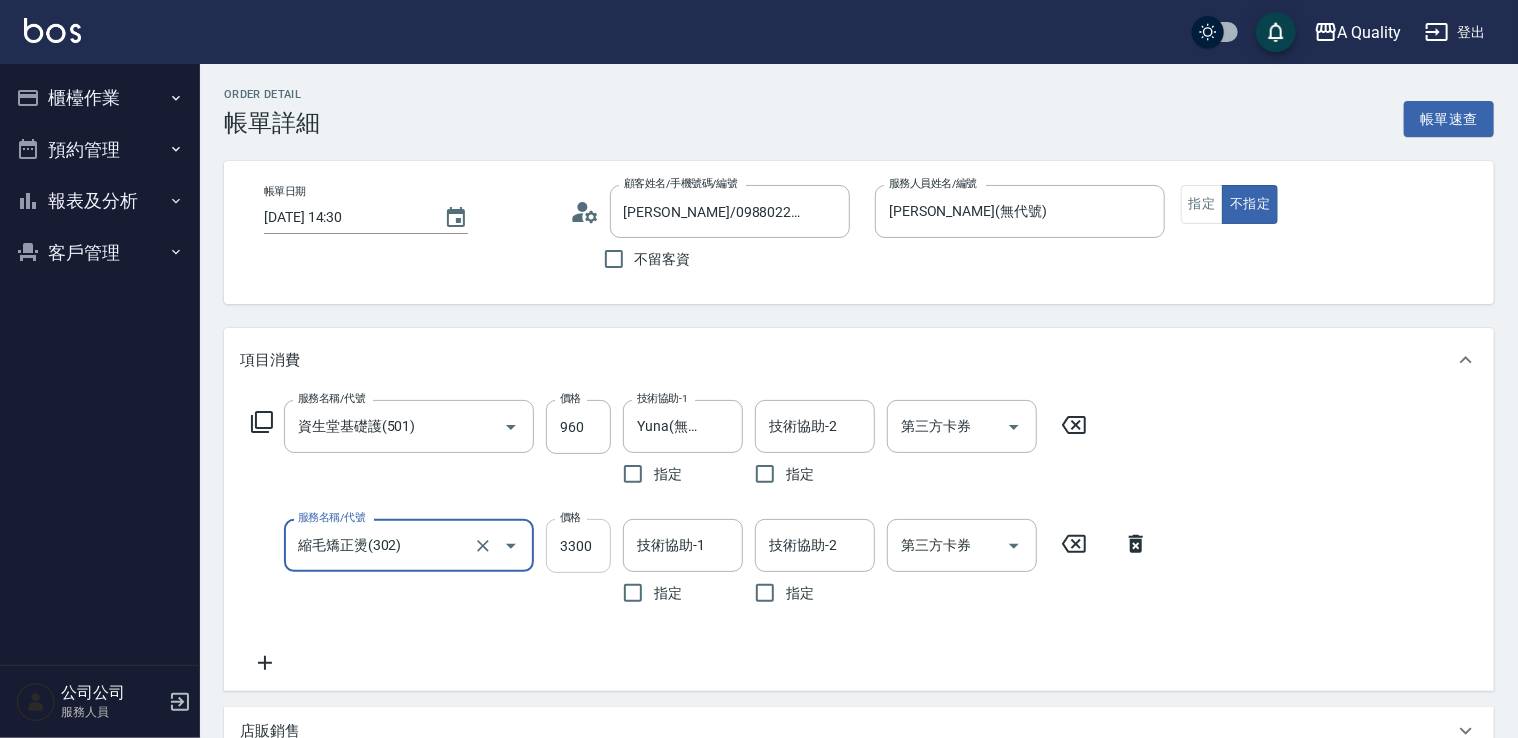 click on "3300" at bounding box center (578, 546) 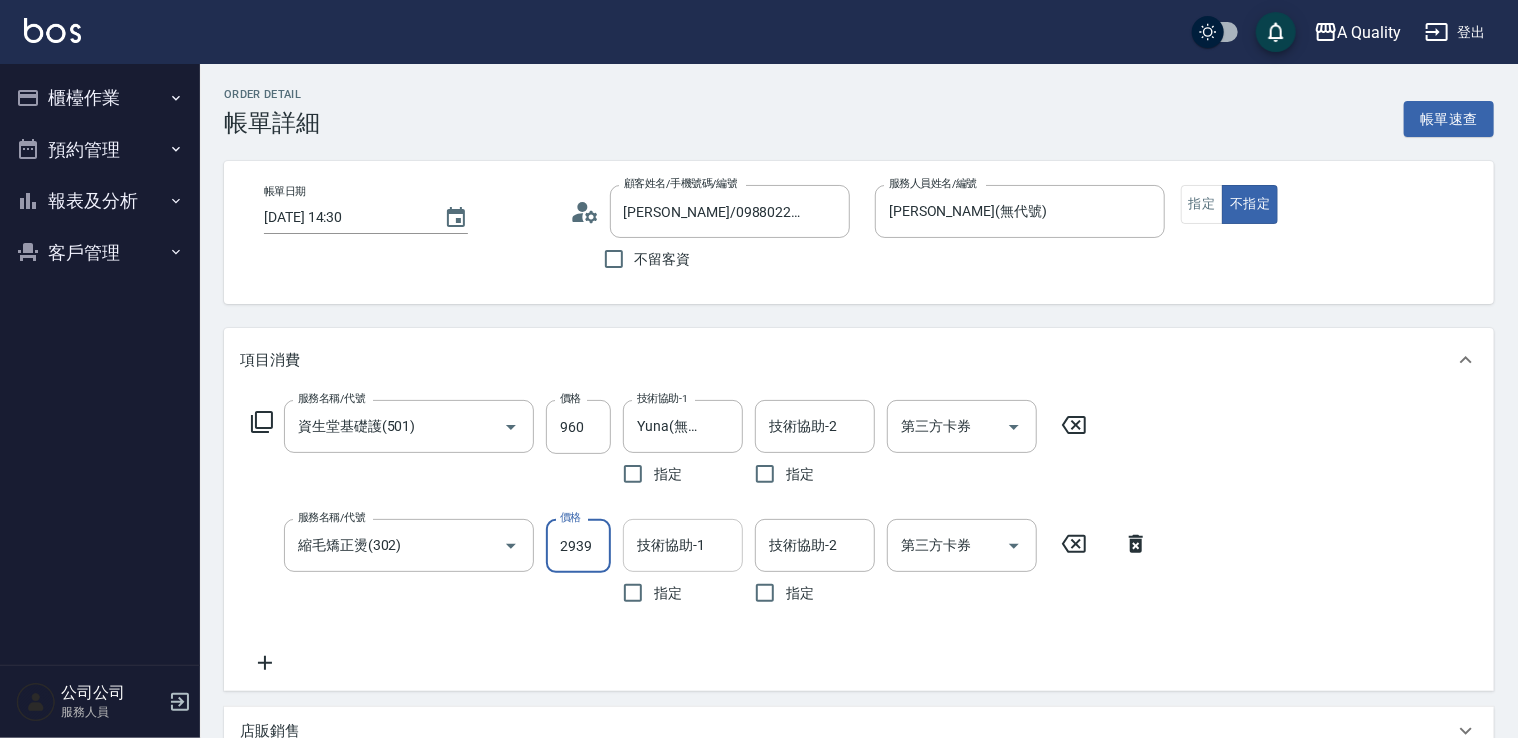 type on "2939" 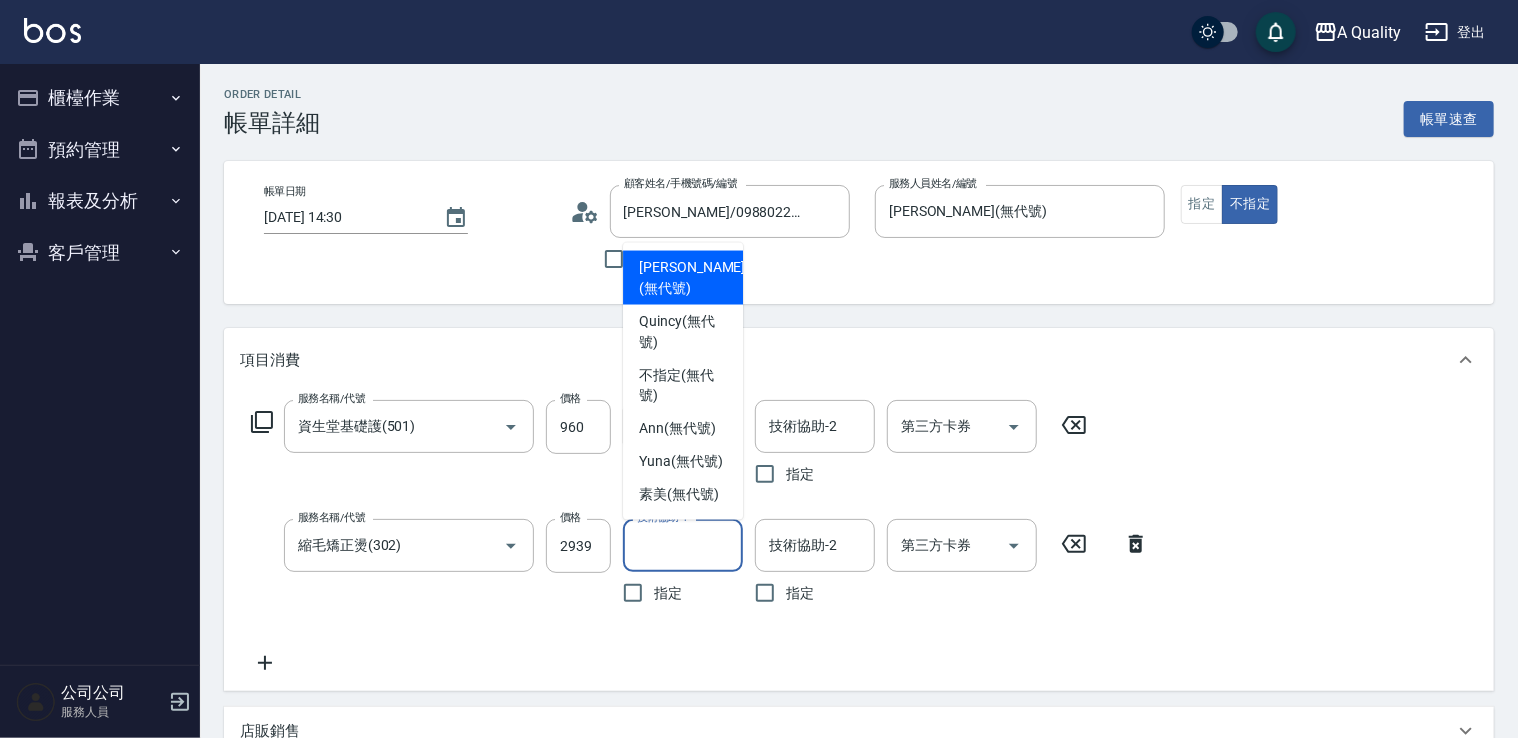 click on "Taylor (無代號)" at bounding box center [692, 278] 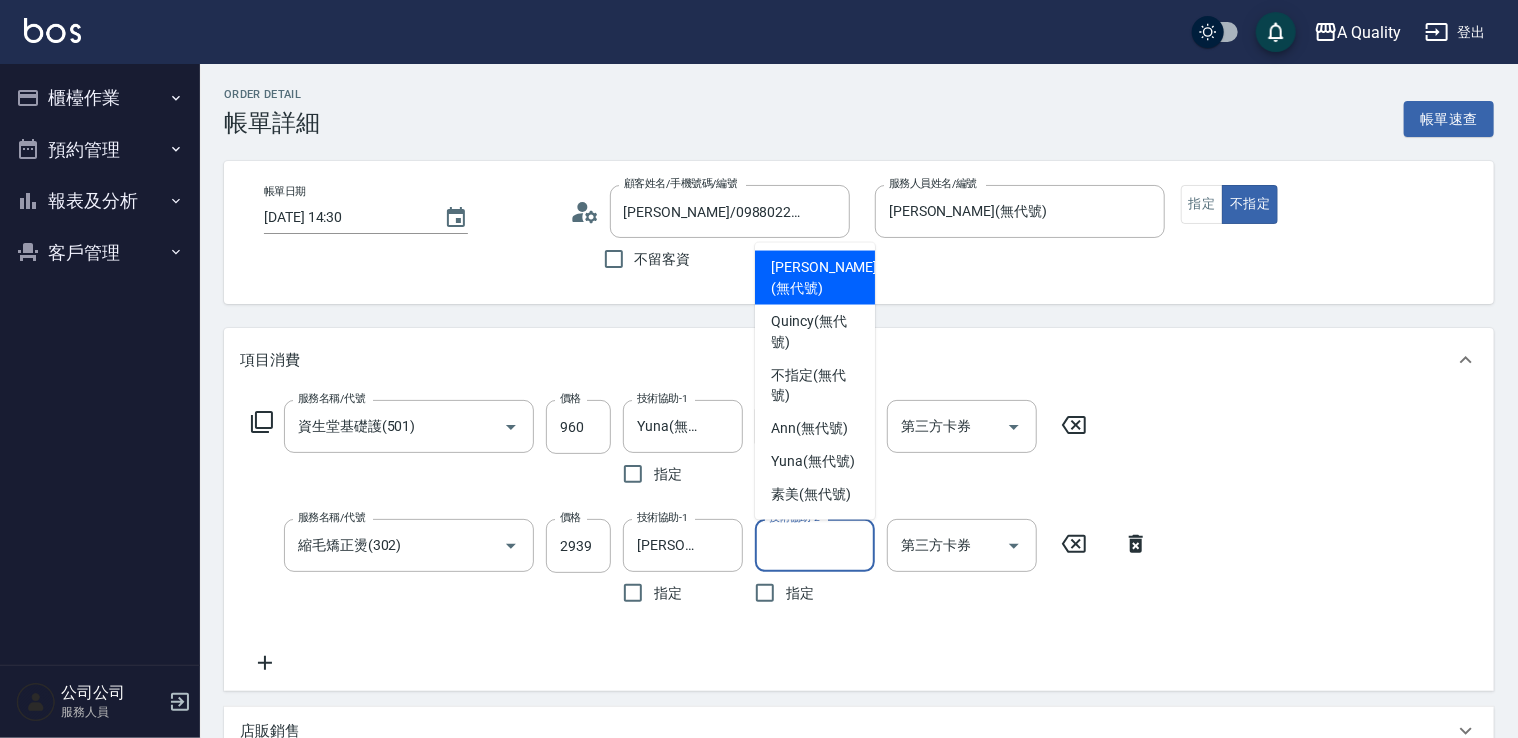 click on "技術協助-2" at bounding box center (815, 545) 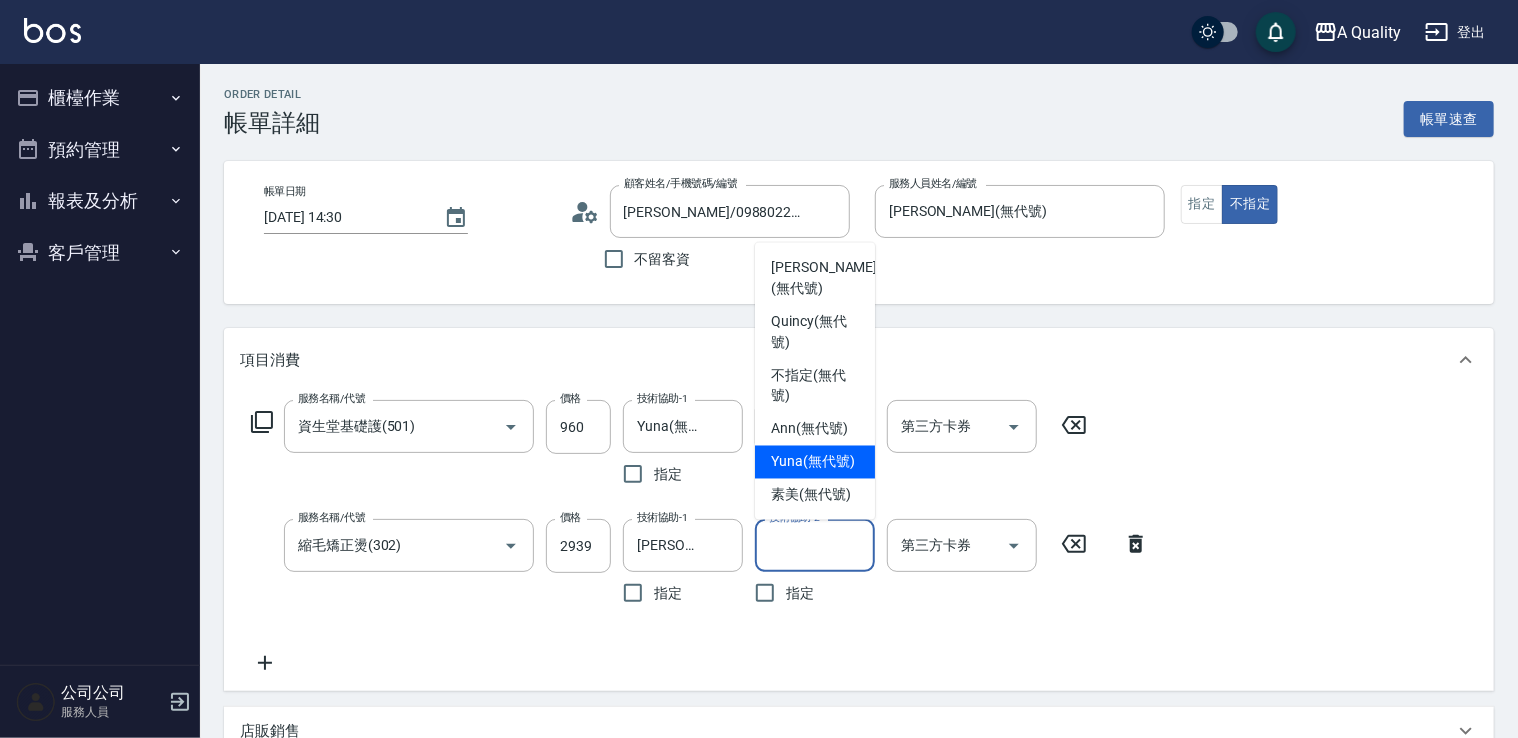 click on "Yuna (無代號)" at bounding box center [813, 462] 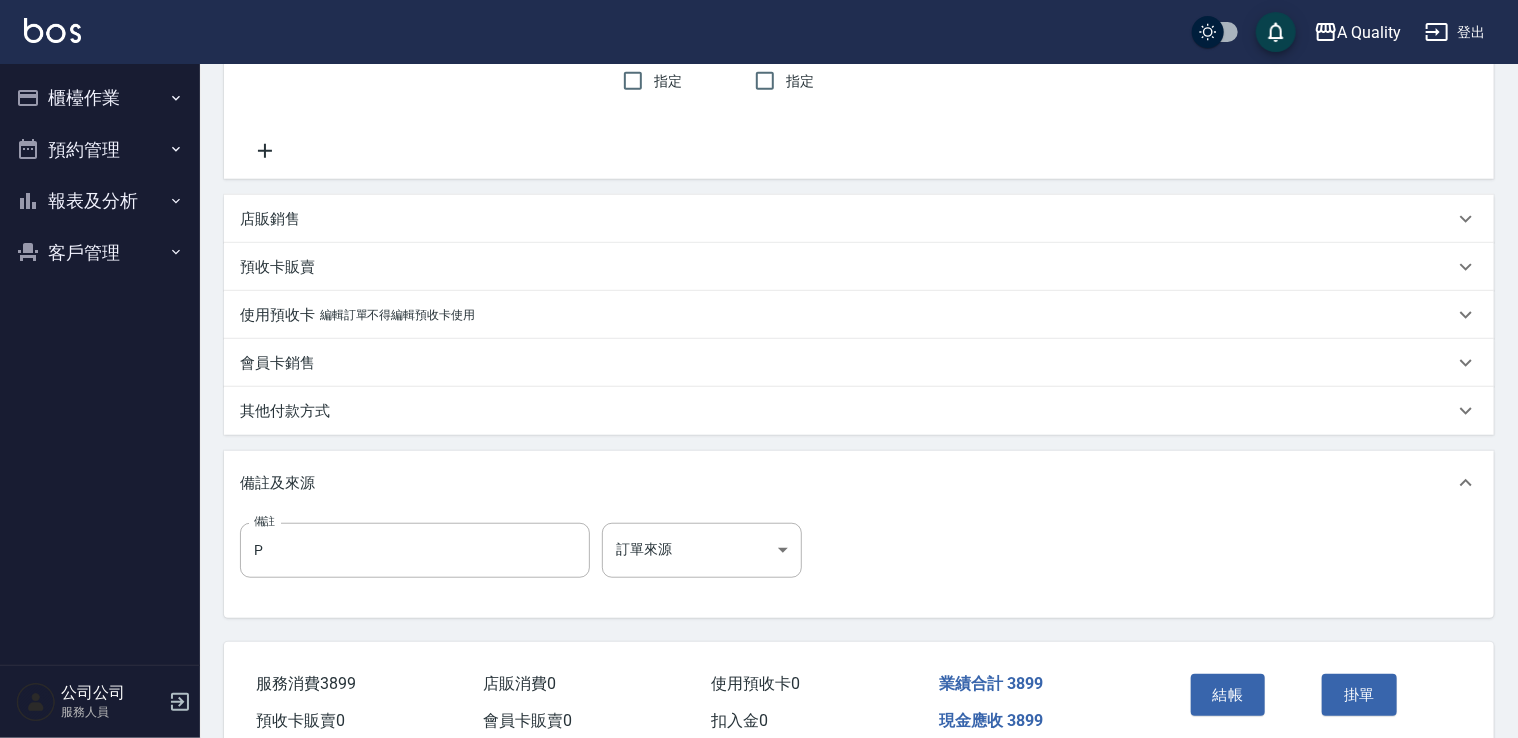 scroll, scrollTop: 604, scrollLeft: 0, axis: vertical 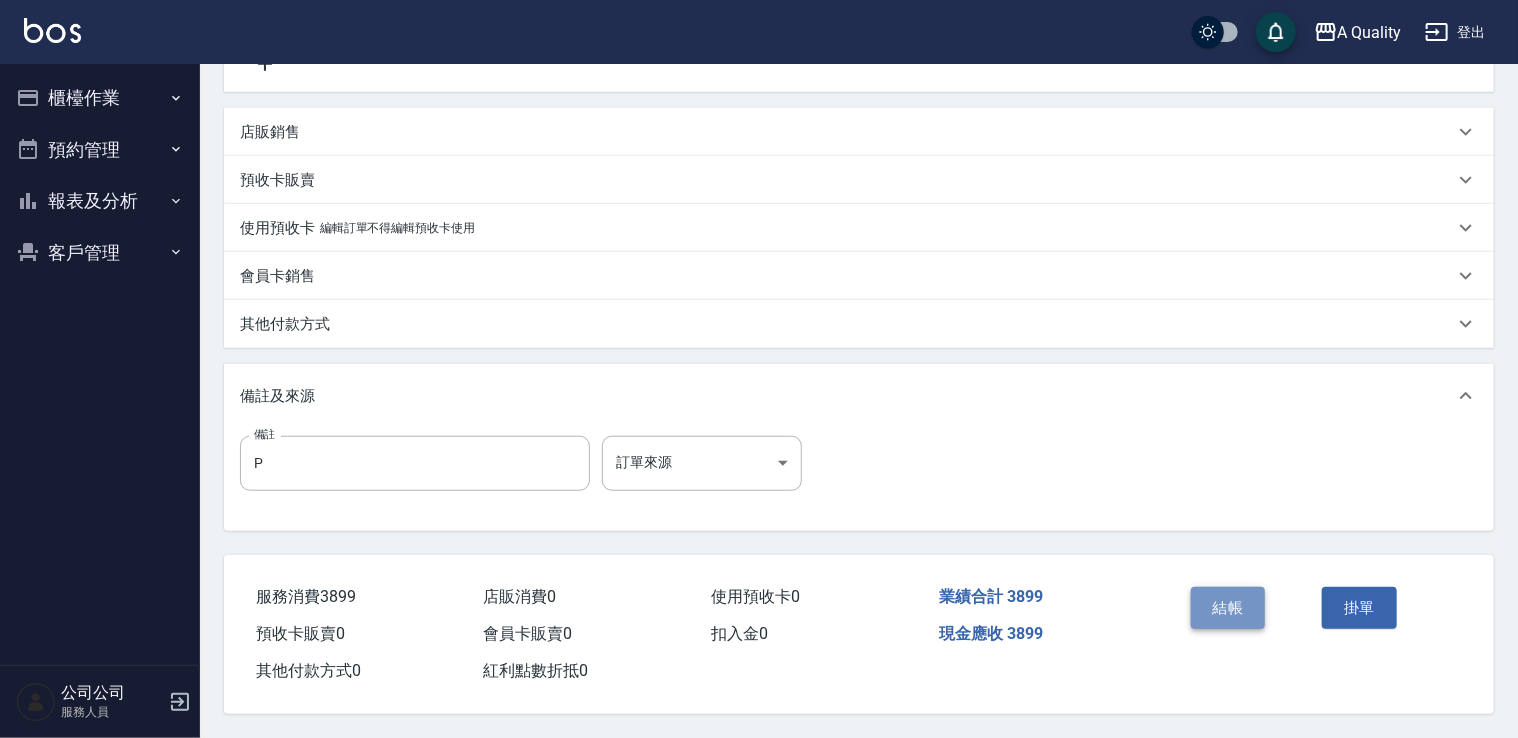 click on "結帳" at bounding box center [1228, 608] 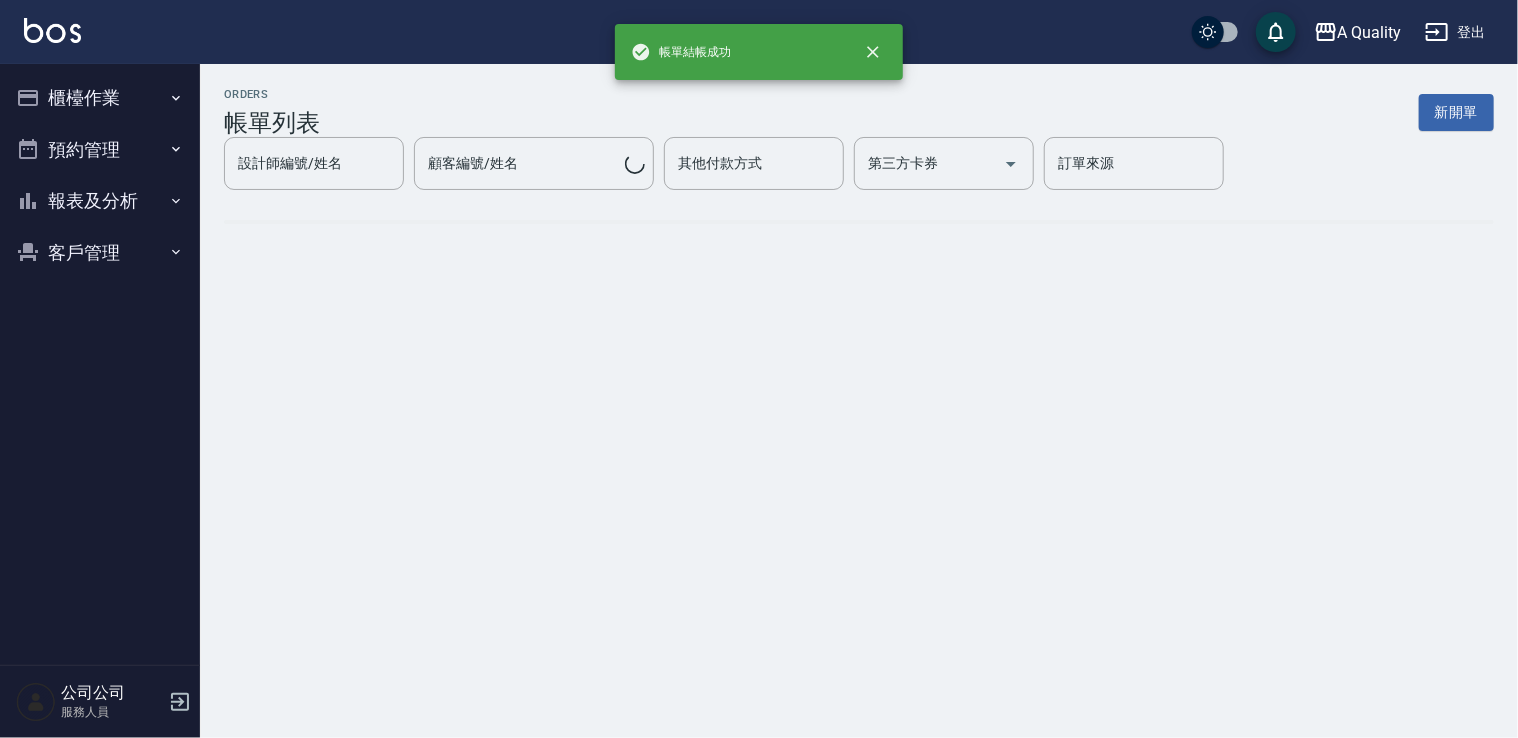 scroll, scrollTop: 0, scrollLeft: 0, axis: both 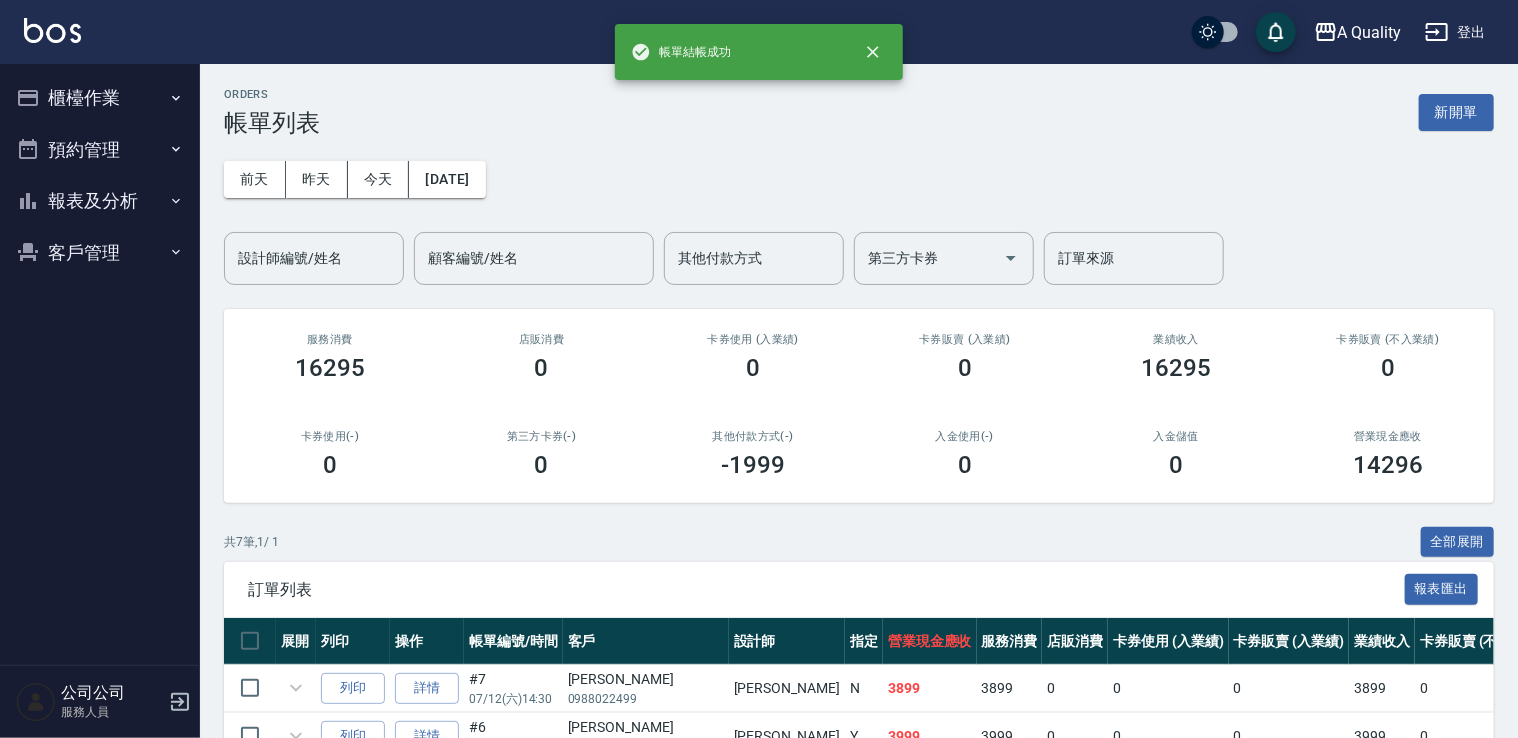 click on "櫃檯作業" at bounding box center (100, 98) 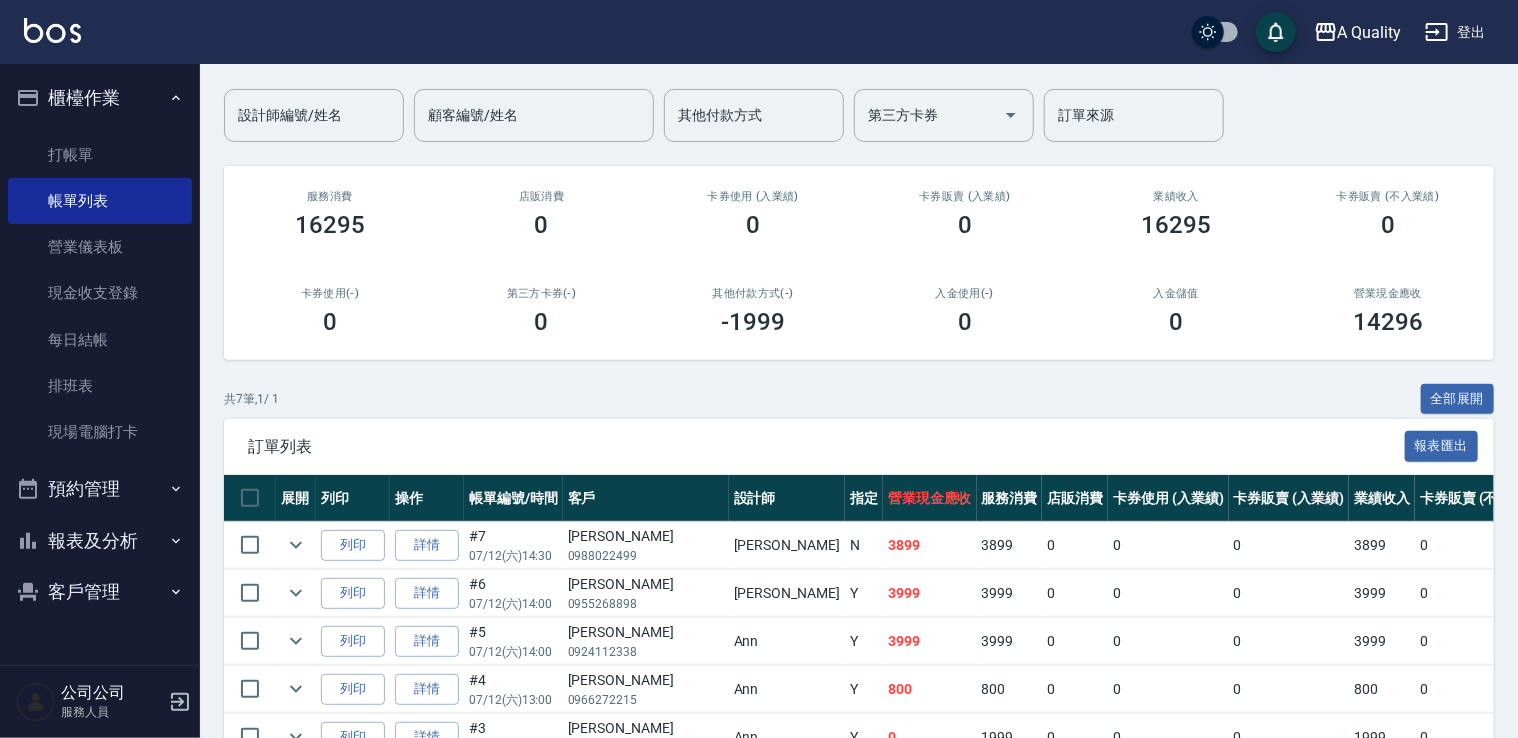 scroll, scrollTop: 300, scrollLeft: 0, axis: vertical 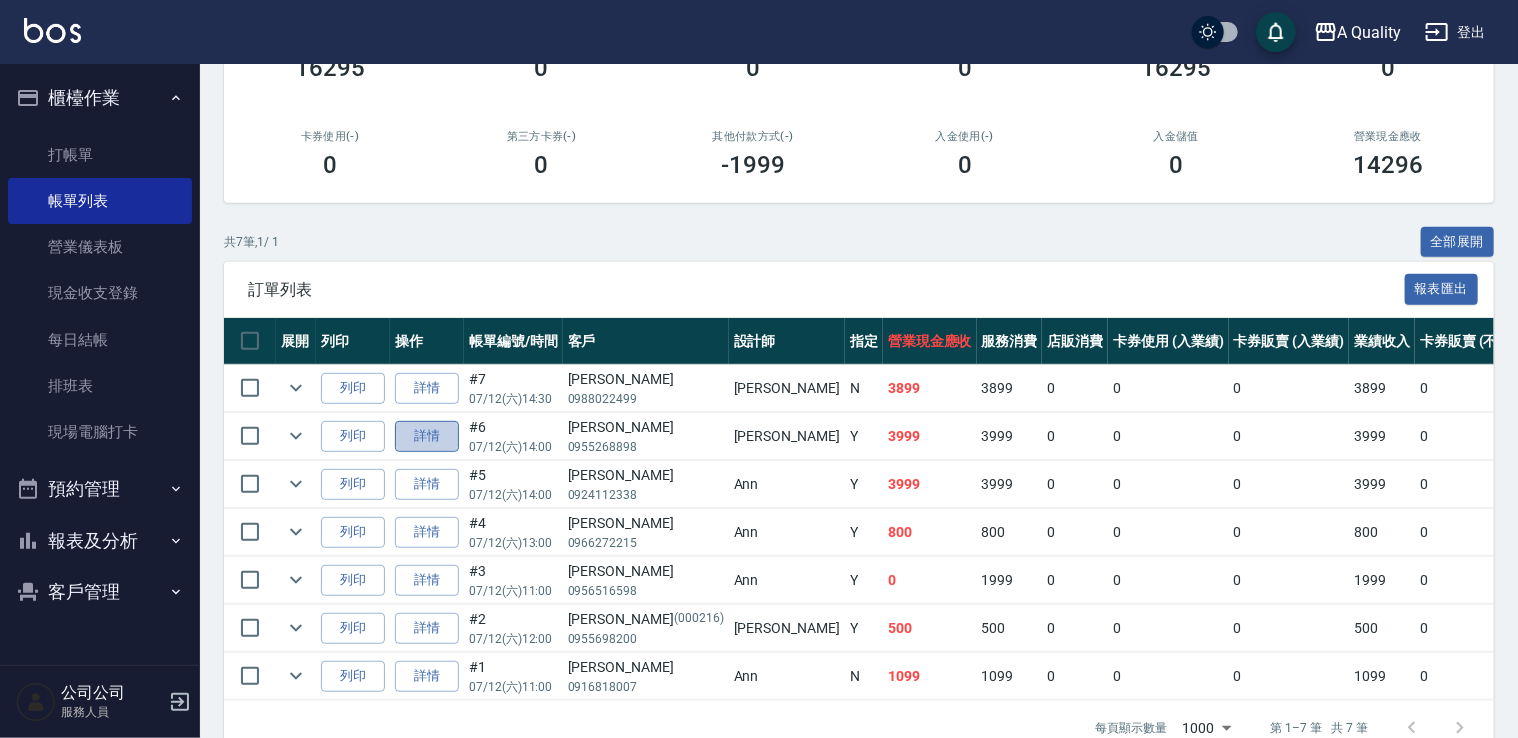 click on "詳情" at bounding box center (427, 436) 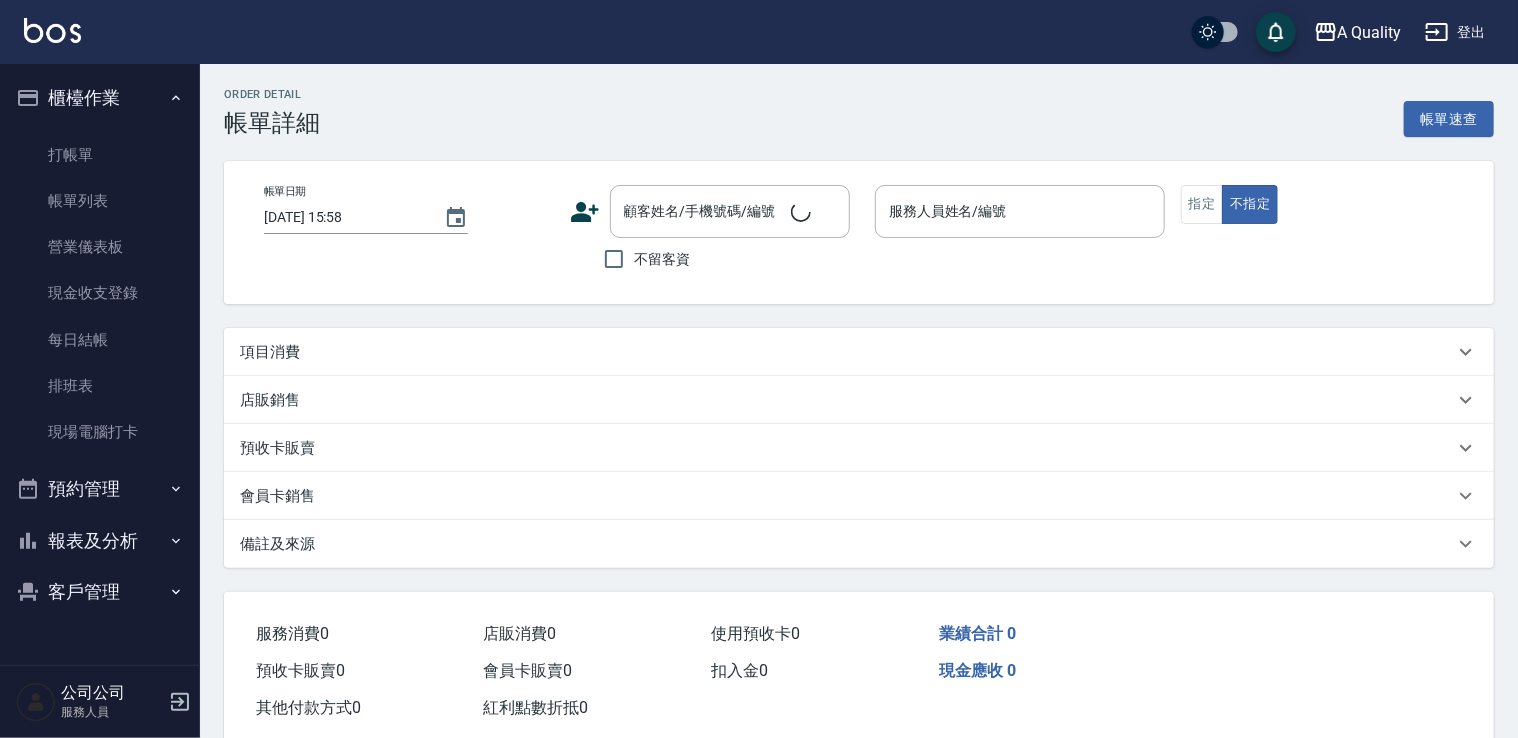 type on "2025/07/12 14:00" 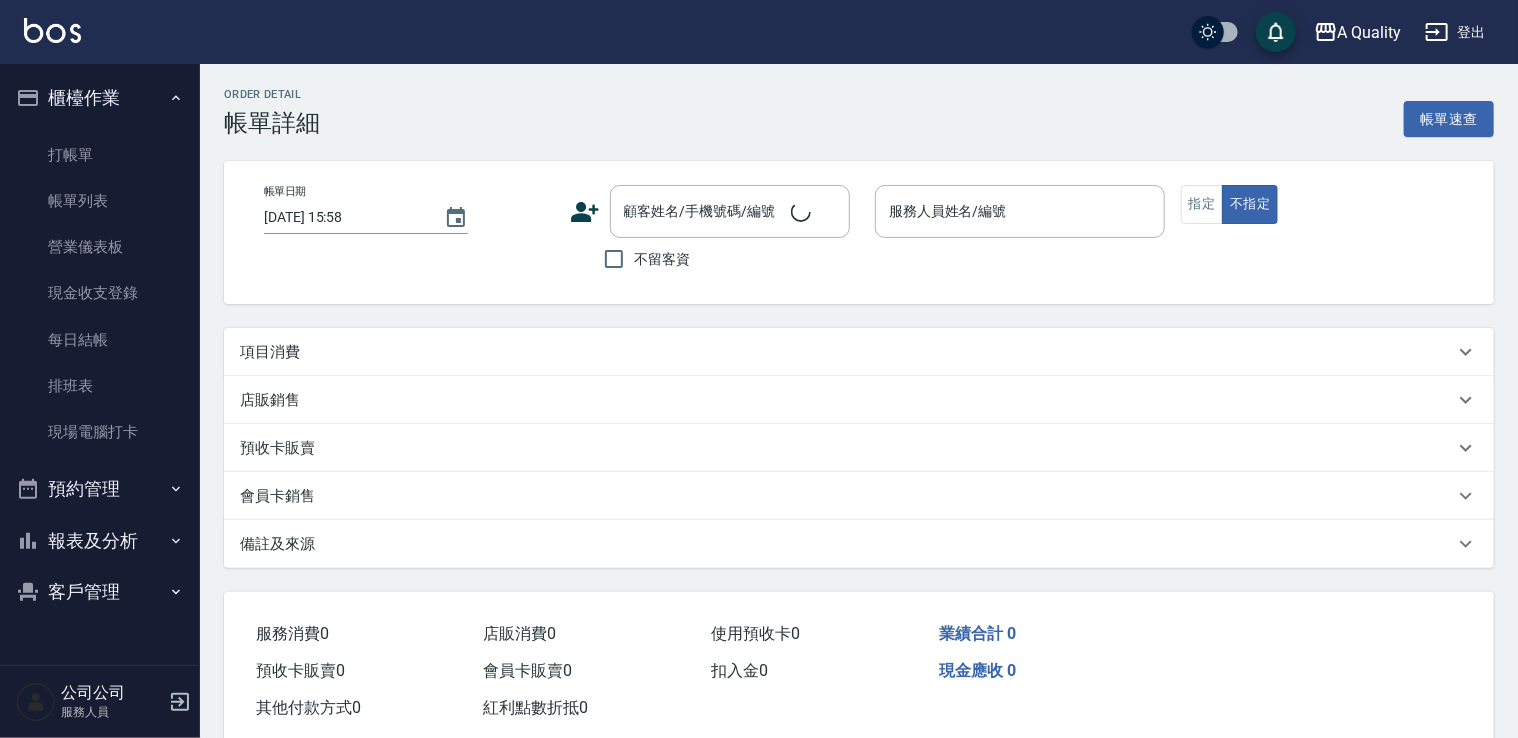 type on "Taylor(無代號)" 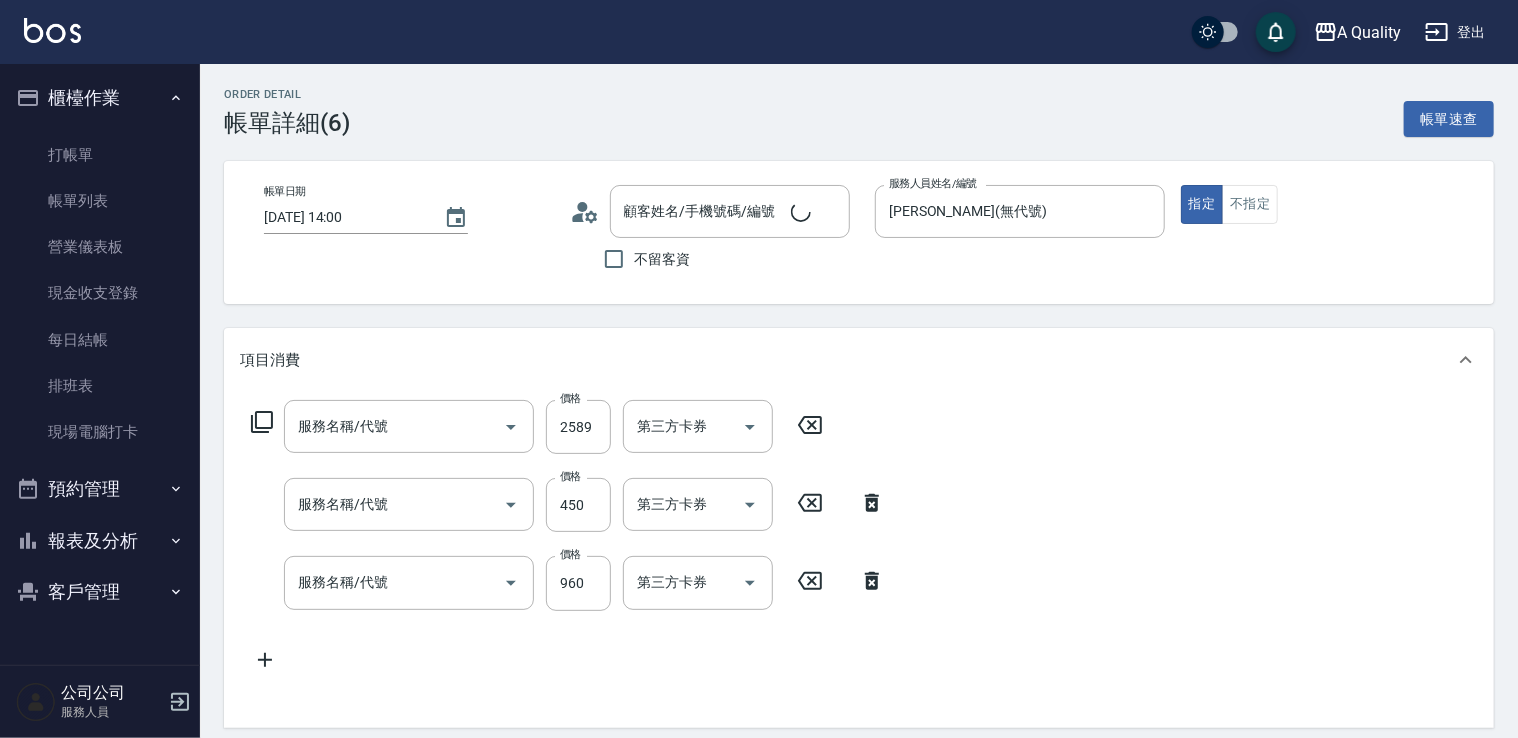 type on "吳雪娥/0955268898/" 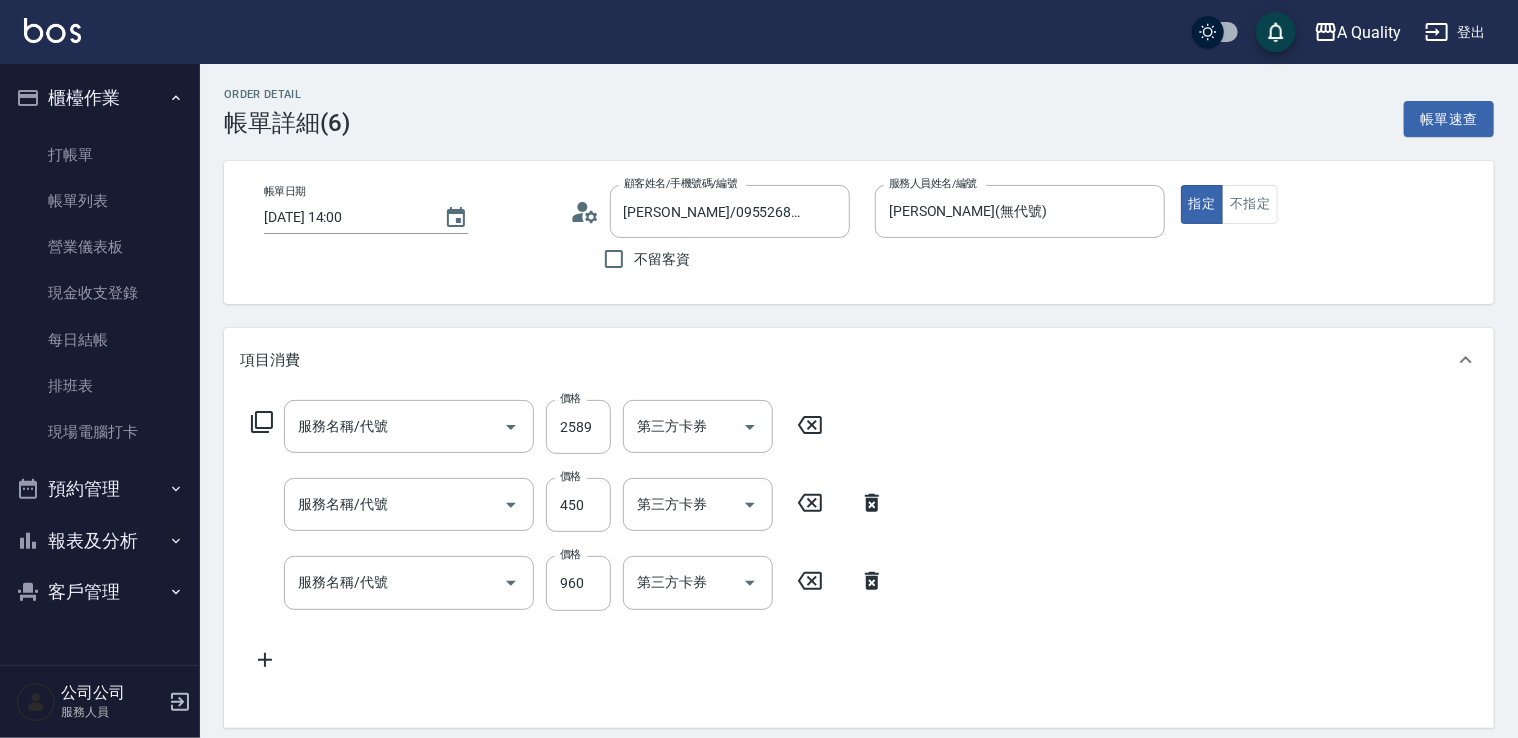 type on "染髮(401)" 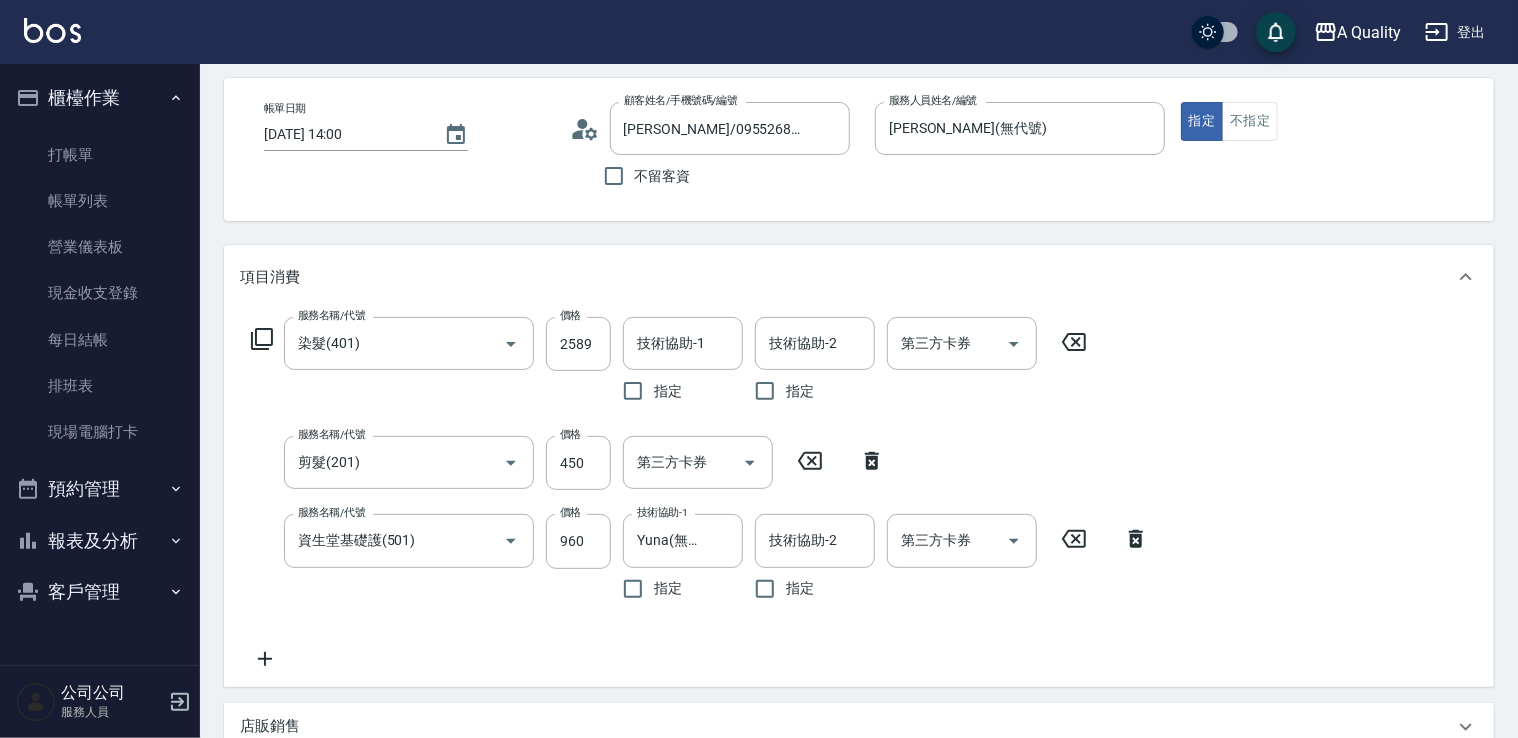scroll, scrollTop: 200, scrollLeft: 0, axis: vertical 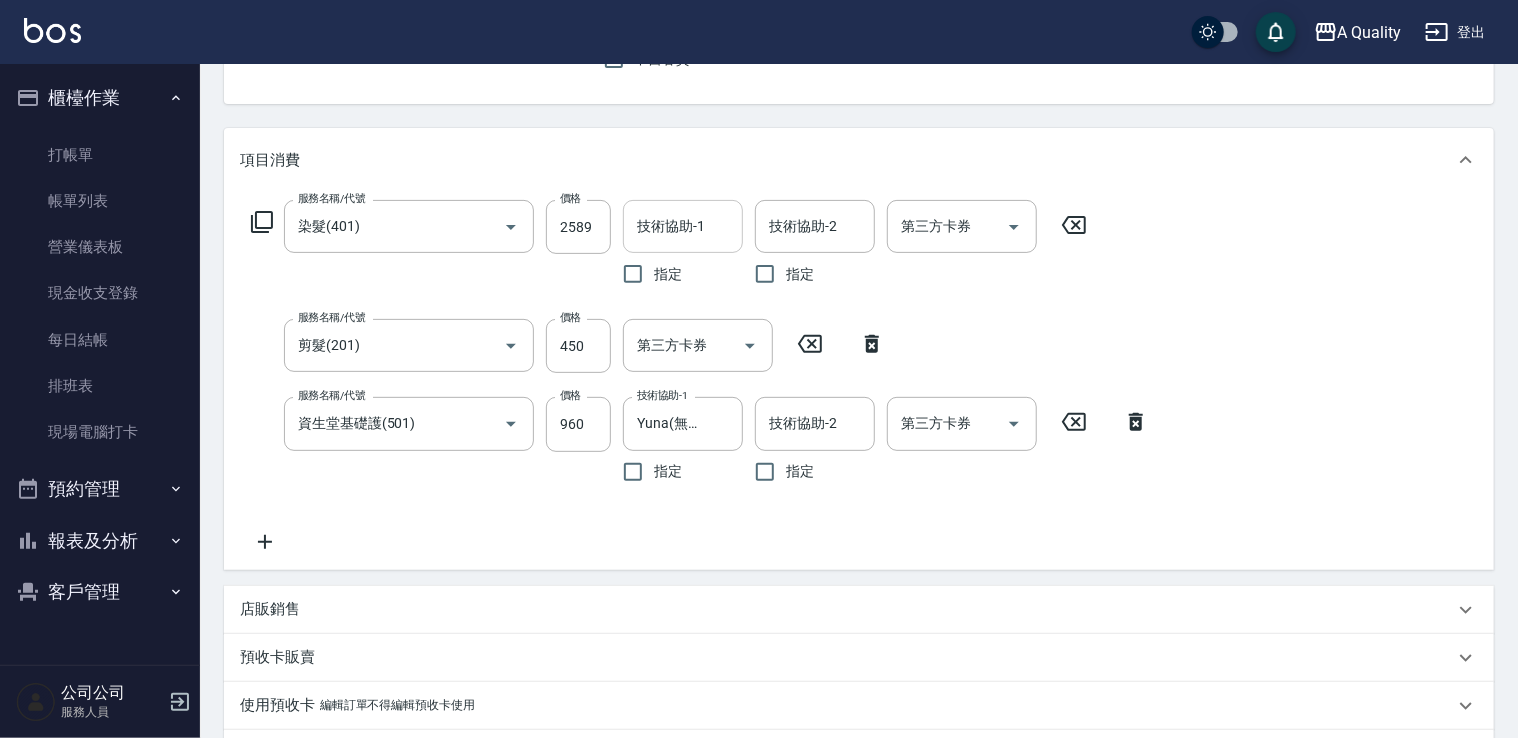 click on "技術協助-1" at bounding box center (683, 226) 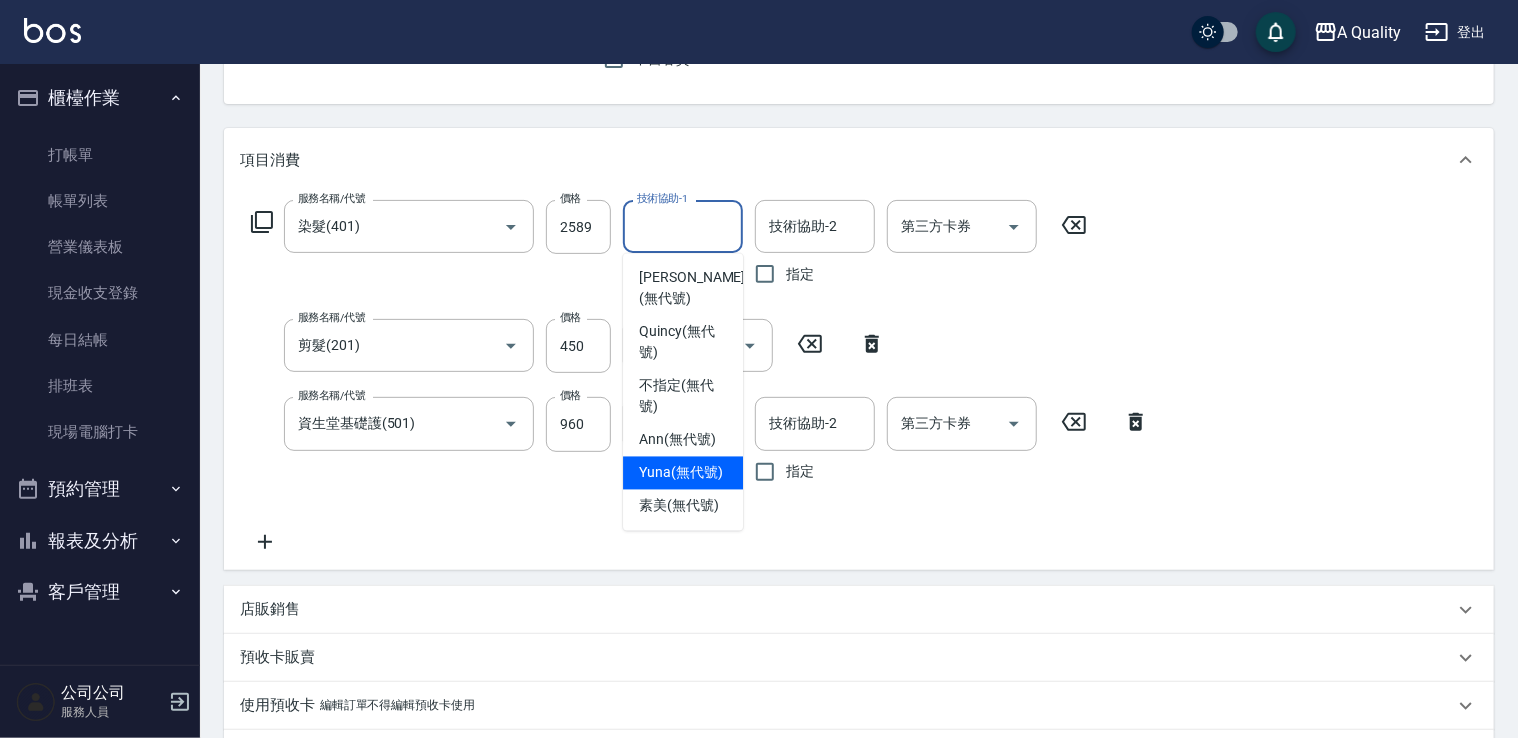 click on "Yuna (無代號)" at bounding box center [681, 473] 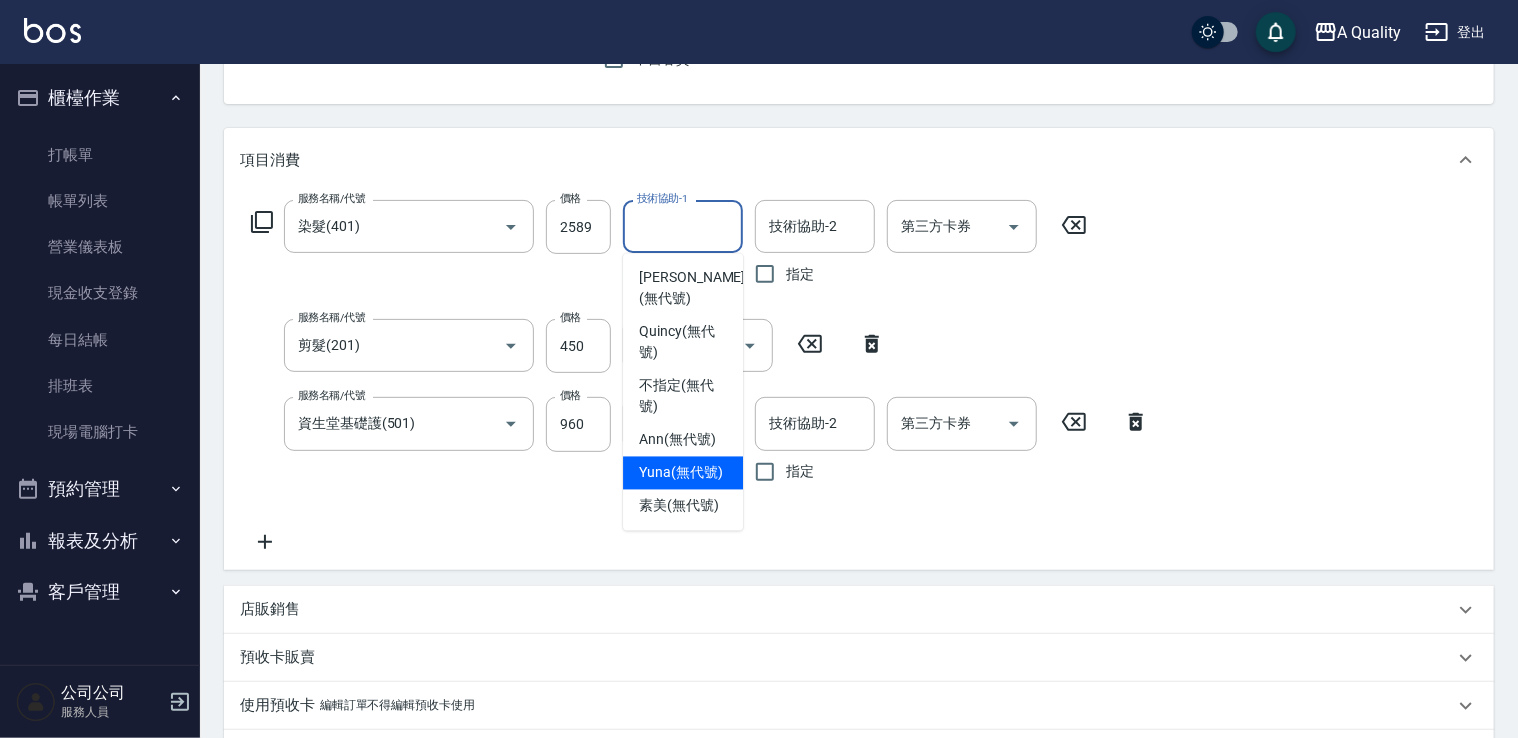 type on "Yuna(無代號)" 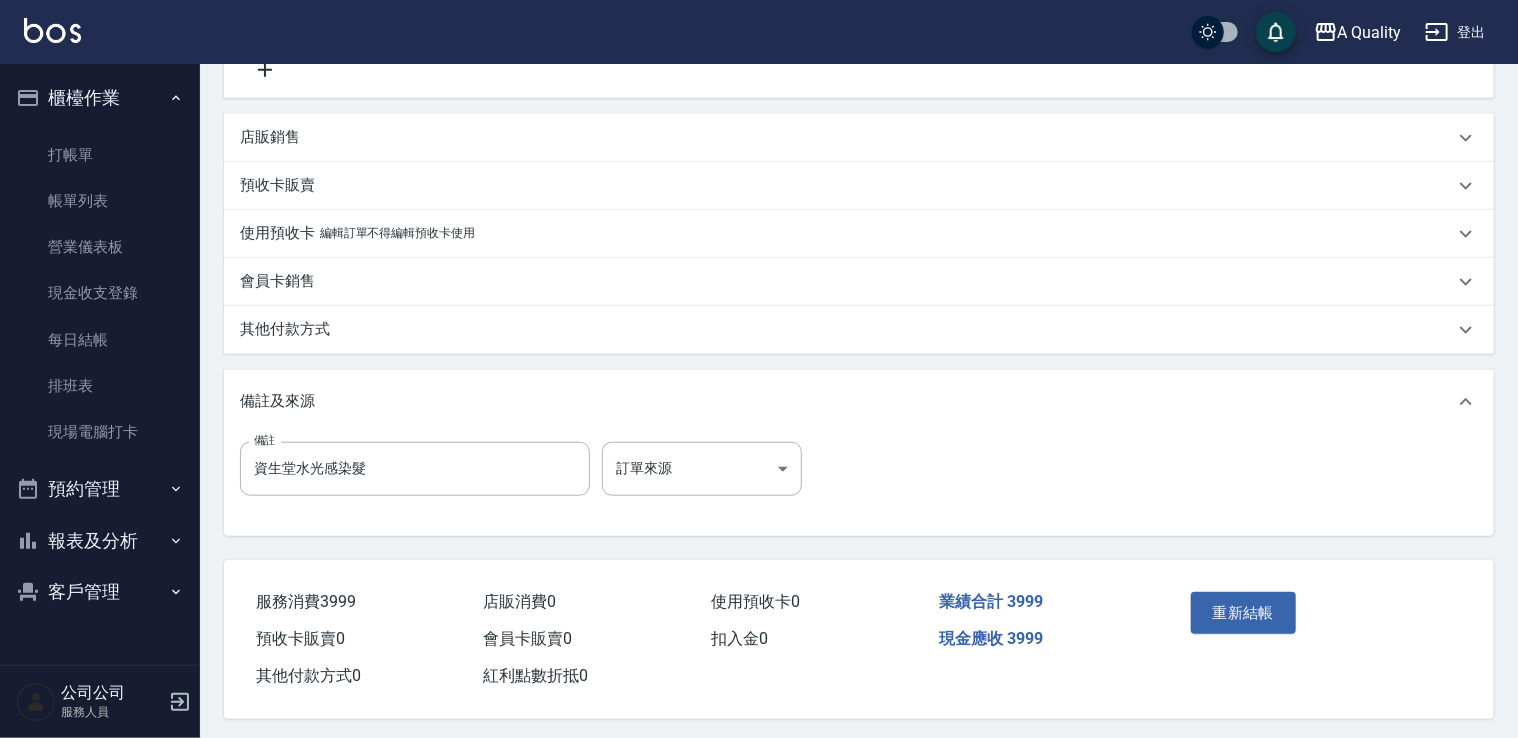 scroll, scrollTop: 683, scrollLeft: 0, axis: vertical 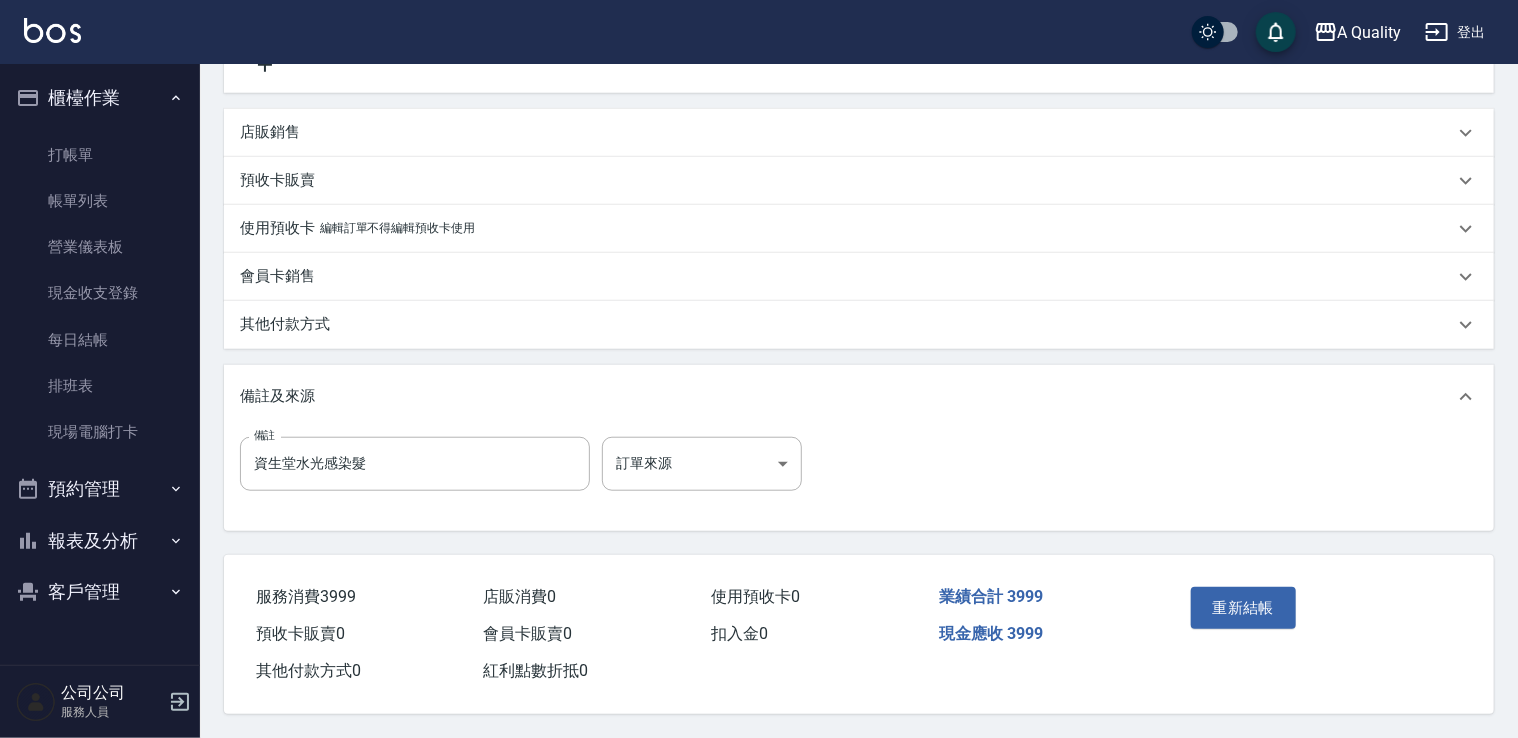 click on "其他付款方式" at bounding box center [285, 324] 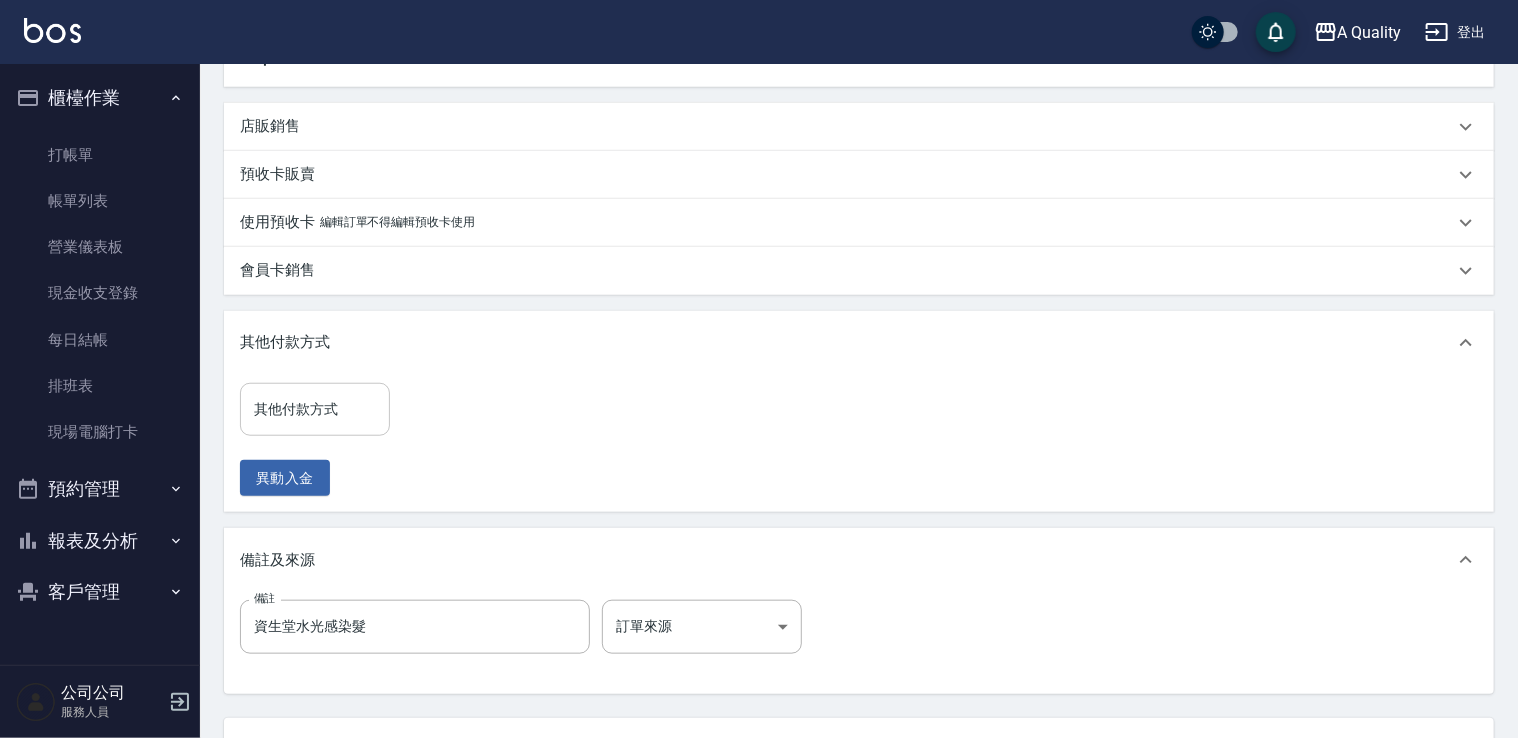 click on "其他付款方式" at bounding box center (315, 409) 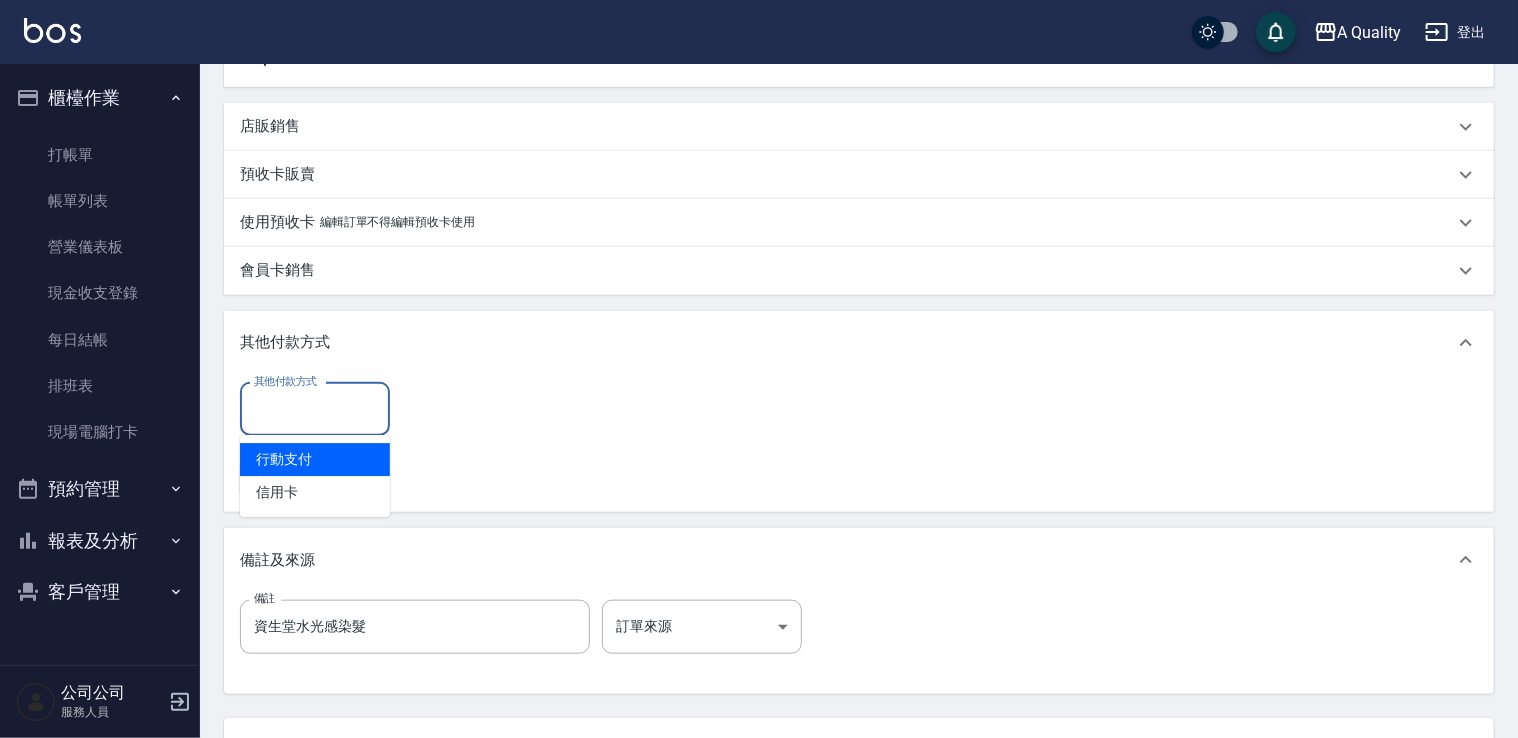 drag, startPoint x: 297, startPoint y: 451, endPoint x: 358, endPoint y: 446, distance: 61.204575 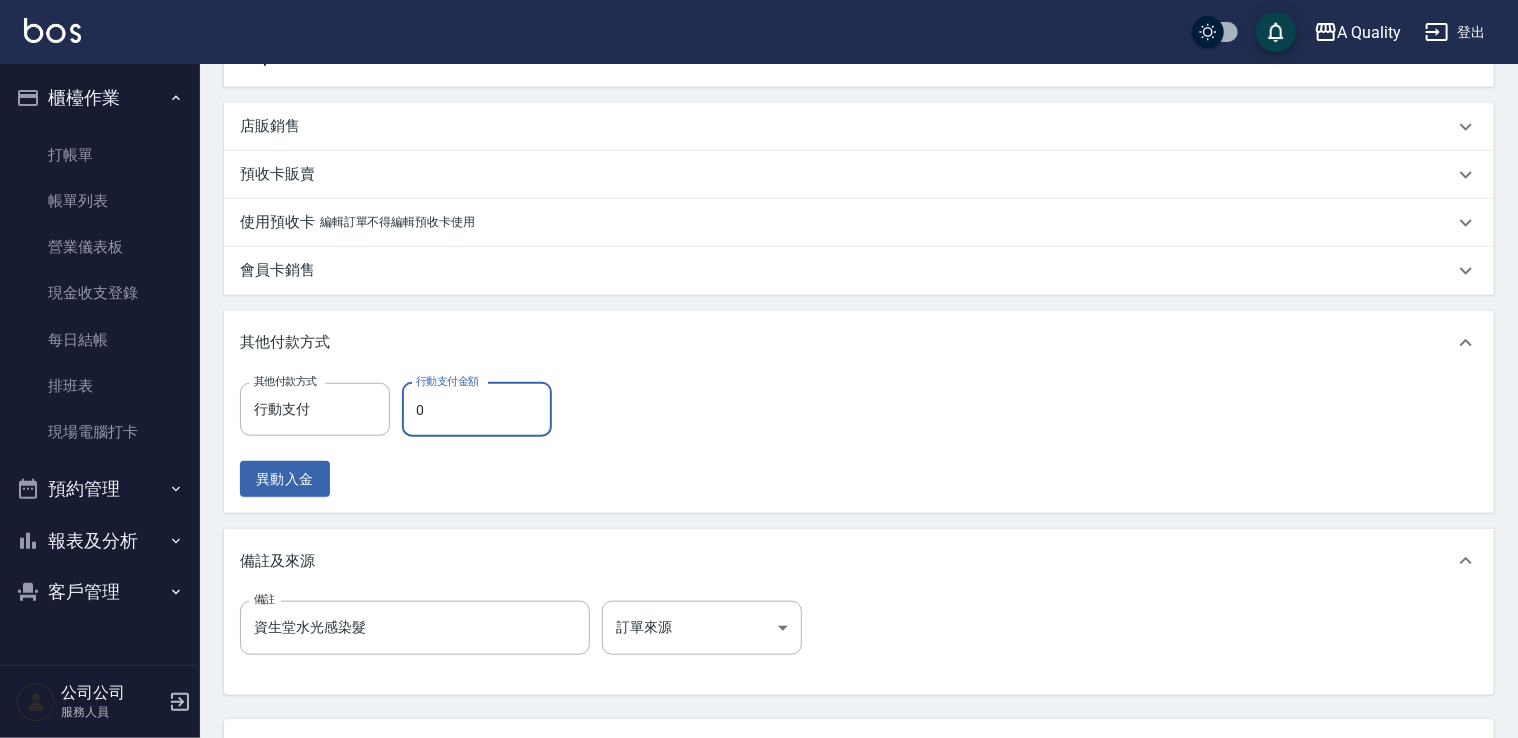 click on "0" at bounding box center [477, 410] 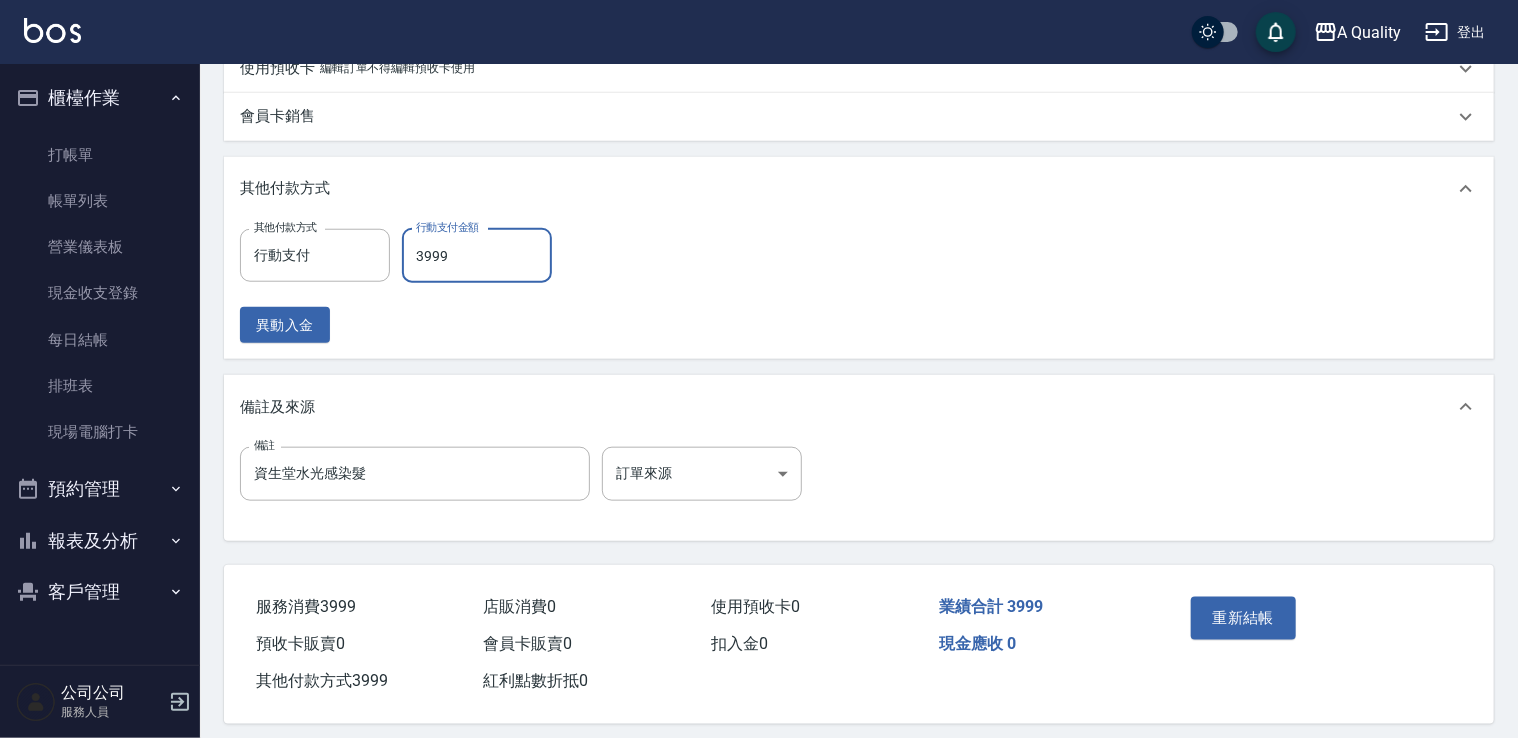 scroll, scrollTop: 853, scrollLeft: 0, axis: vertical 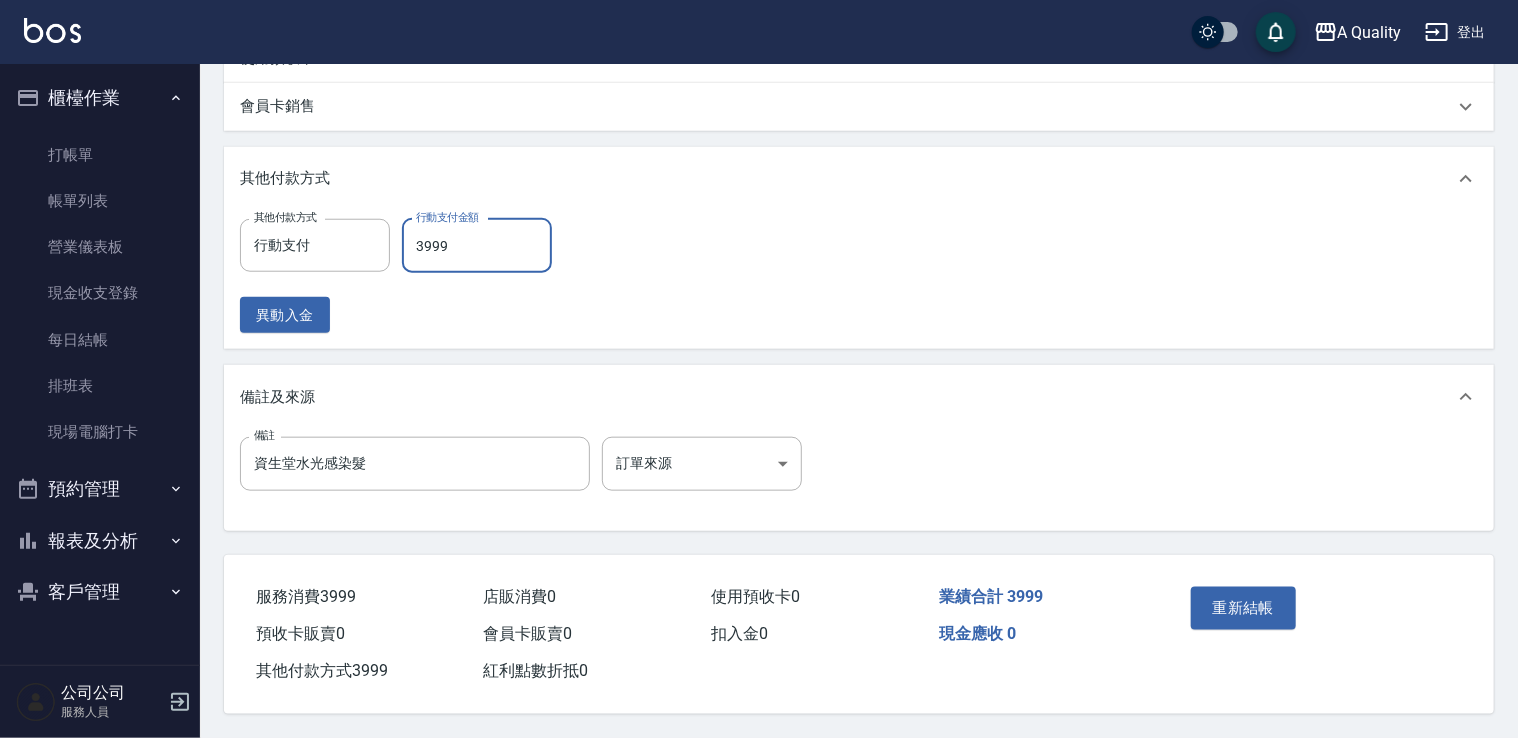 type on "3999" 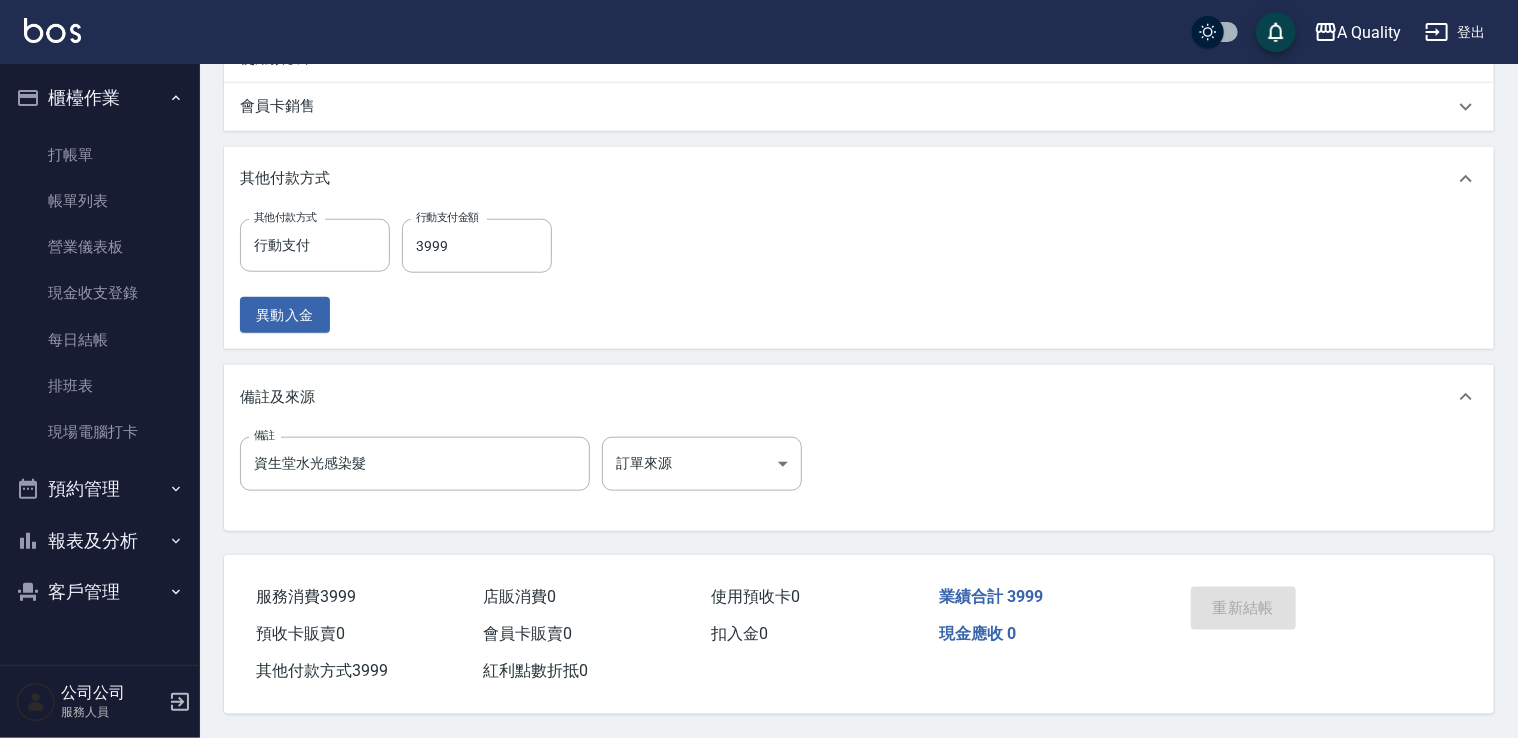 scroll, scrollTop: 0, scrollLeft: 0, axis: both 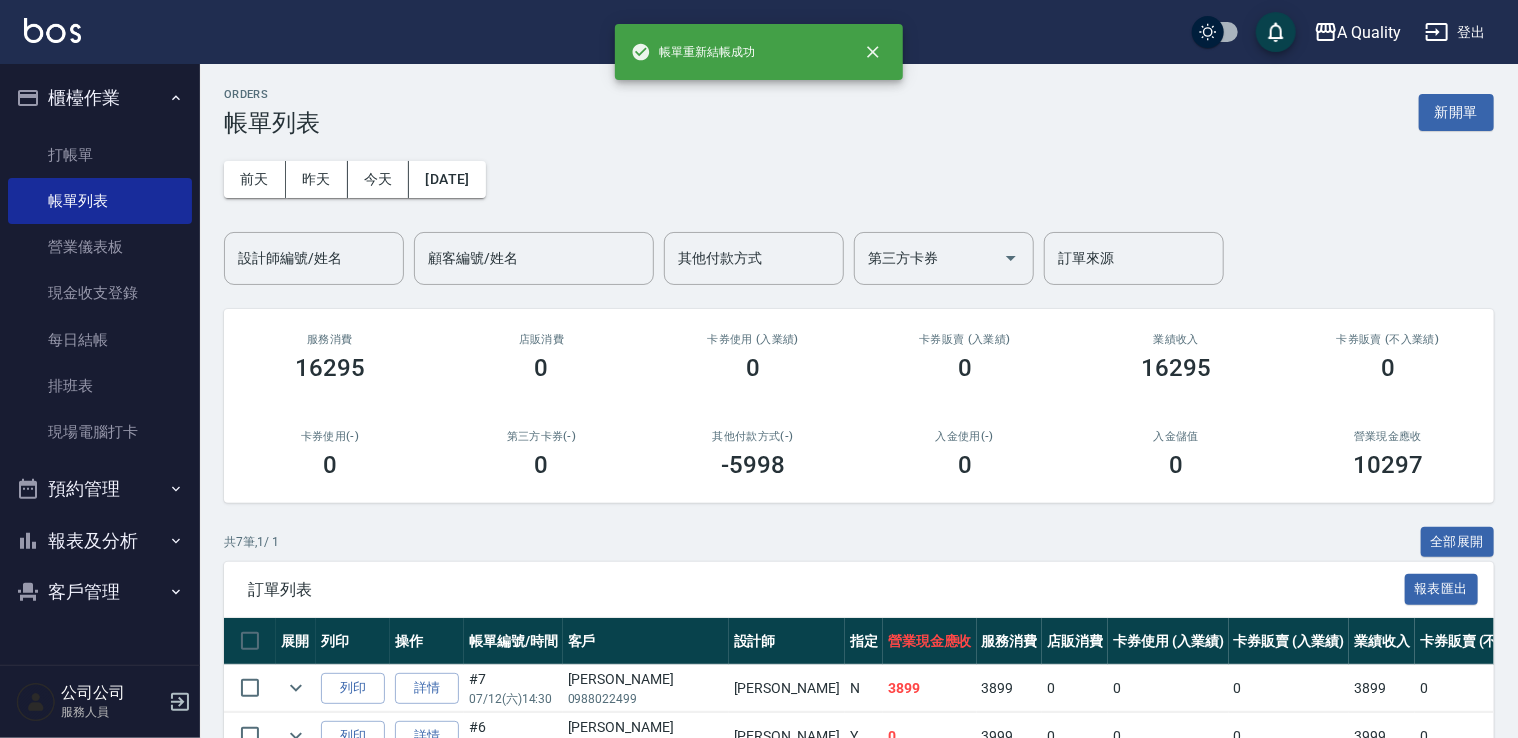 click on "預約管理" at bounding box center [100, 489] 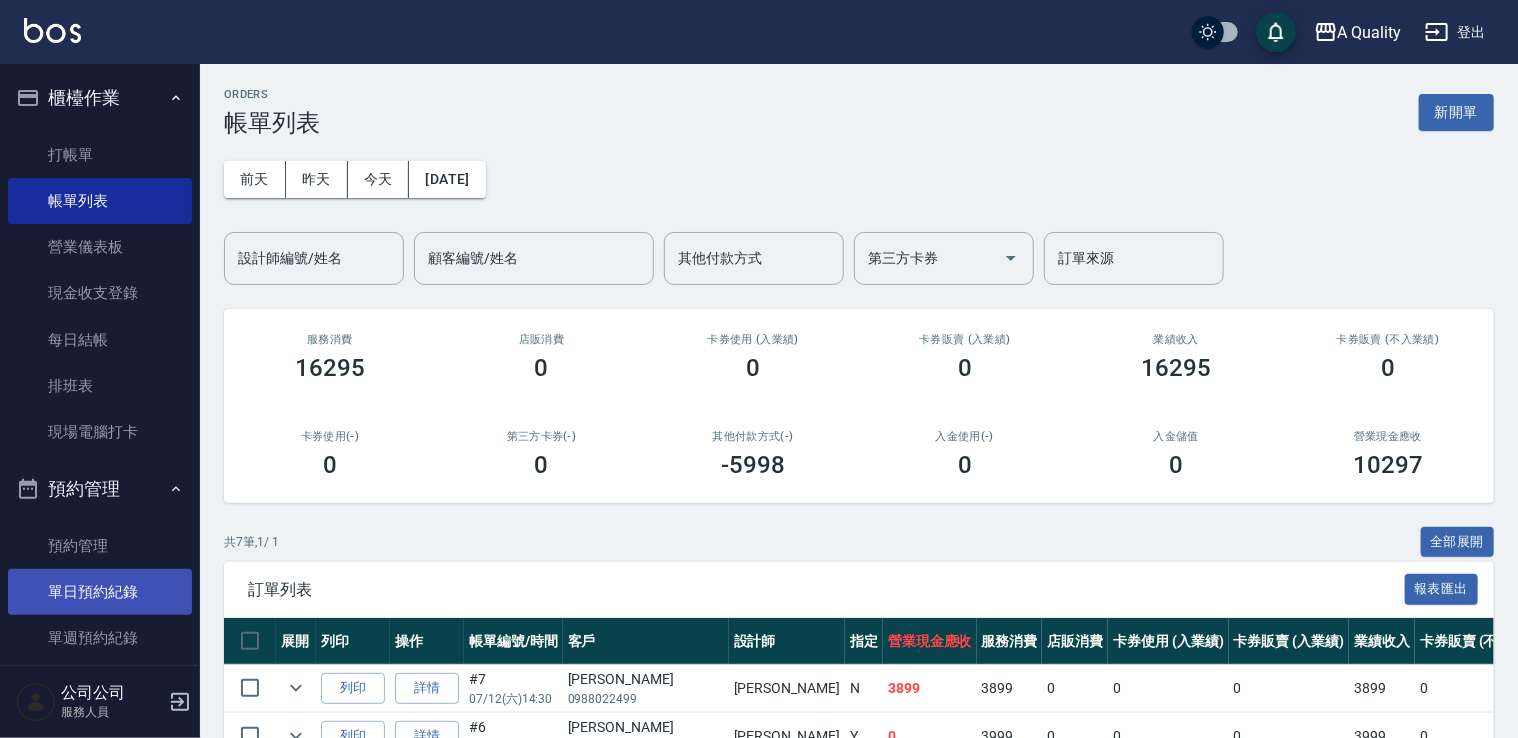 click on "單日預約紀錄" at bounding box center (100, 592) 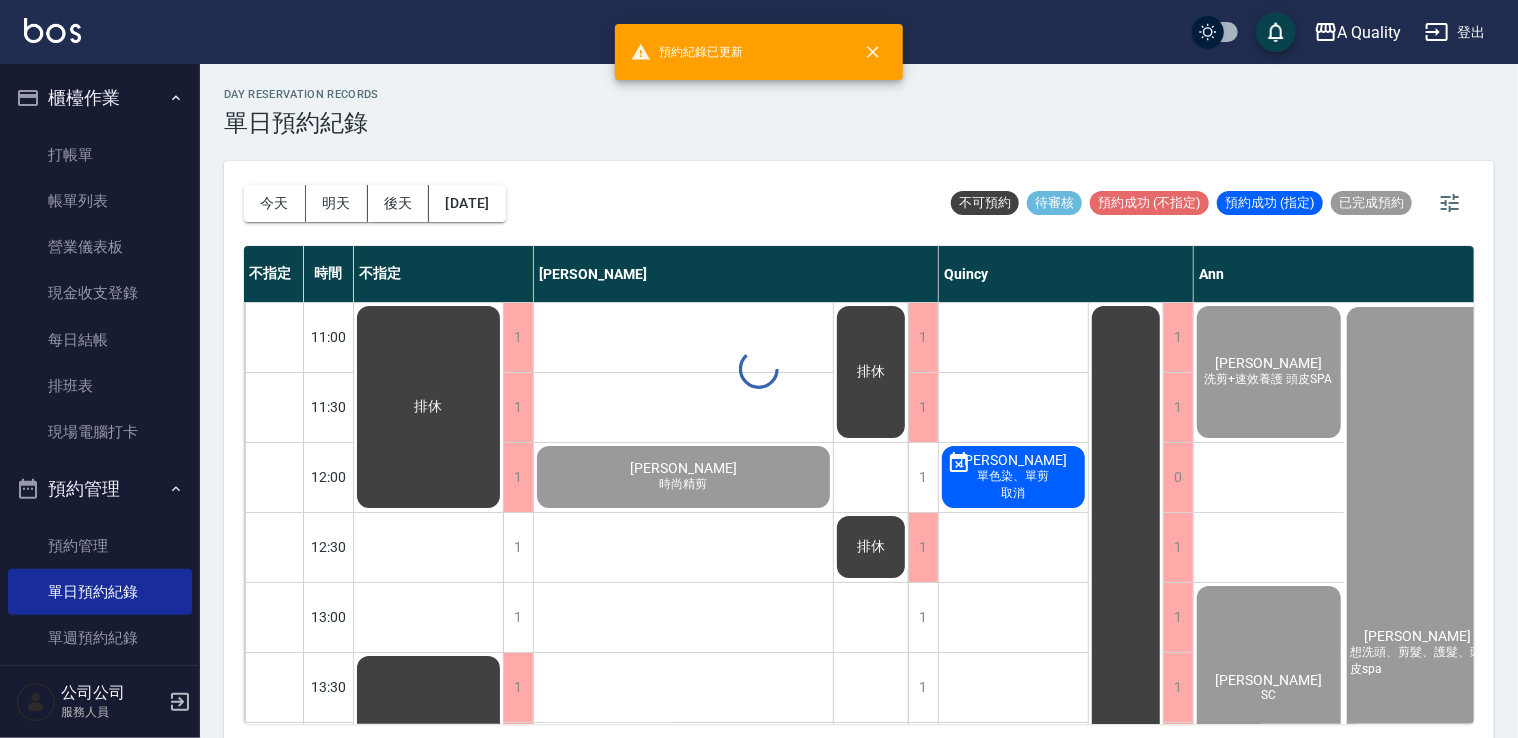 scroll, scrollTop: 5, scrollLeft: 0, axis: vertical 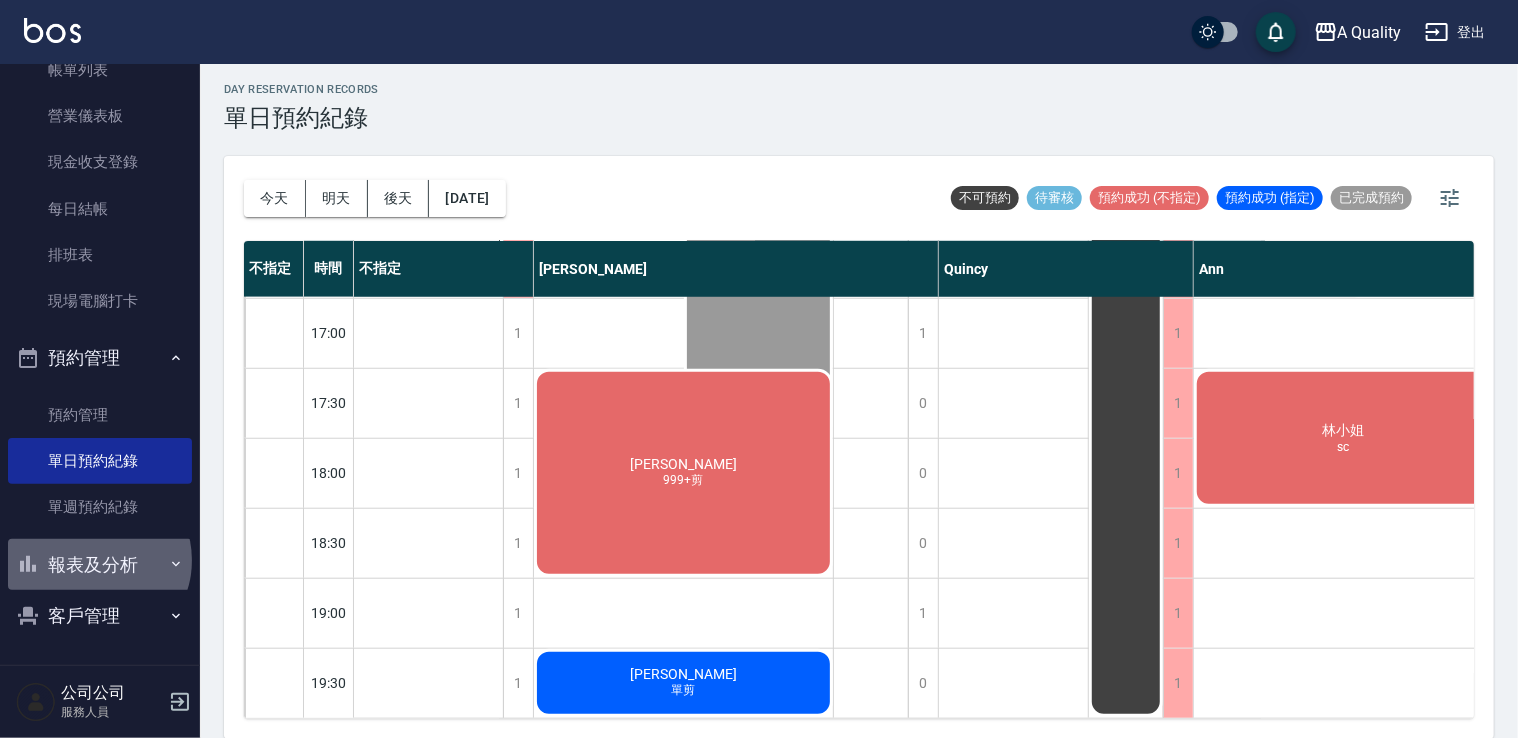 click on "報表及分析" at bounding box center (100, 565) 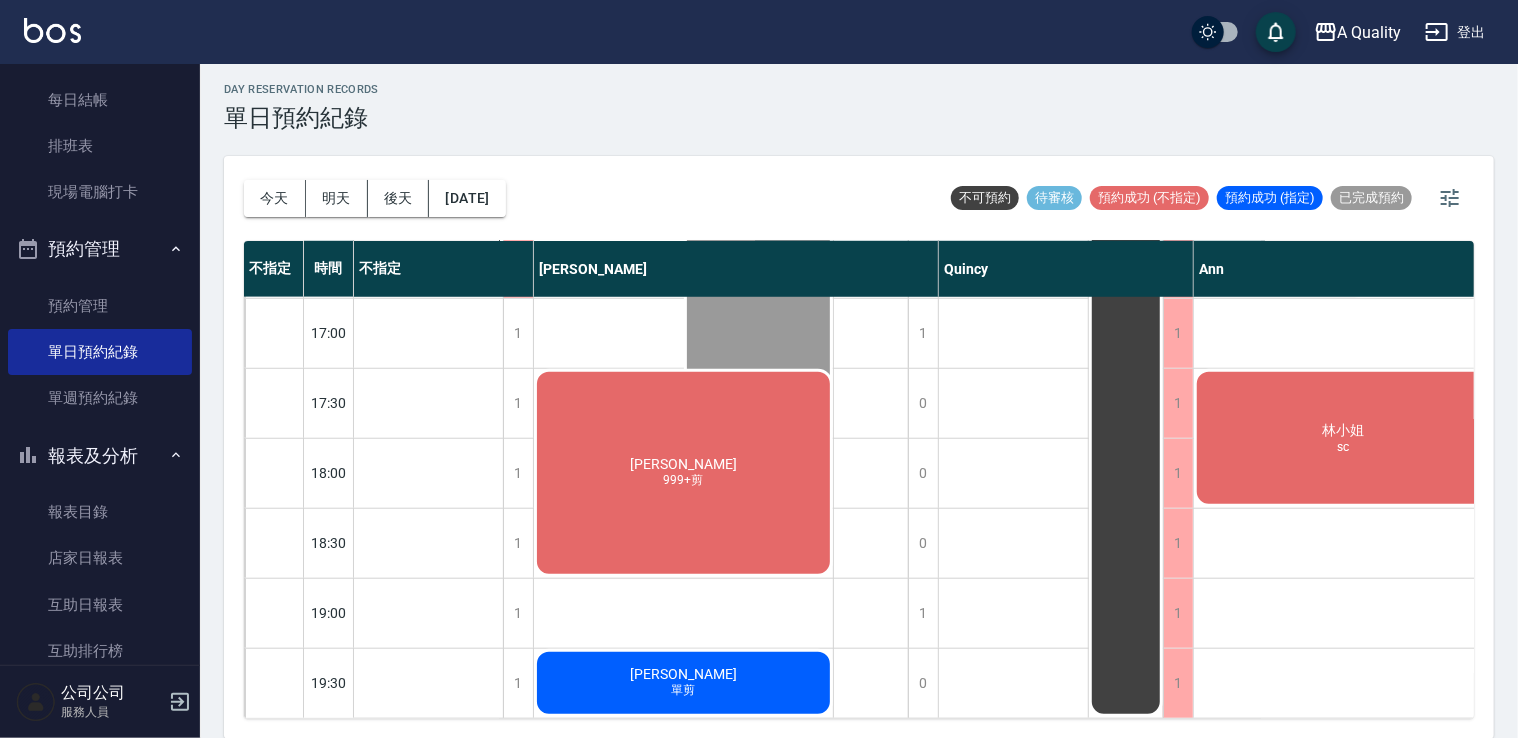 scroll, scrollTop: 431, scrollLeft: 0, axis: vertical 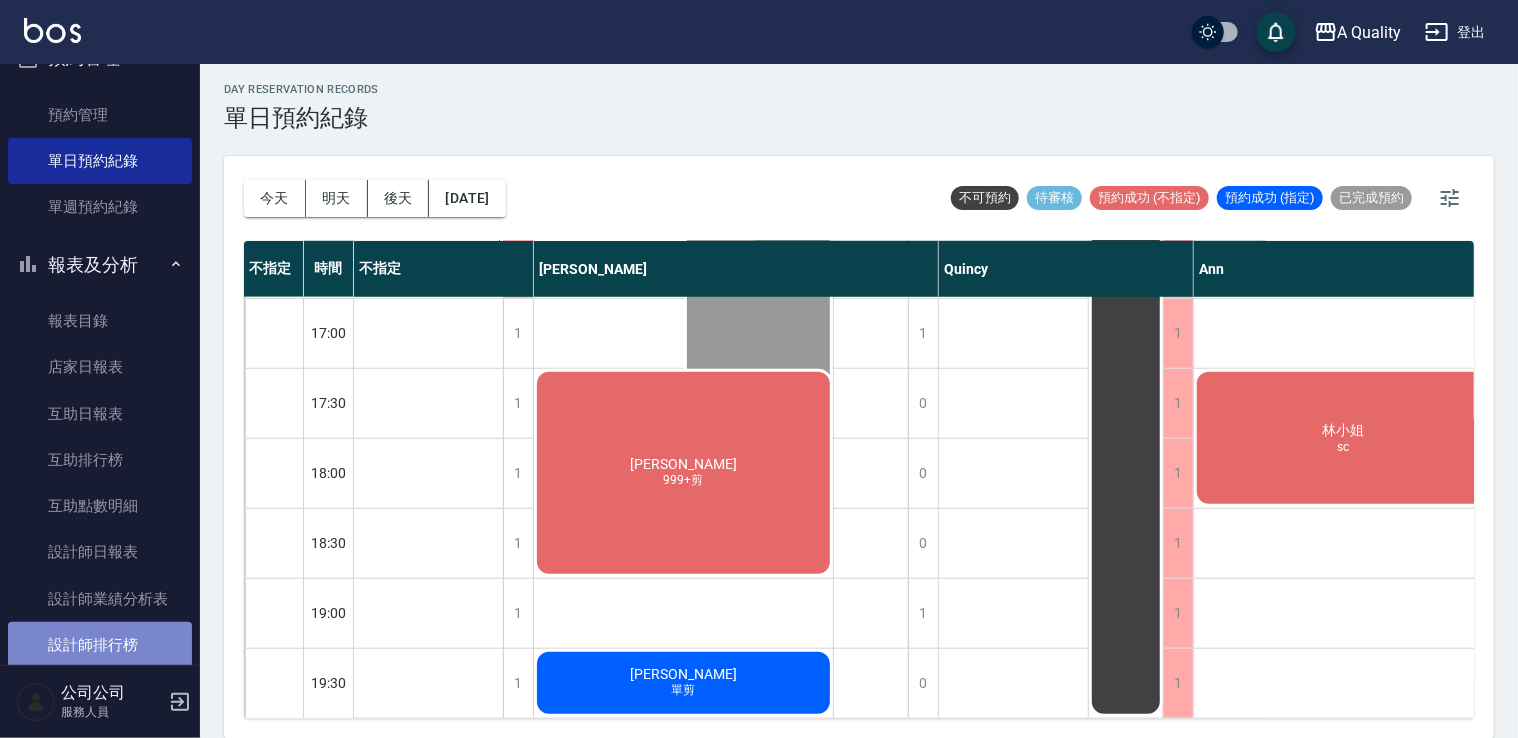 click on "設計師排行榜" at bounding box center (100, 645) 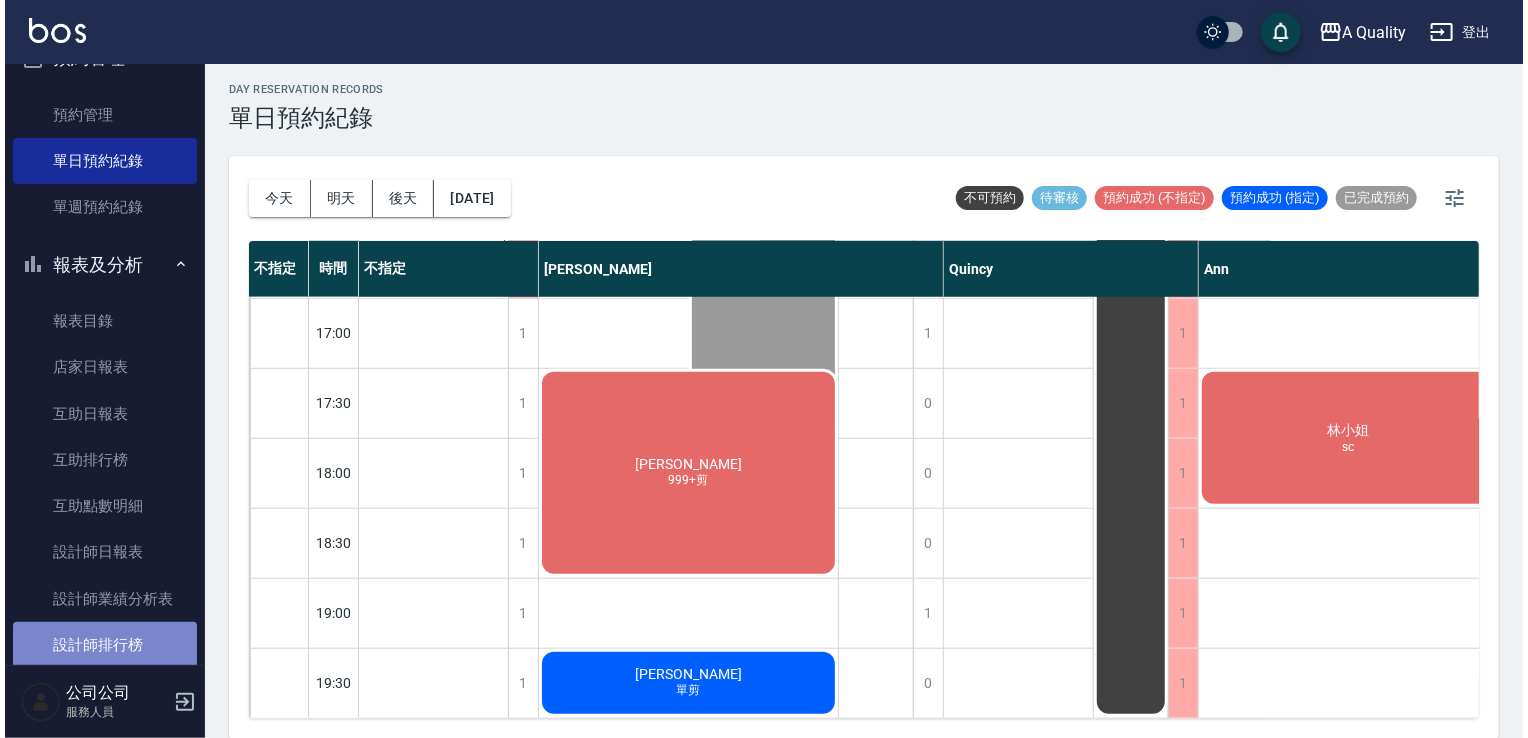scroll, scrollTop: 0, scrollLeft: 0, axis: both 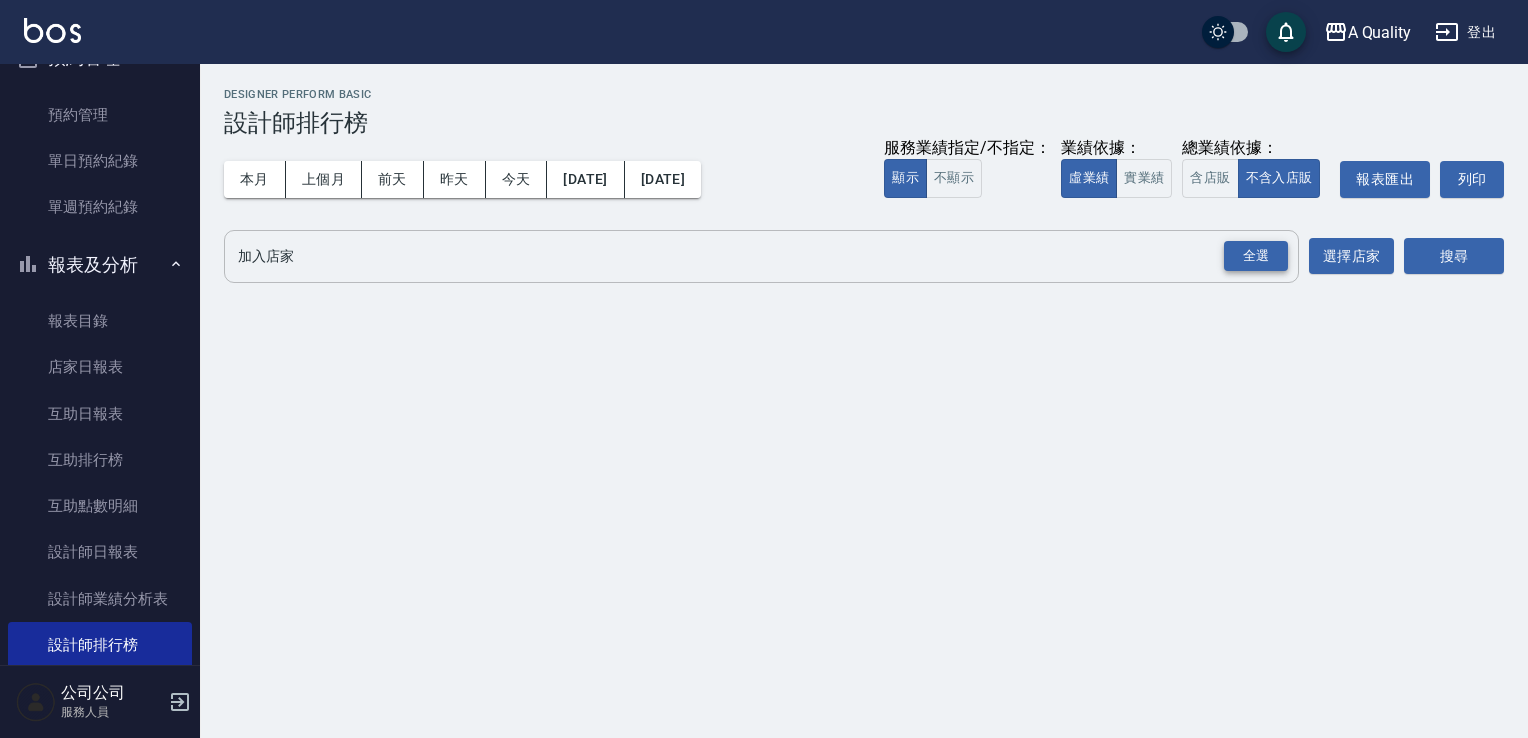 click on "全選" at bounding box center [1256, 256] 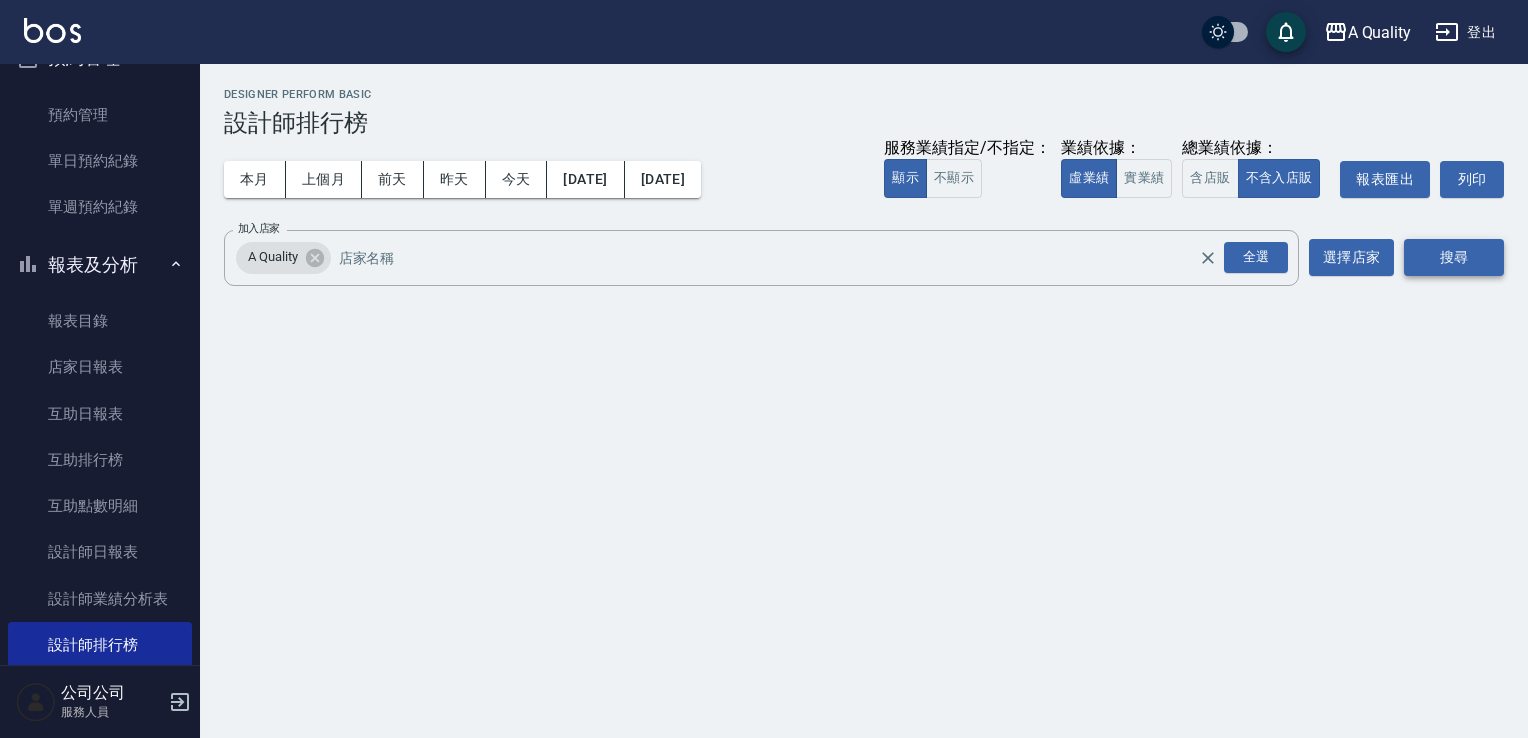 click on "搜尋" at bounding box center (1454, 257) 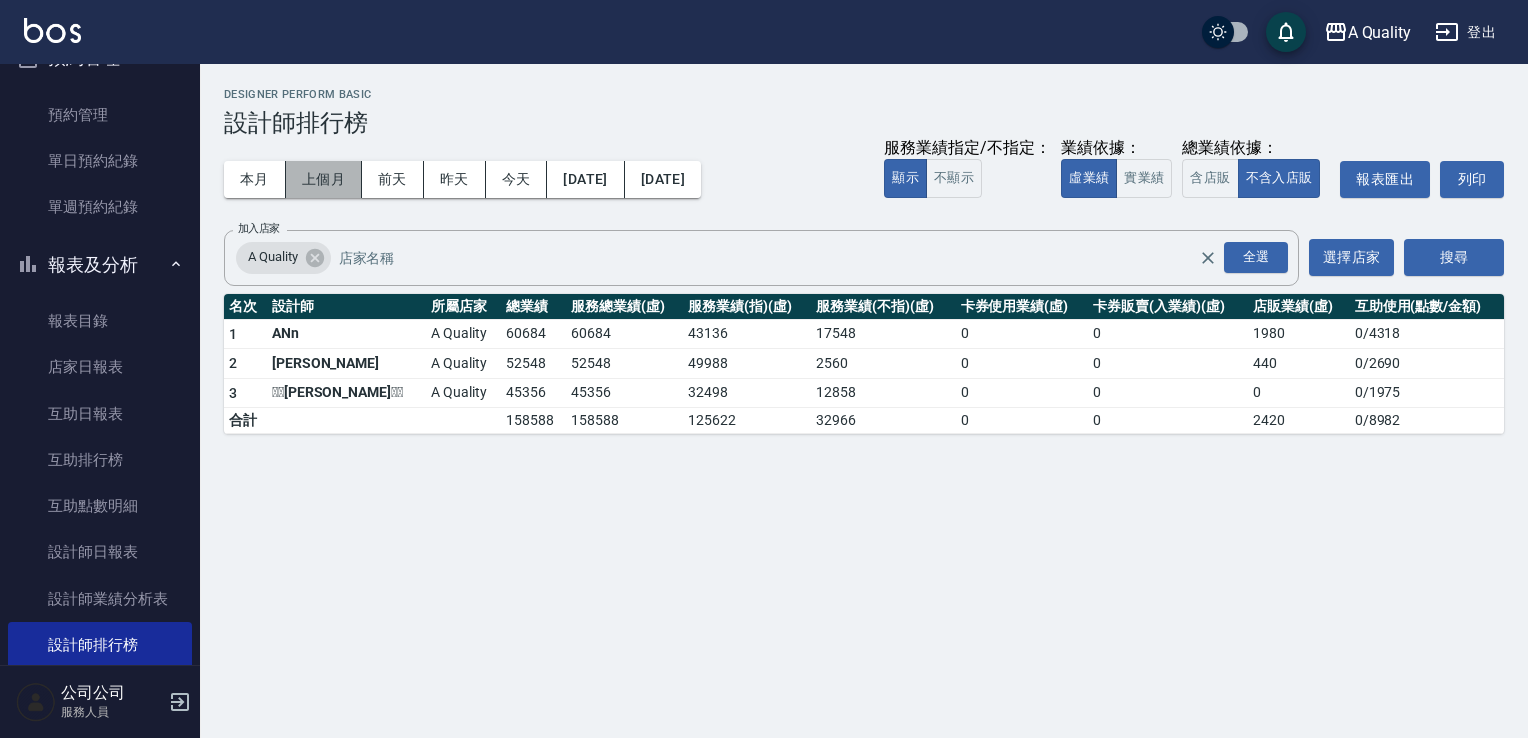 click on "上個月" at bounding box center [324, 179] 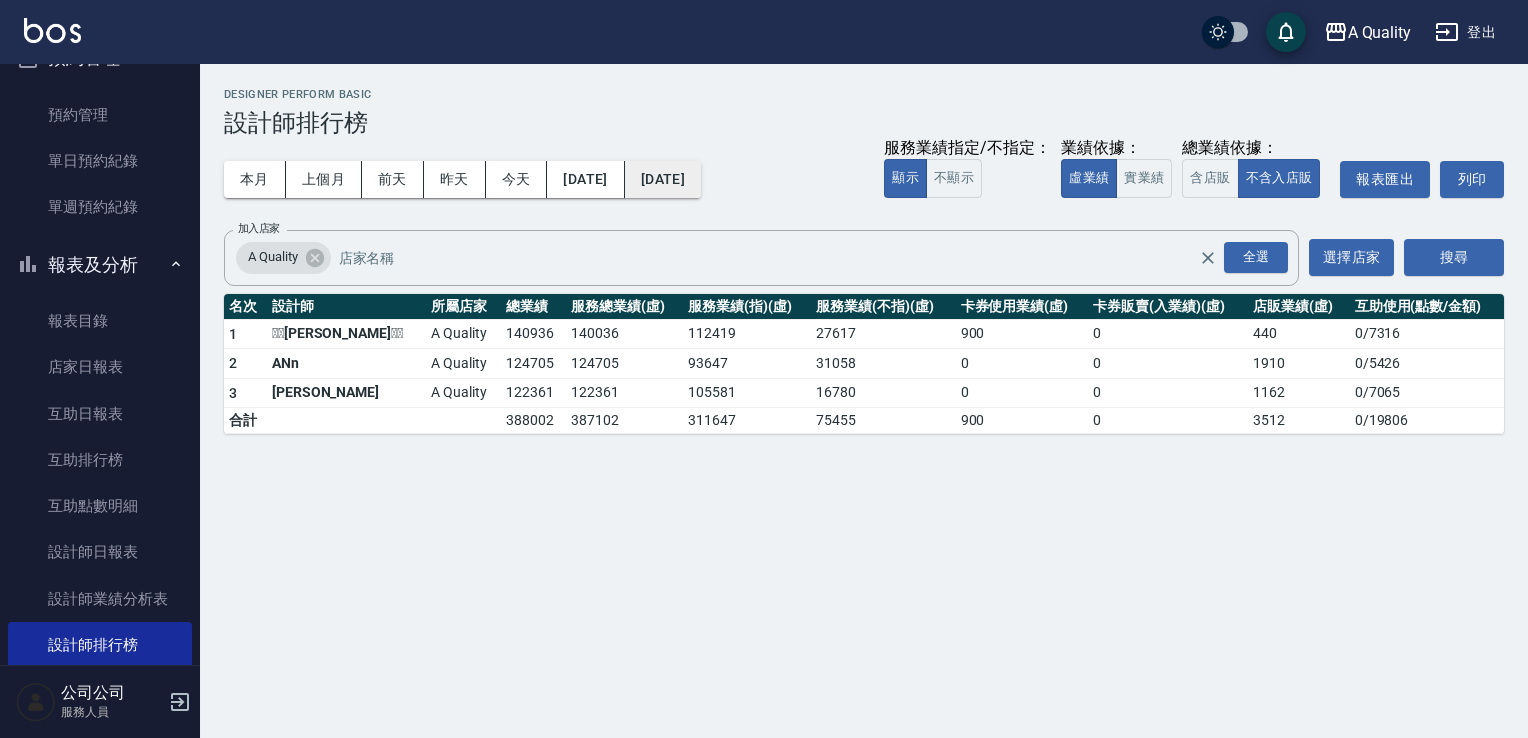 click on "2025/06/30" at bounding box center (663, 179) 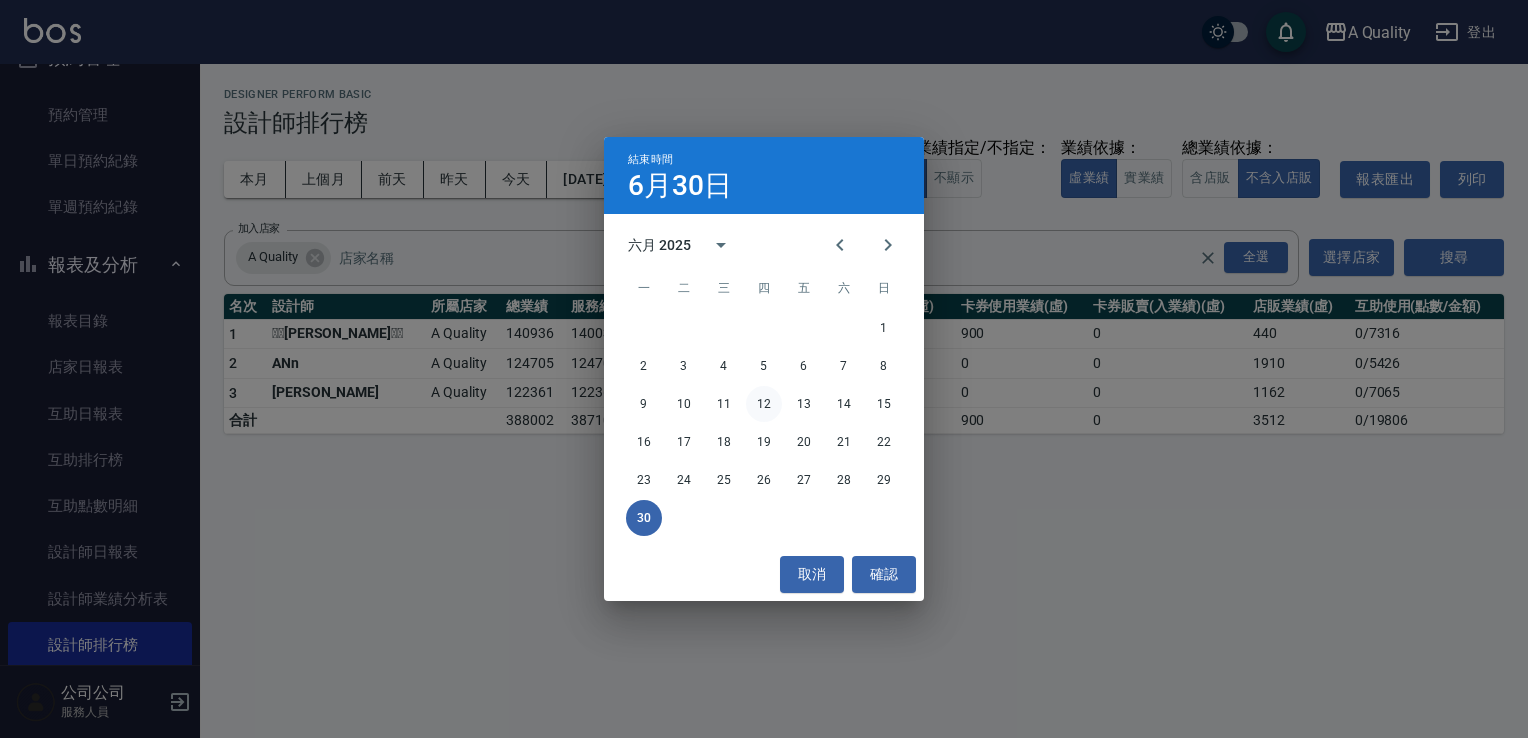 click on "12" at bounding box center [764, 404] 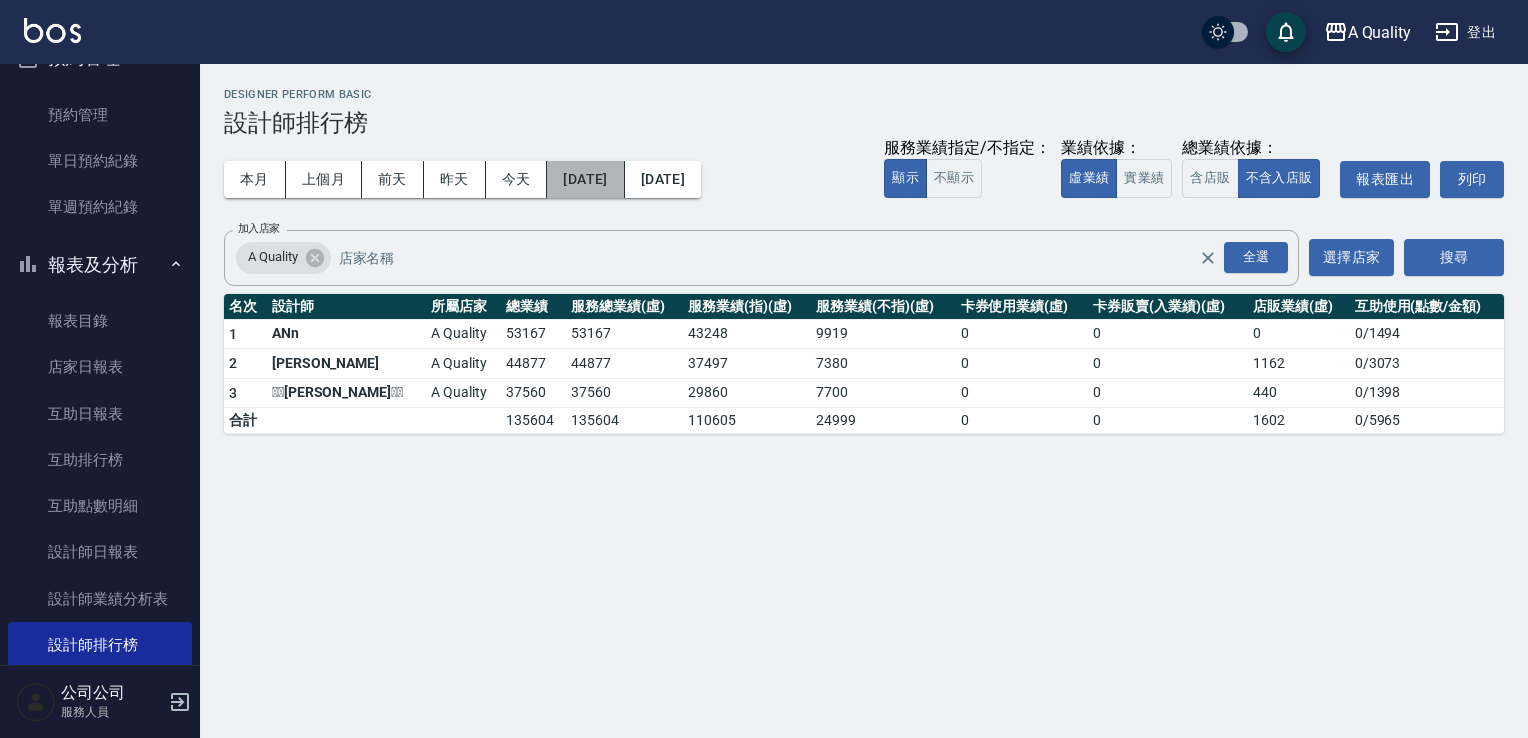 click on "2025/06/01" at bounding box center (585, 179) 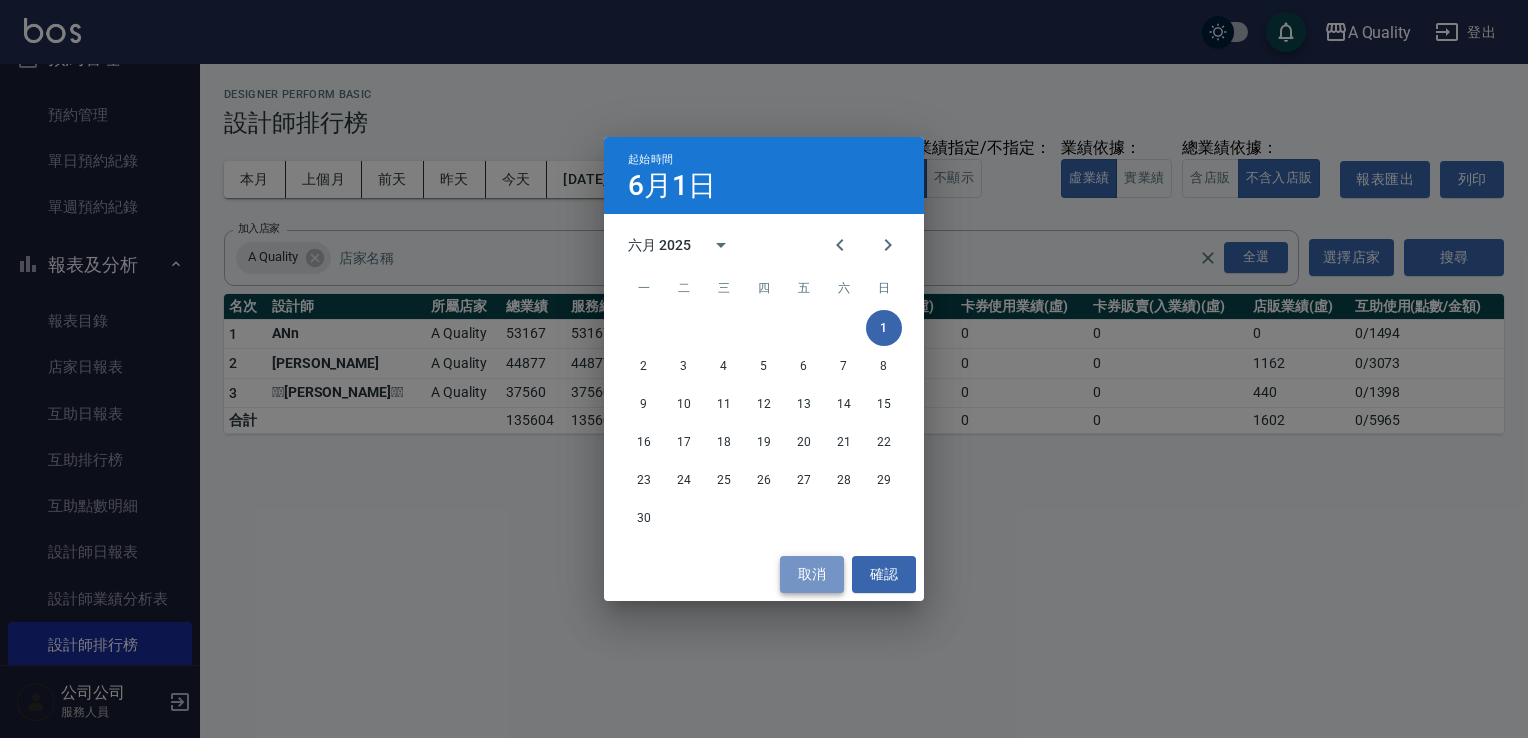 click on "取消" at bounding box center (812, 574) 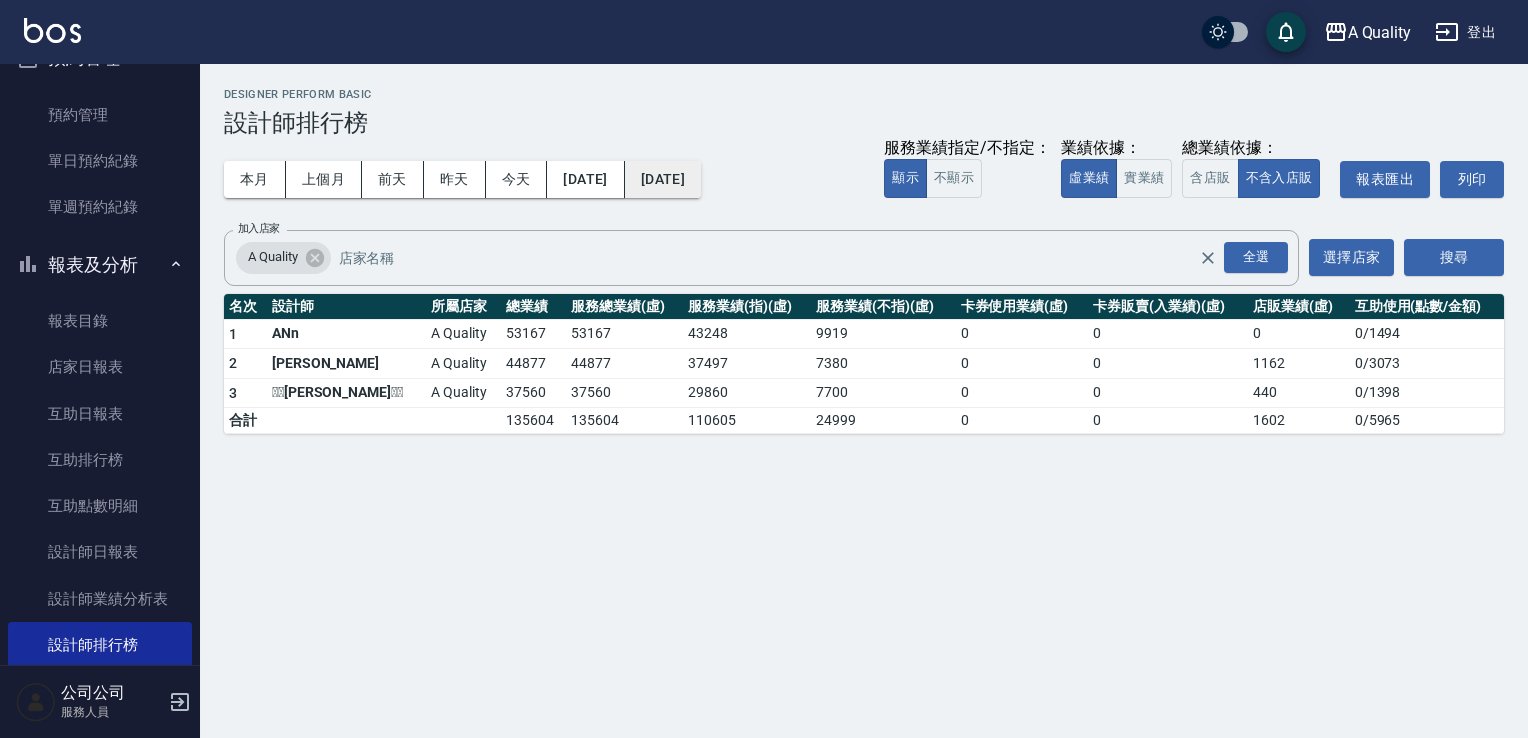 click on "2025/06/12" at bounding box center [663, 179] 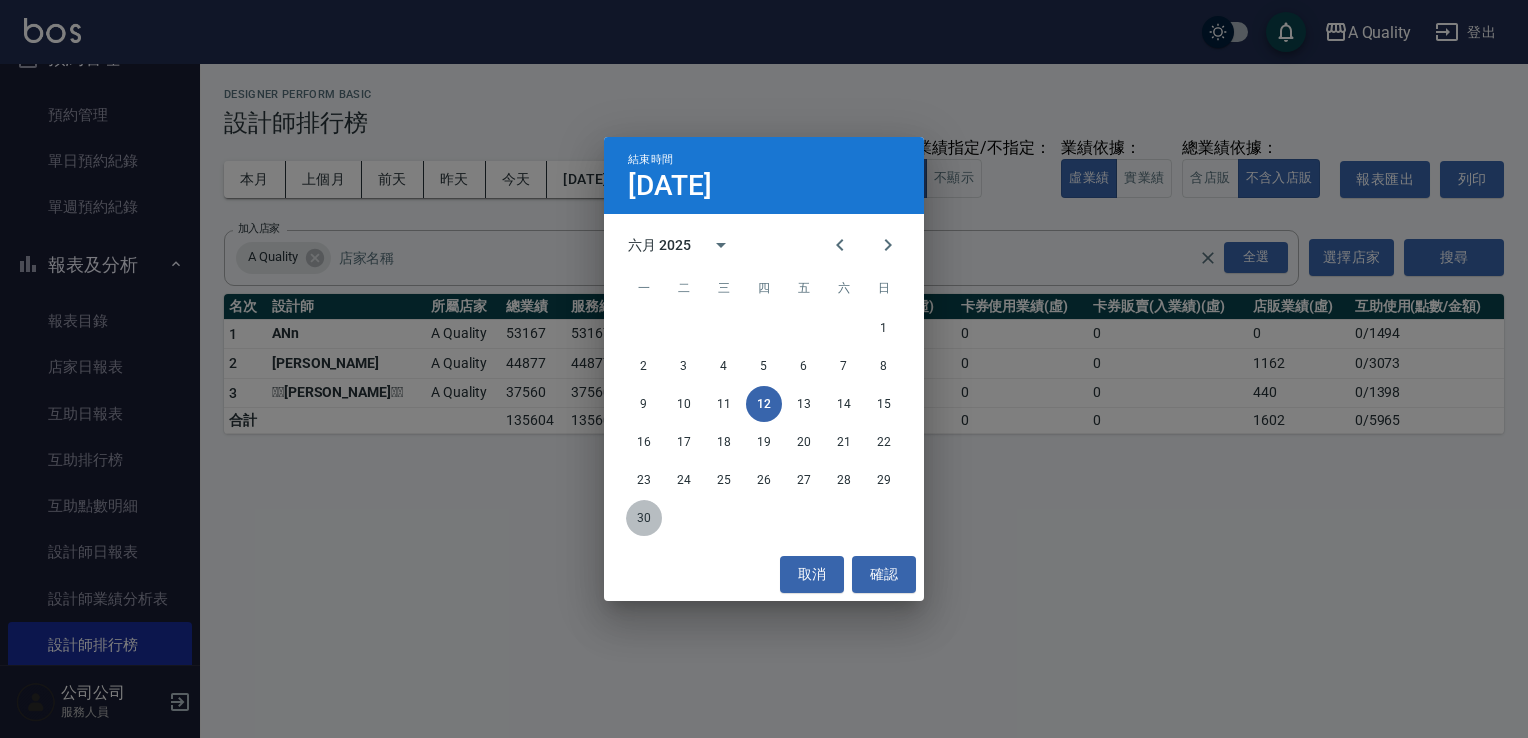 click on "30" at bounding box center [644, 518] 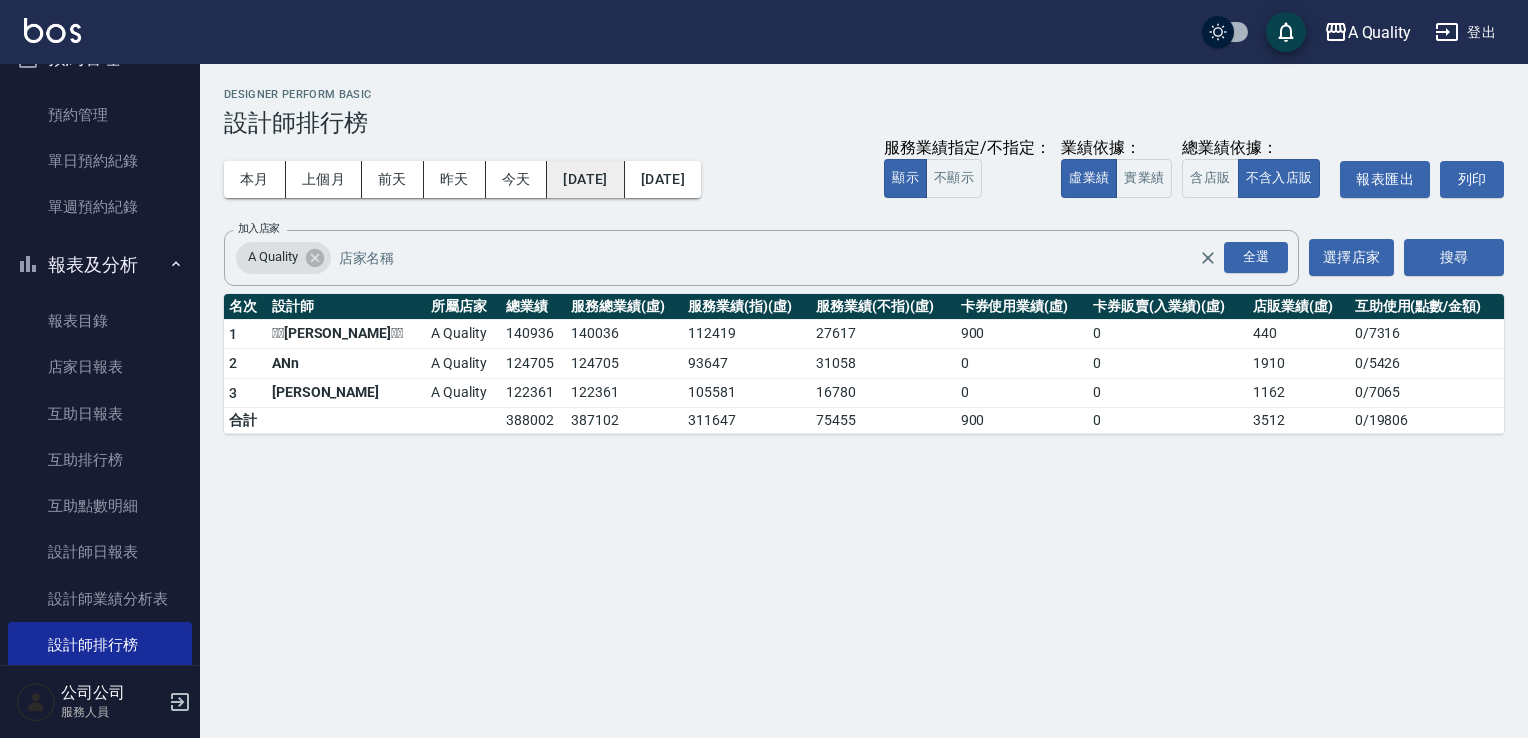 click on "2025/06/01" at bounding box center [585, 179] 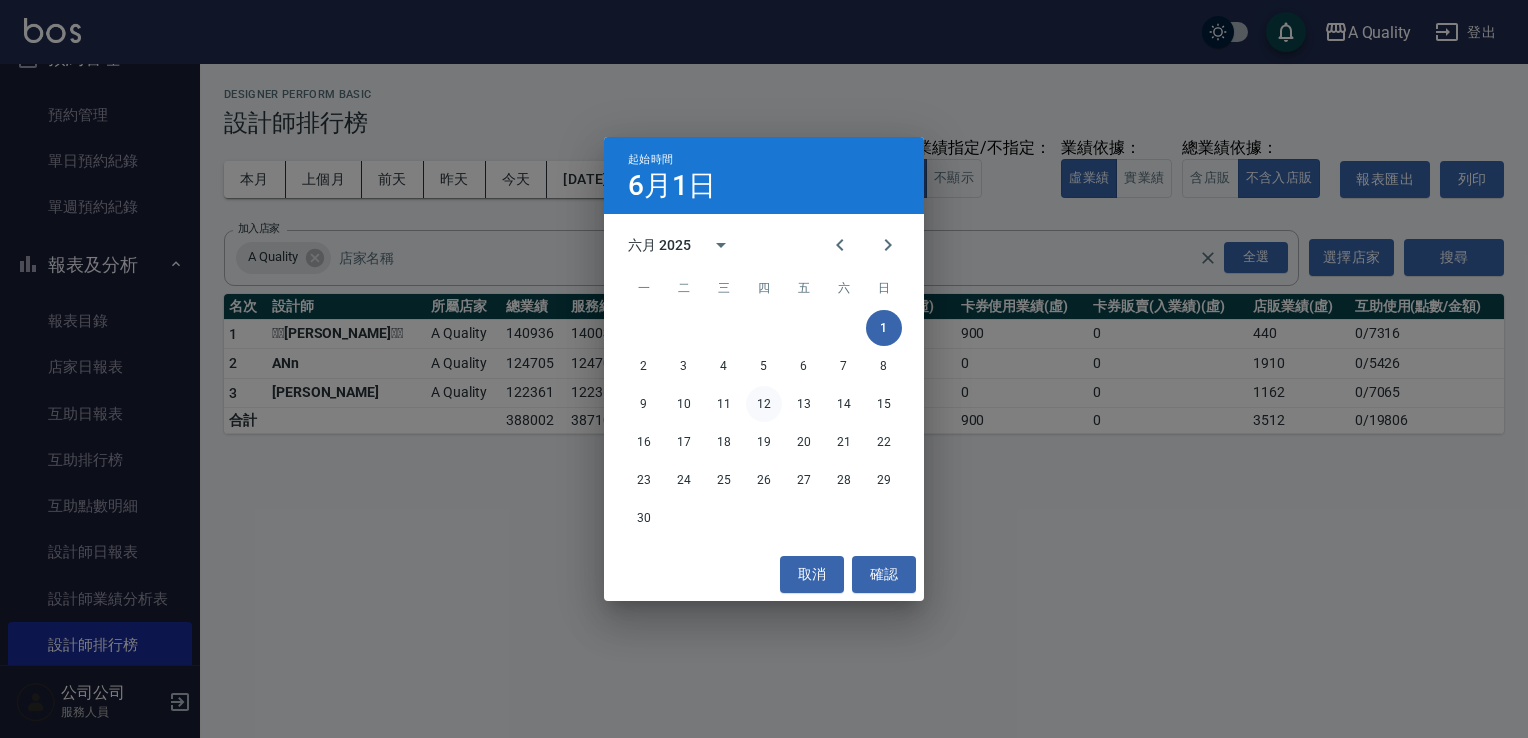 click on "12" at bounding box center [764, 404] 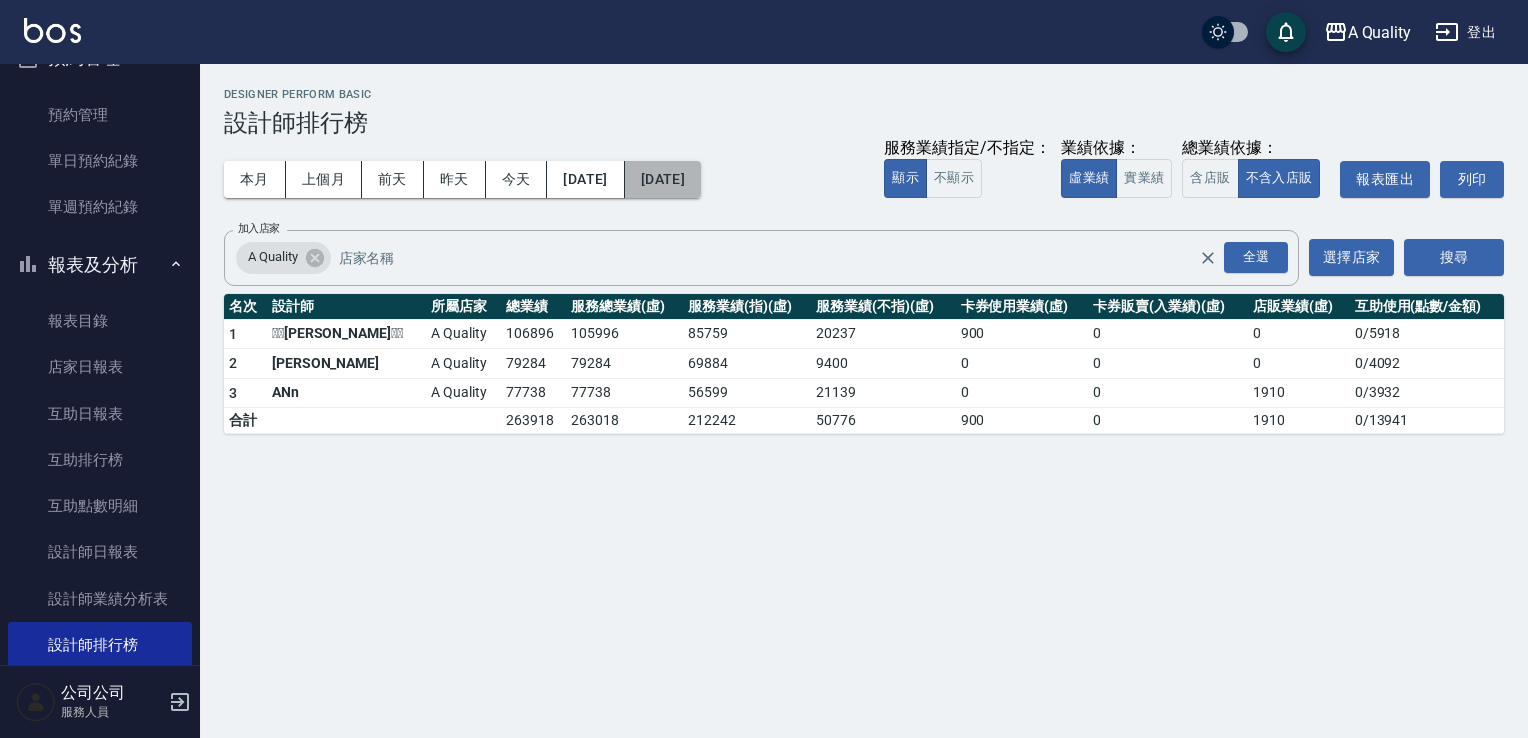 click on "2025/06/30" at bounding box center [663, 179] 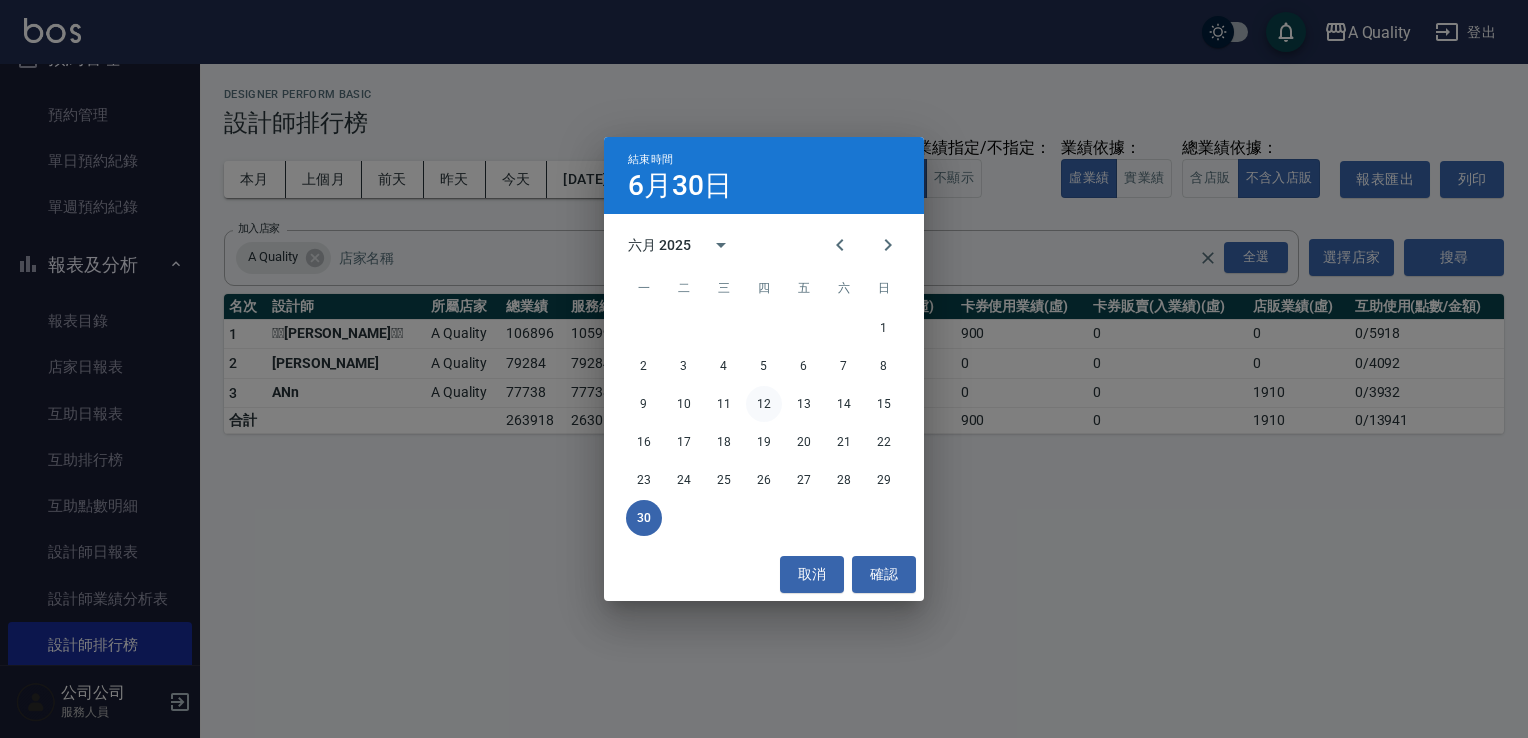 click on "12" at bounding box center [764, 404] 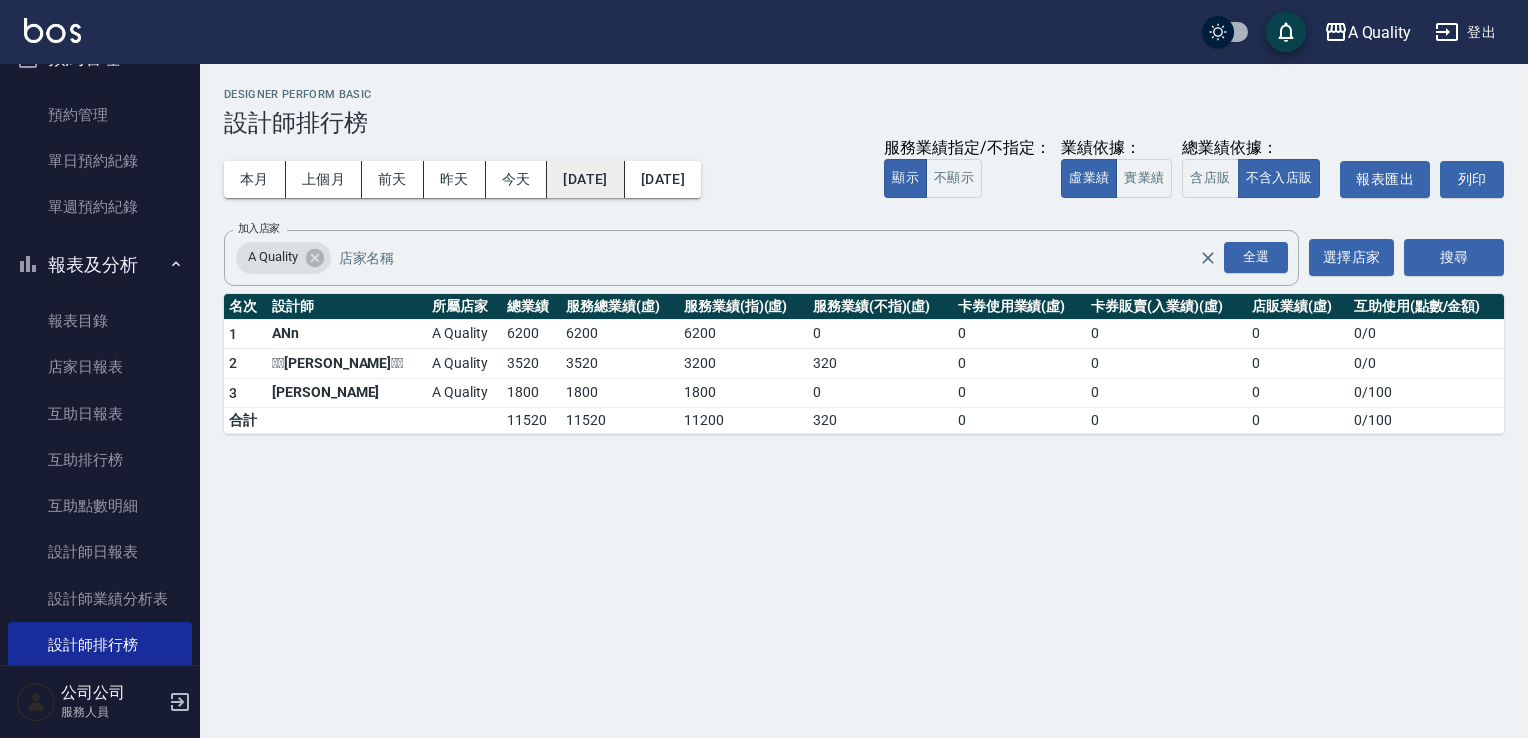 click on "2025/06/12" at bounding box center [585, 179] 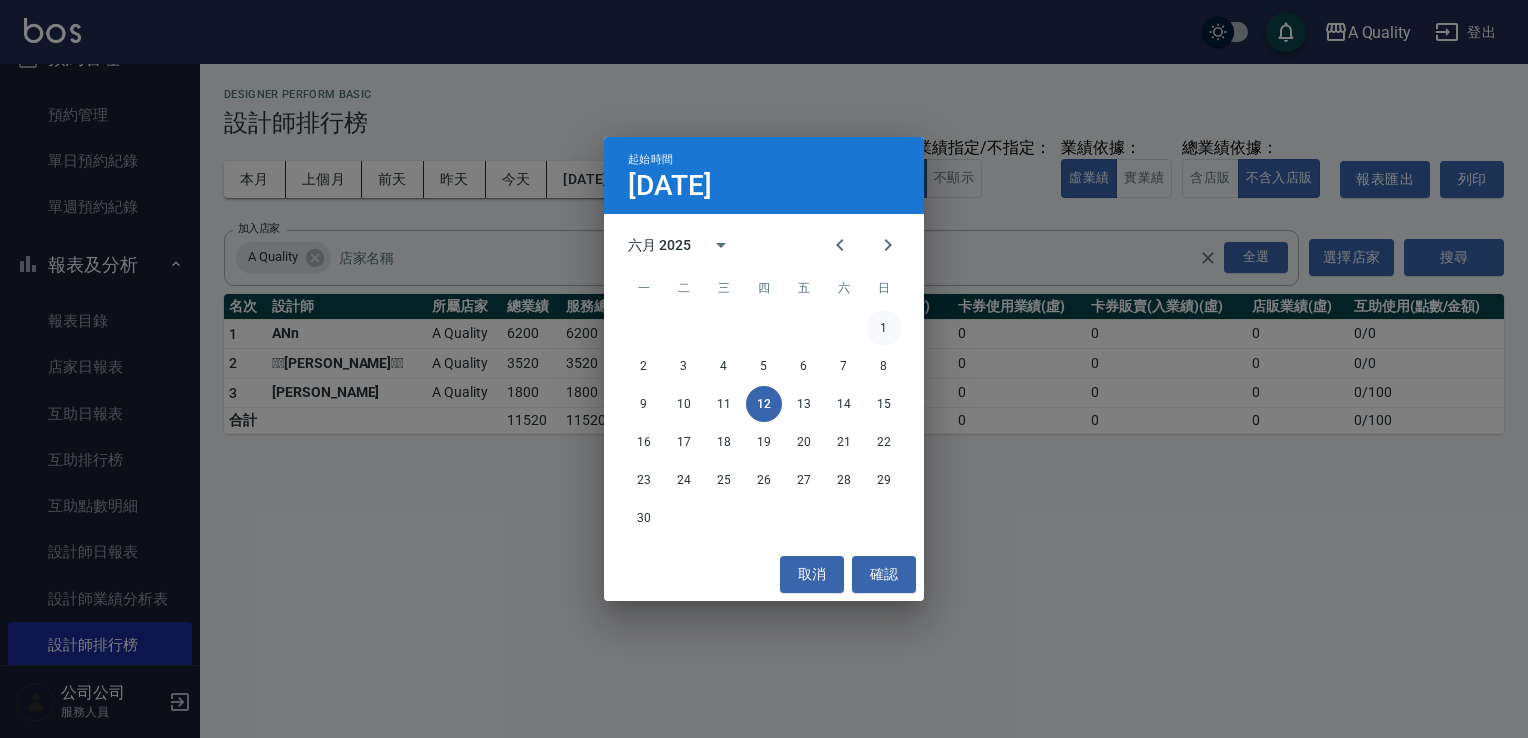 click on "1" at bounding box center [884, 328] 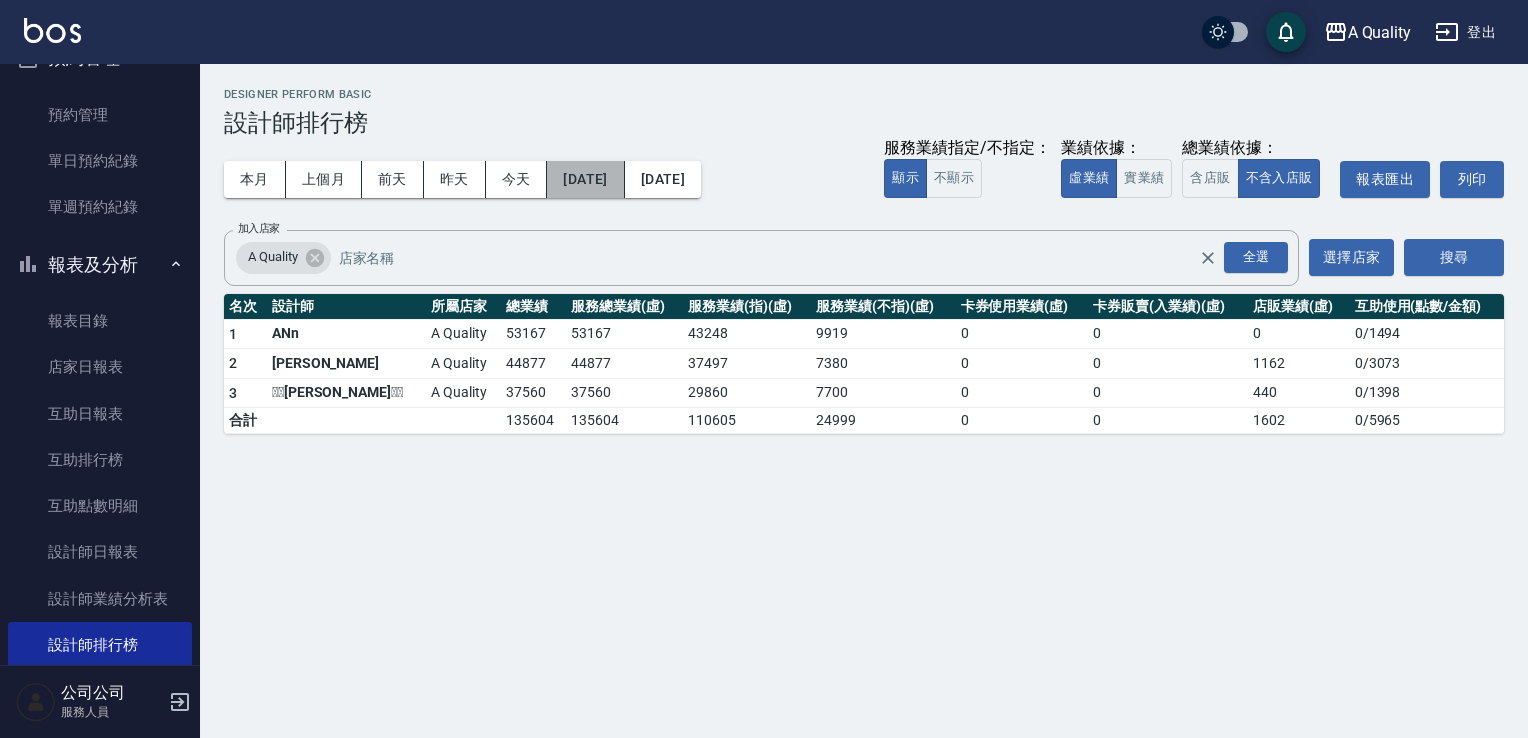click on "2025/06/01" at bounding box center [585, 179] 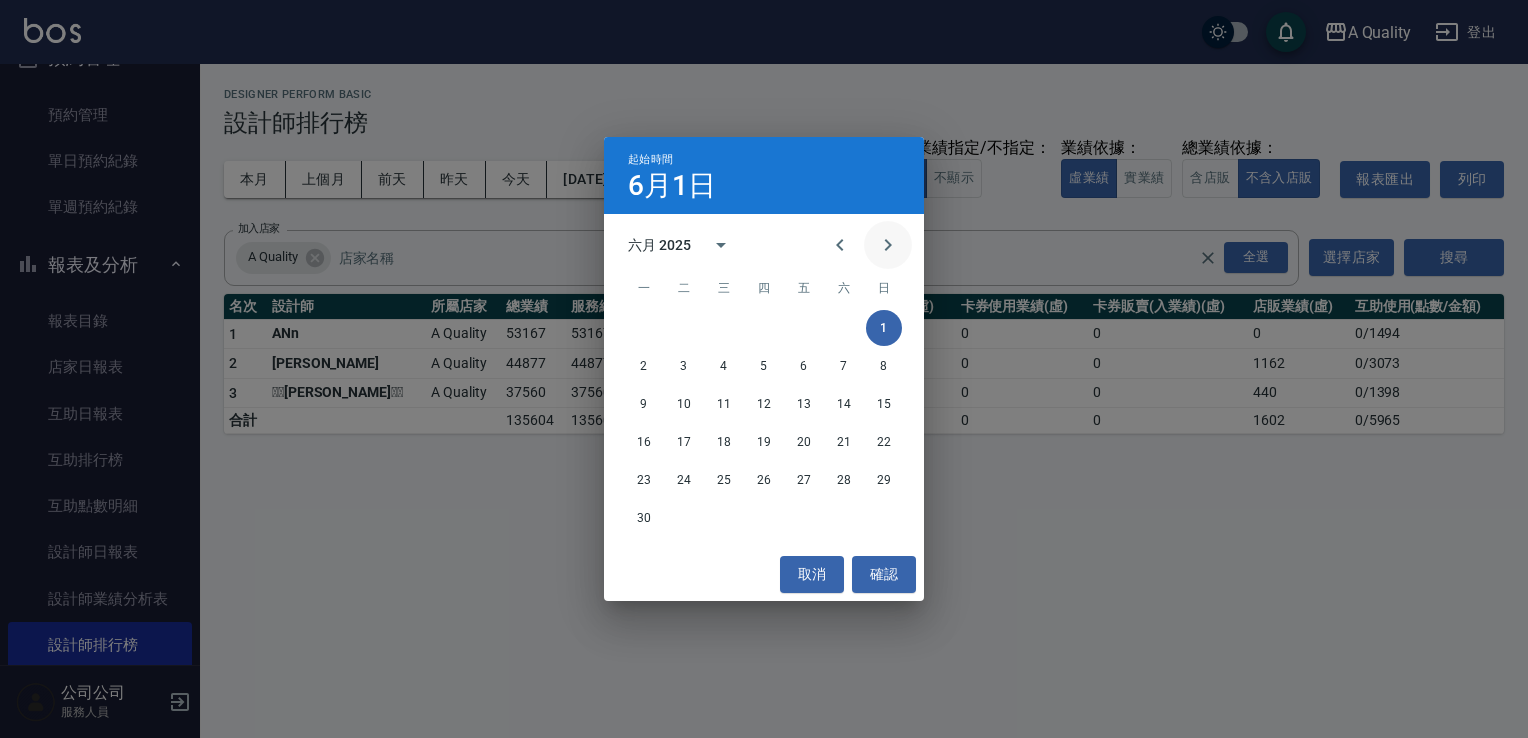 click 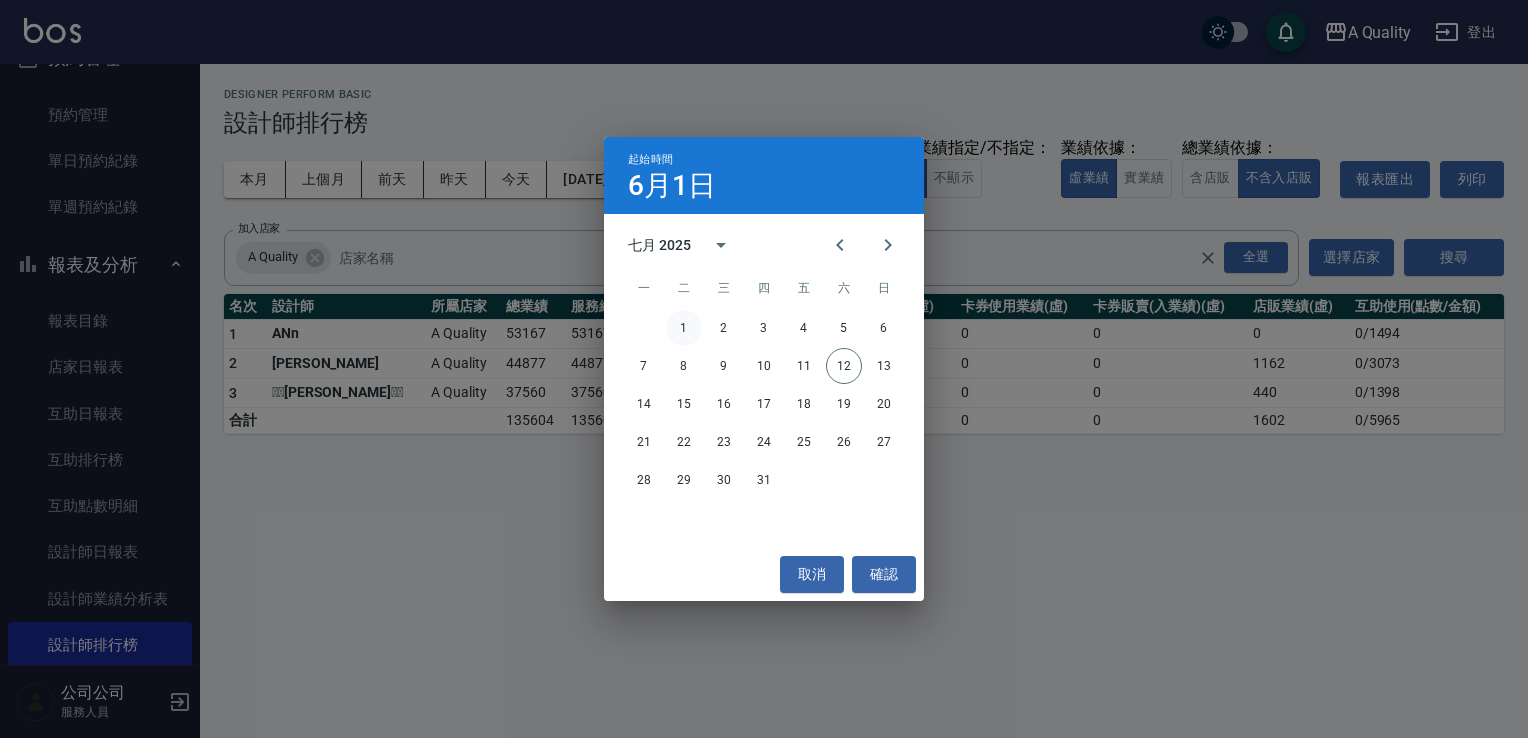 click on "1" at bounding box center (684, 328) 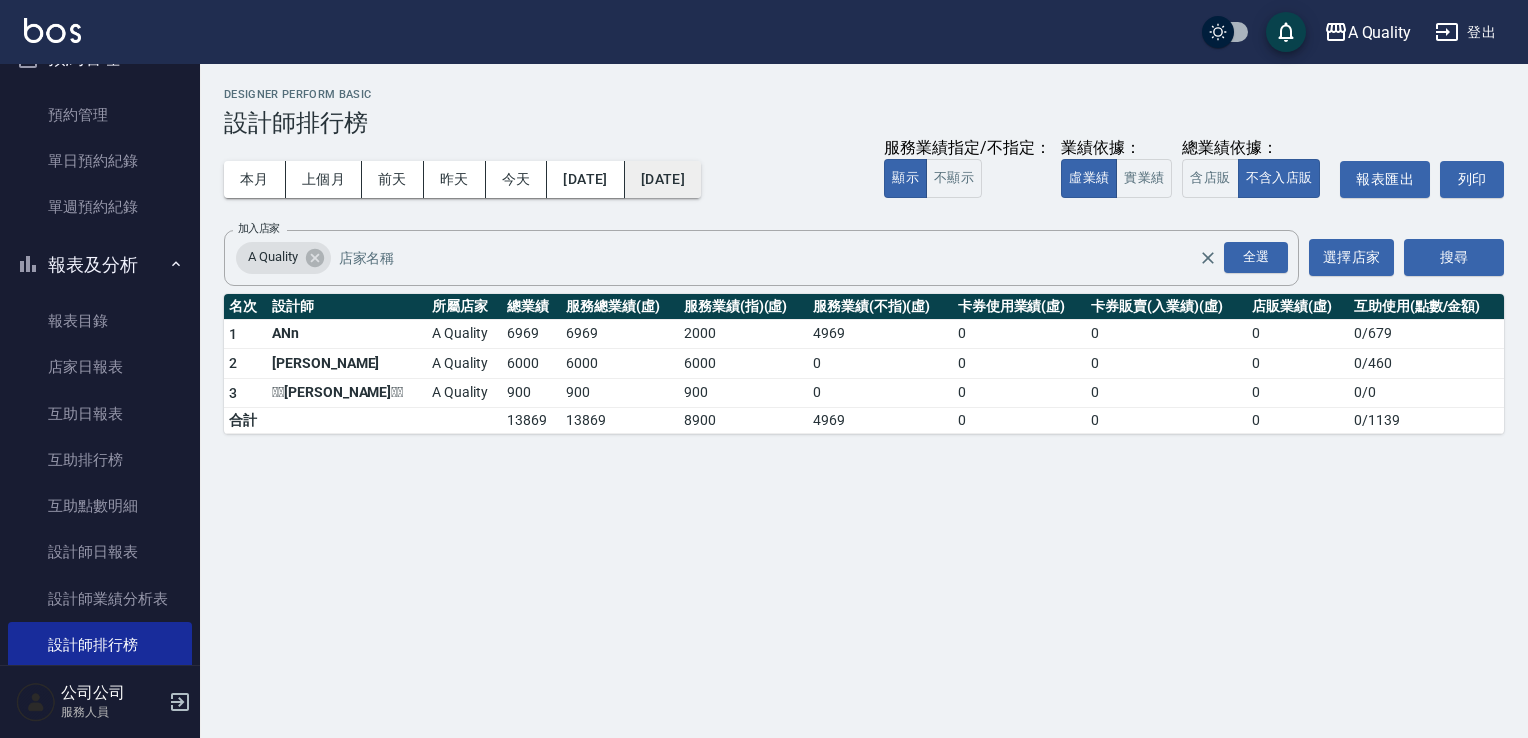 click on "2025/07/01" at bounding box center [663, 179] 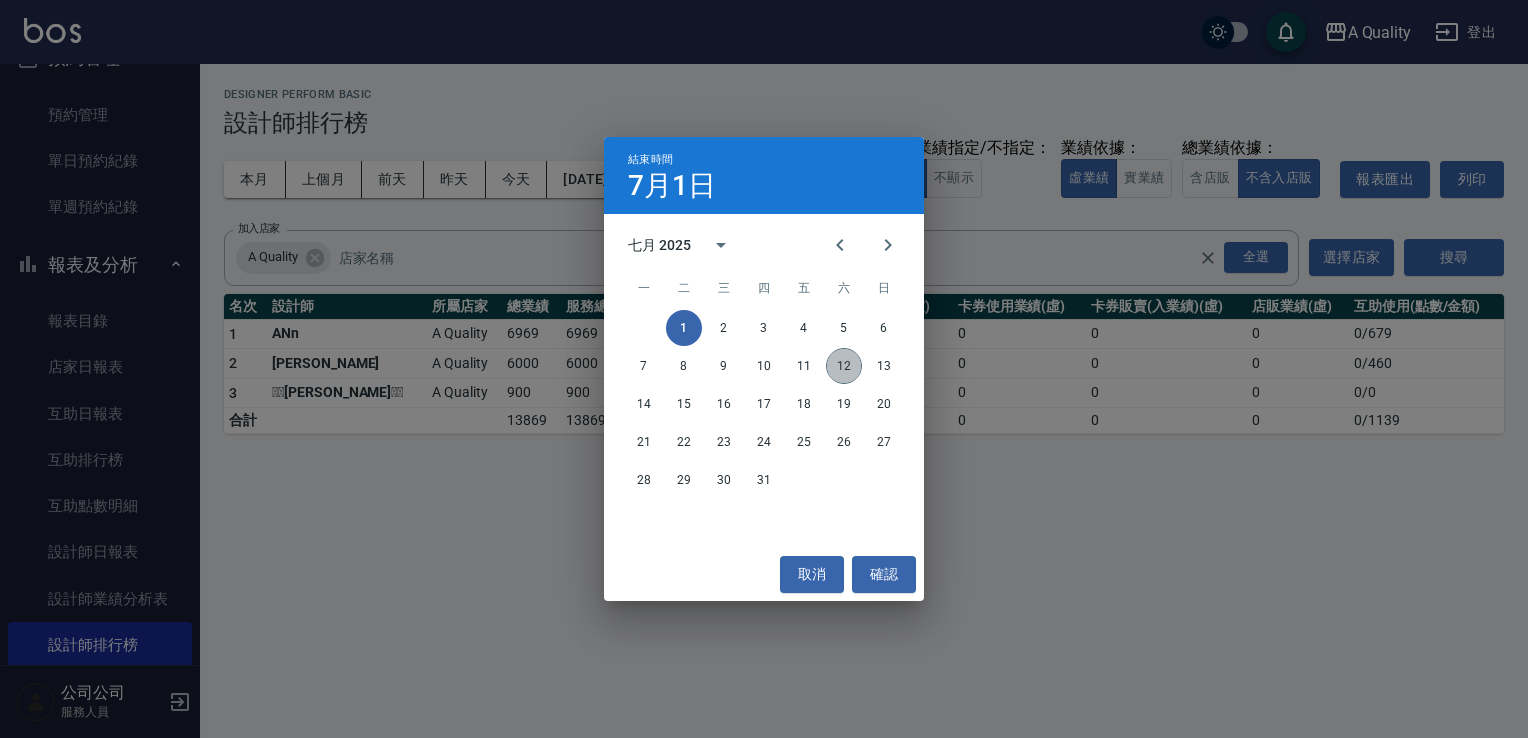 click on "12" at bounding box center [844, 366] 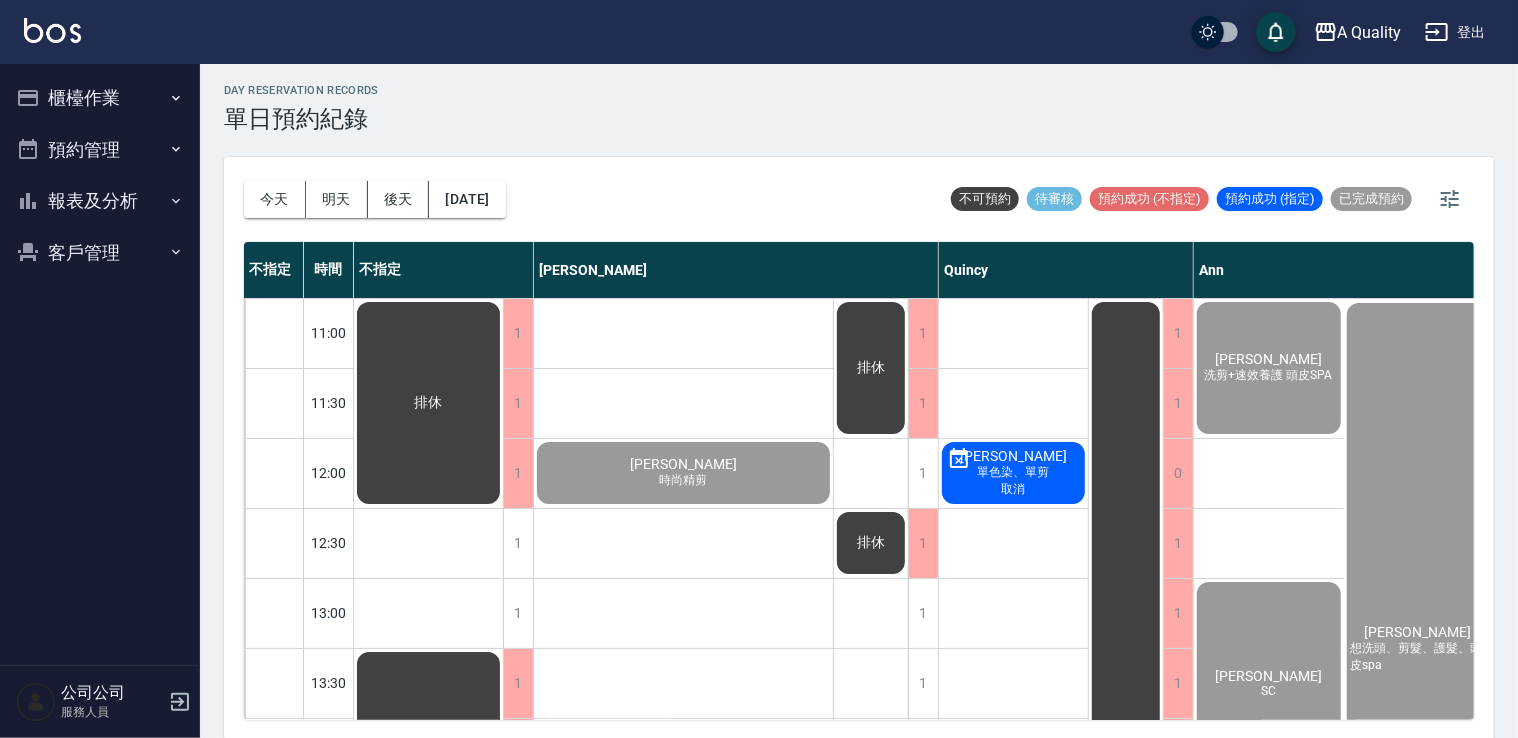 scroll, scrollTop: 5, scrollLeft: 0, axis: vertical 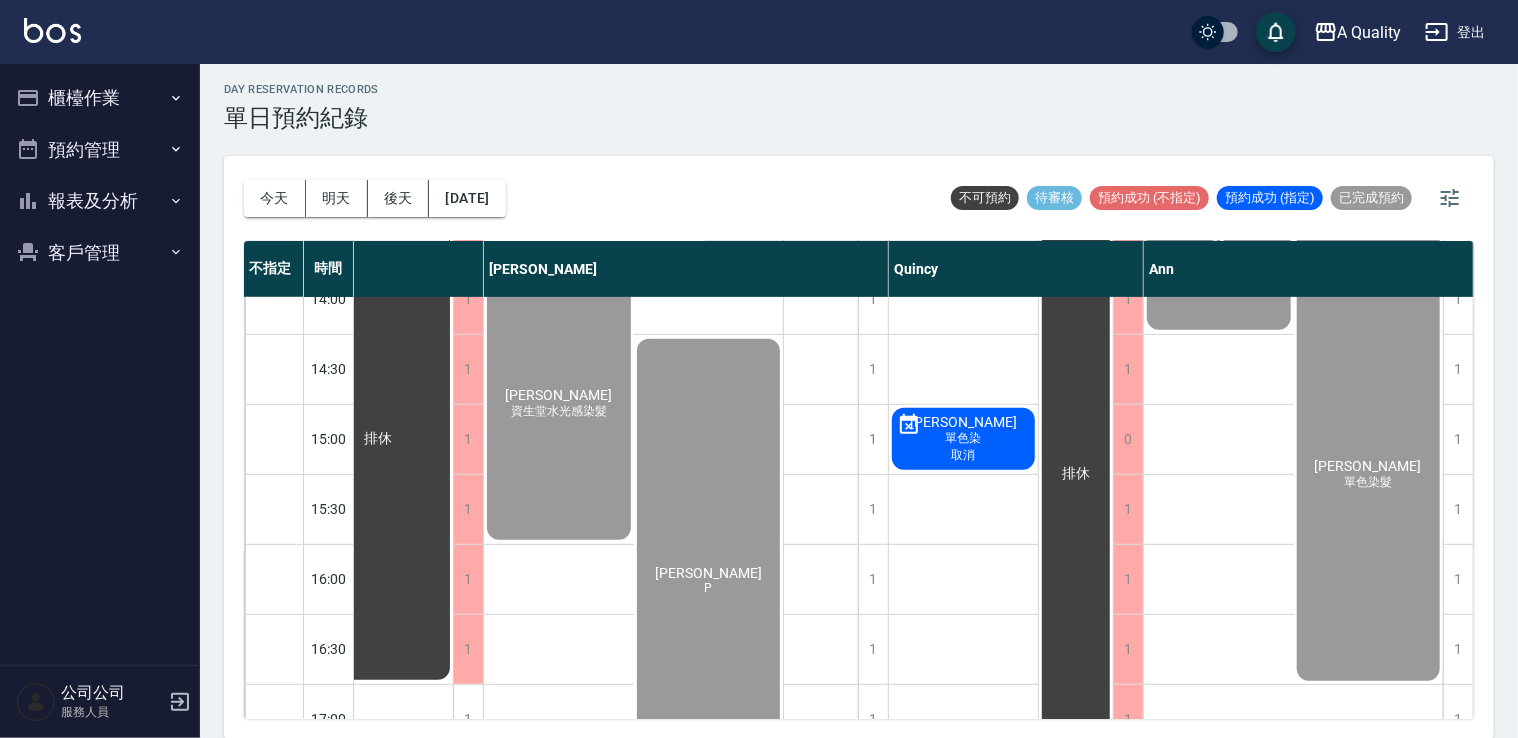 click on "櫃檯作業" at bounding box center [100, 98] 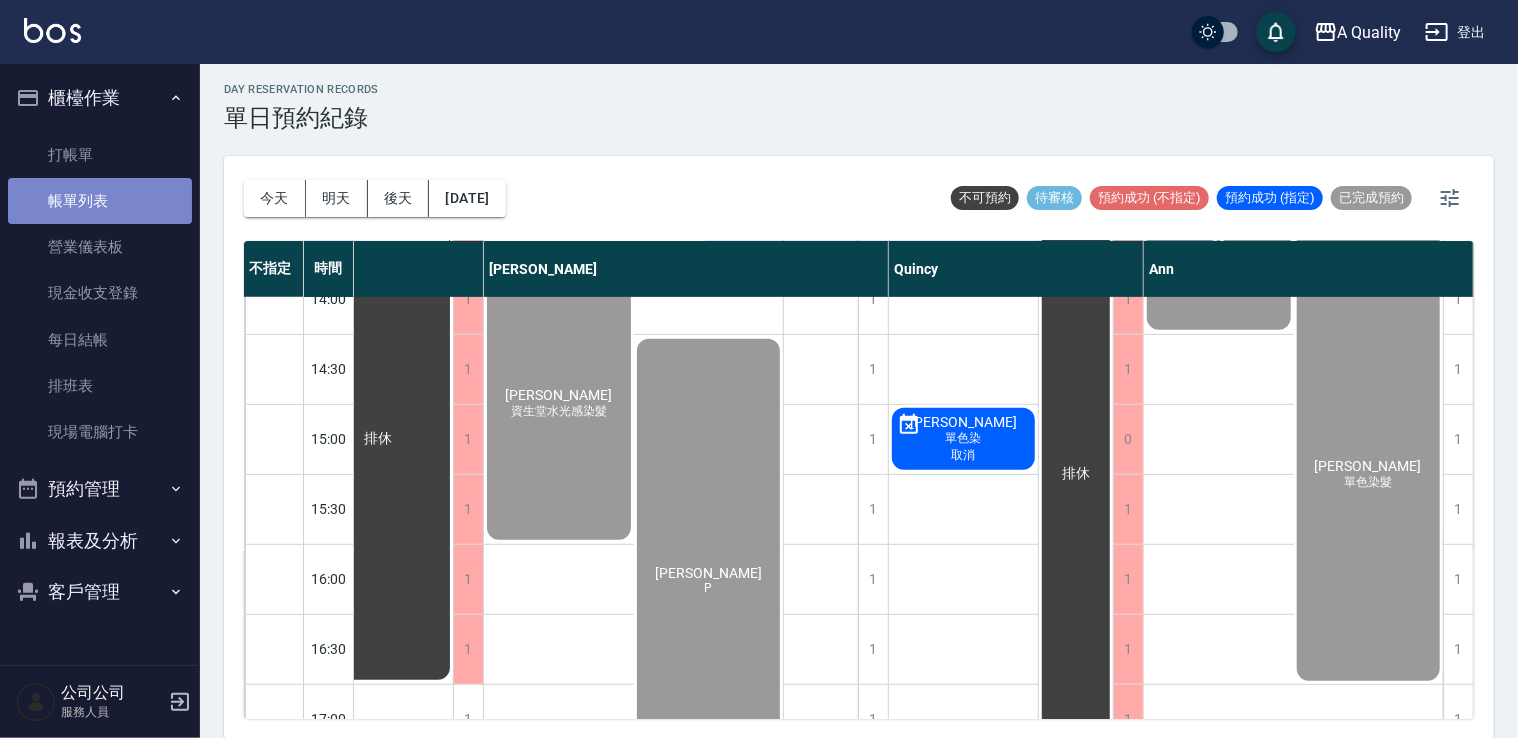 click on "帳單列表" at bounding box center [100, 201] 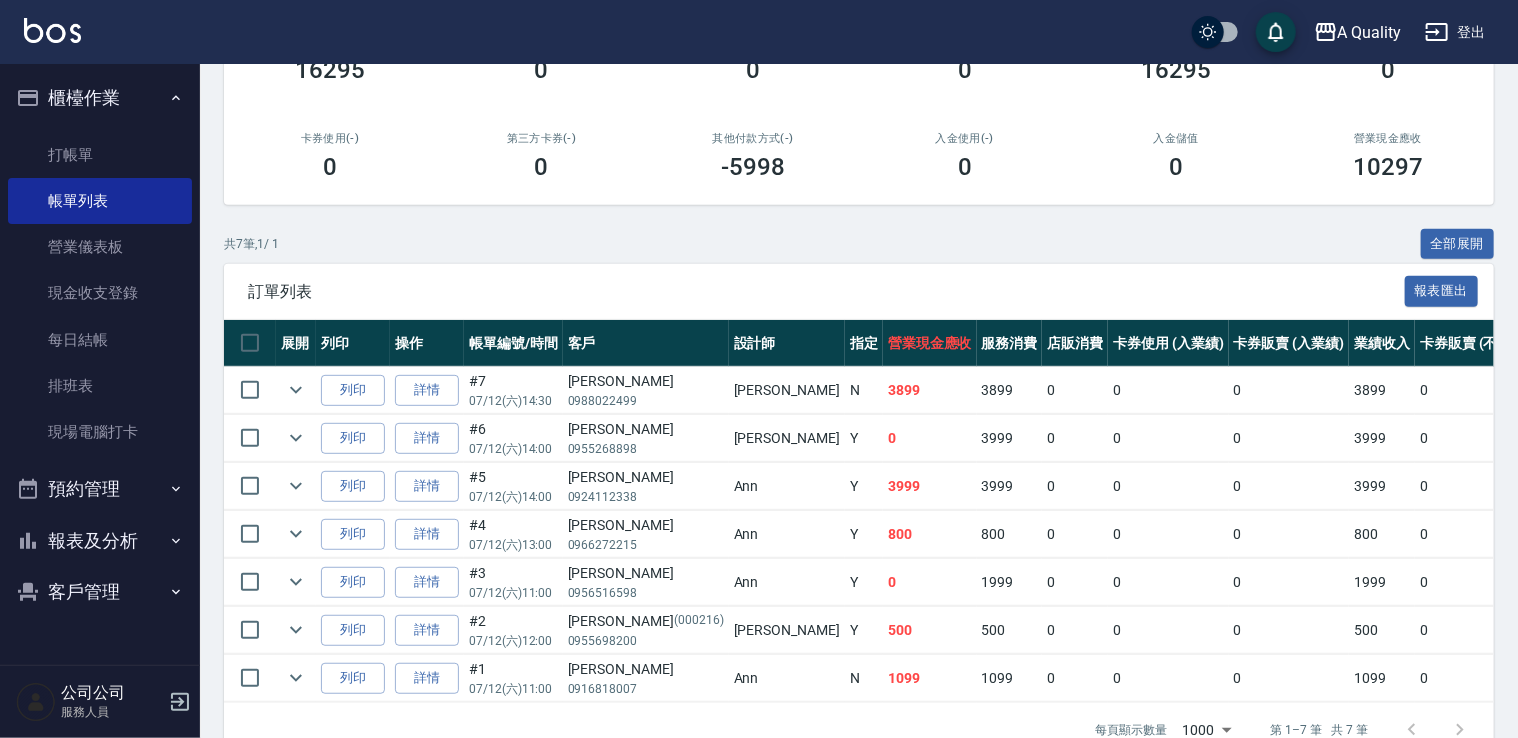 scroll, scrollTop: 300, scrollLeft: 0, axis: vertical 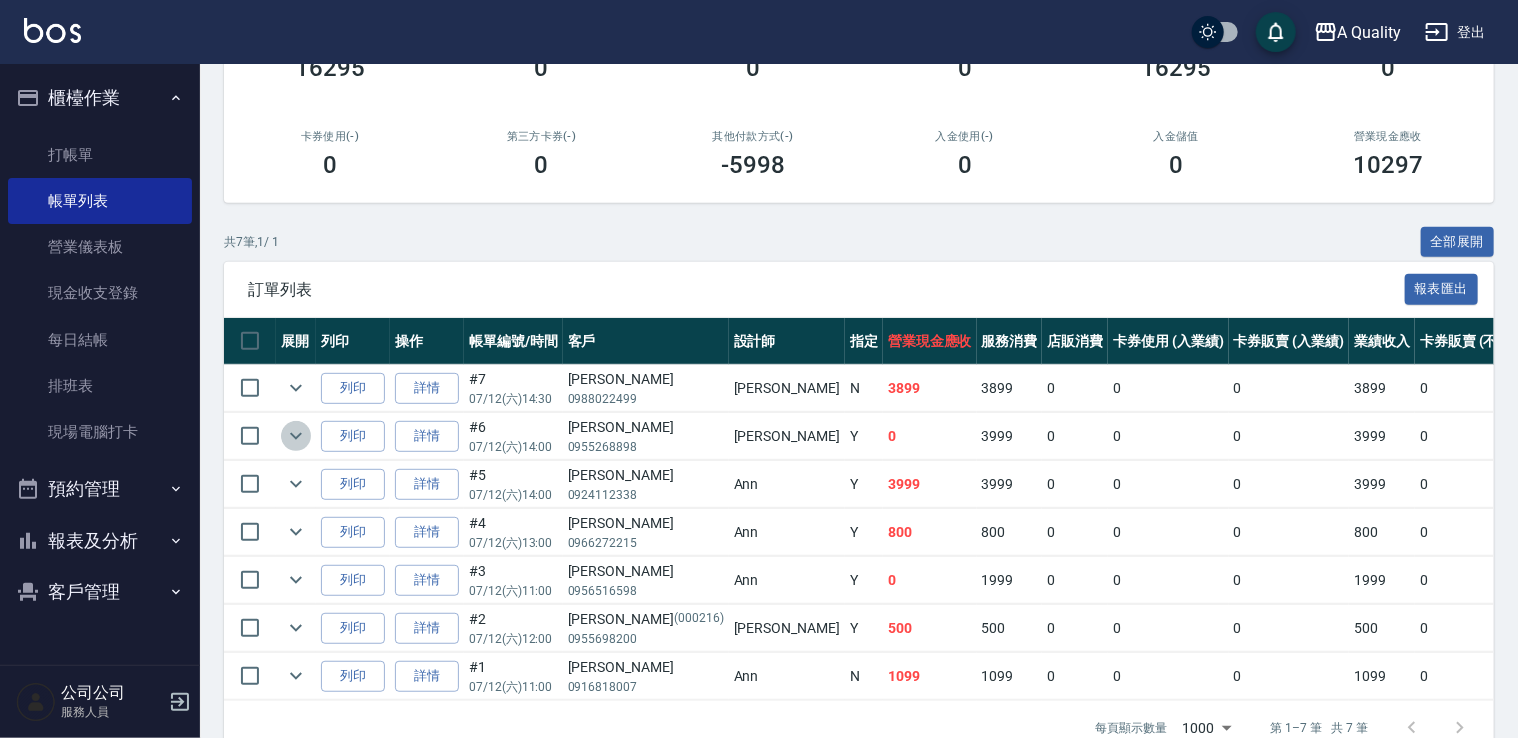click 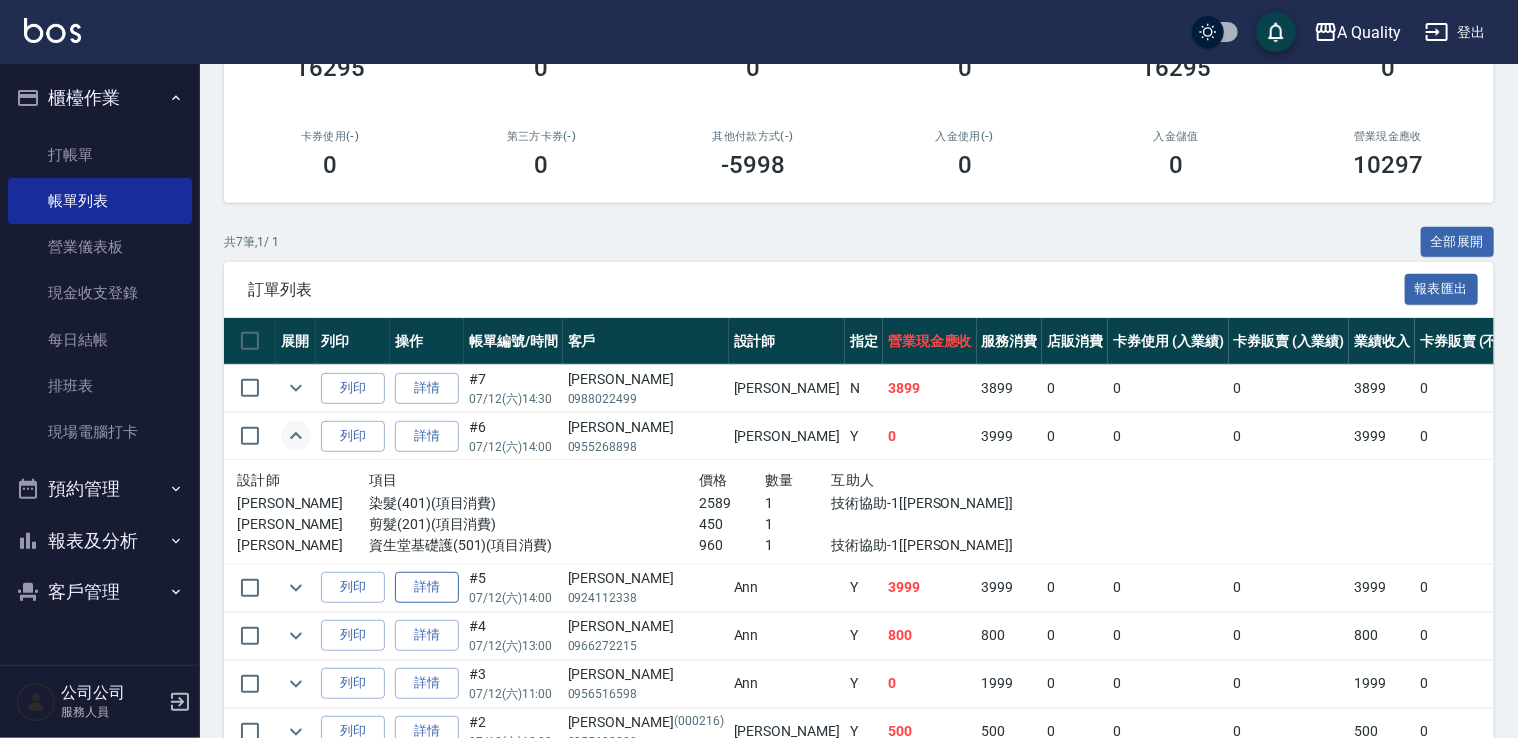 click on "詳情" at bounding box center [427, 587] 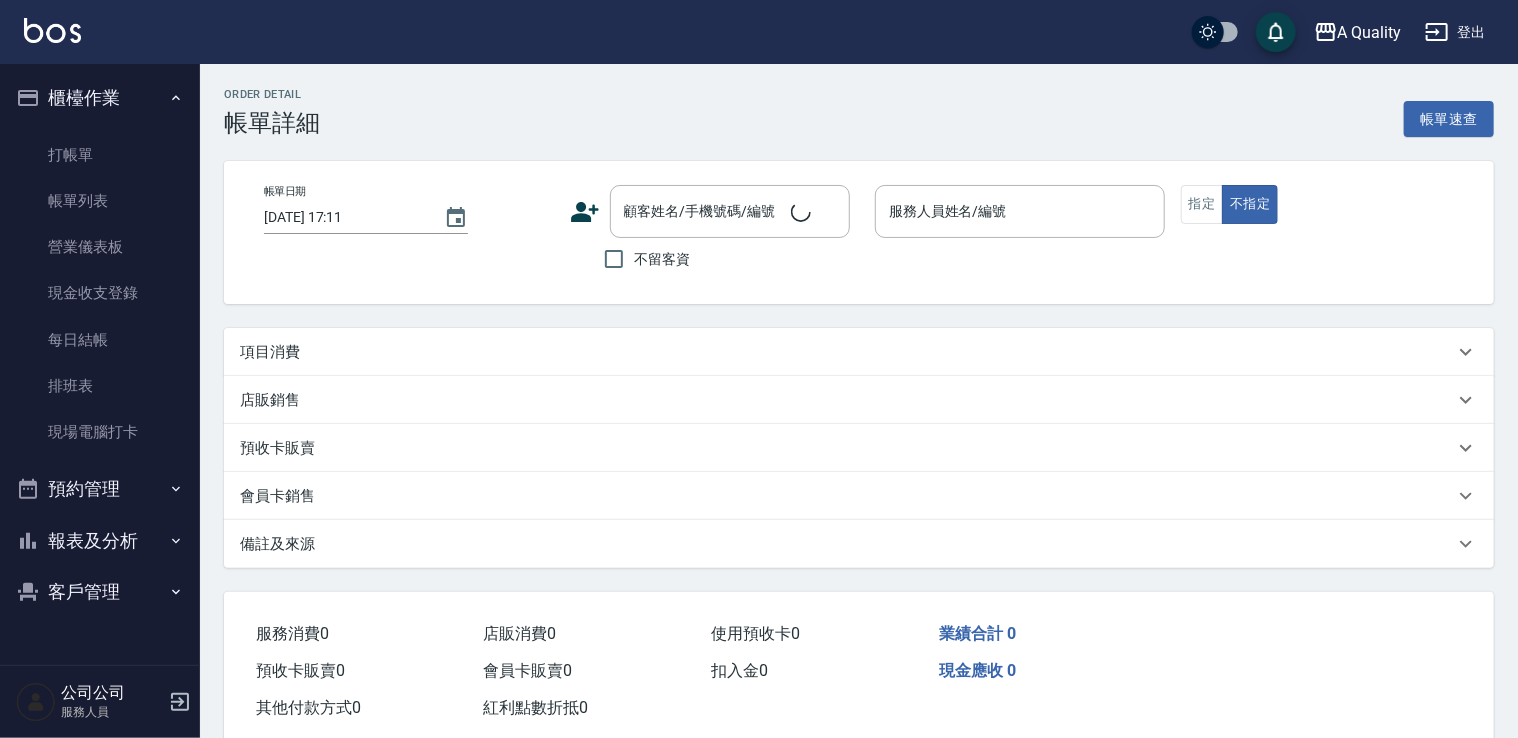 scroll, scrollTop: 0, scrollLeft: 0, axis: both 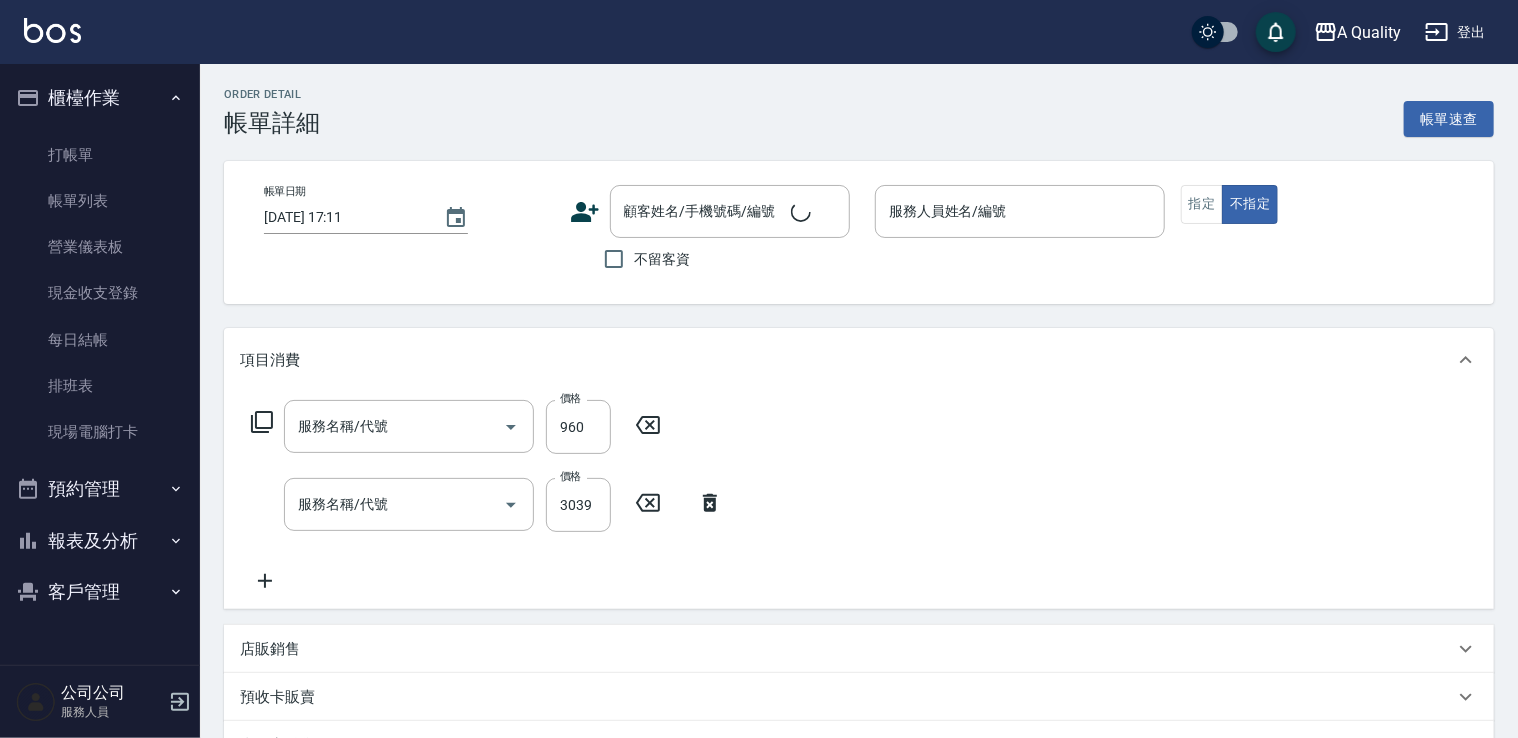 type on "[DATE] 14:00" 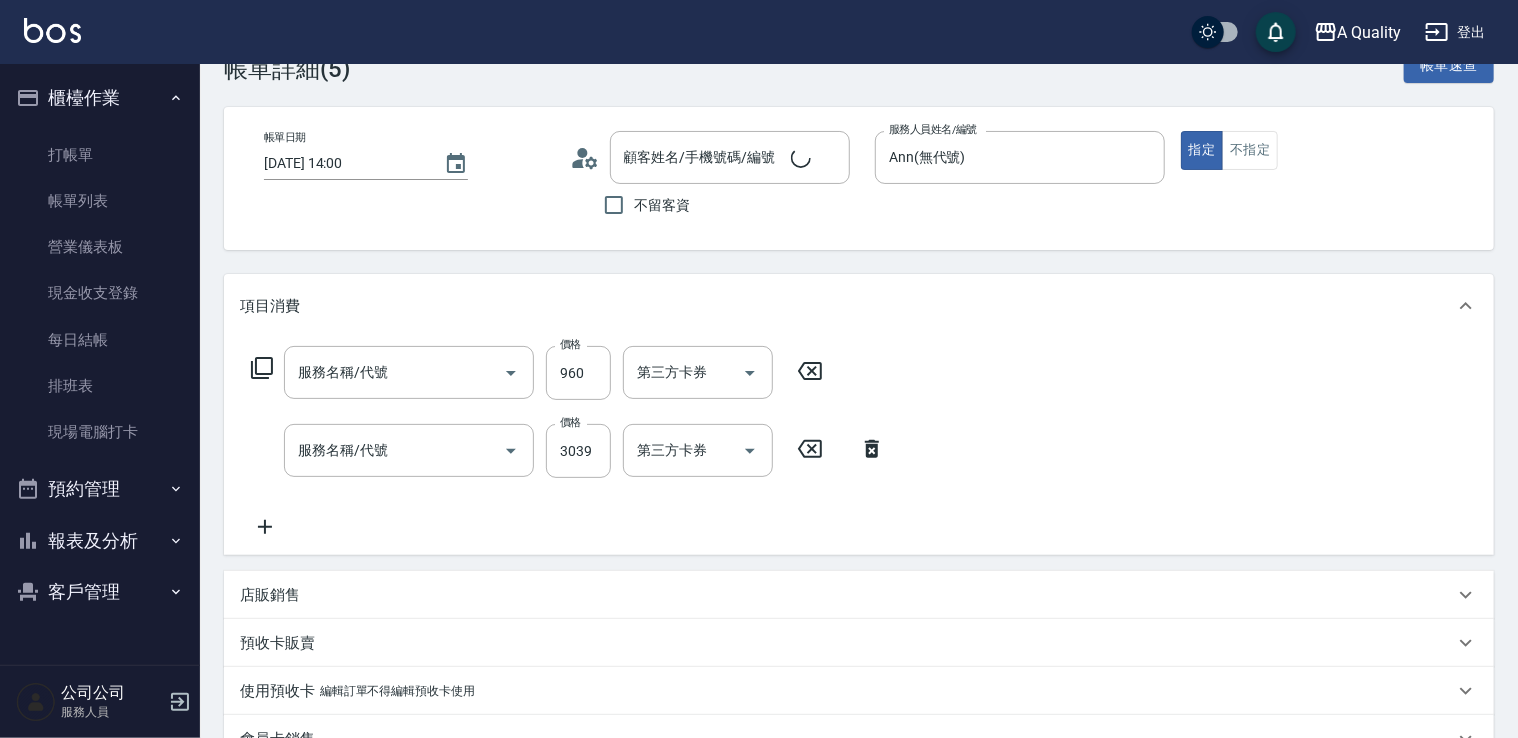 type on "資生堂基礎護(501)" 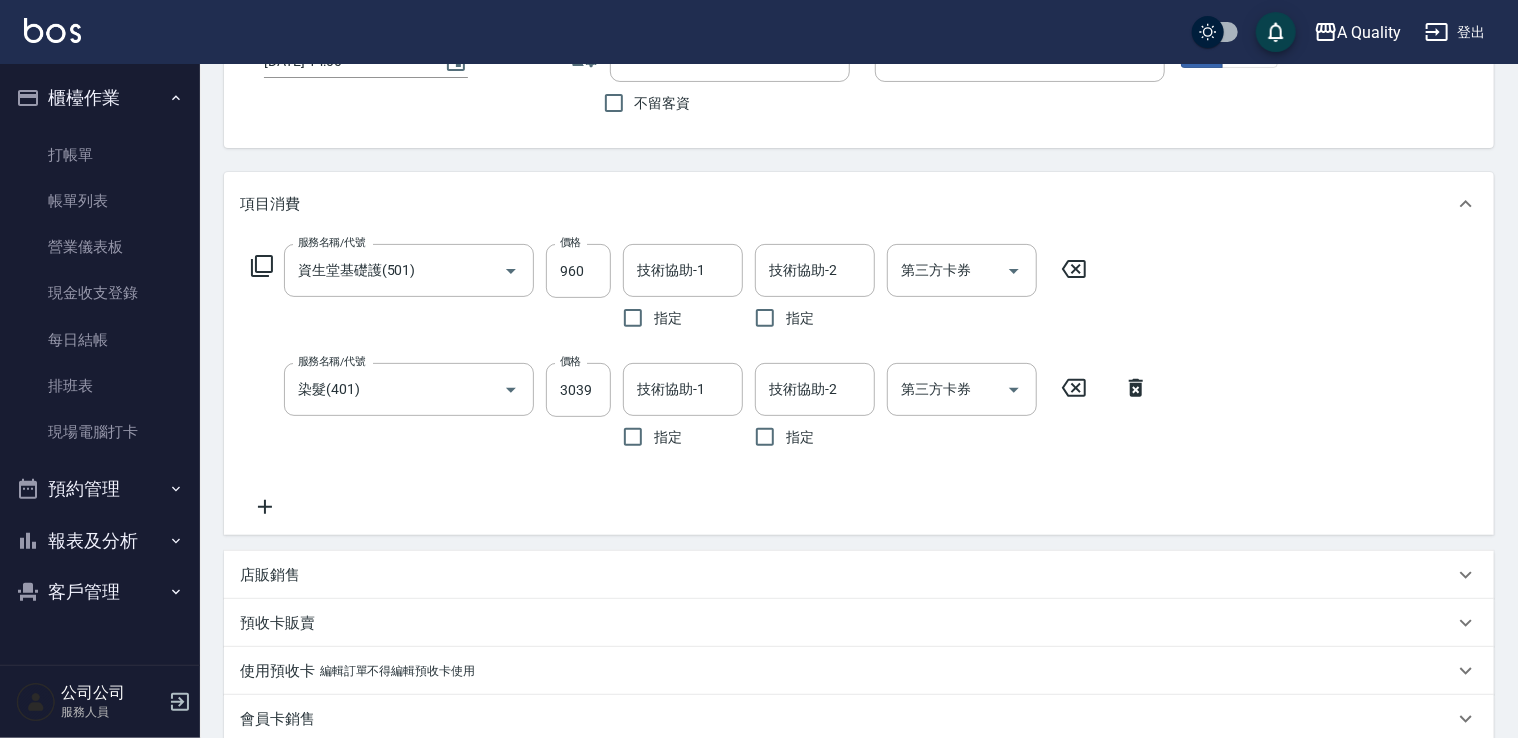 type on "[PERSON_NAME]/0924112338/null" 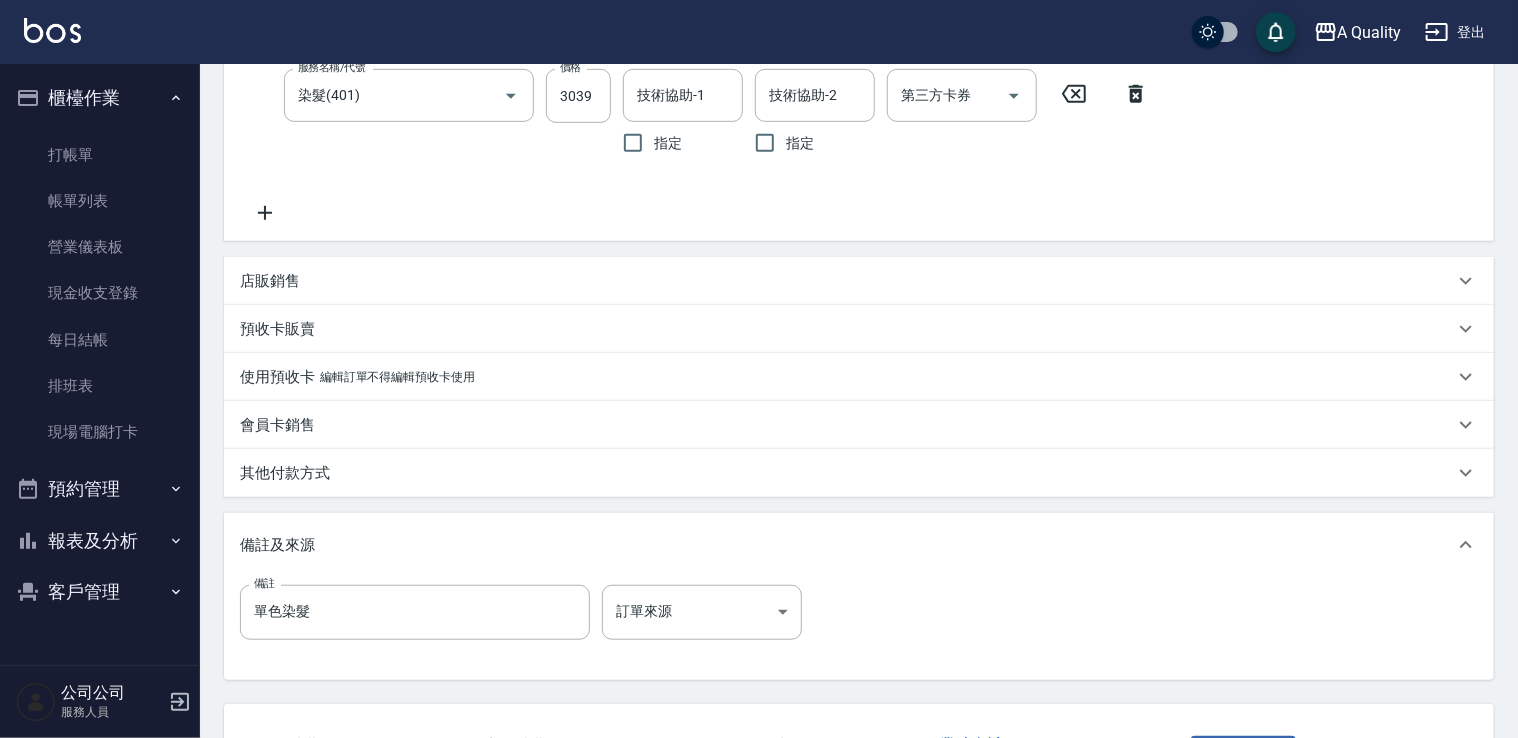 scroll, scrollTop: 456, scrollLeft: 0, axis: vertical 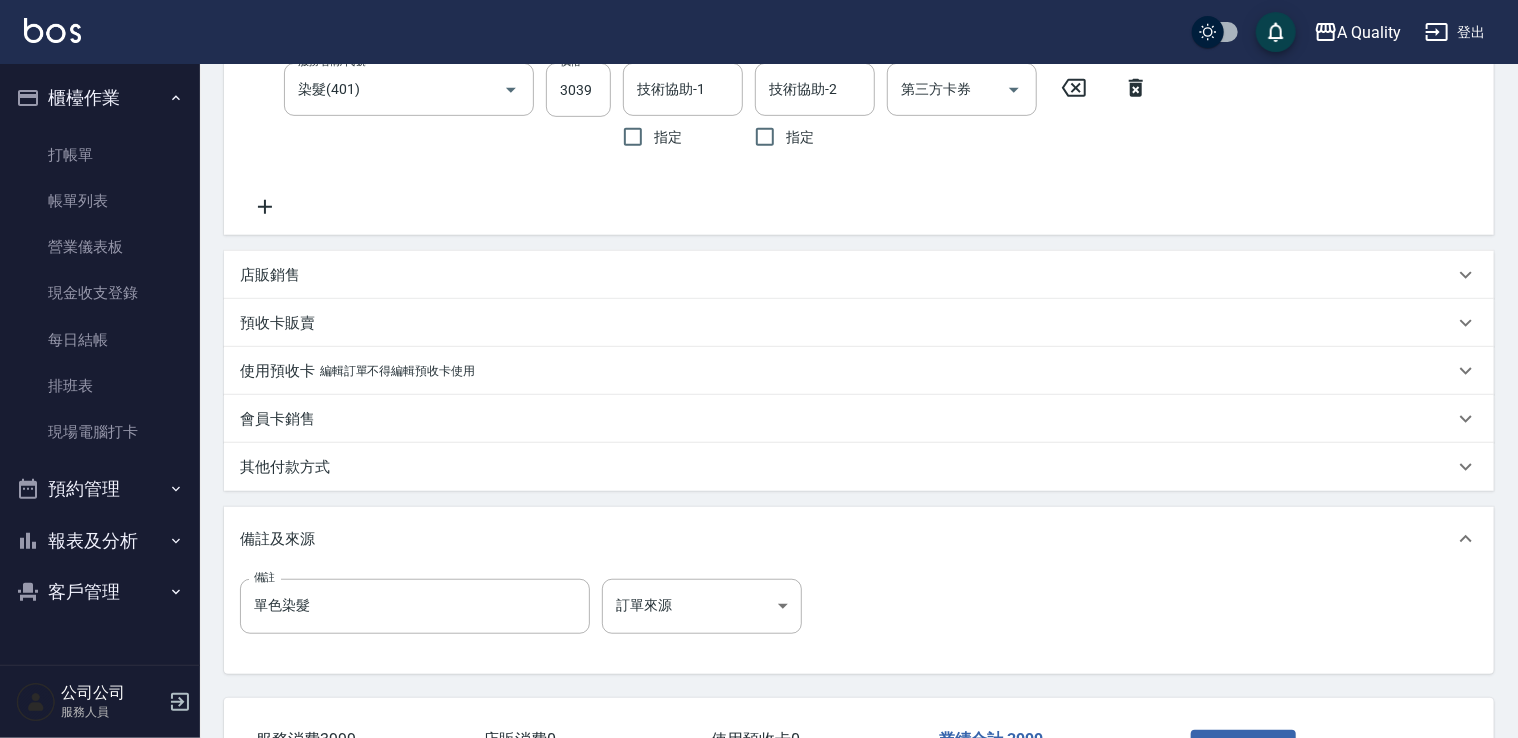 drag, startPoint x: 310, startPoint y: 477, endPoint x: 325, endPoint y: 505, distance: 31.764761 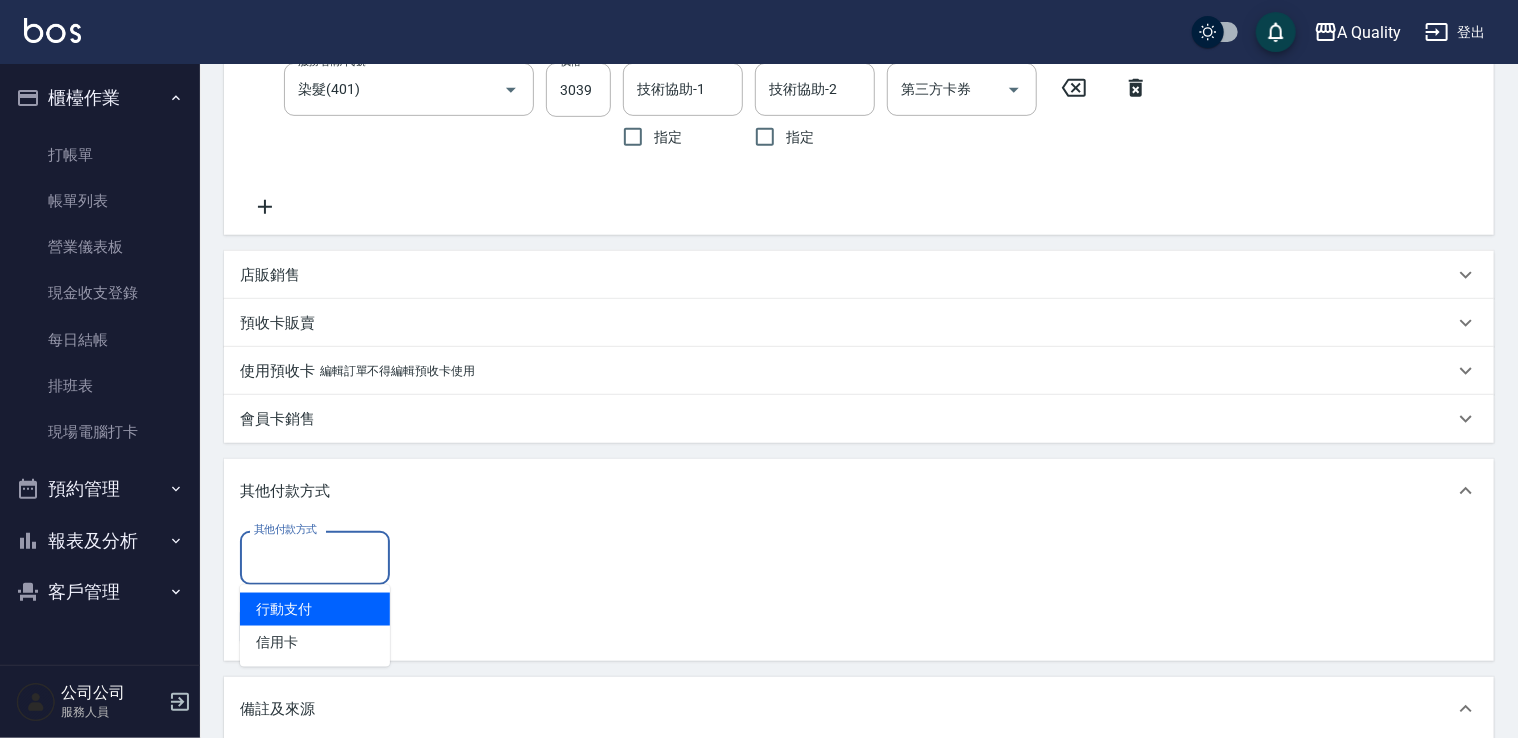 click on "其他付款方式" at bounding box center (315, 557) 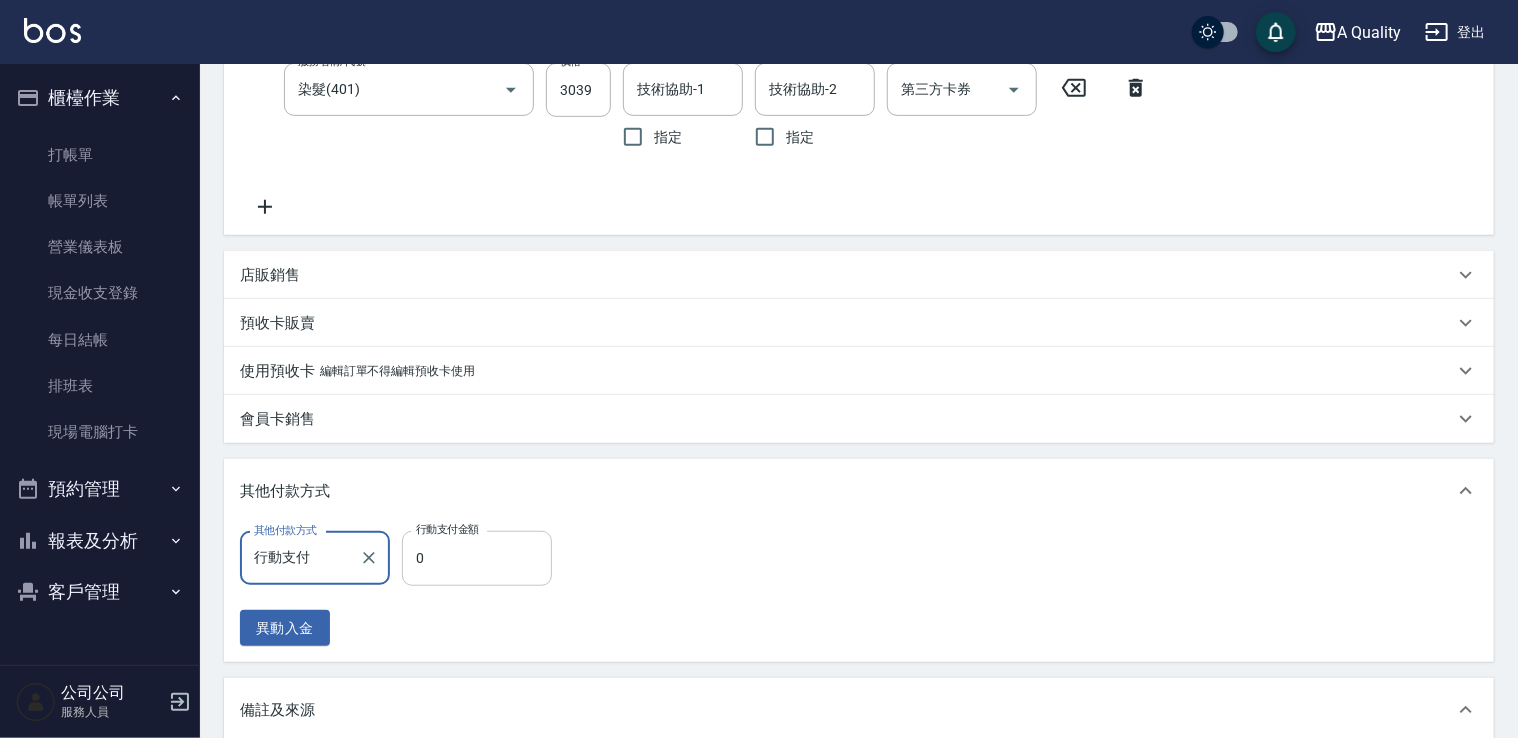 click on "0" at bounding box center [477, 558] 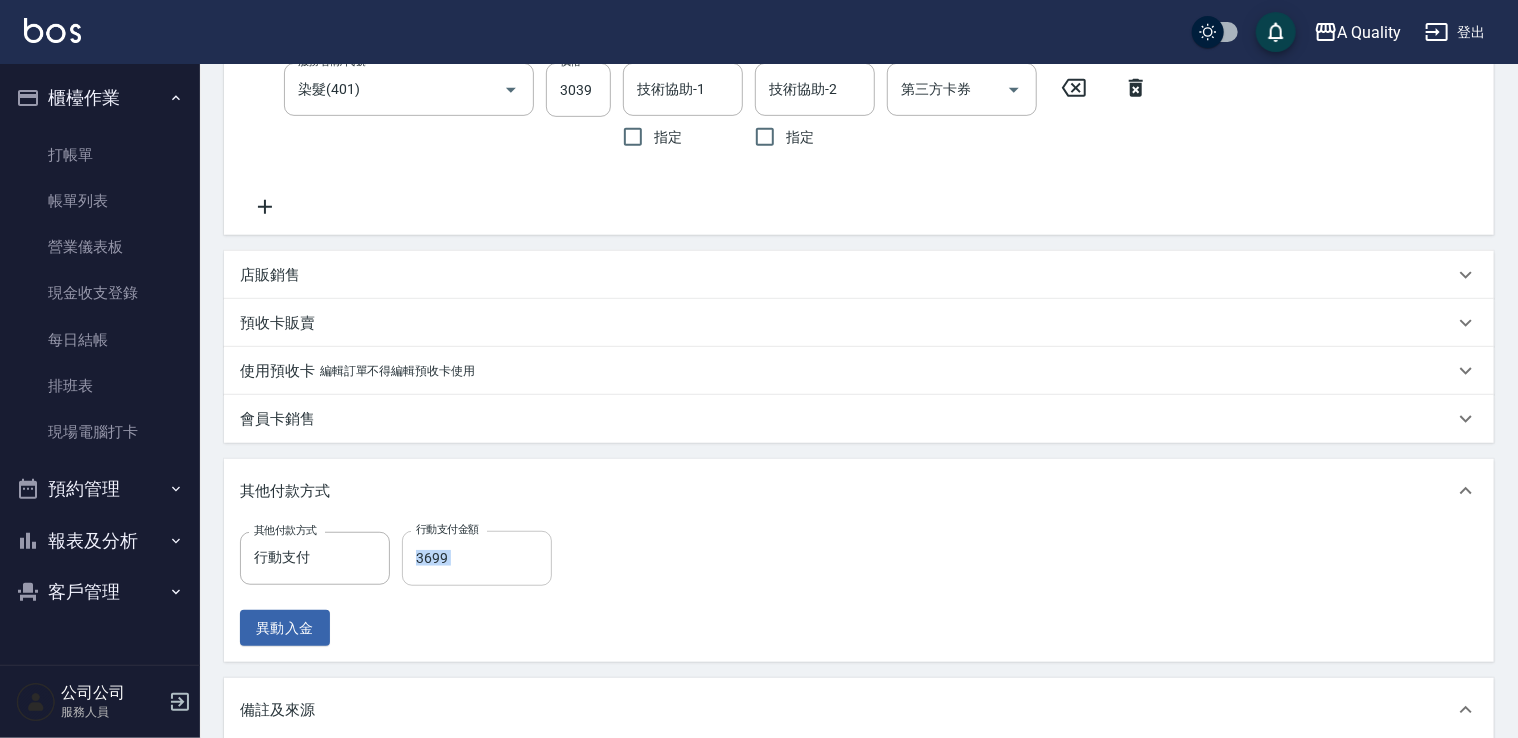 drag, startPoint x: 416, startPoint y: 586, endPoint x: 440, endPoint y: 565, distance: 31.890438 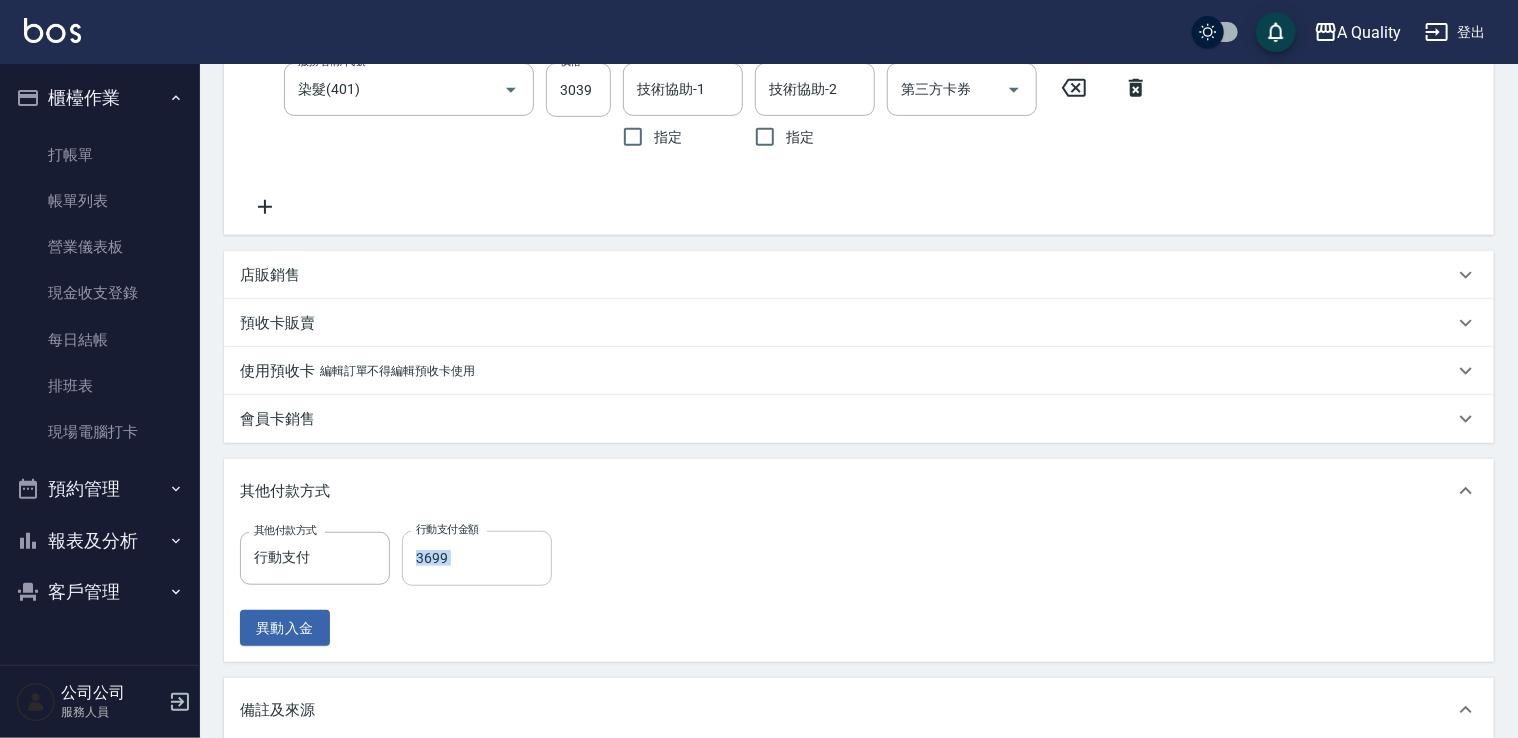 click on "其他付款方式 行動支付 其他付款方式 行動支付金額 3699 行動支付金額 異動入金" at bounding box center [402, 588] 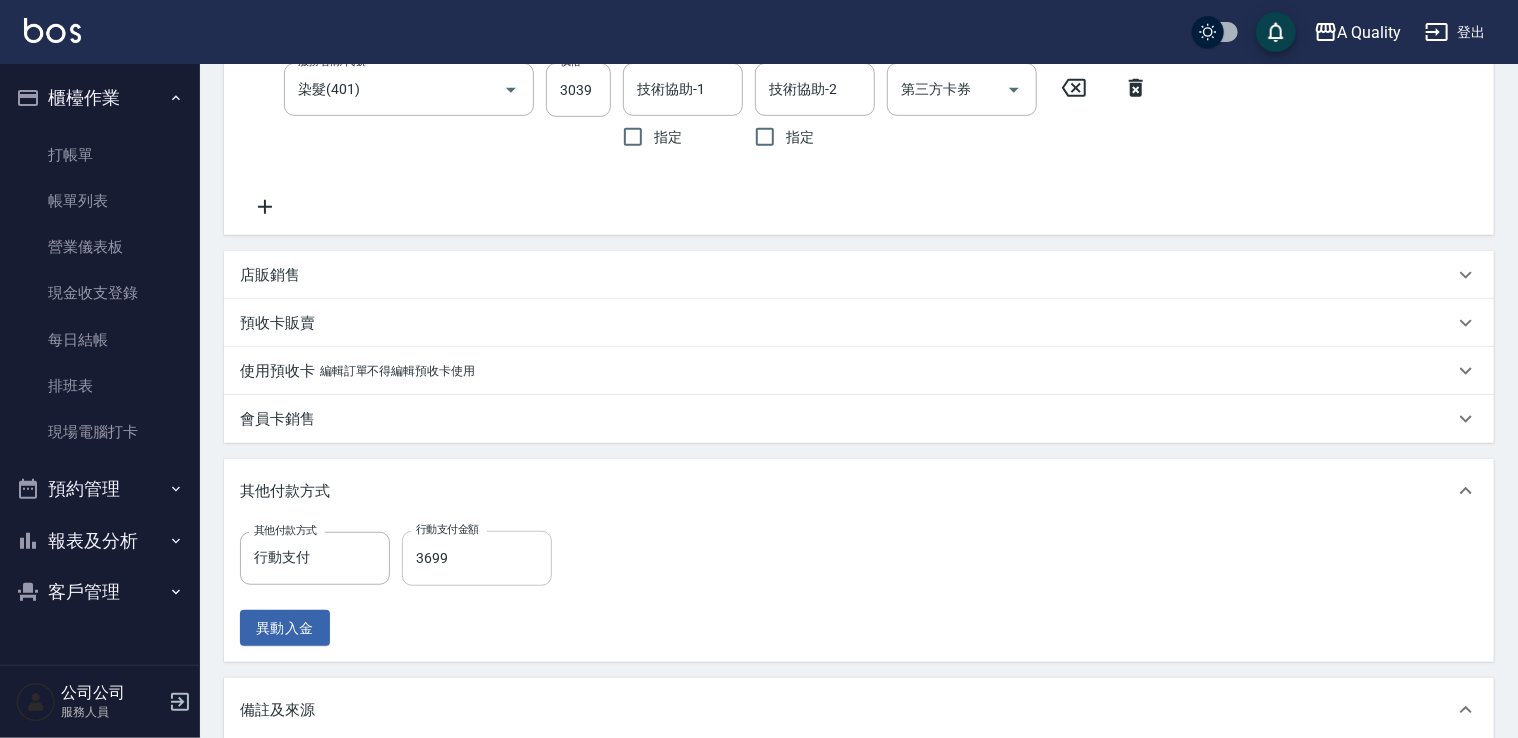 click on "3699" at bounding box center [477, 558] 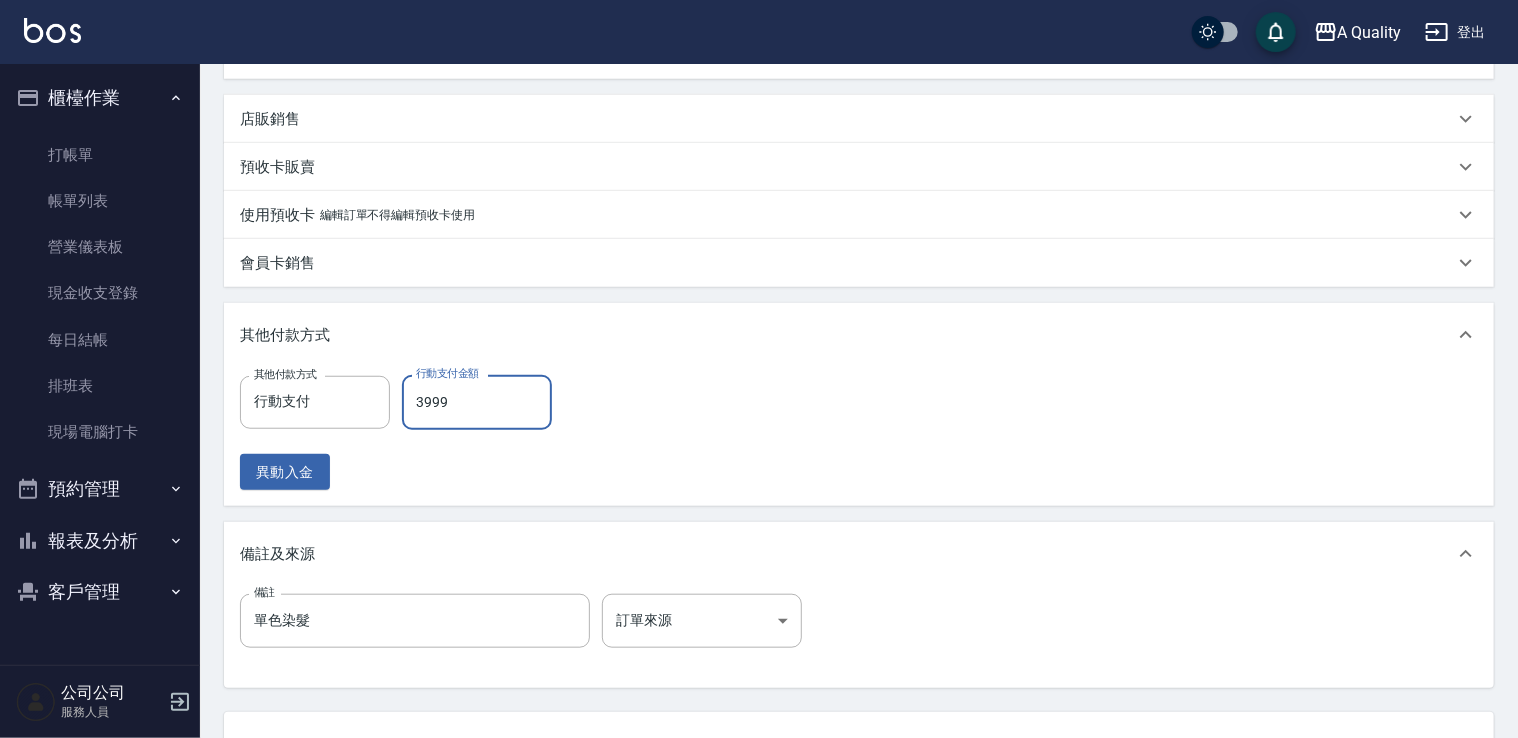 scroll, scrollTop: 775, scrollLeft: 0, axis: vertical 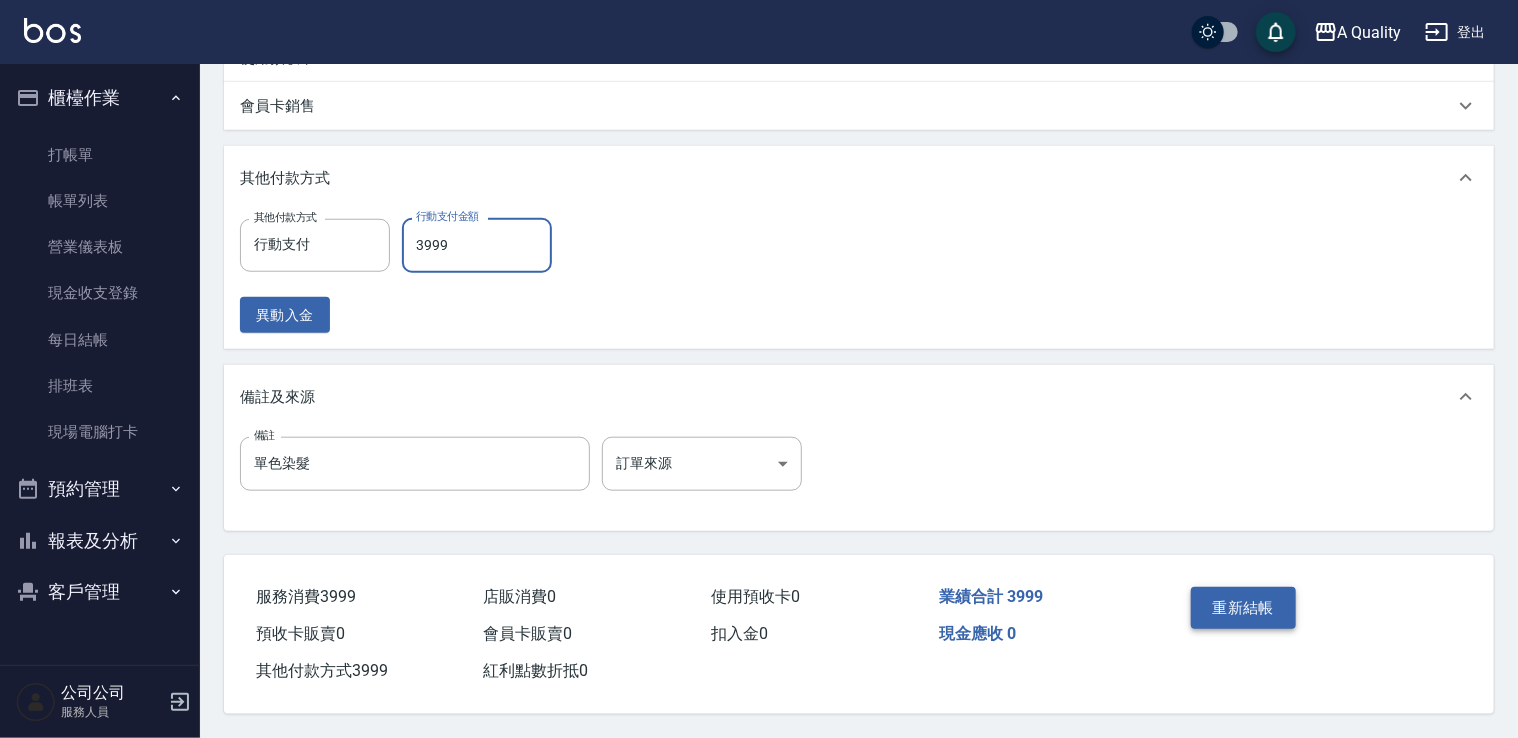 type on "3999" 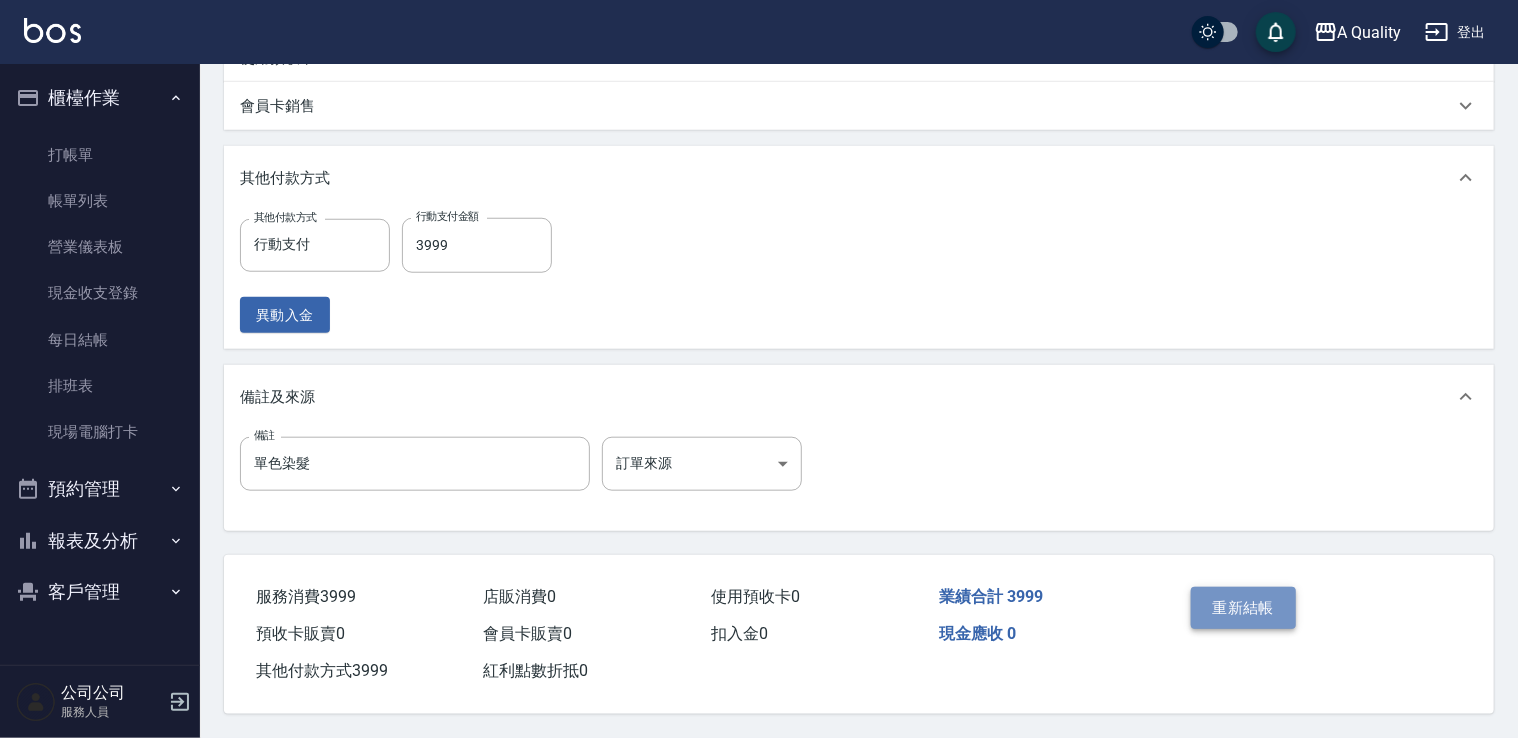 click on "重新結帳" at bounding box center [1244, 608] 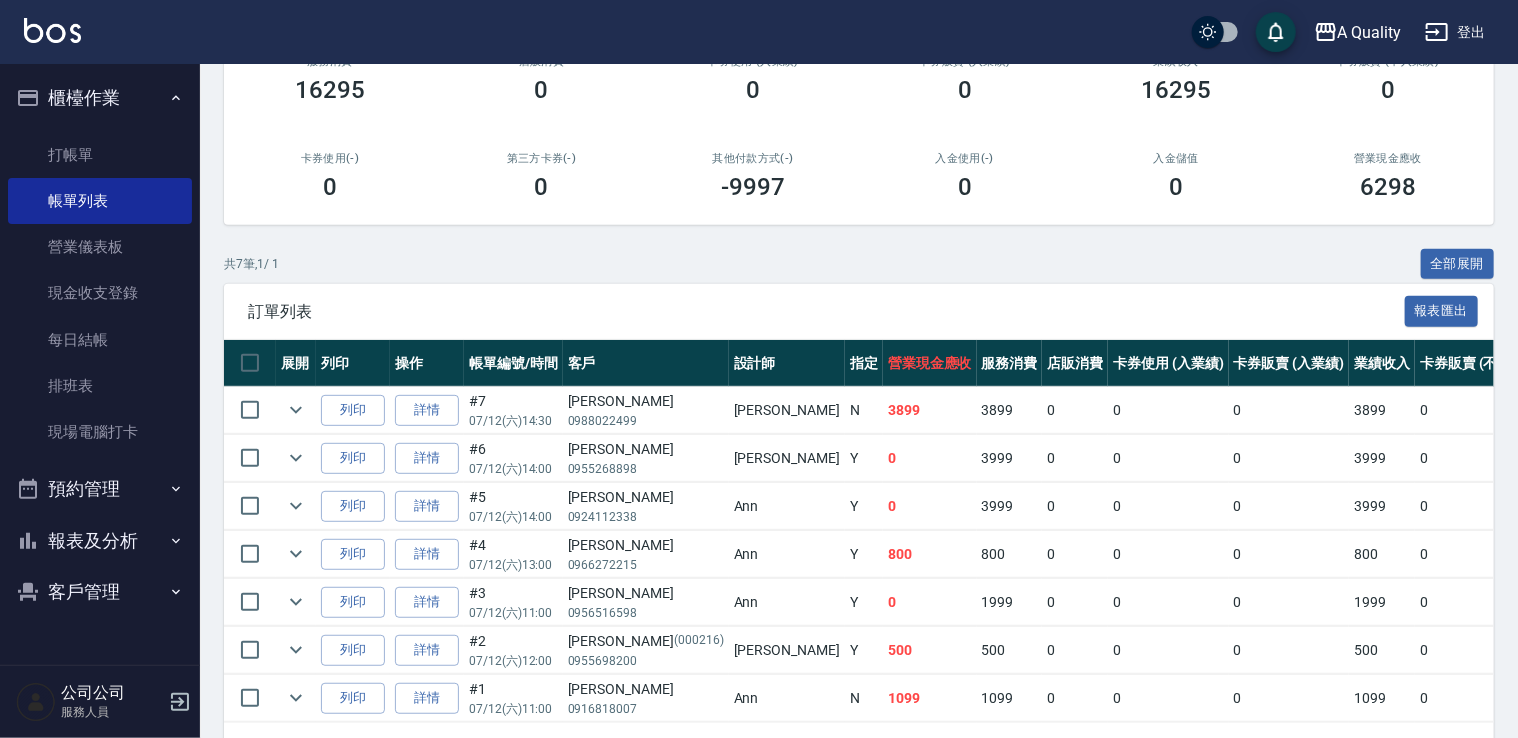 scroll, scrollTop: 300, scrollLeft: 0, axis: vertical 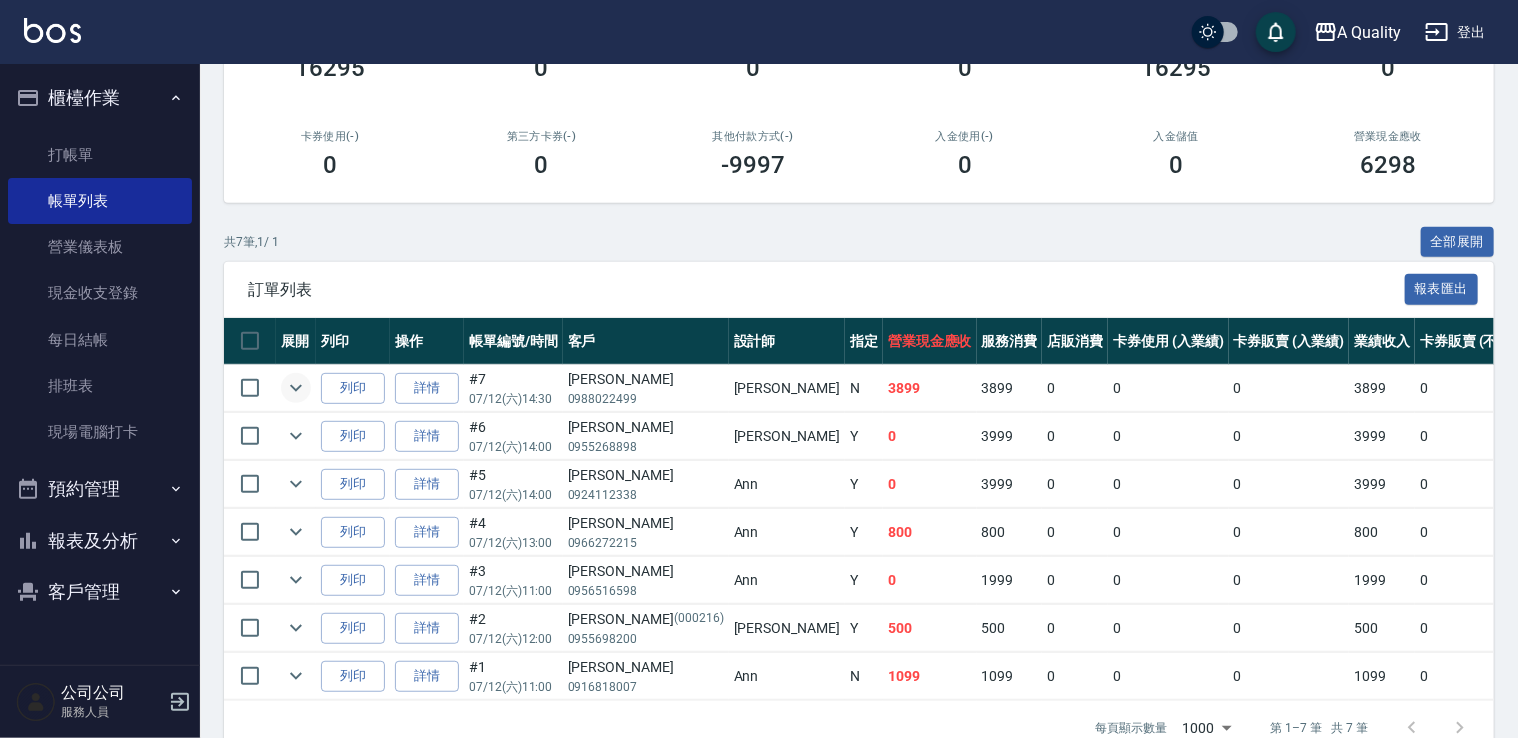 click at bounding box center [296, 388] 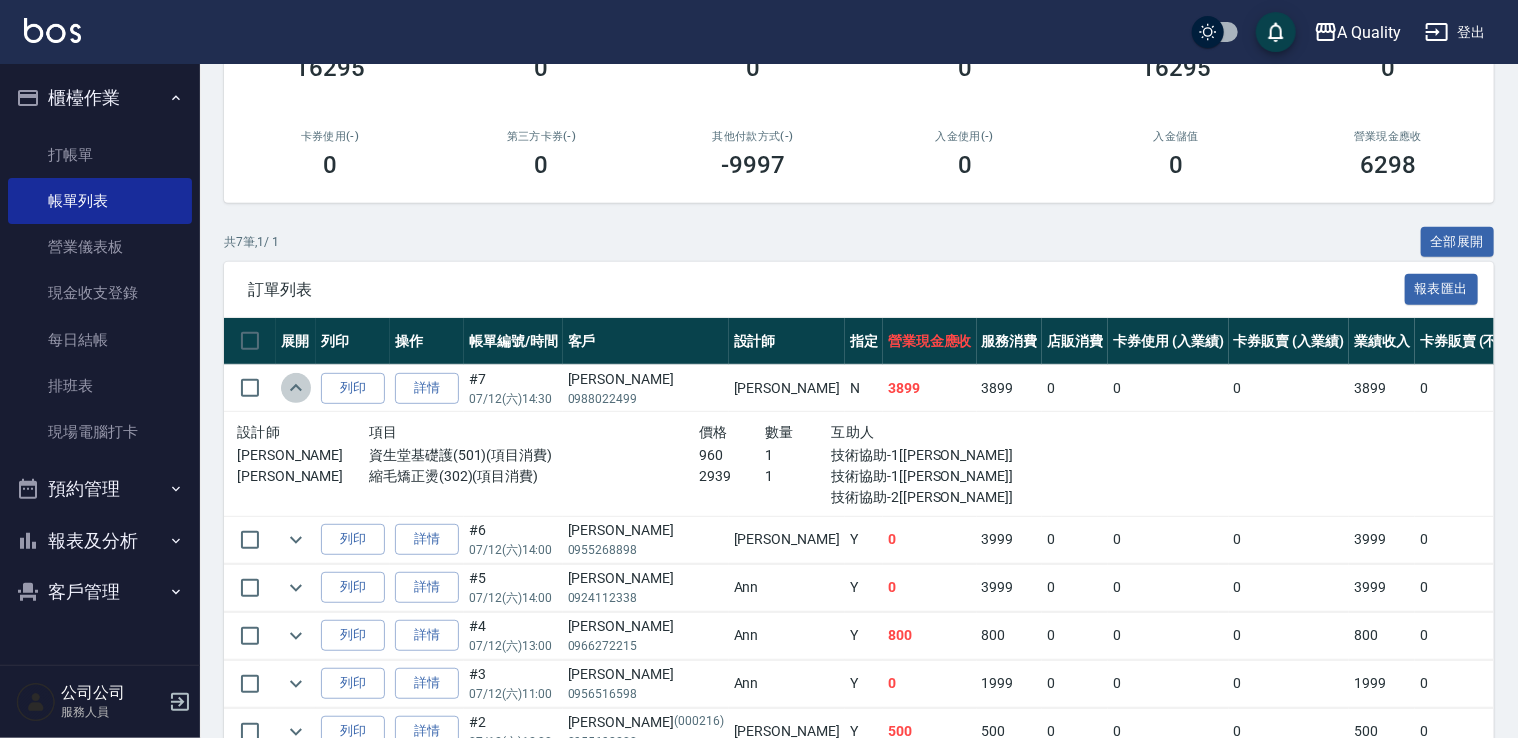 click at bounding box center (296, 388) 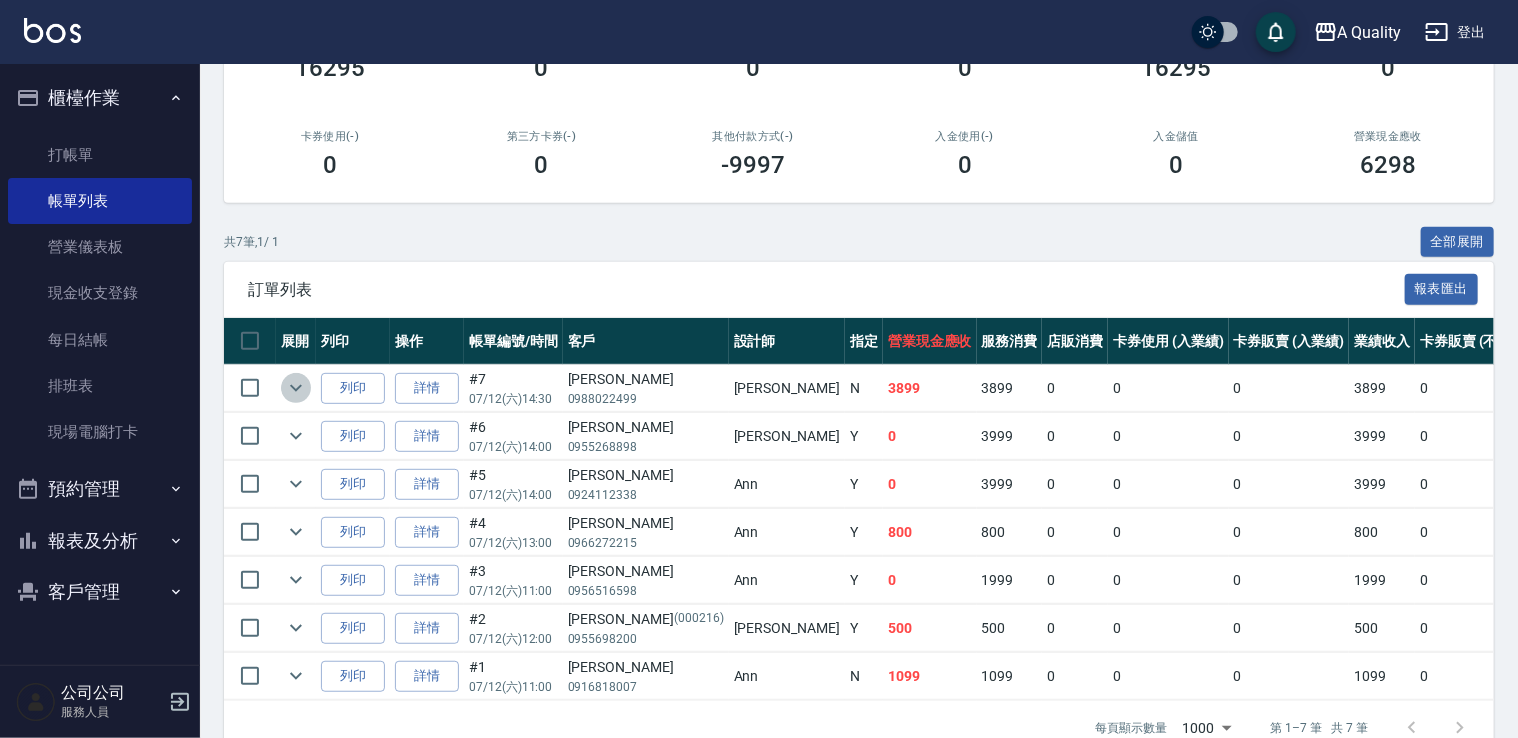 click at bounding box center [296, 388] 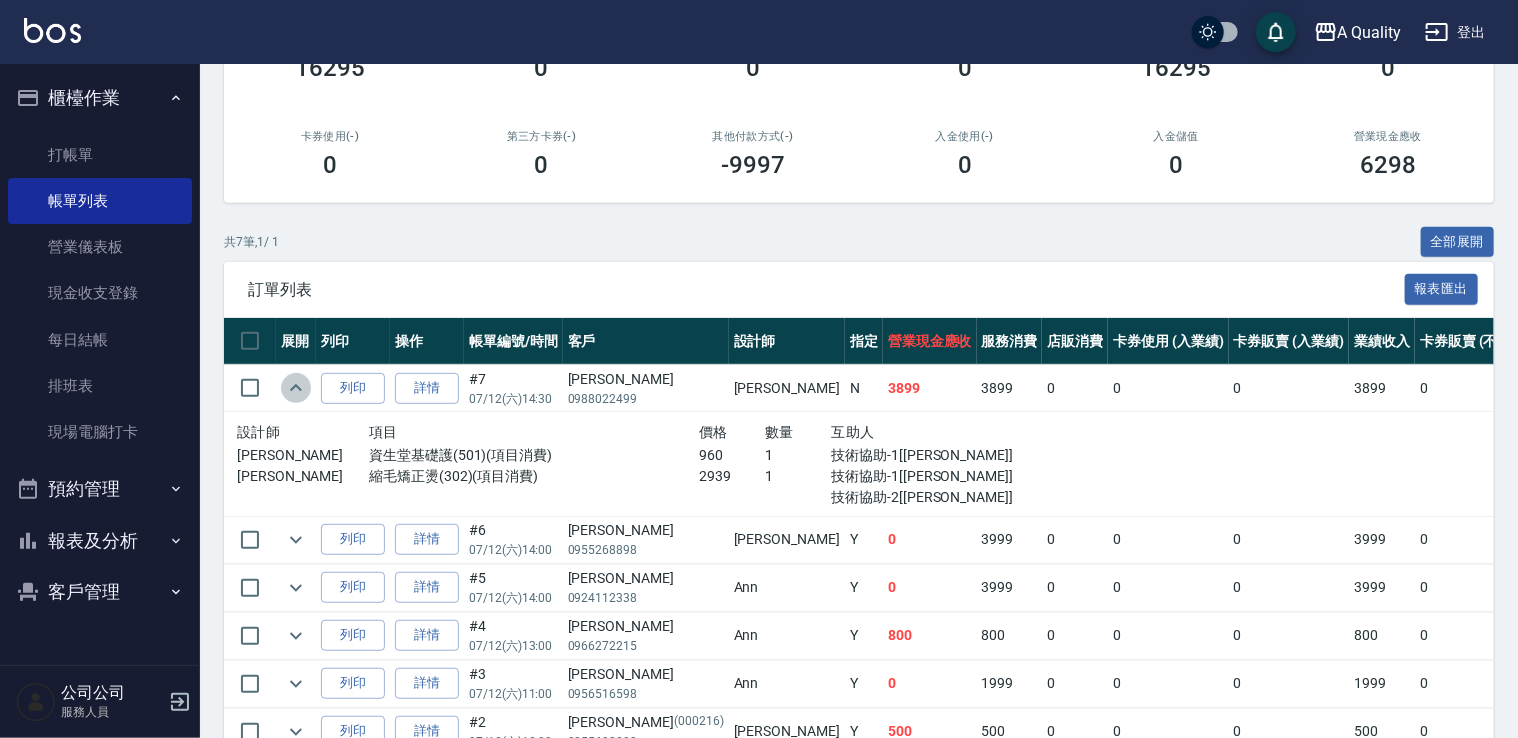 click 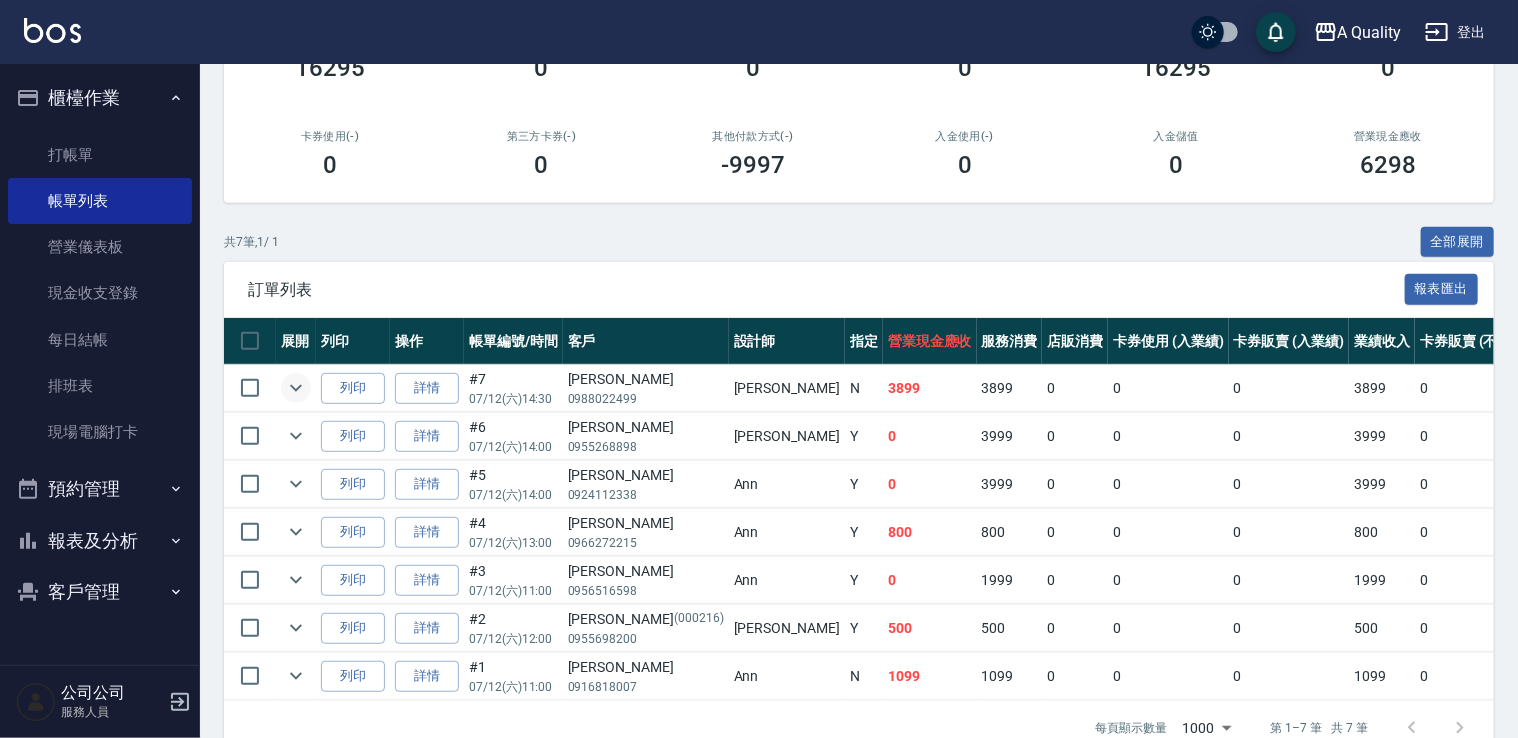 click on "預約管理" at bounding box center [100, 489] 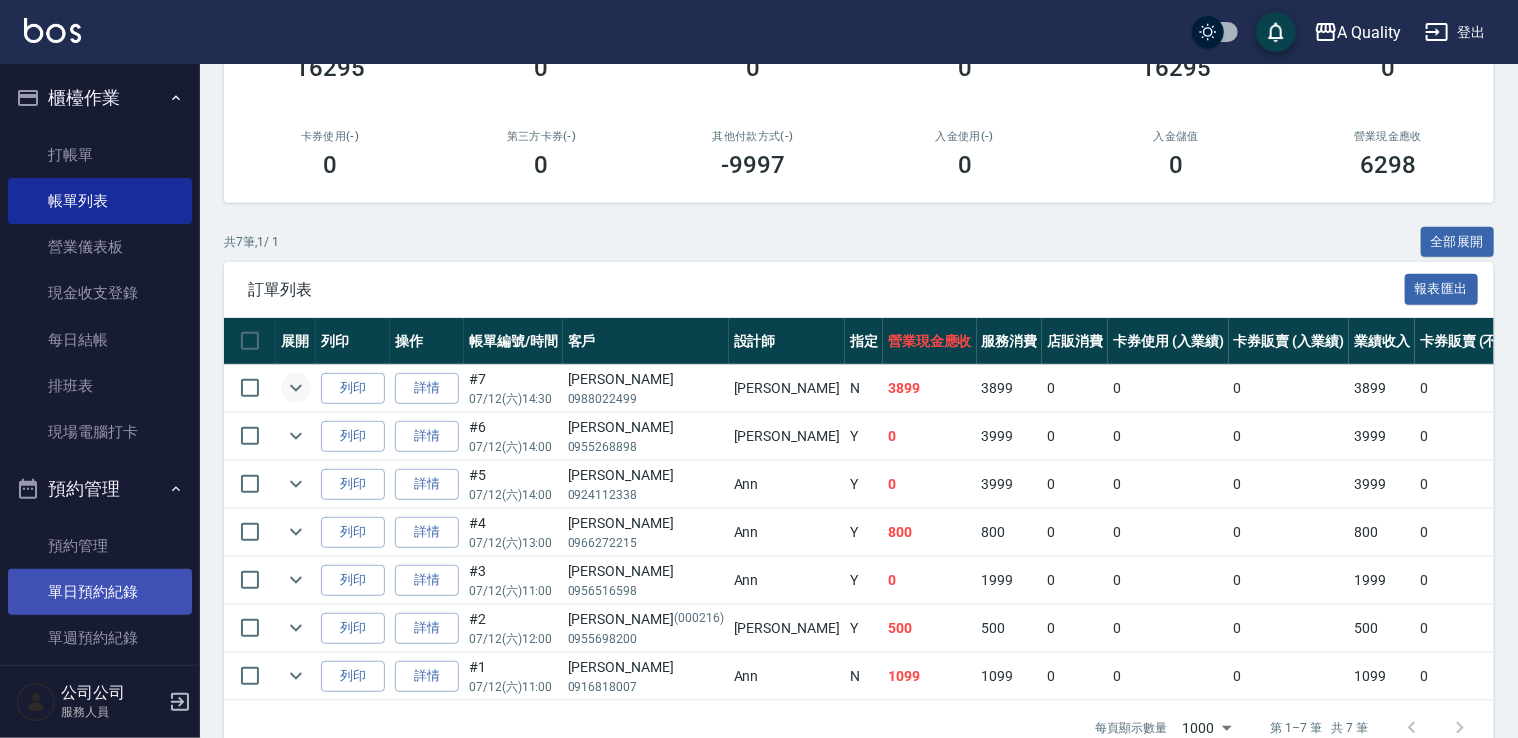 click on "單日預約紀錄" at bounding box center (100, 592) 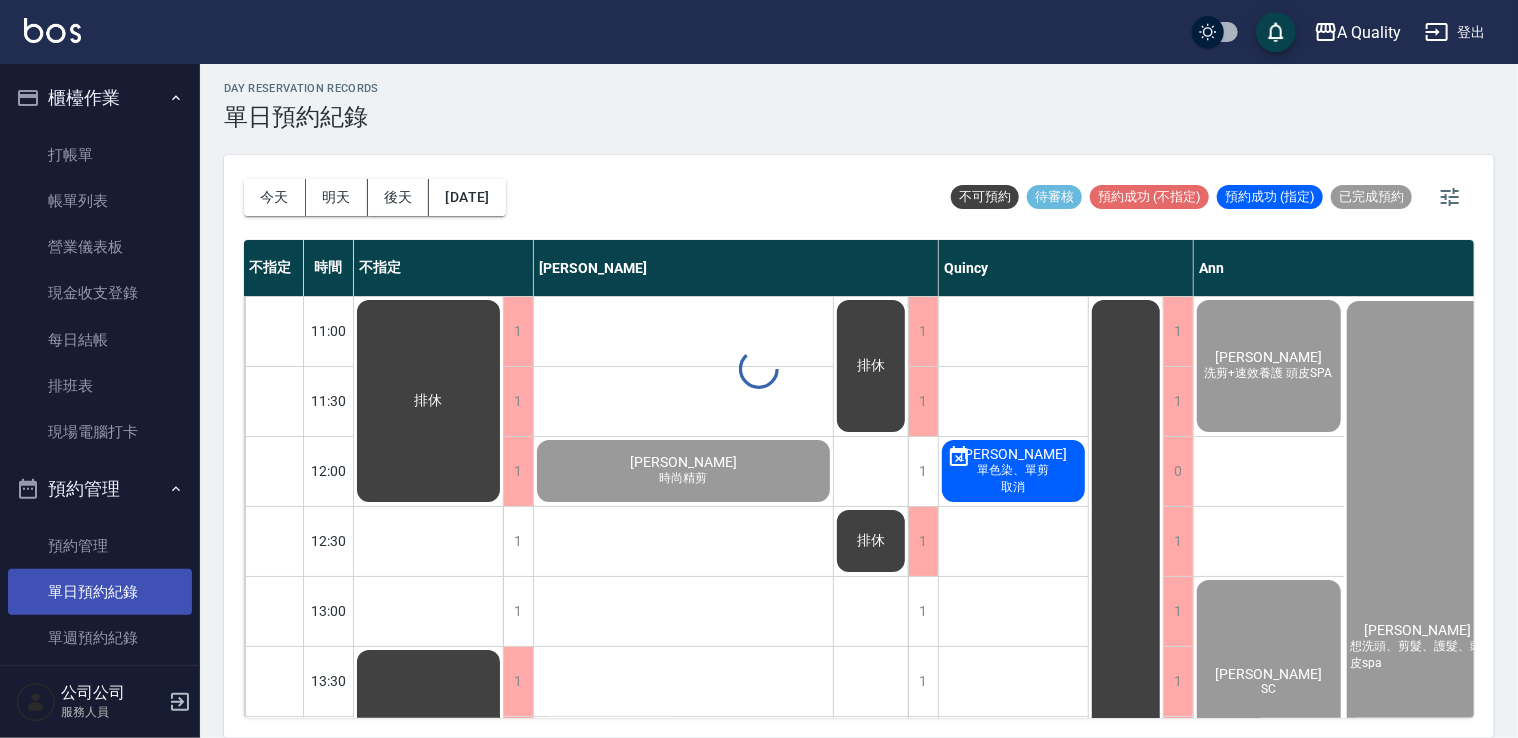 scroll, scrollTop: 0, scrollLeft: 0, axis: both 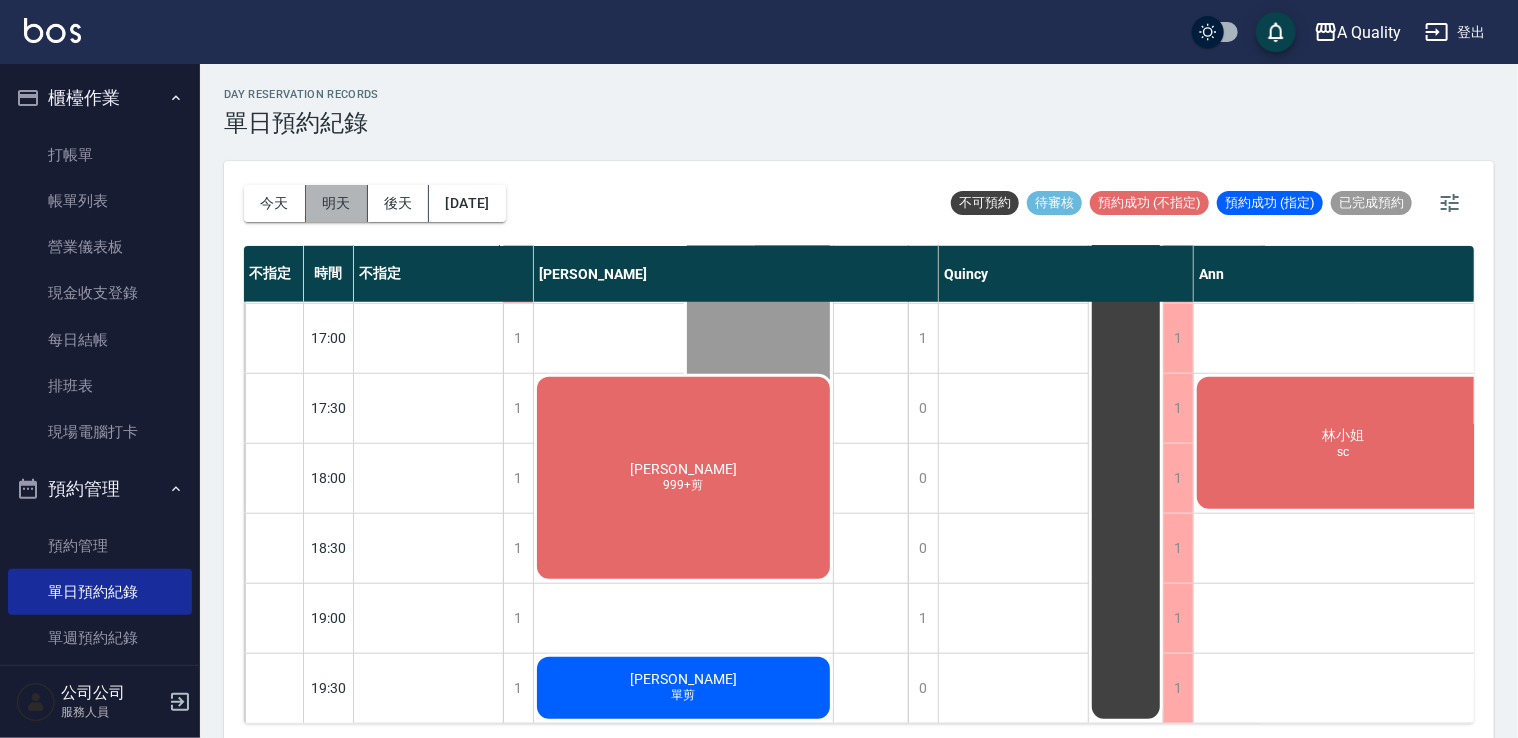 click on "明天" at bounding box center (337, 203) 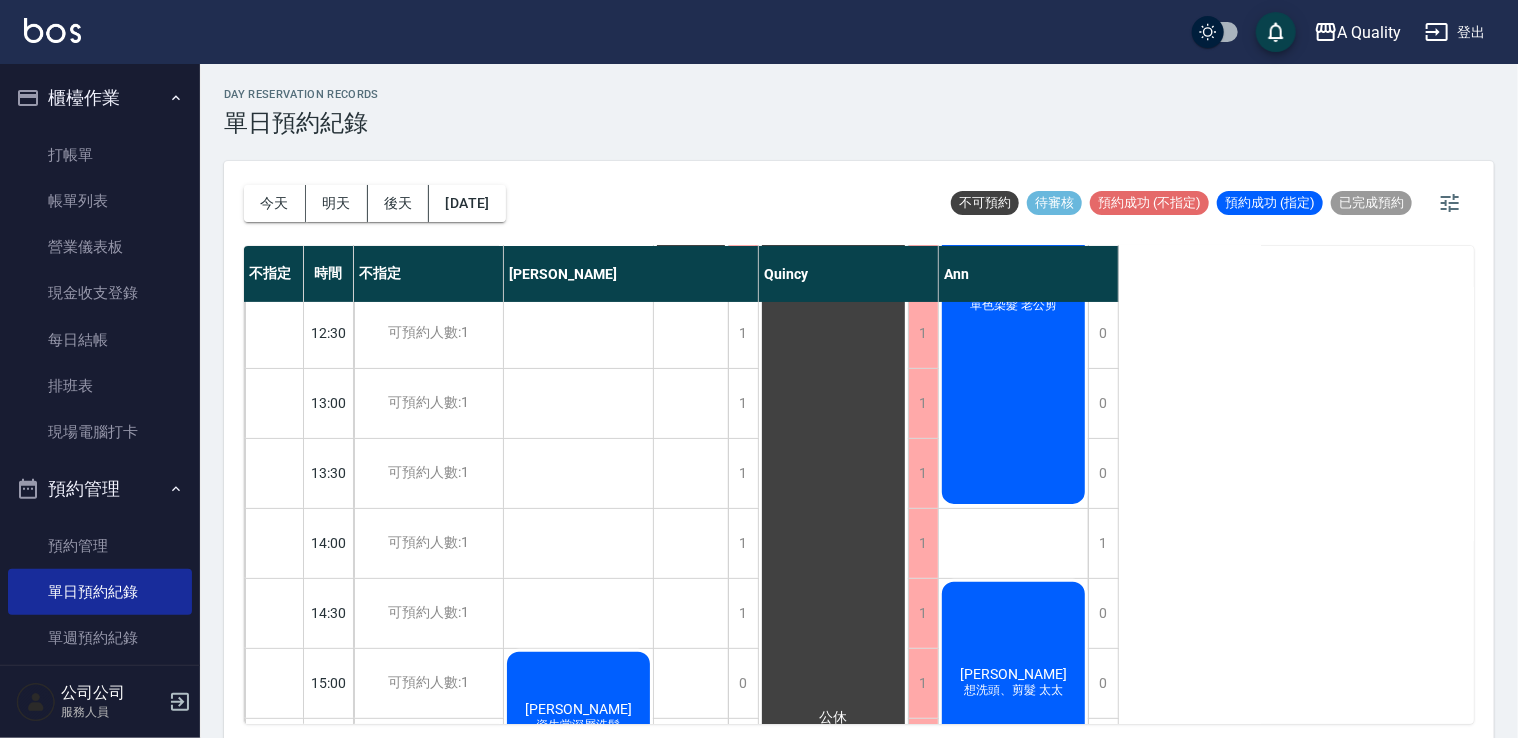 scroll, scrollTop: 0, scrollLeft: 0, axis: both 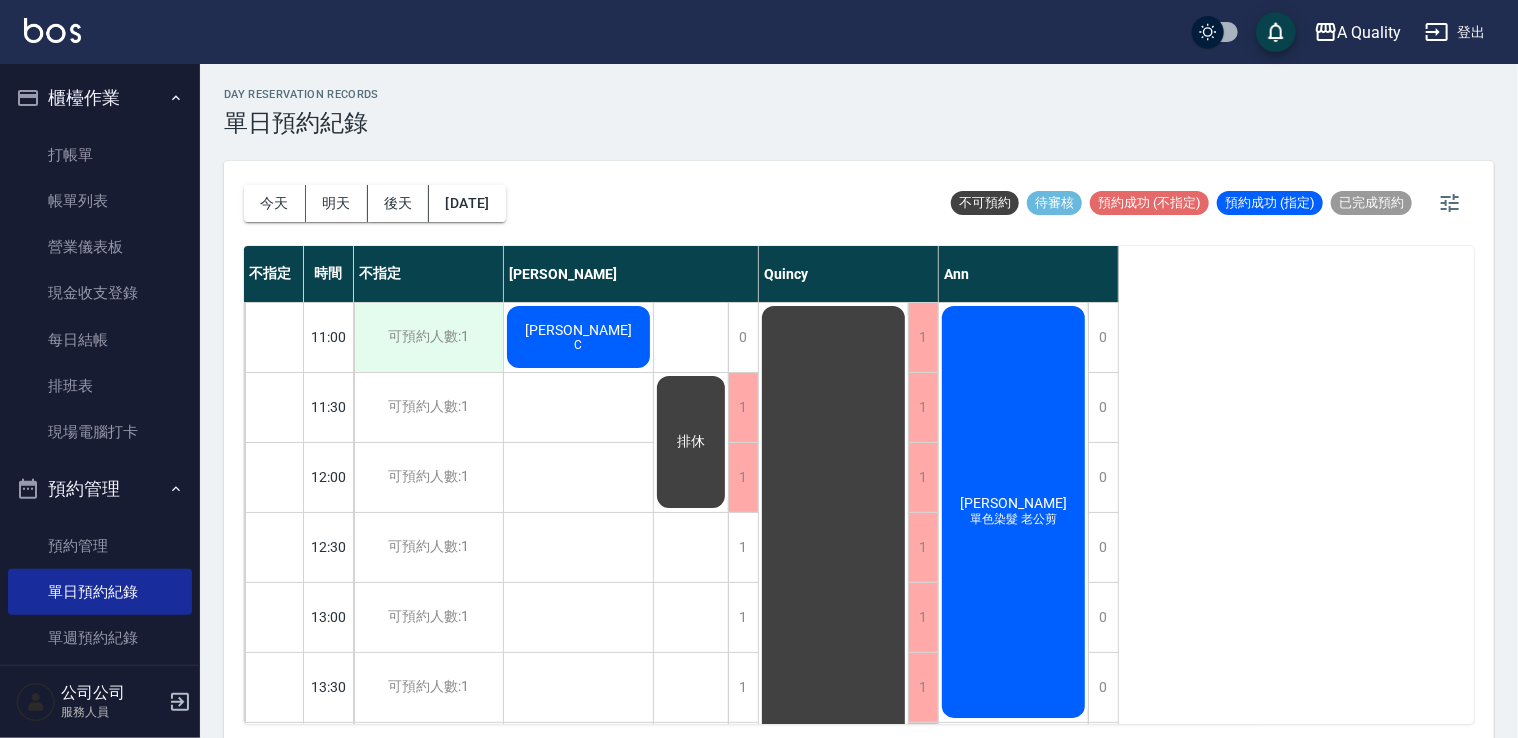 click on "可預約人數:1" at bounding box center (428, 337) 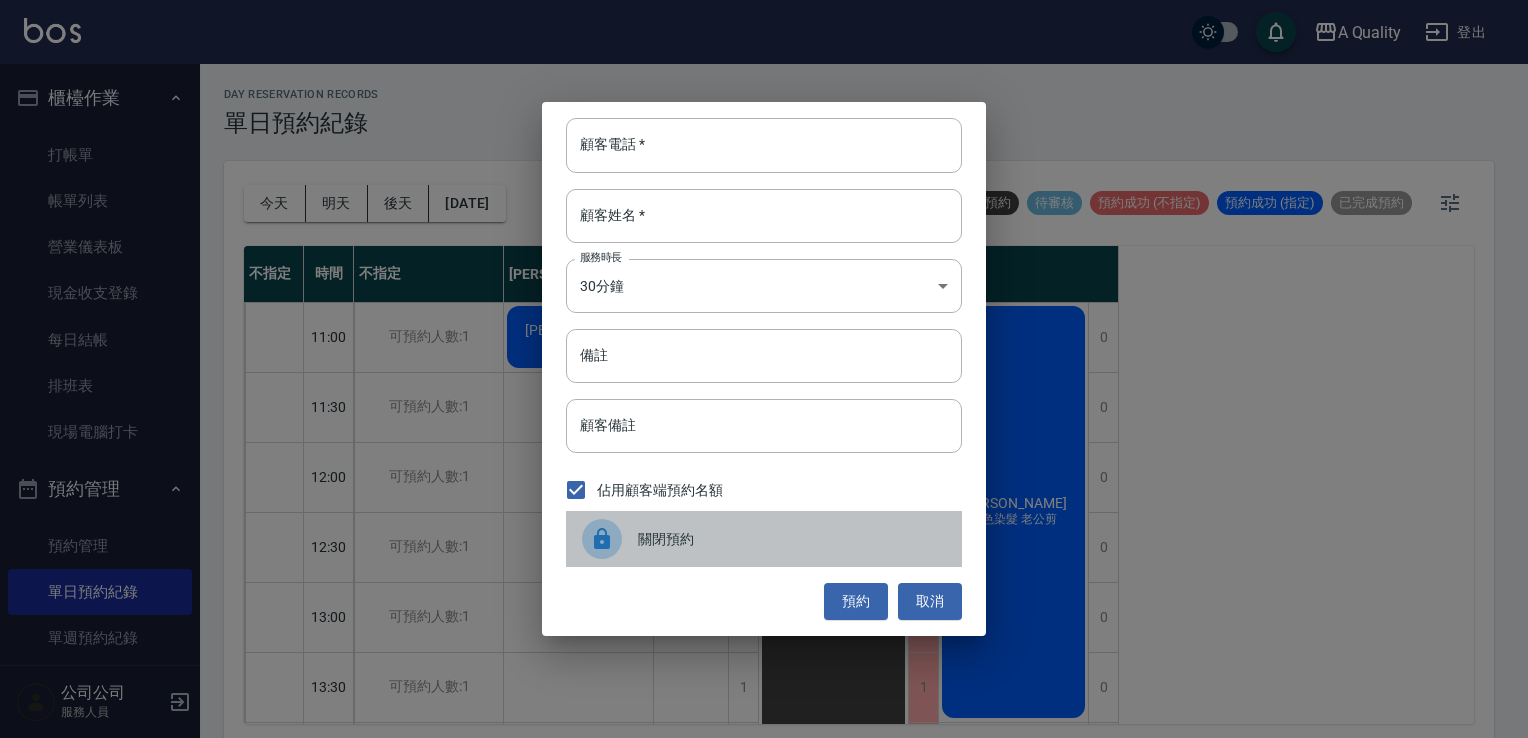 click on "關閉預約" at bounding box center (792, 539) 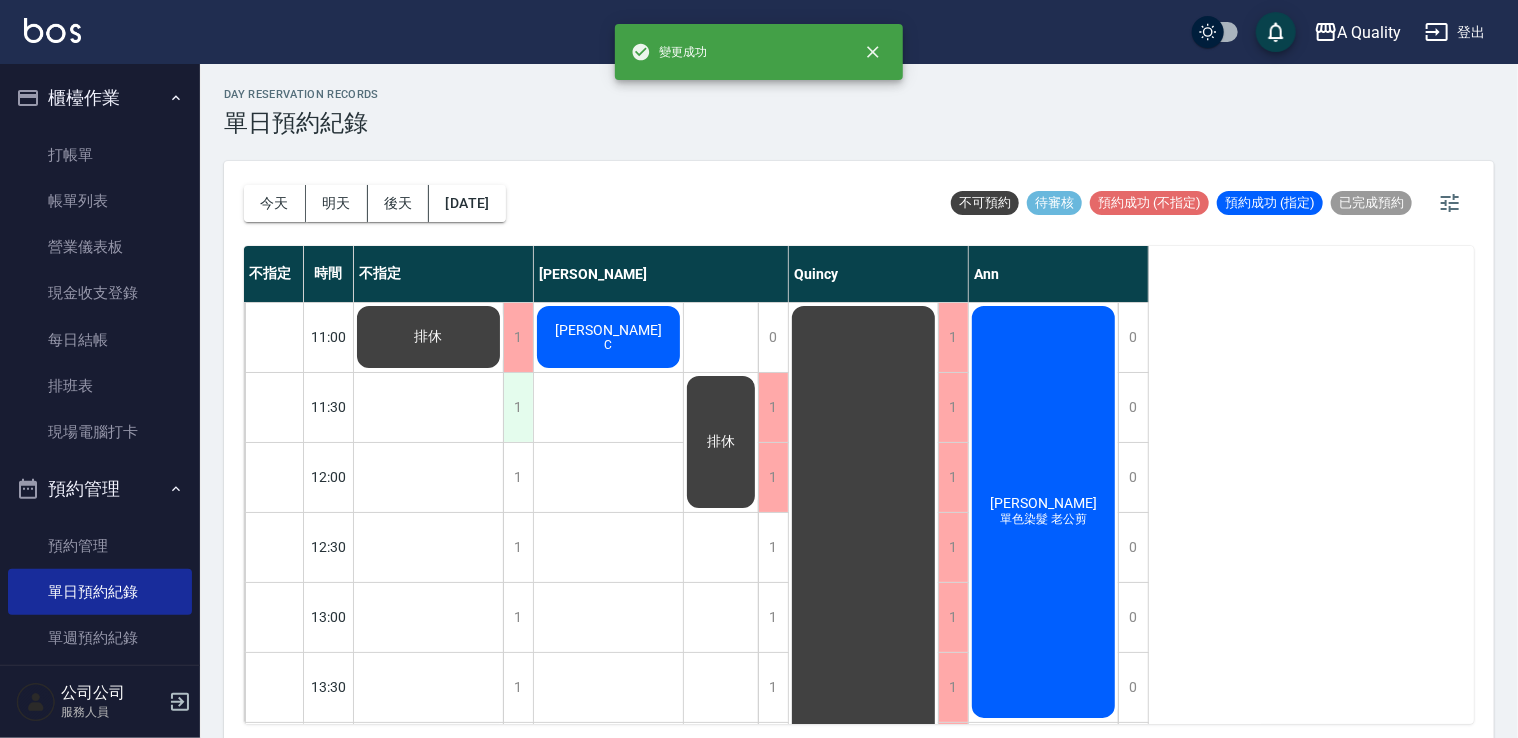 click on "1" at bounding box center (518, 407) 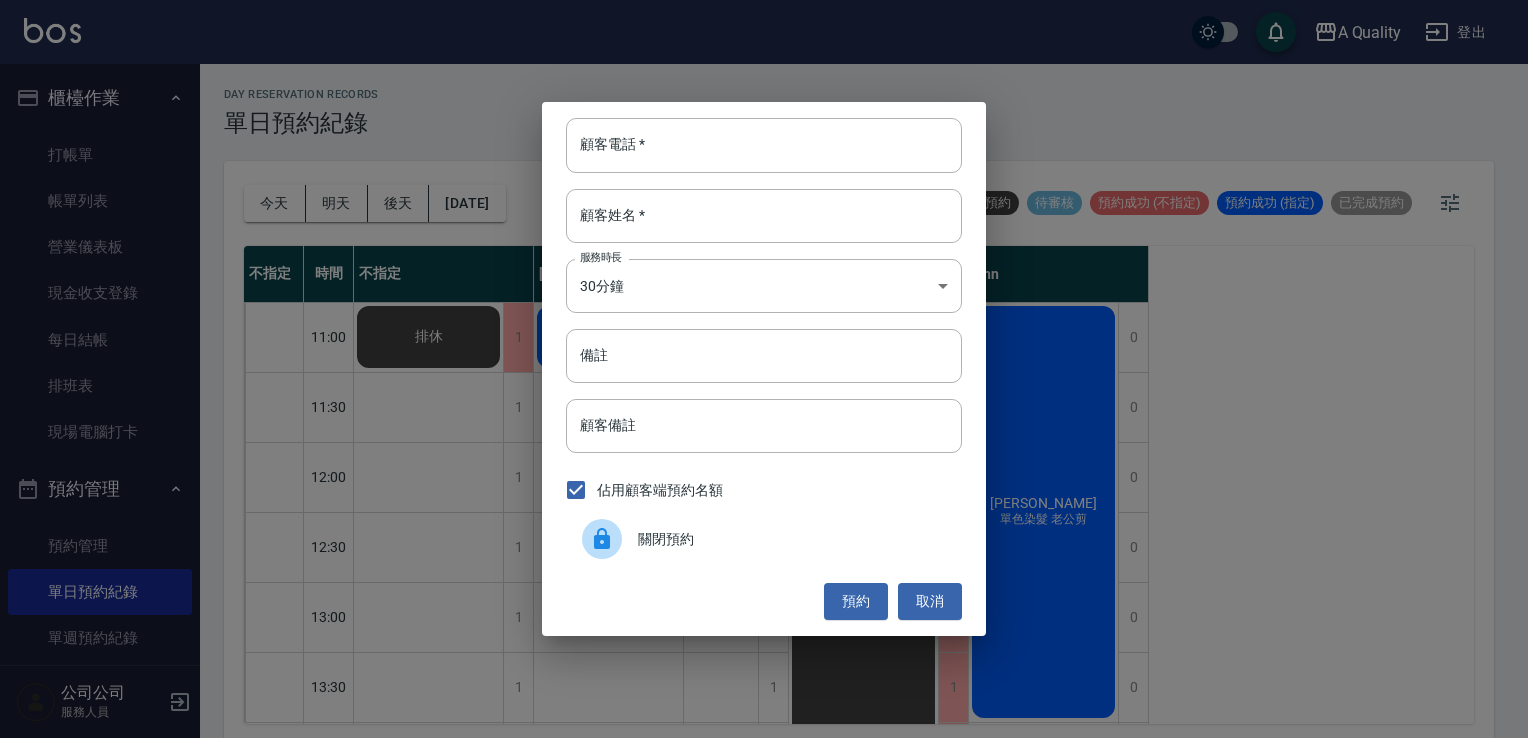 click 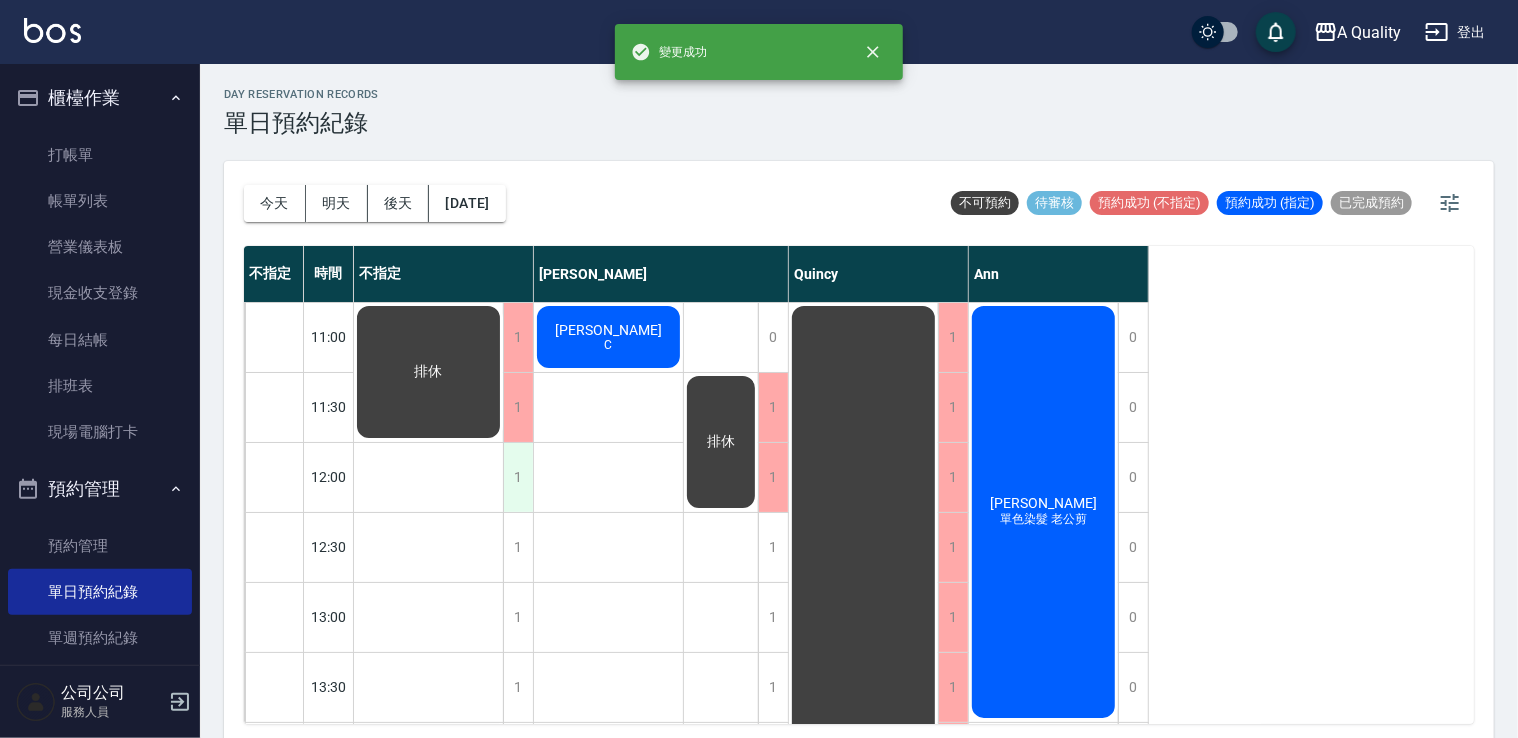 click on "1" at bounding box center [518, 477] 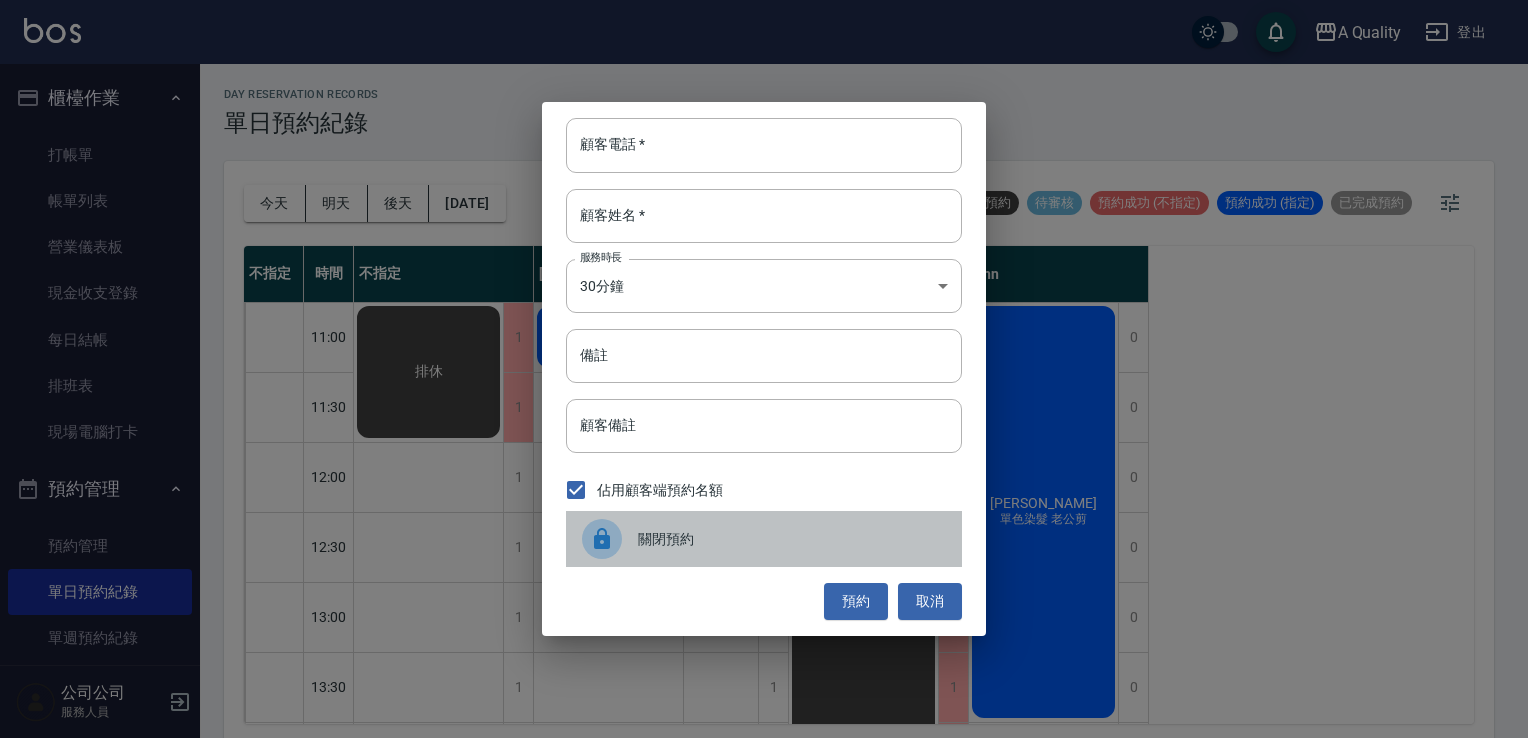 click on "關閉預約" at bounding box center (792, 539) 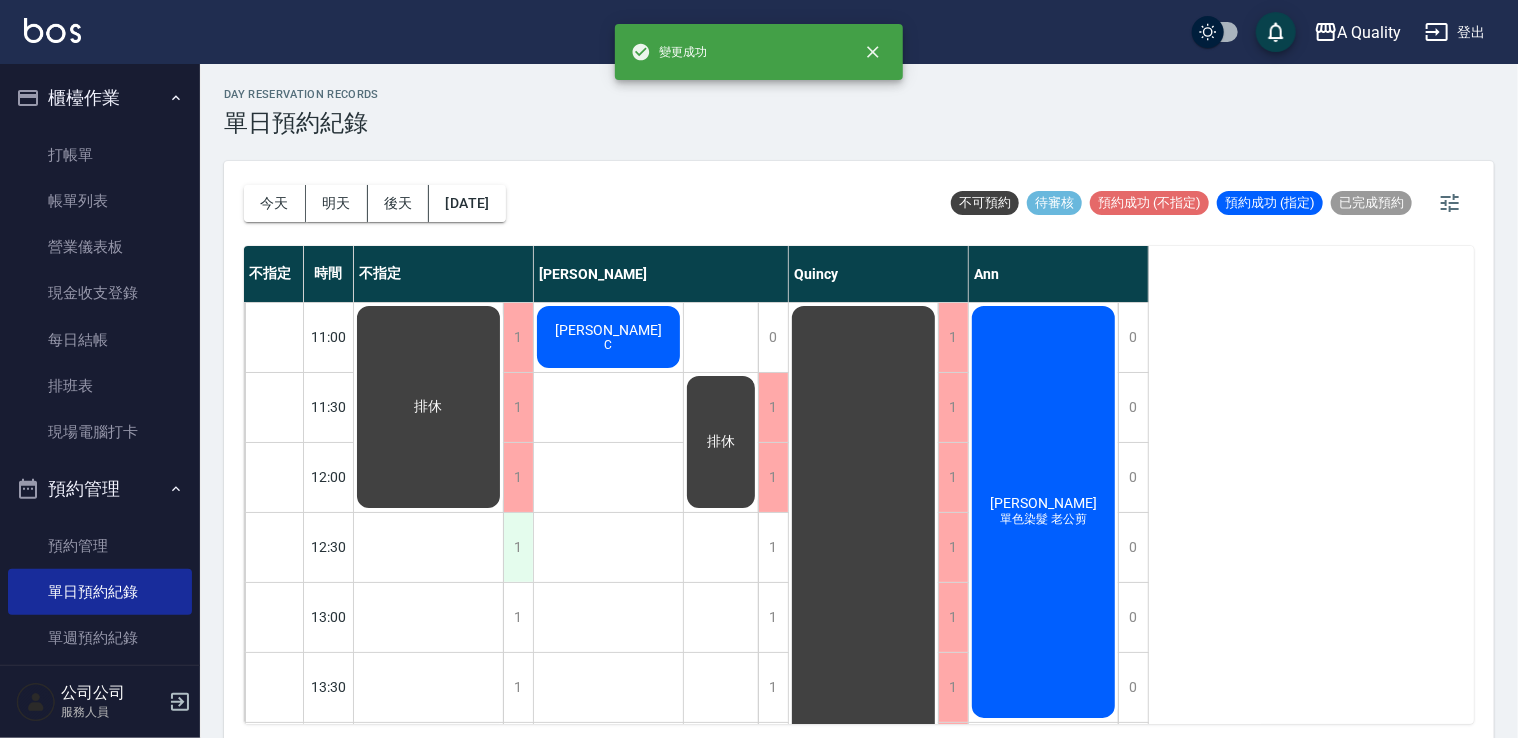 click on "1" at bounding box center (518, 547) 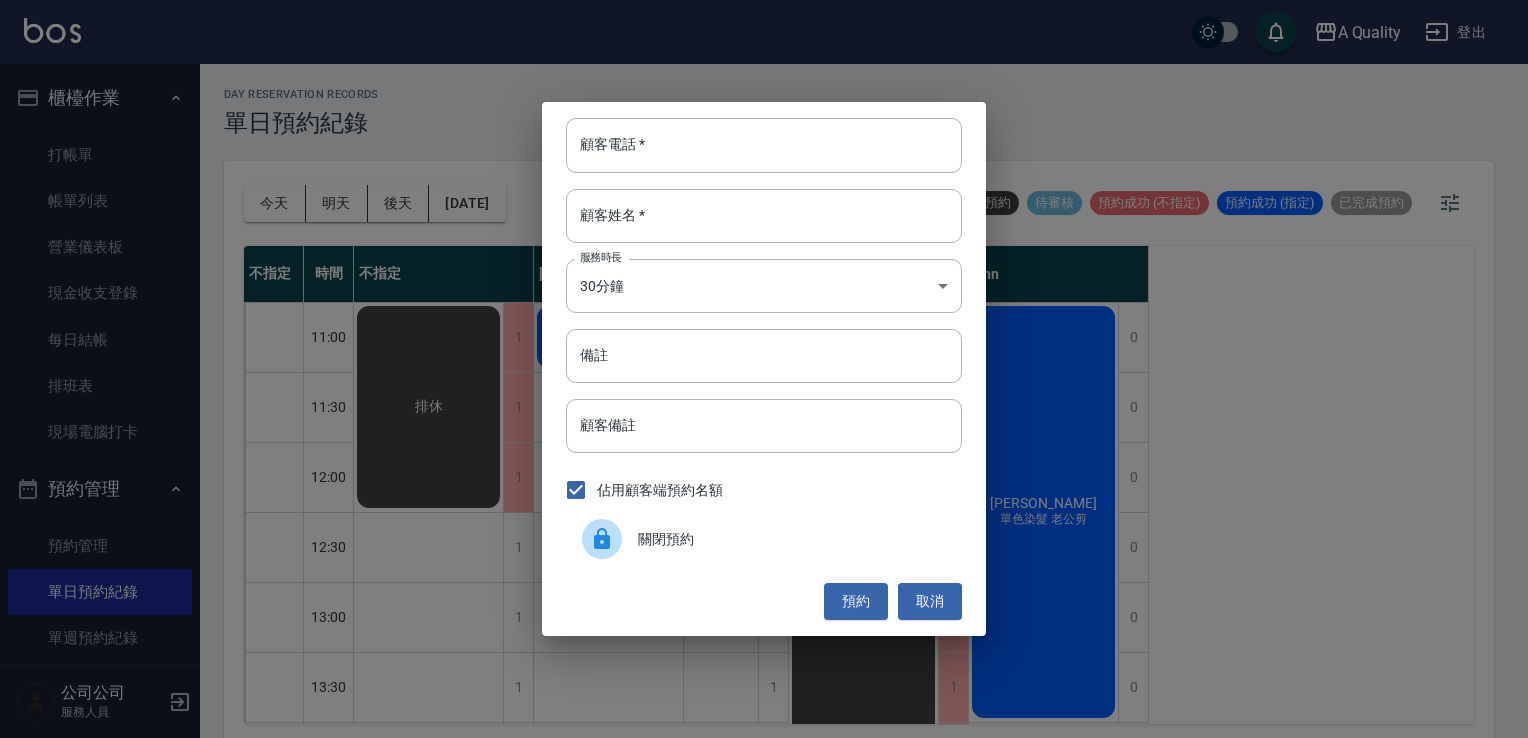 click on "關閉預約" at bounding box center (792, 539) 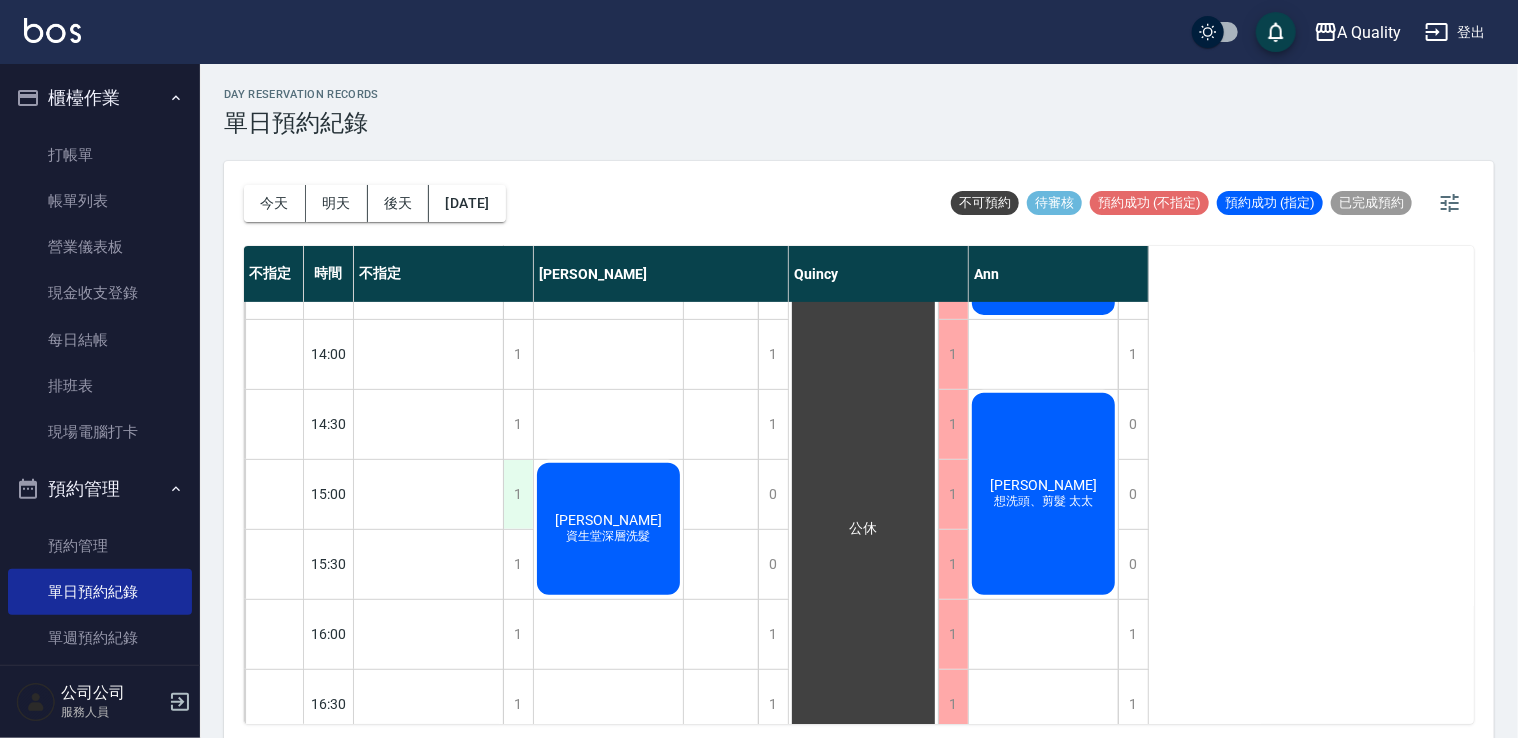 scroll, scrollTop: 400, scrollLeft: 0, axis: vertical 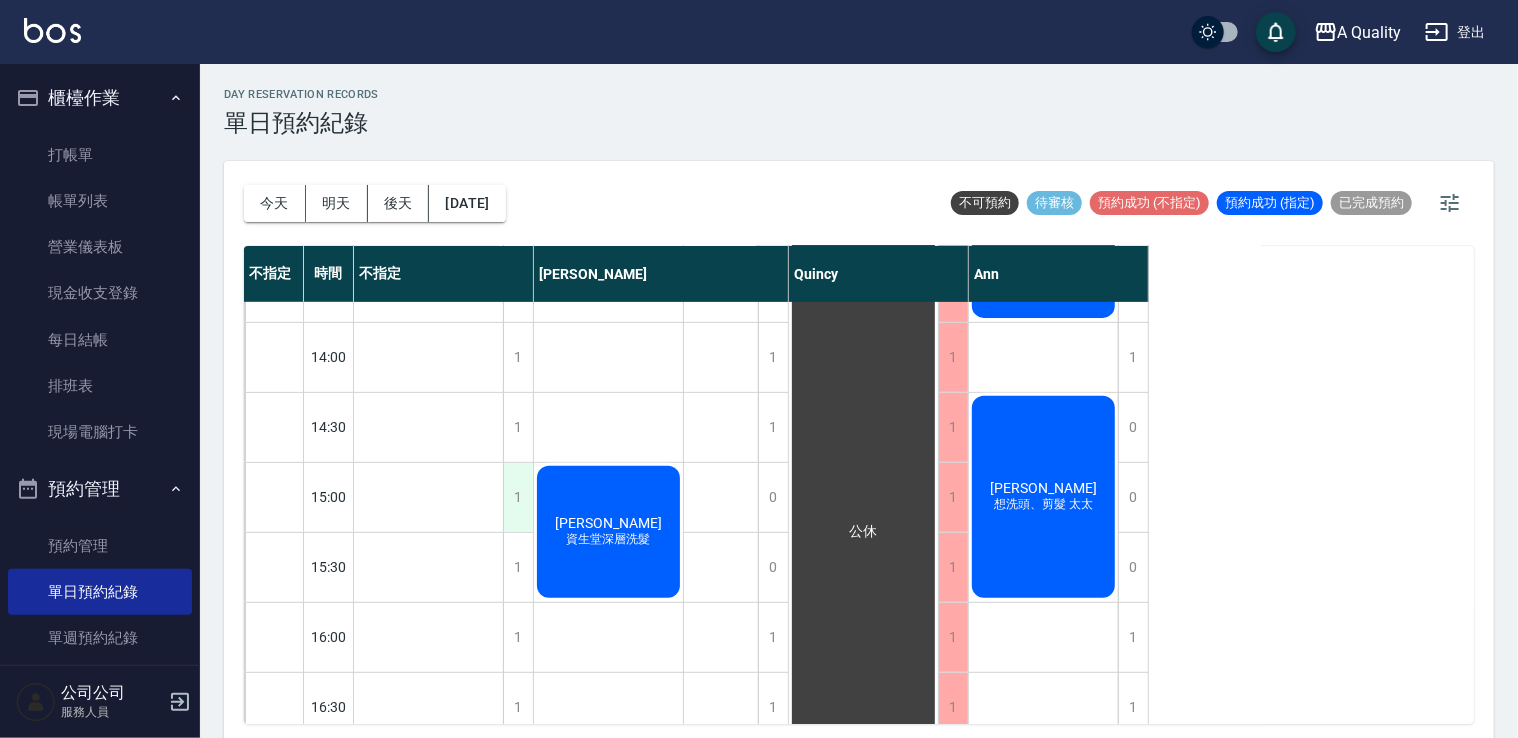 click on "1" at bounding box center [518, 497] 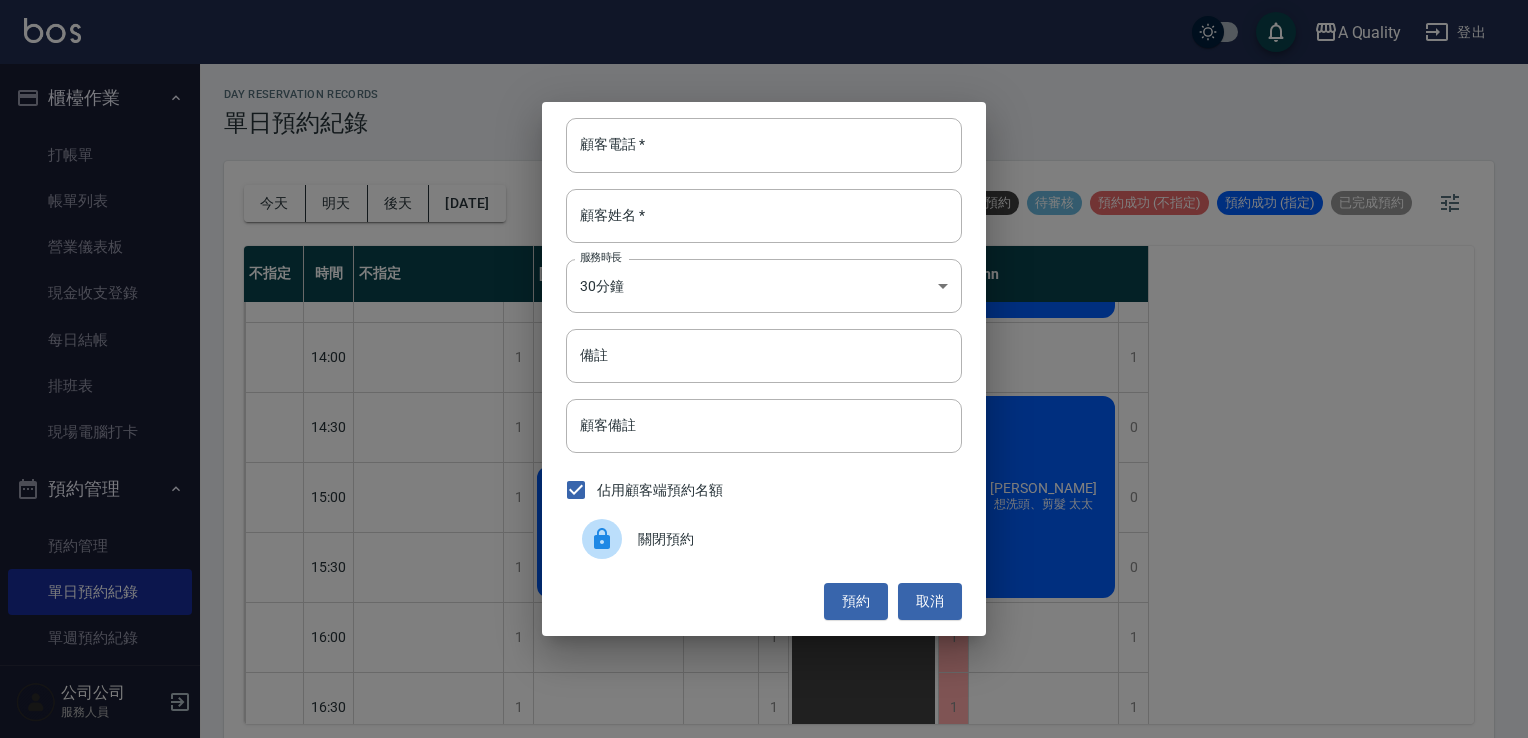 drag, startPoint x: 672, startPoint y: 532, endPoint x: 645, endPoint y: 541, distance: 28.460499 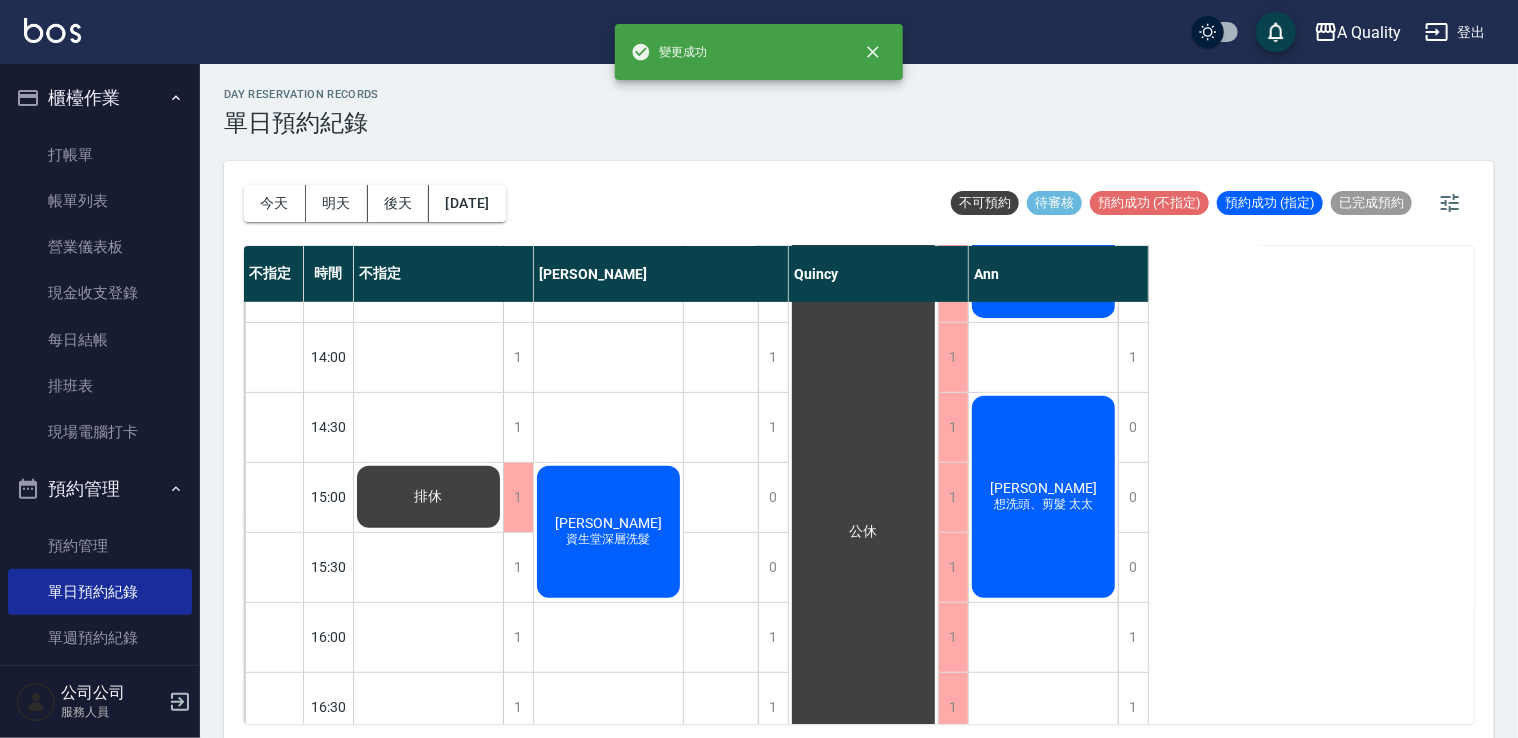 click on "1" at bounding box center (518, 567) 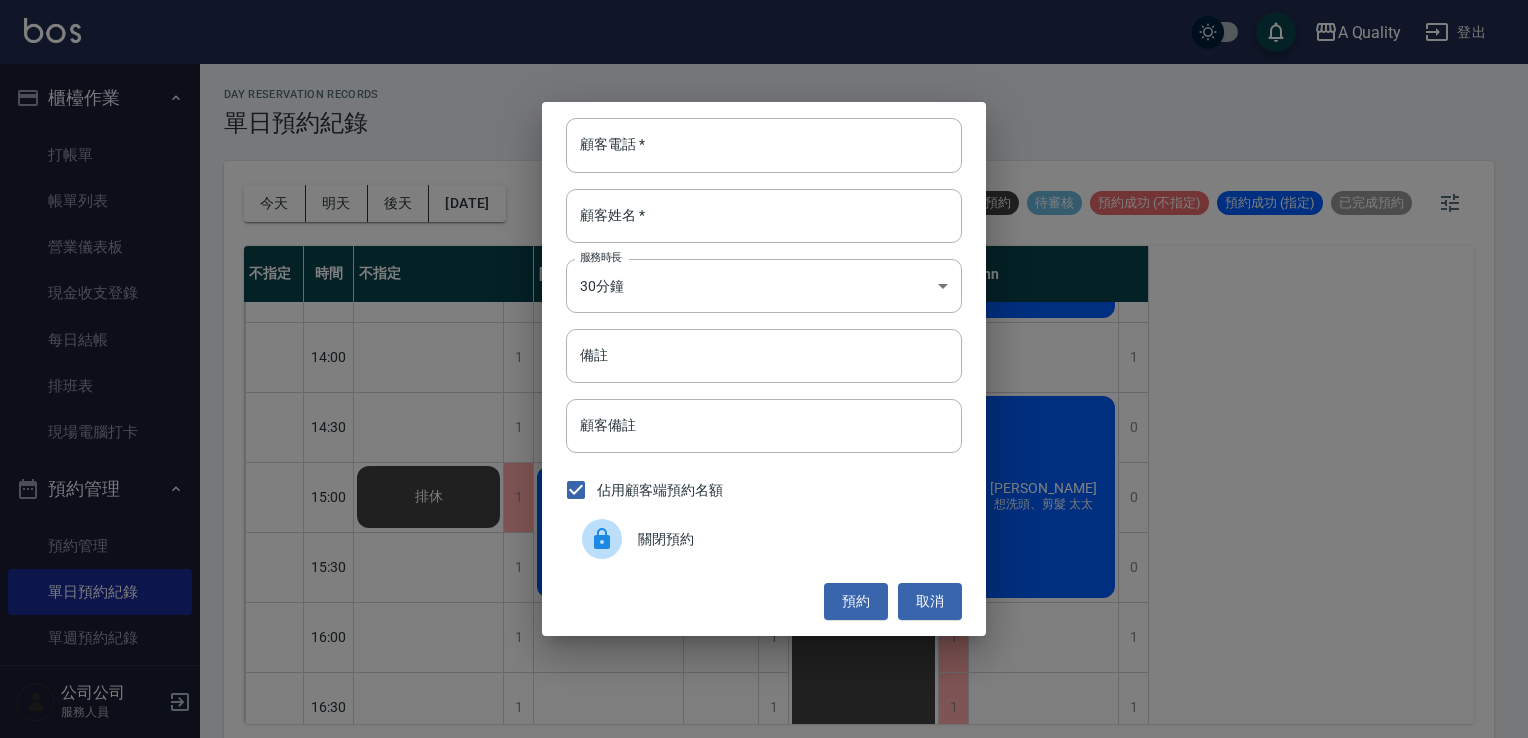 click at bounding box center (610, 539) 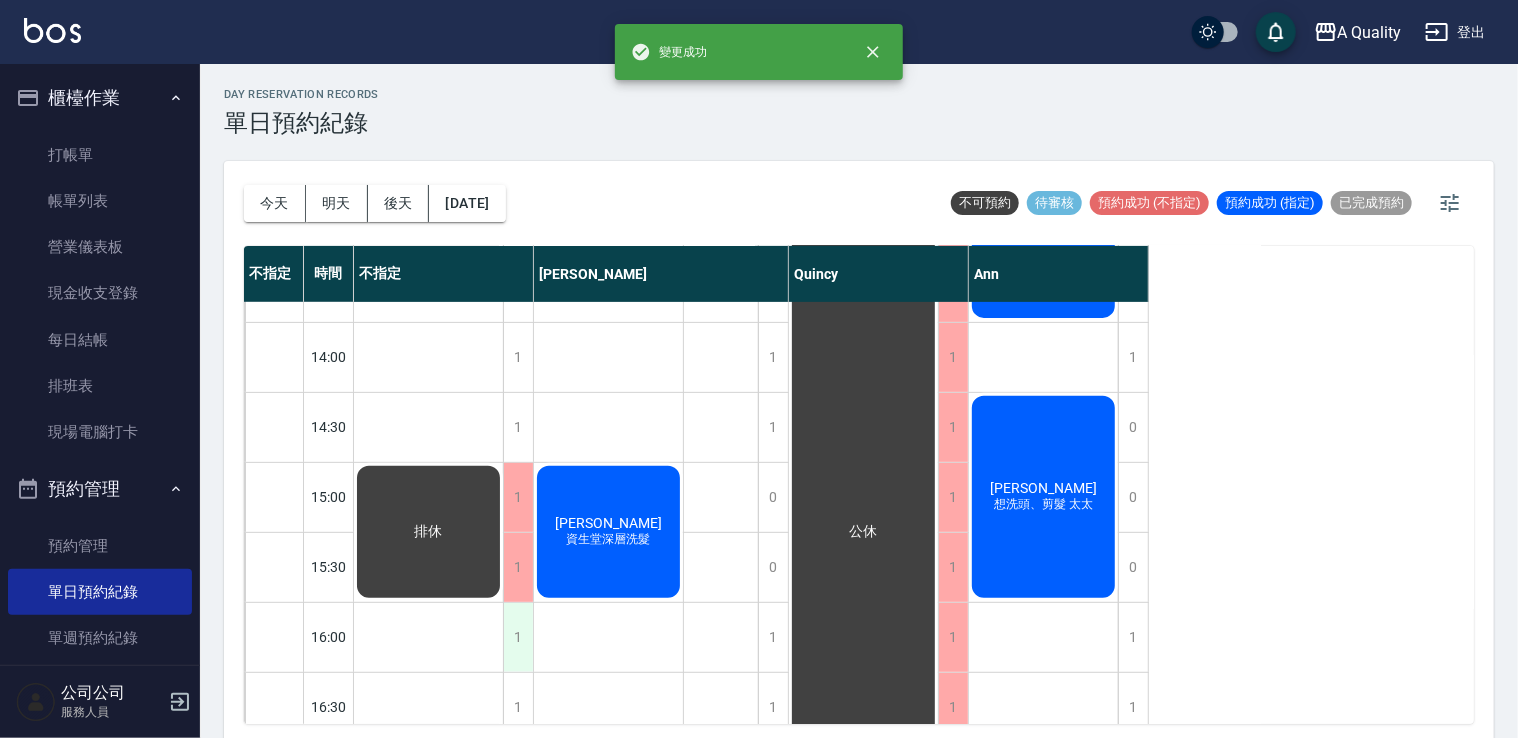 click on "1" at bounding box center [518, 637] 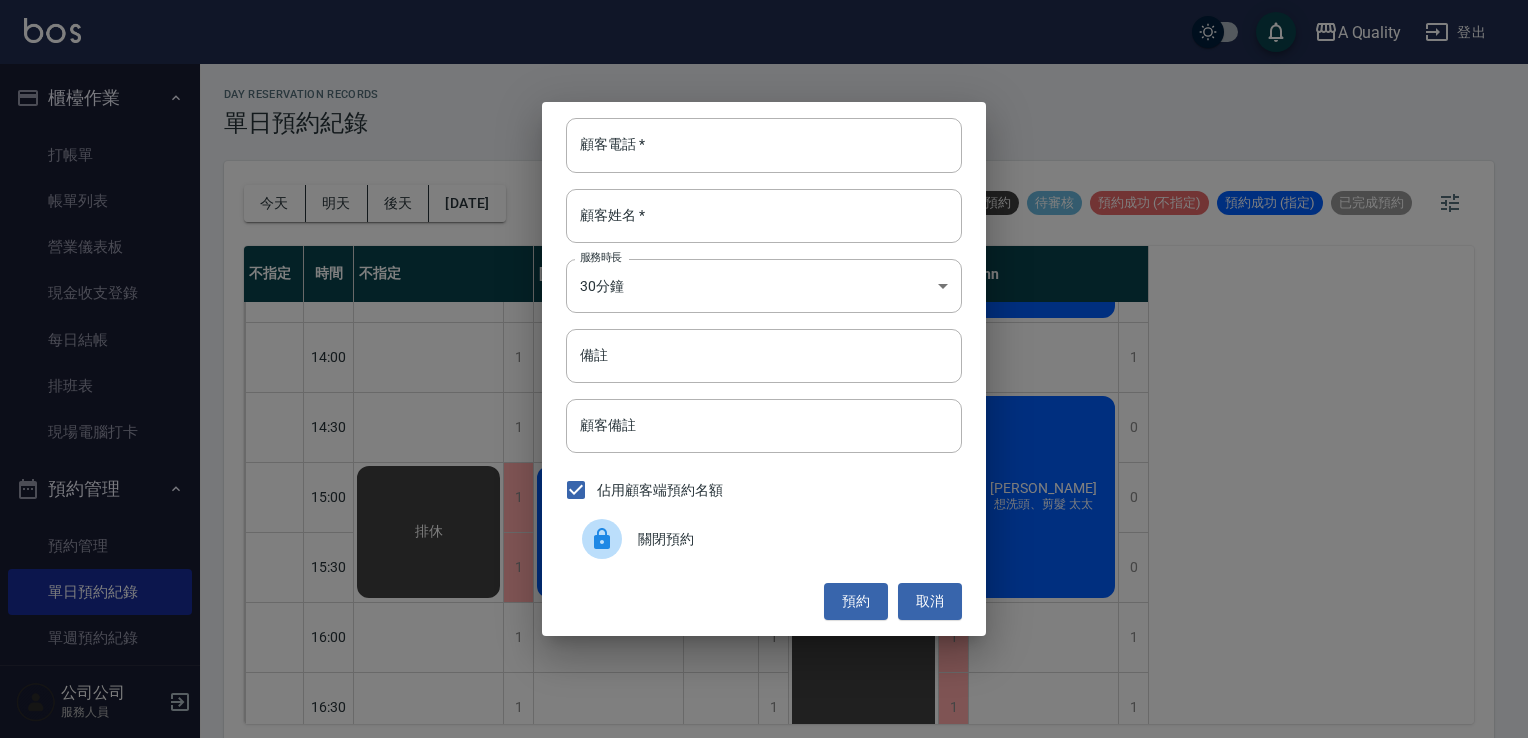 drag, startPoint x: 595, startPoint y: 538, endPoint x: 579, endPoint y: 526, distance: 20 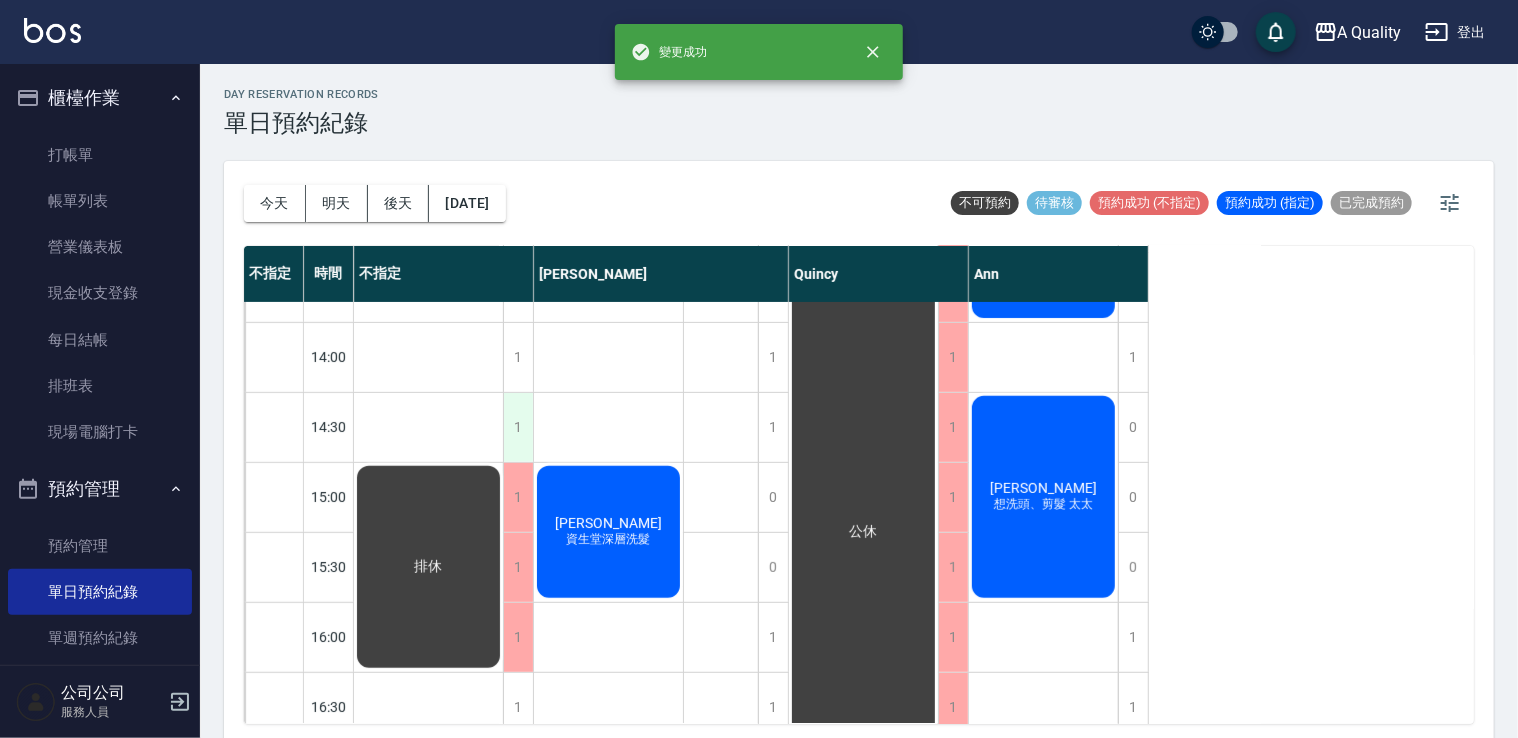 click on "1" at bounding box center [518, 427] 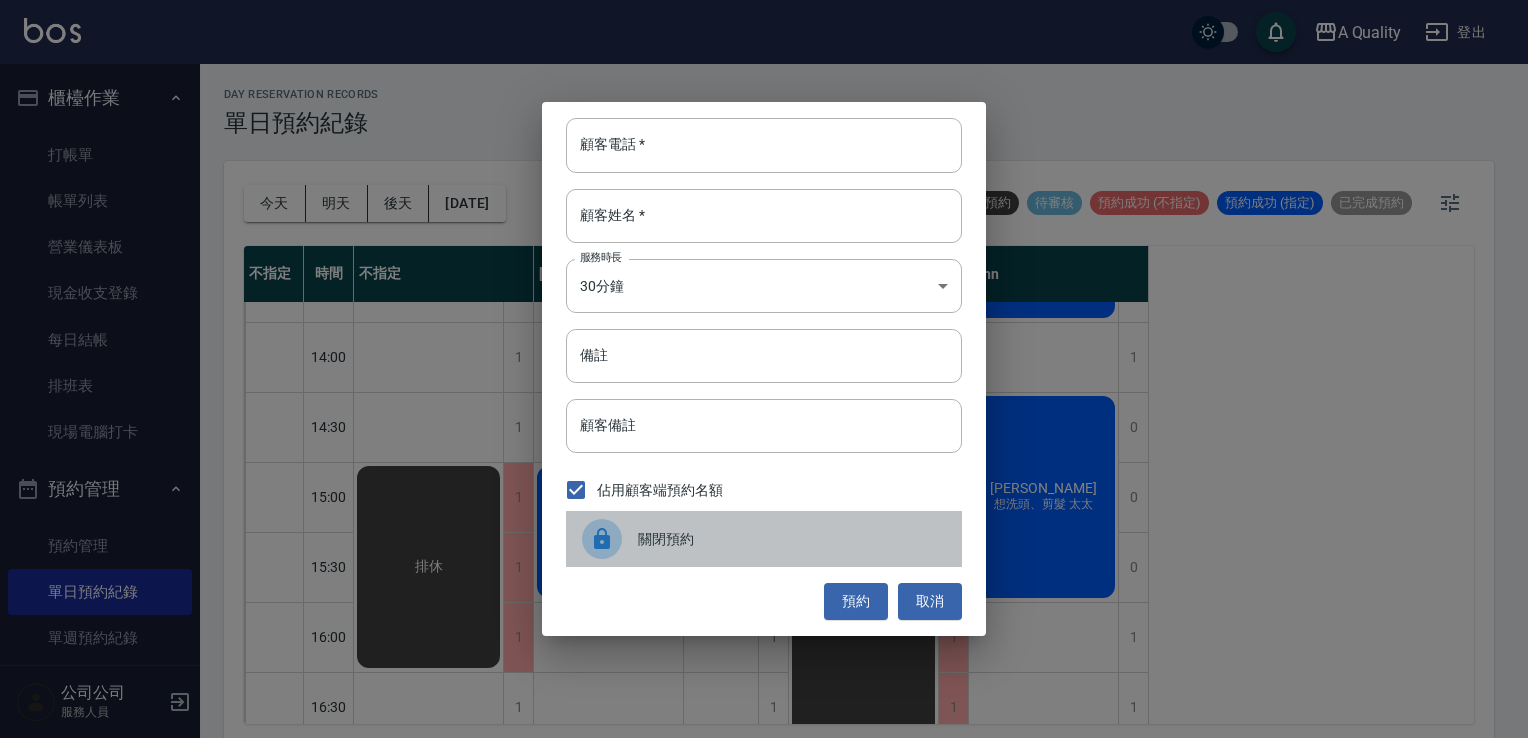 click on "關閉預約" at bounding box center (792, 539) 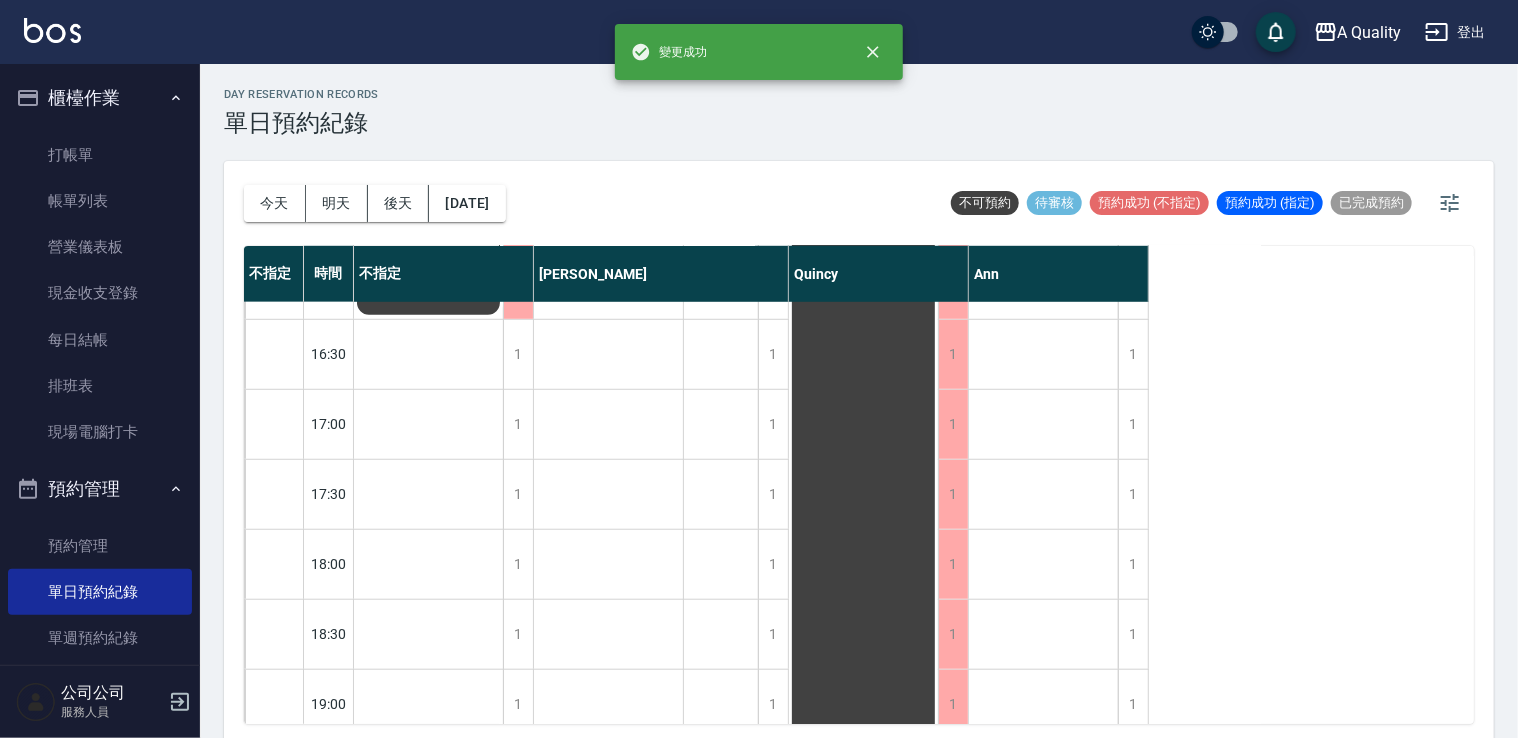 scroll, scrollTop: 853, scrollLeft: 0, axis: vertical 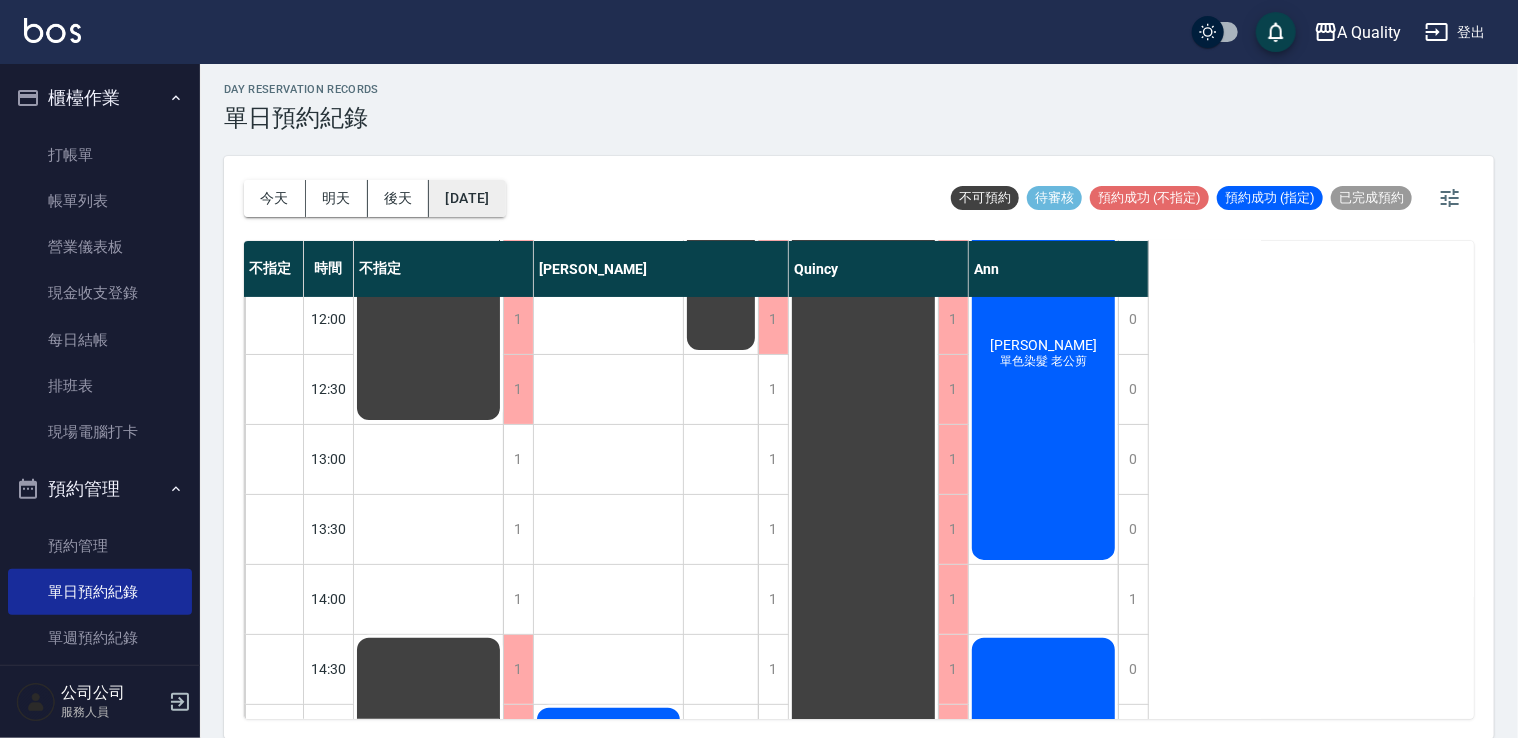 click on "2025/07/13" at bounding box center [467, 198] 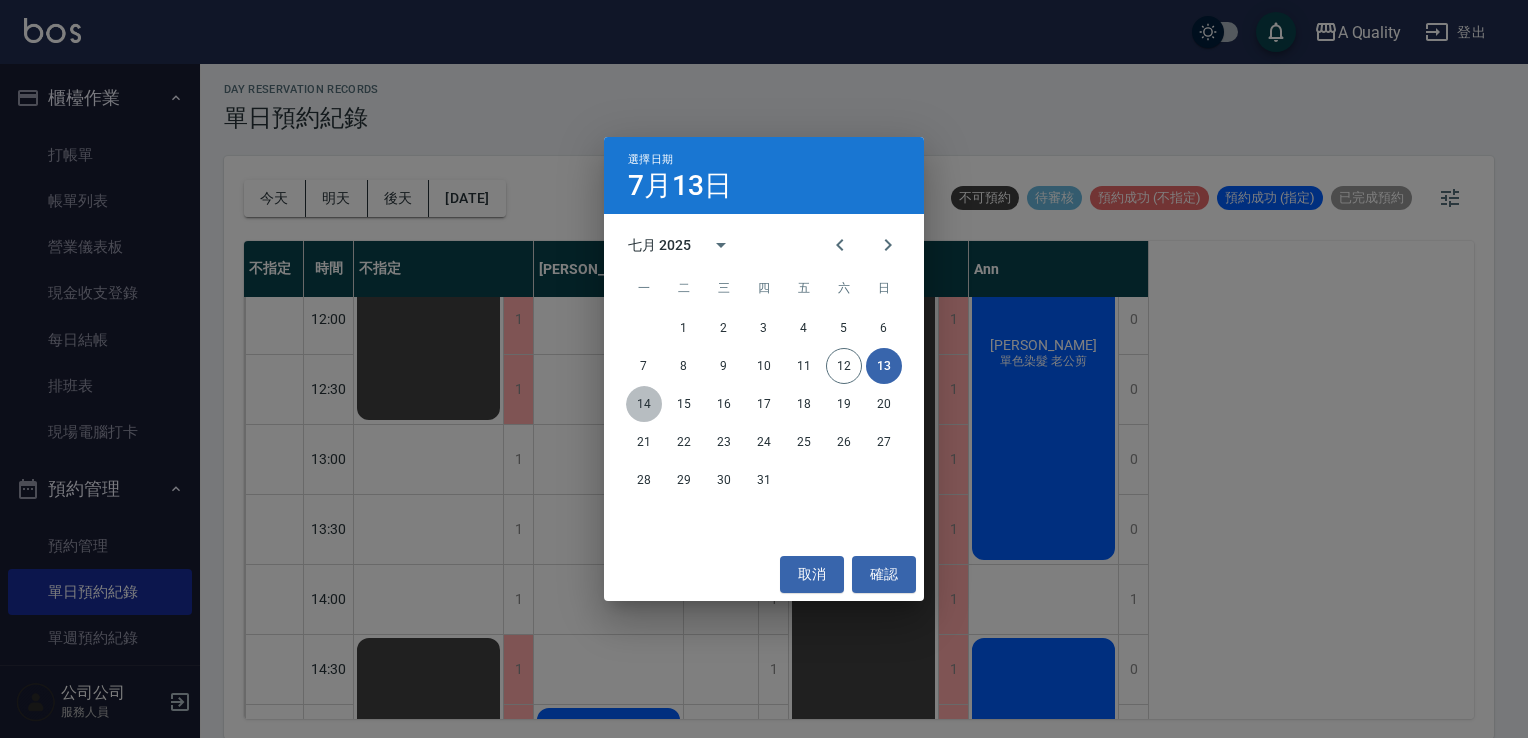 click on "14" at bounding box center (644, 404) 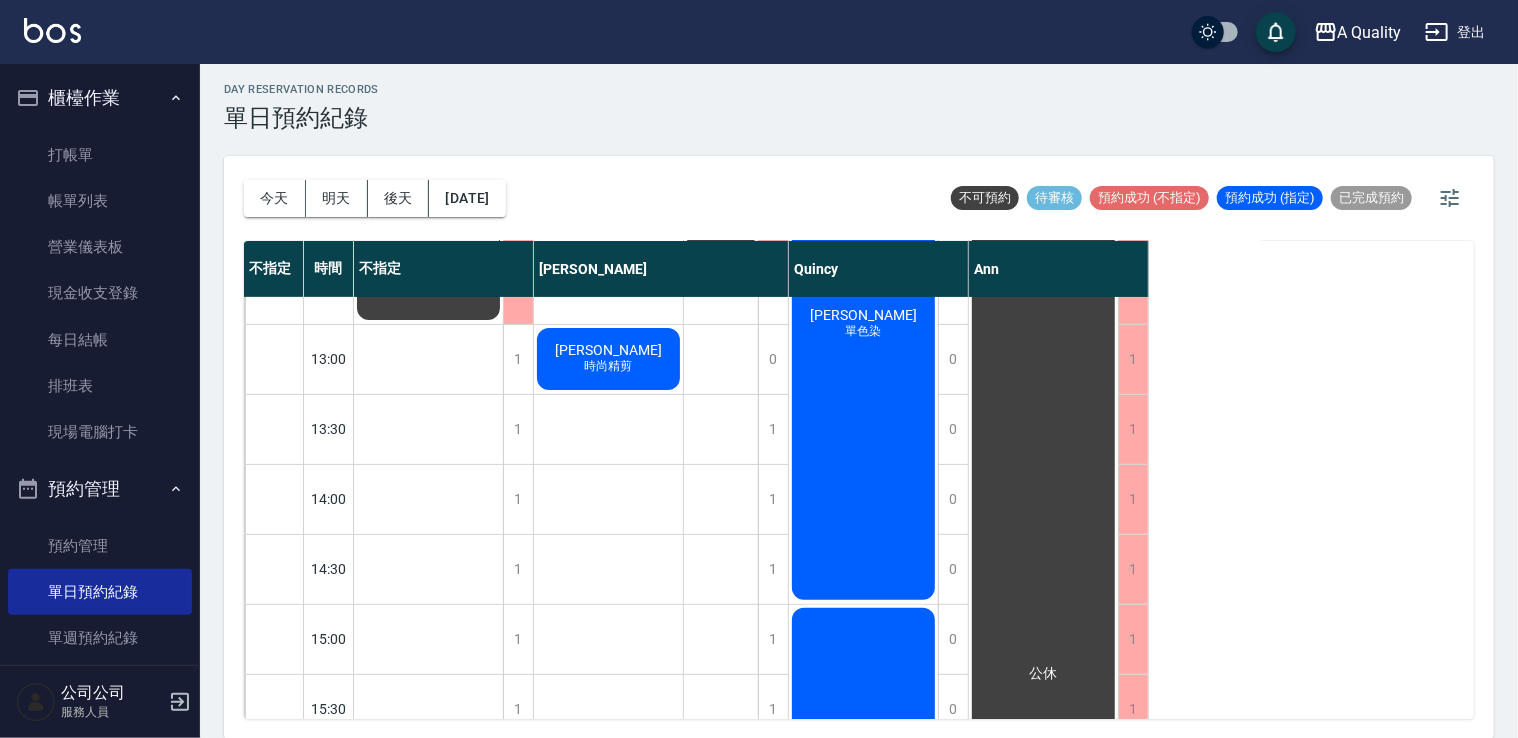 scroll, scrollTop: 153, scrollLeft: 0, axis: vertical 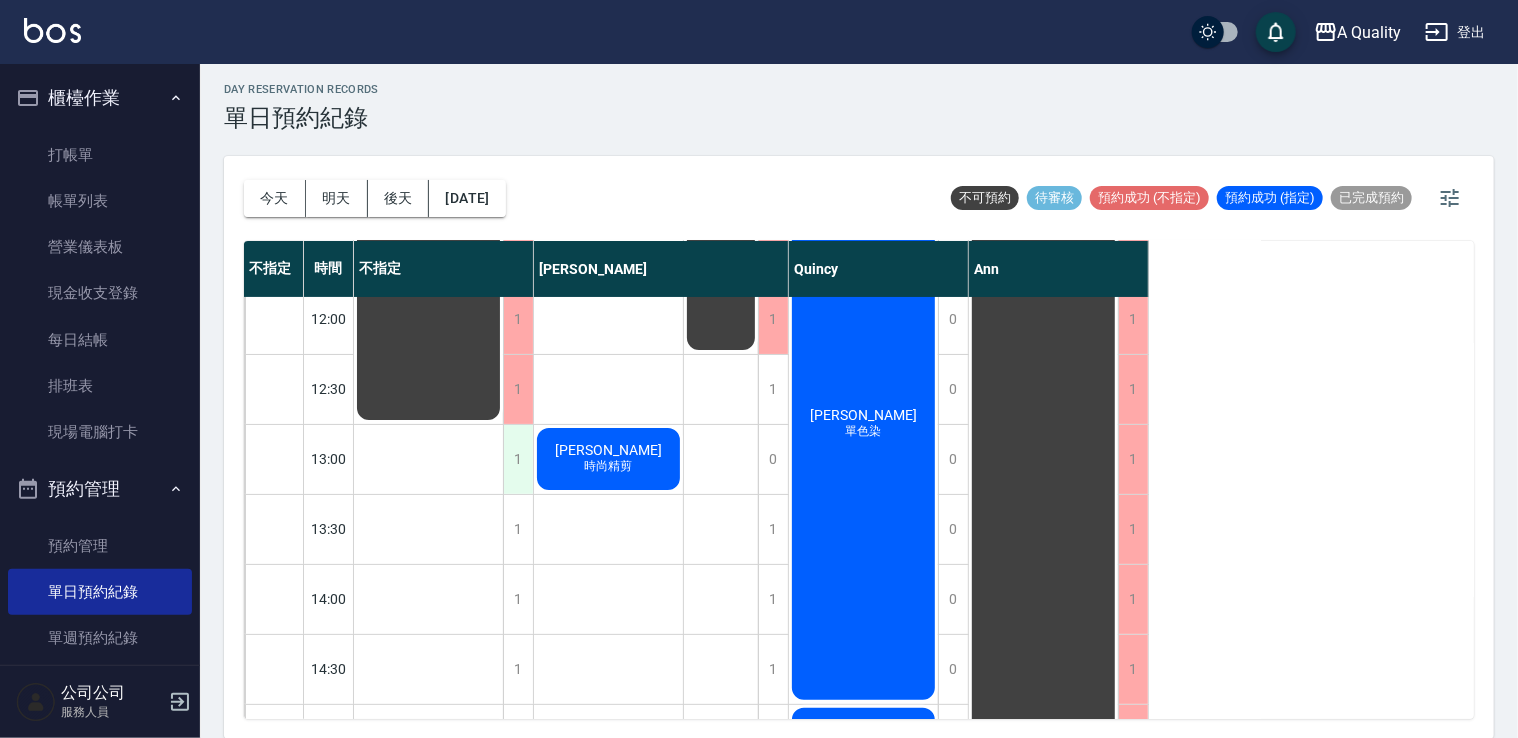 click on "1" at bounding box center (518, 459) 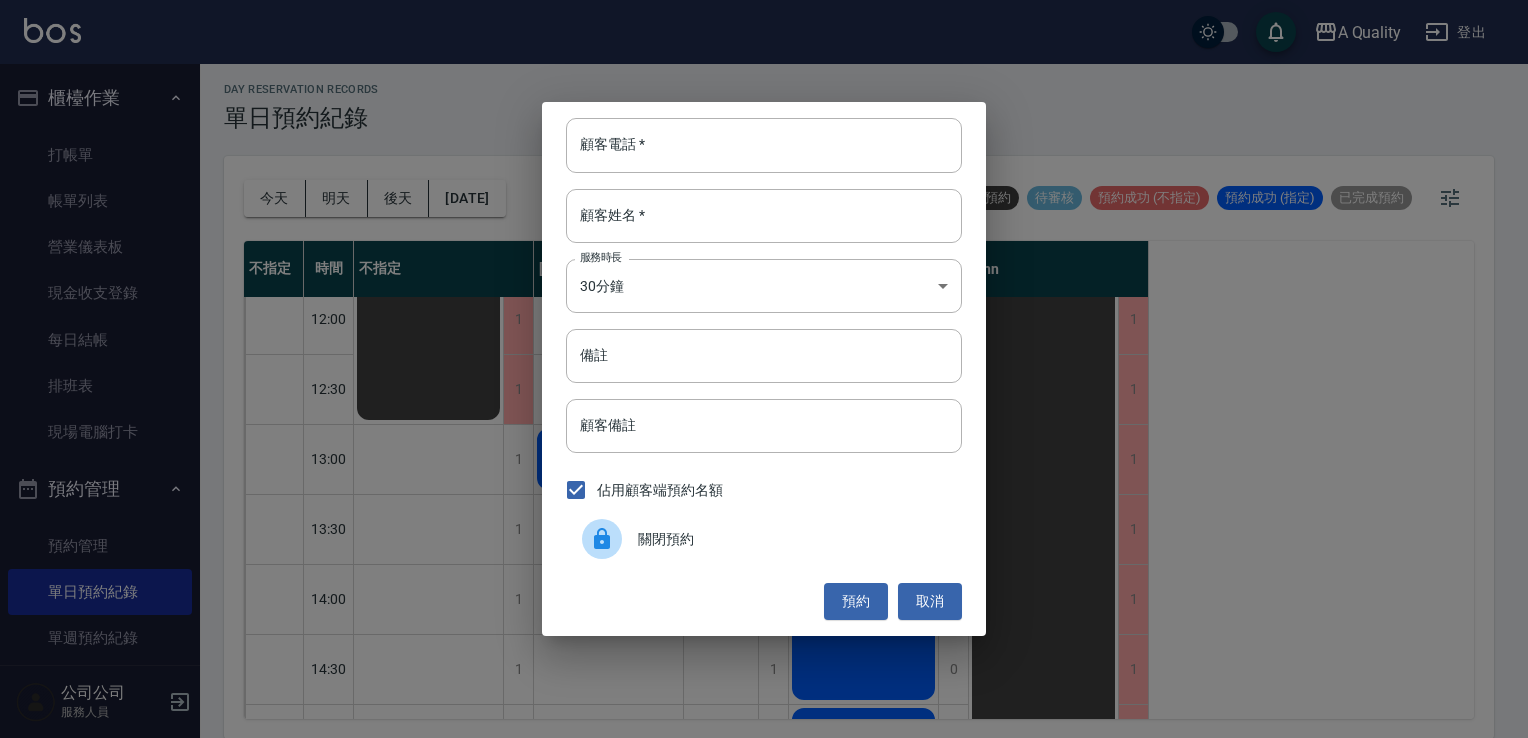 click on "關閉預約" at bounding box center [764, 539] 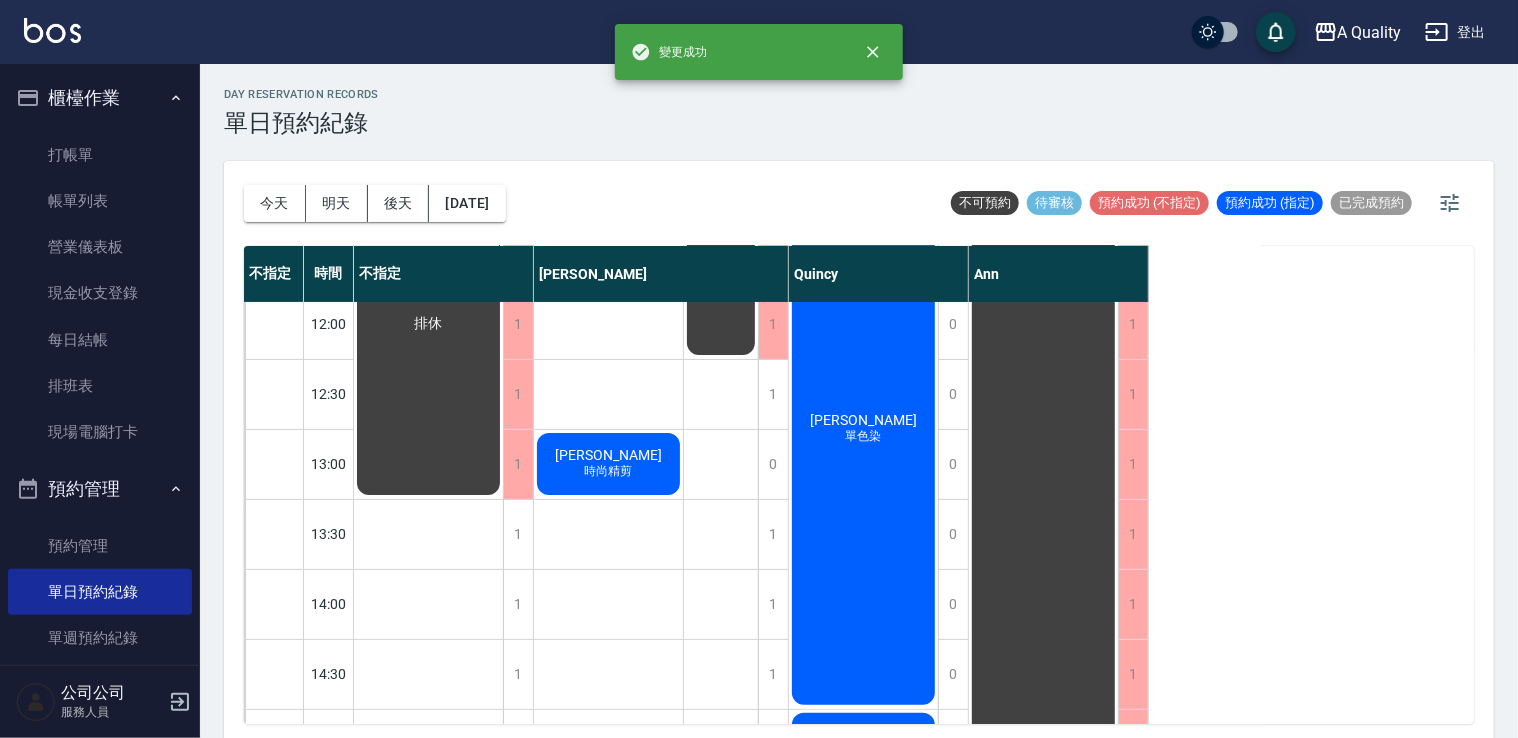 scroll, scrollTop: 0, scrollLeft: 0, axis: both 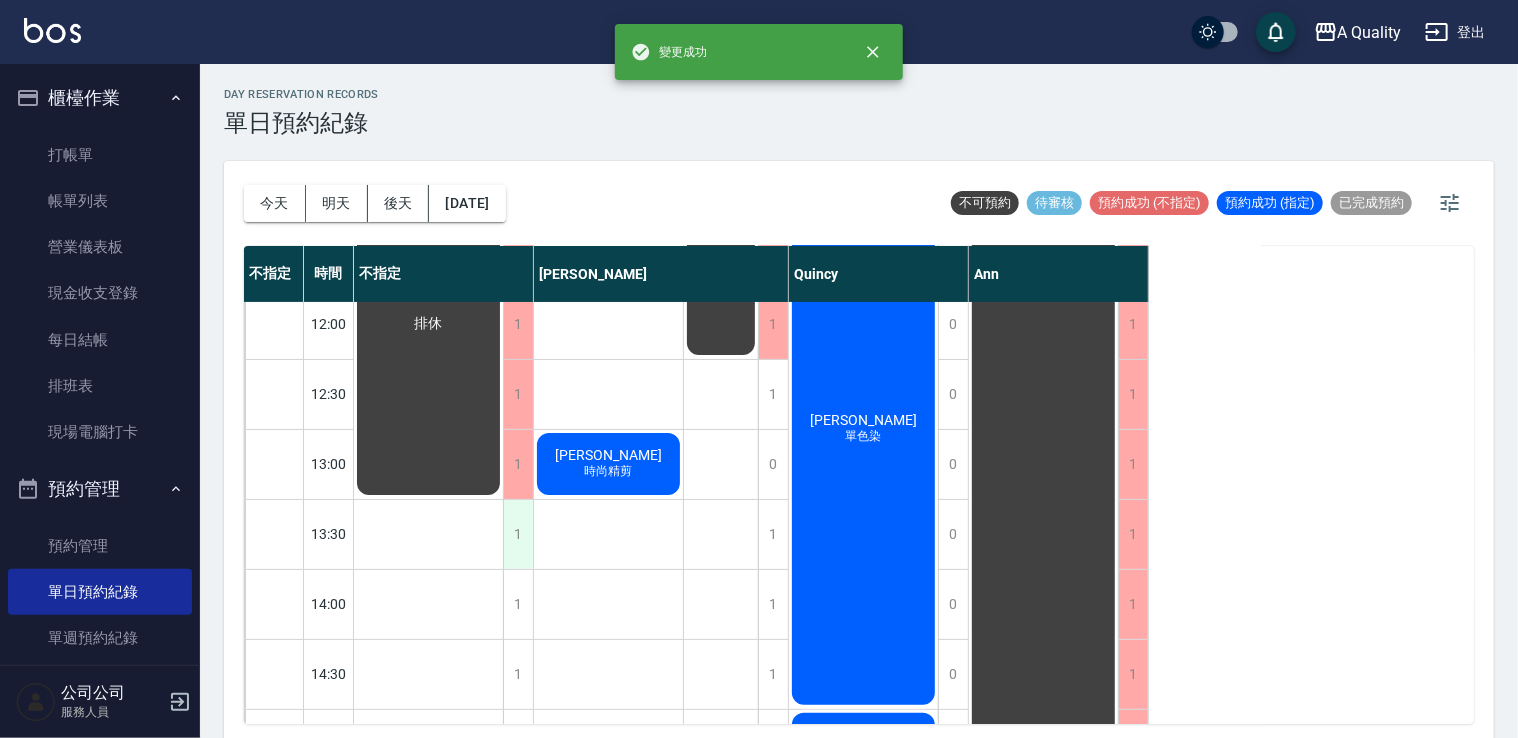click on "1" at bounding box center [518, 534] 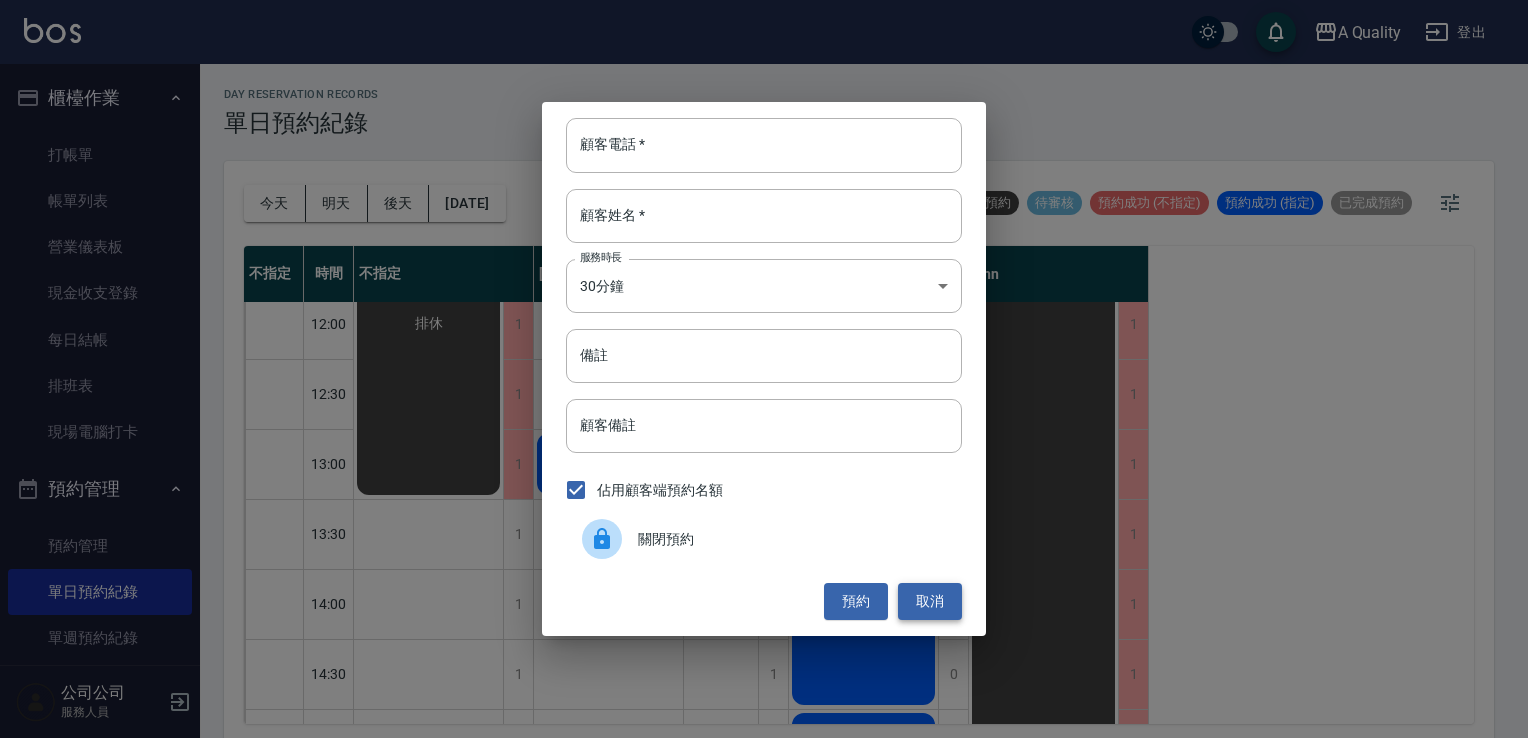 click on "取消" at bounding box center [930, 601] 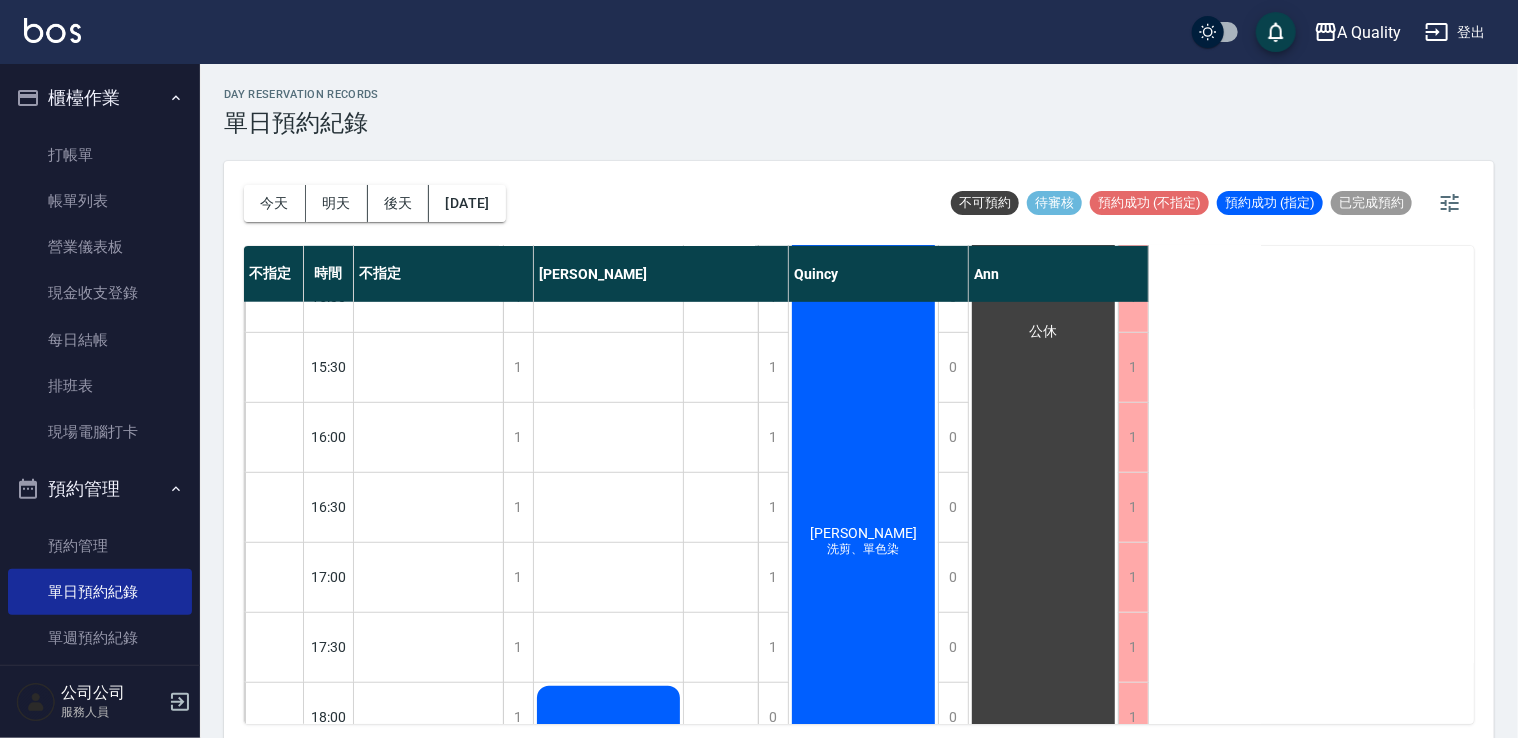 scroll, scrollTop: 853, scrollLeft: 0, axis: vertical 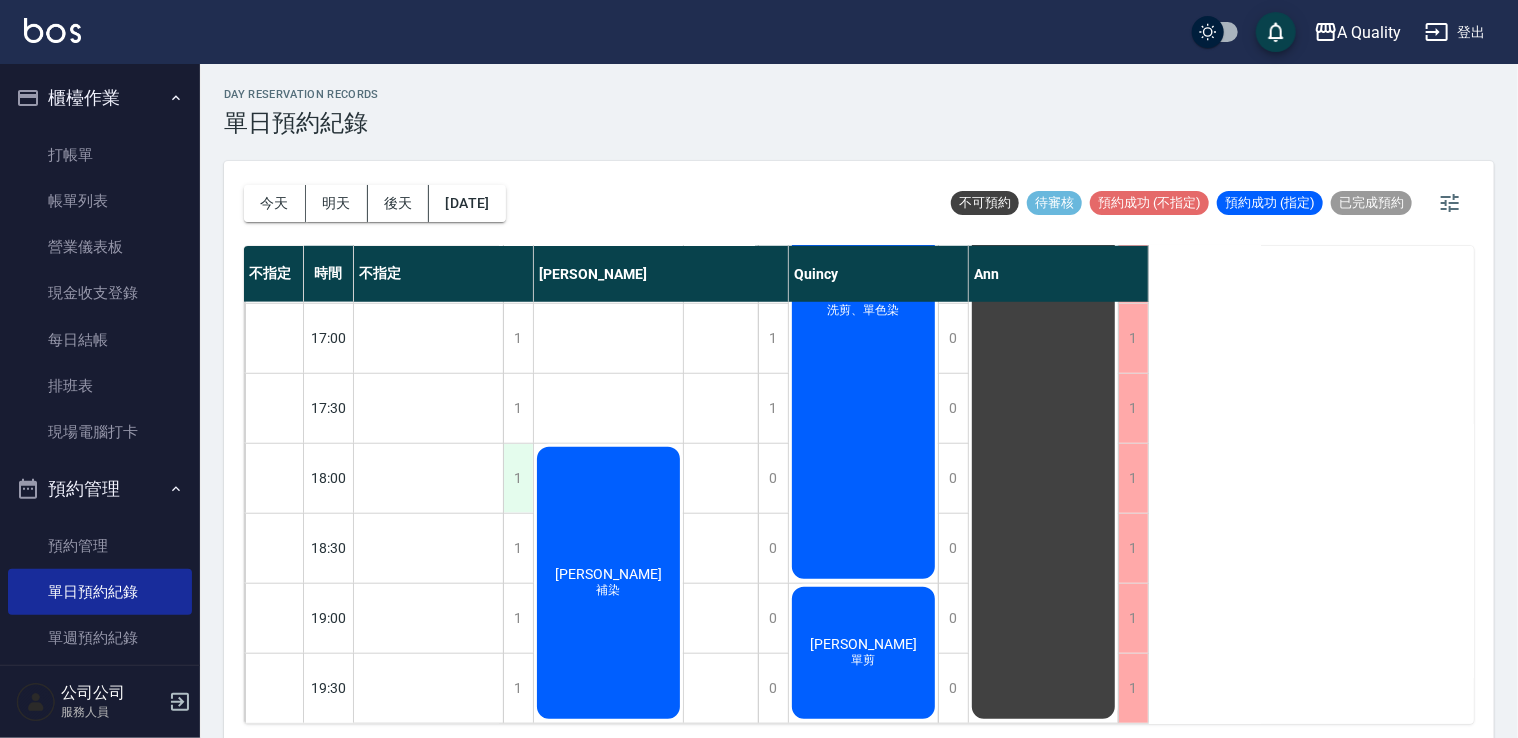 click on "1" at bounding box center (518, 478) 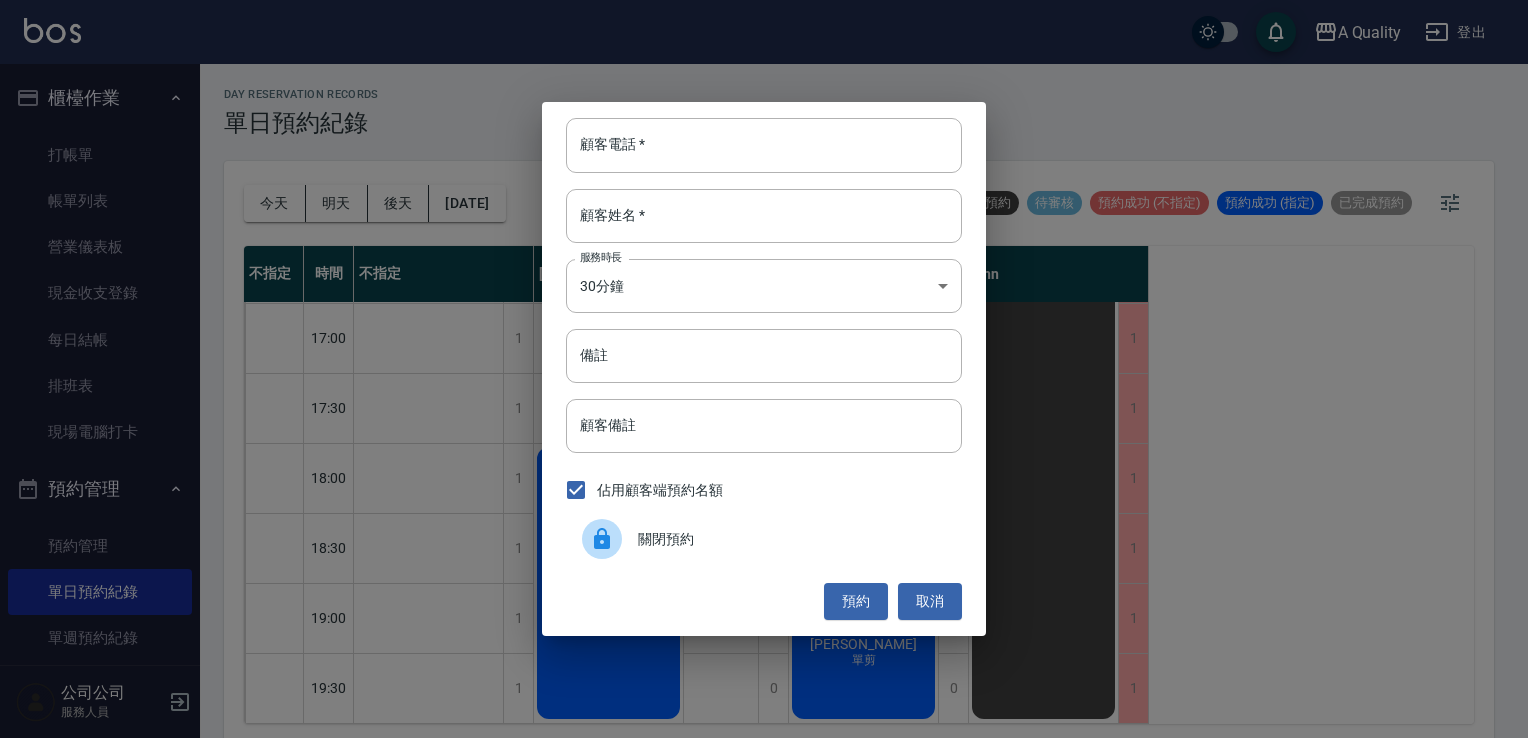 click on "關閉預約" at bounding box center (764, 539) 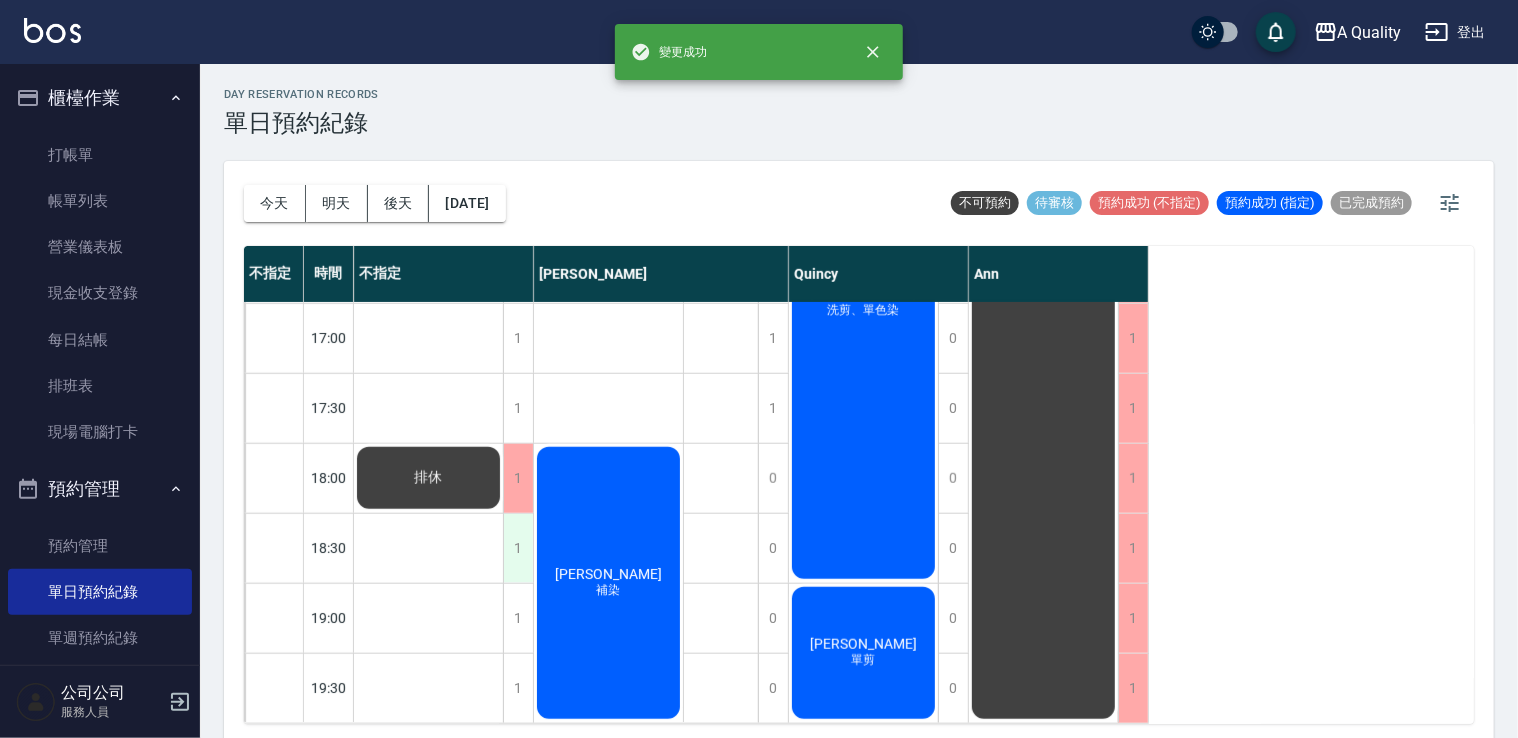 click on "1" at bounding box center [518, 548] 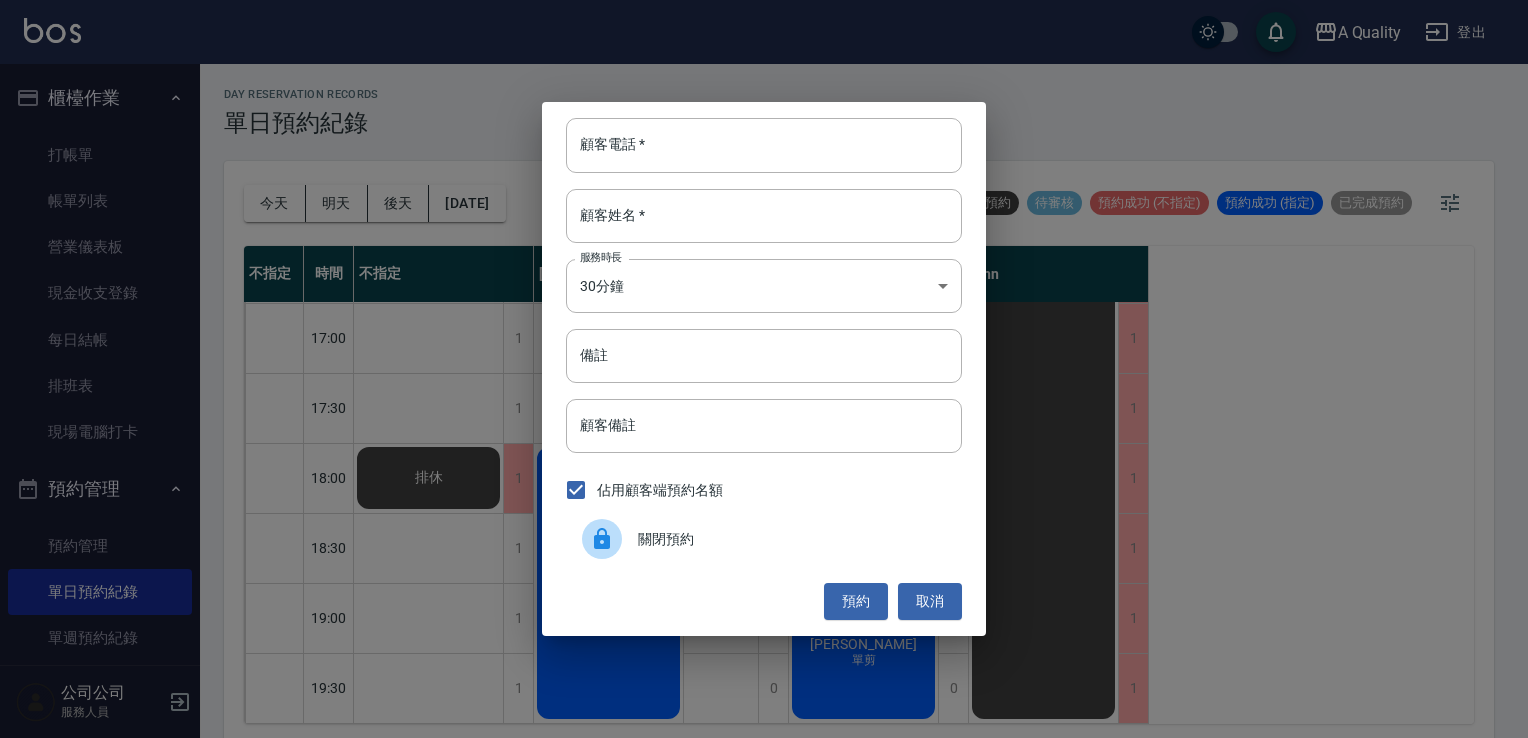 click 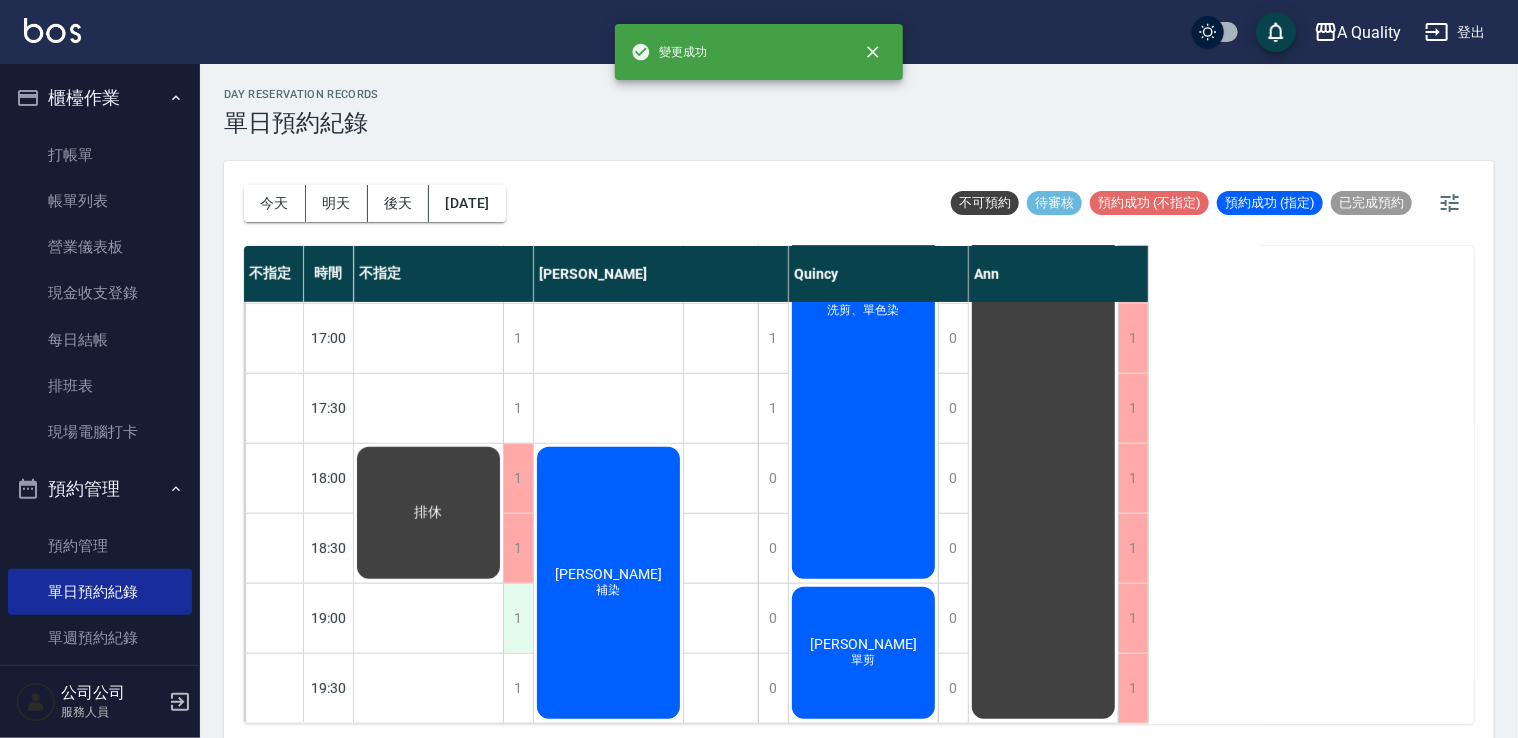 click on "1" at bounding box center (518, 618) 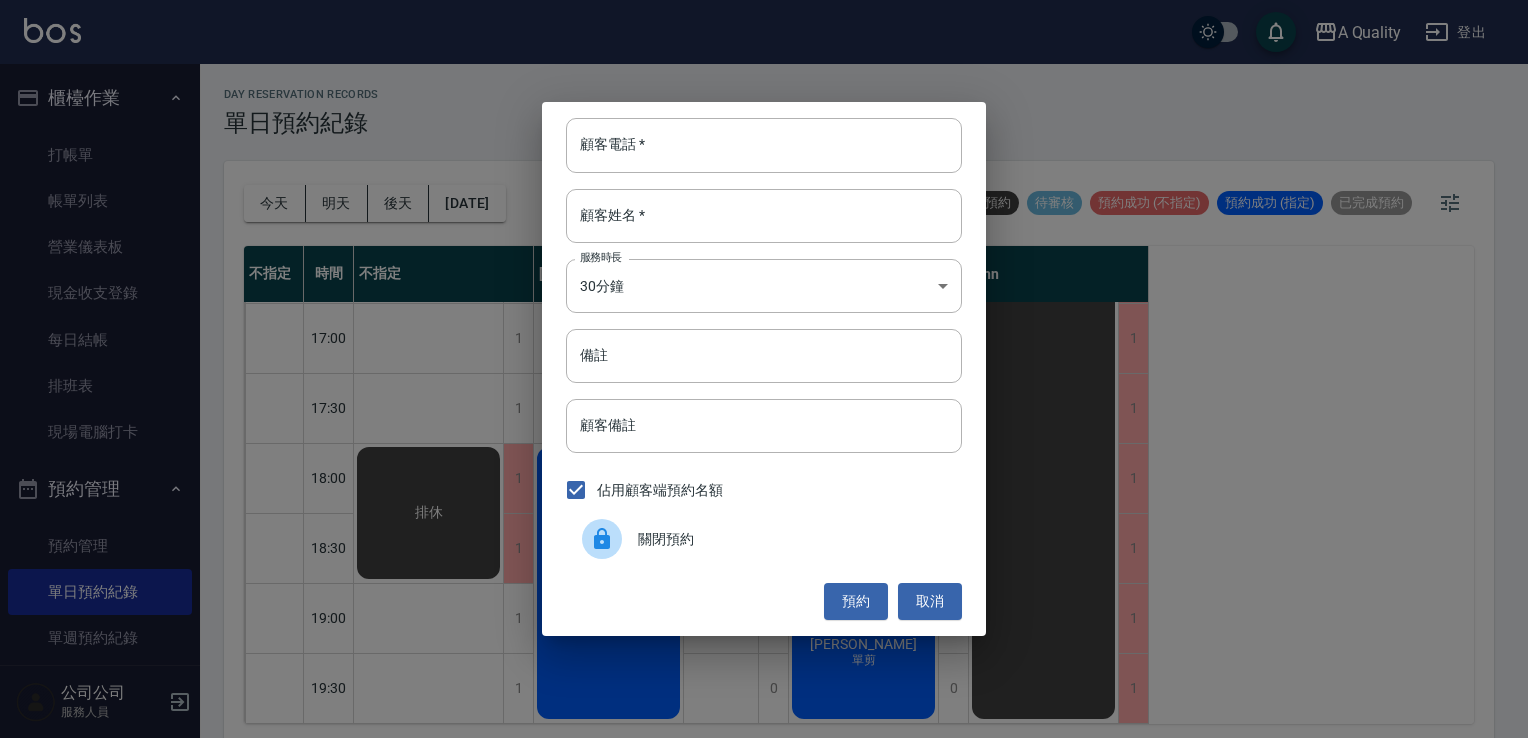 click on "關閉預約" at bounding box center [792, 539] 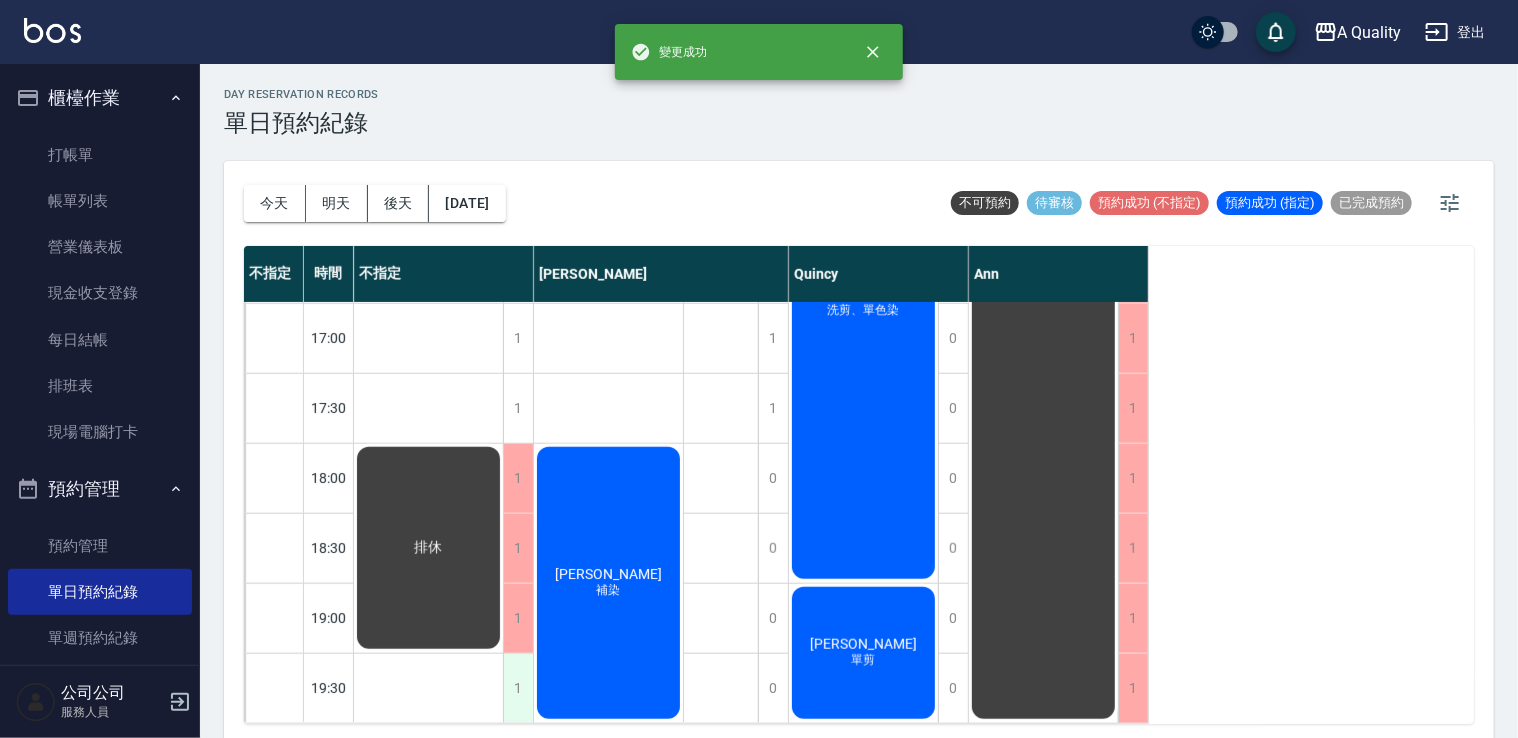 click on "1" at bounding box center (518, 688) 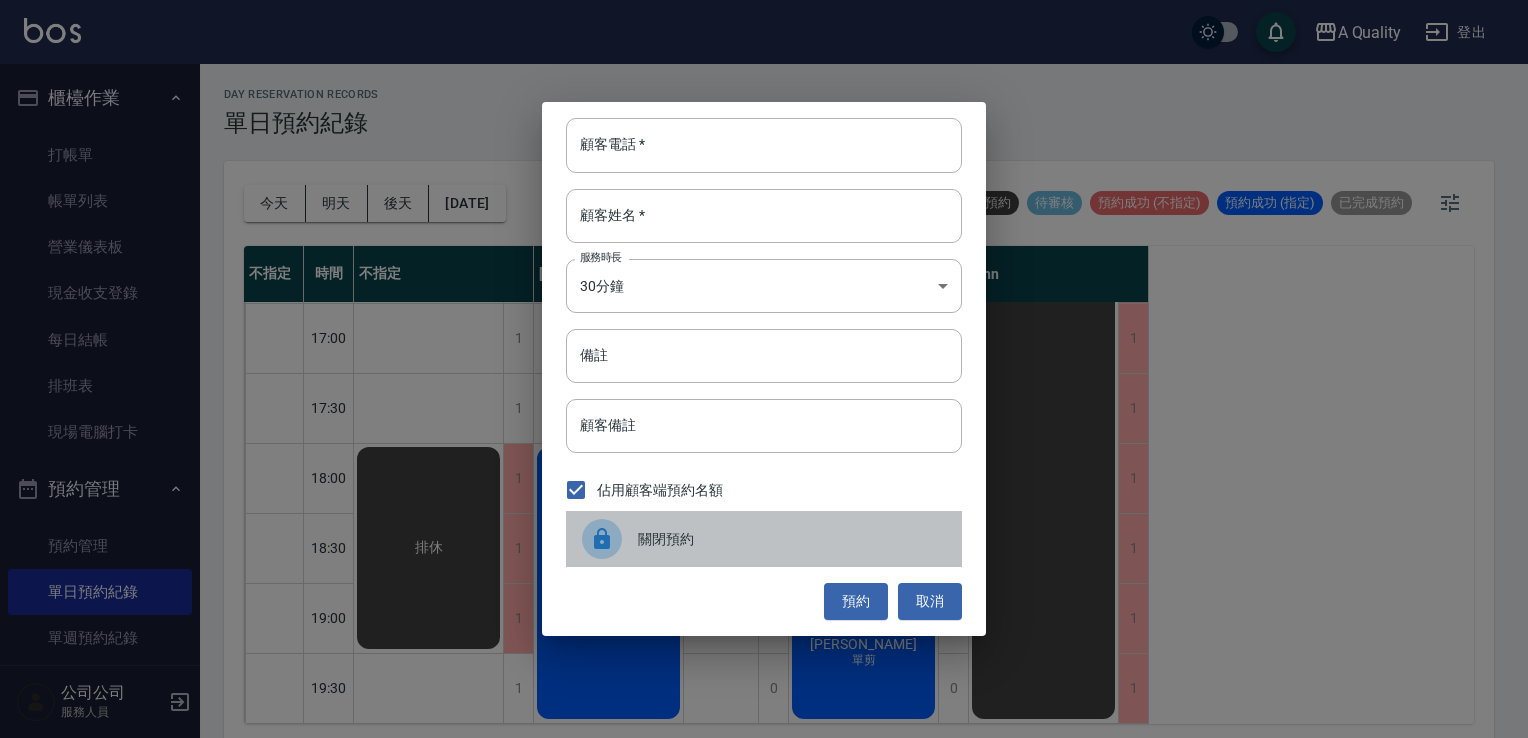 click on "關閉預約" at bounding box center [792, 539] 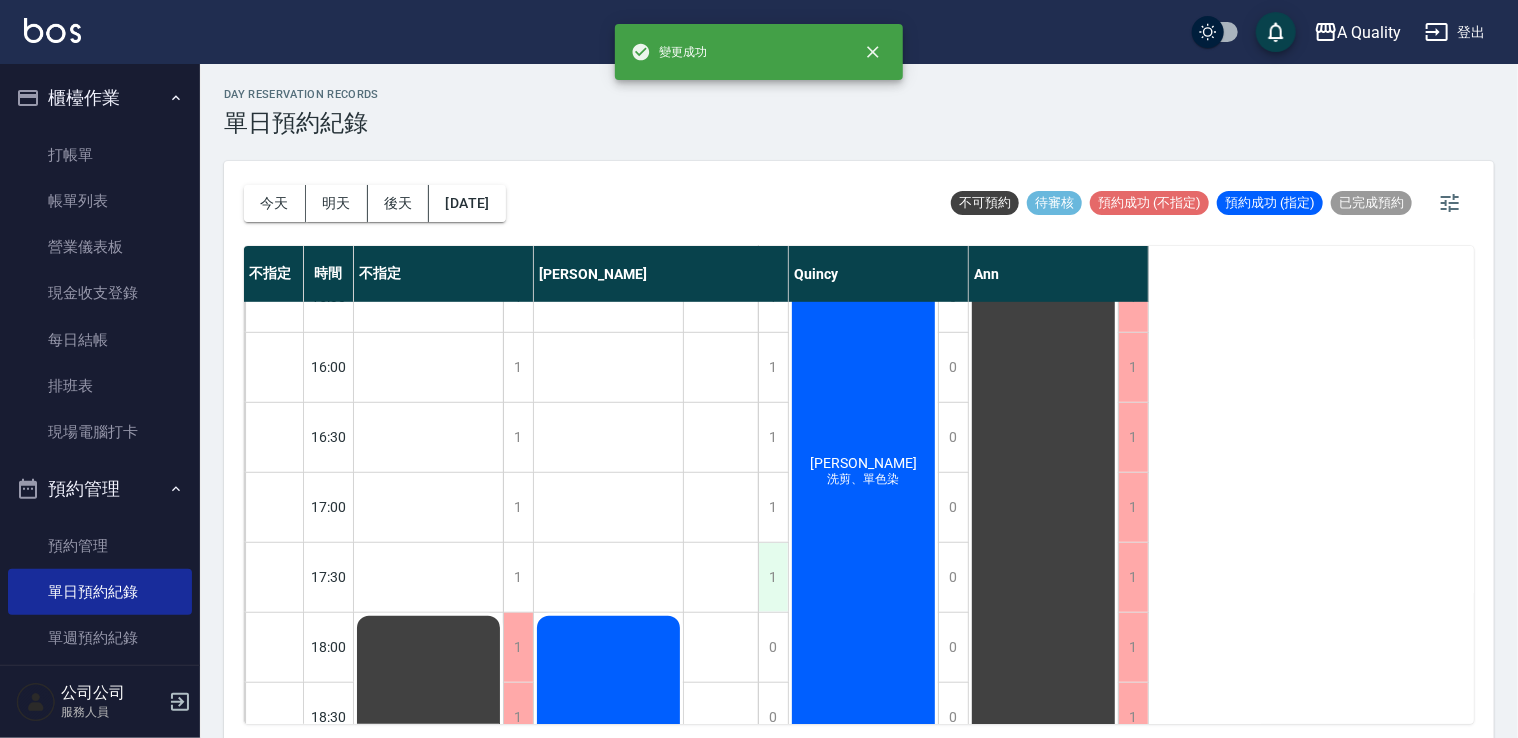 scroll, scrollTop: 653, scrollLeft: 0, axis: vertical 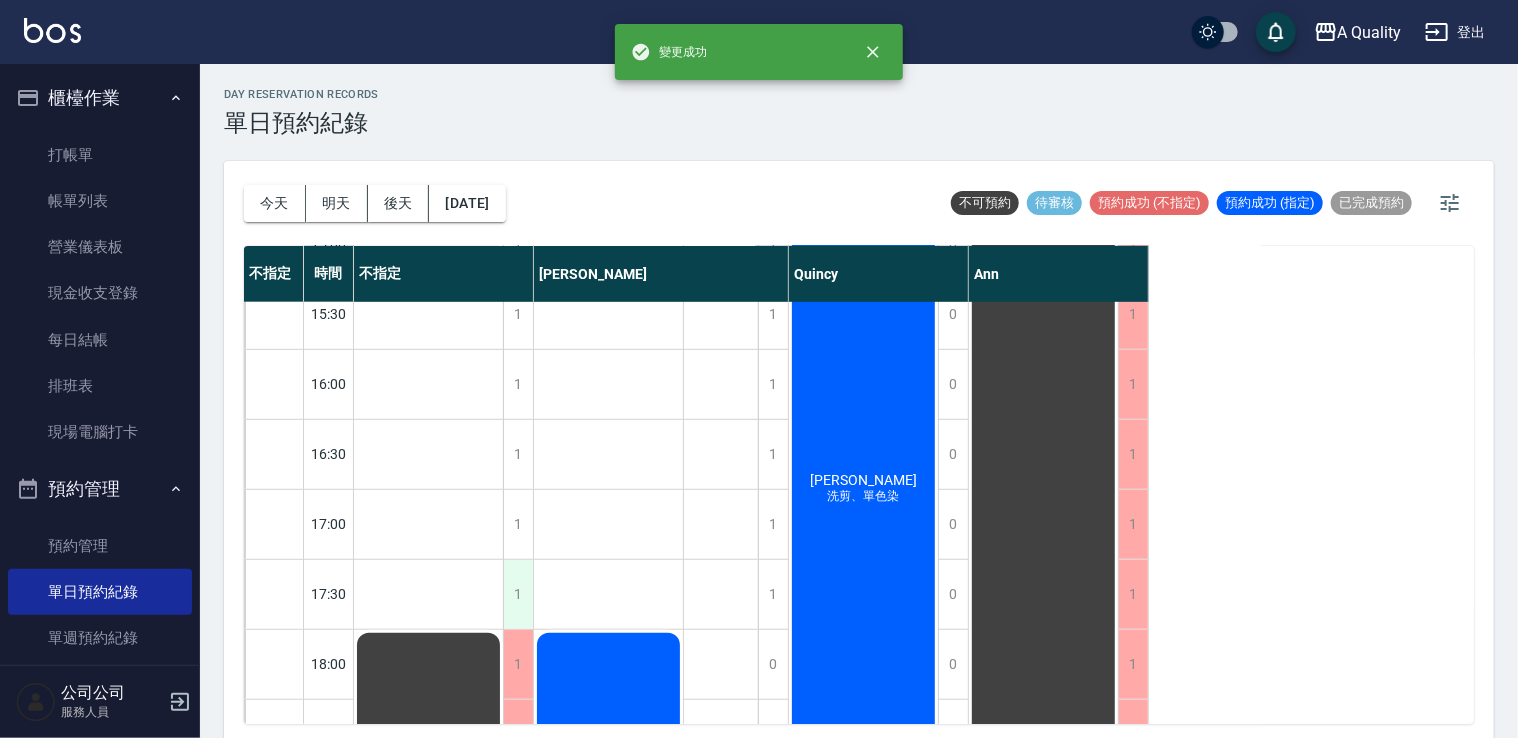 click on "1" at bounding box center [518, 594] 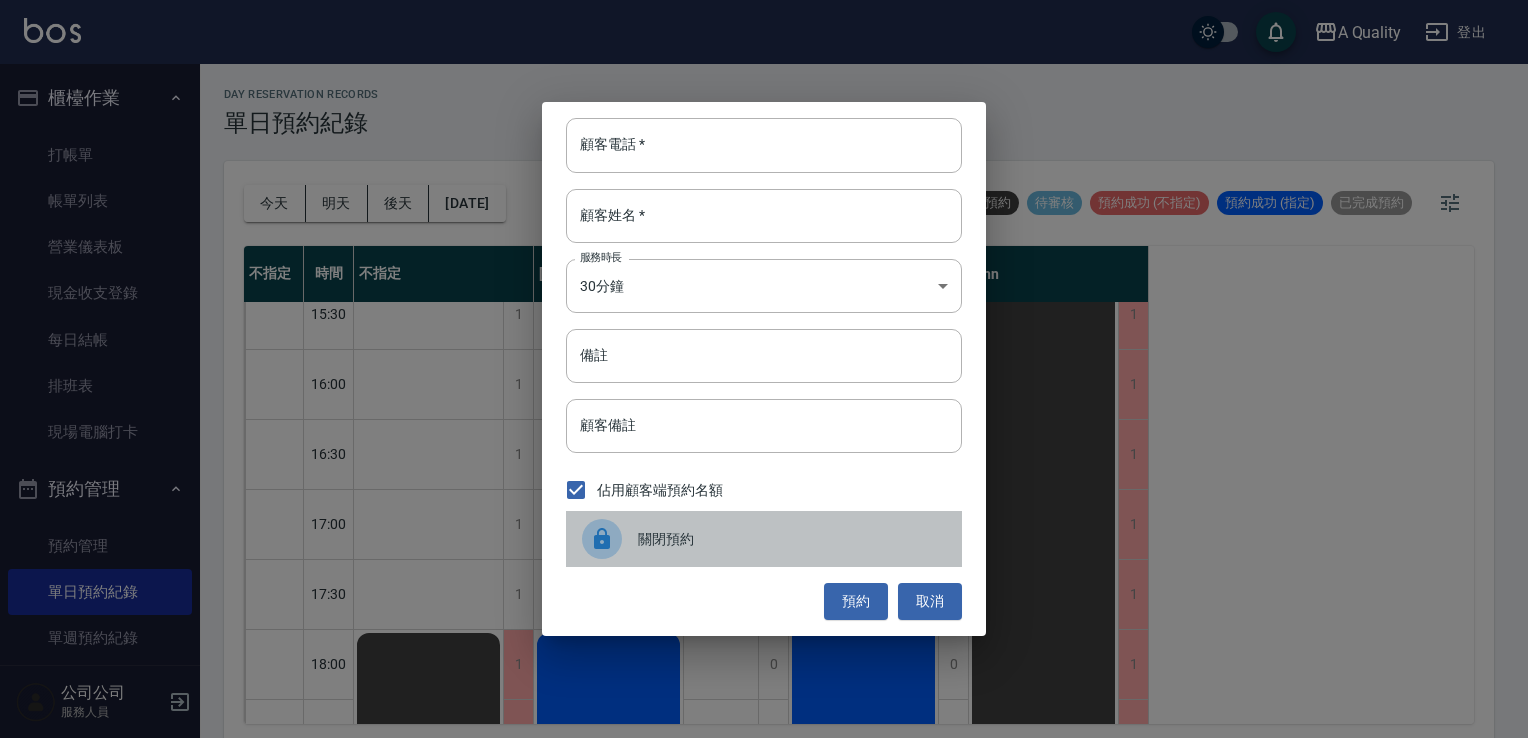 click on "關閉預約" at bounding box center [792, 539] 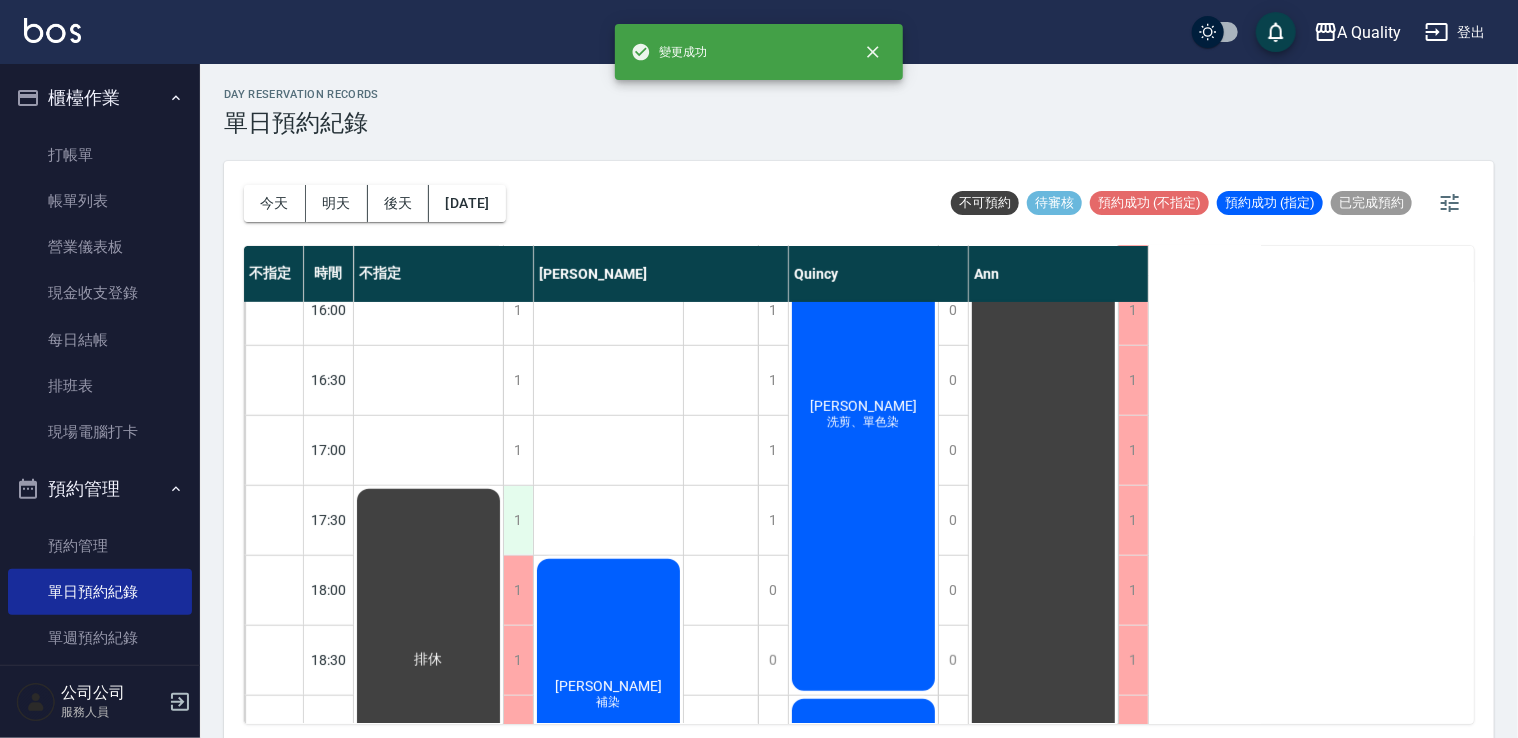 scroll, scrollTop: 853, scrollLeft: 0, axis: vertical 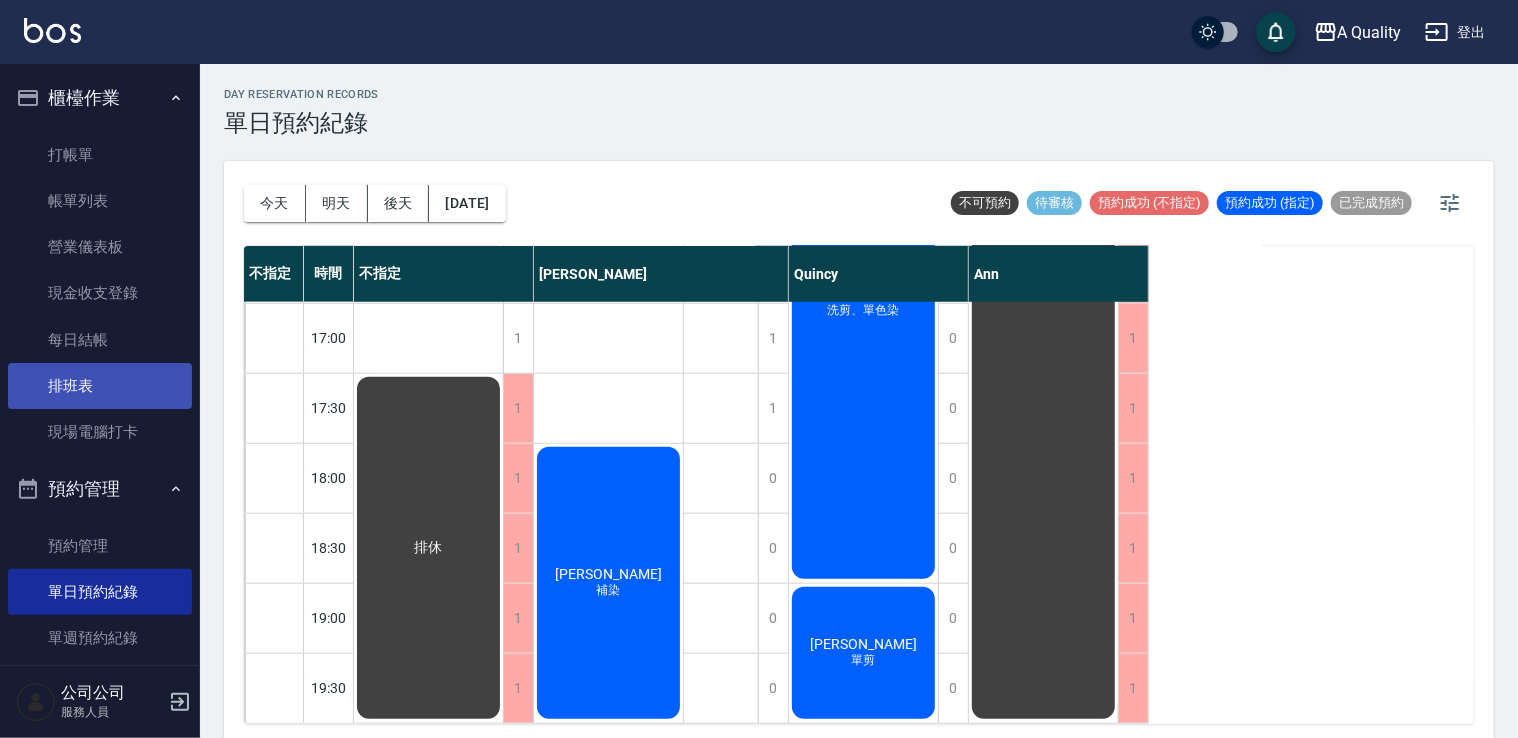 click on "排班表" at bounding box center [100, 386] 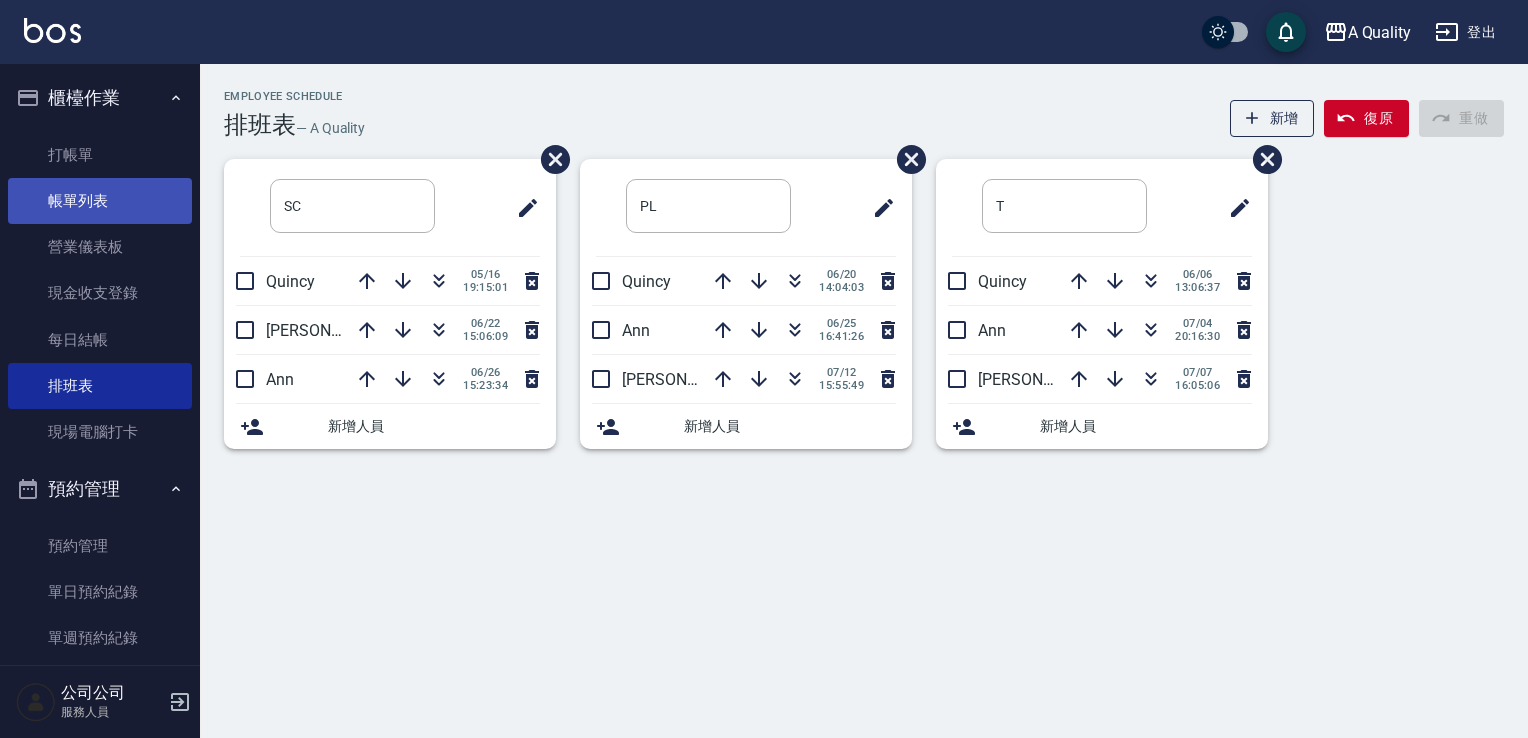 click on "帳單列表" at bounding box center (100, 201) 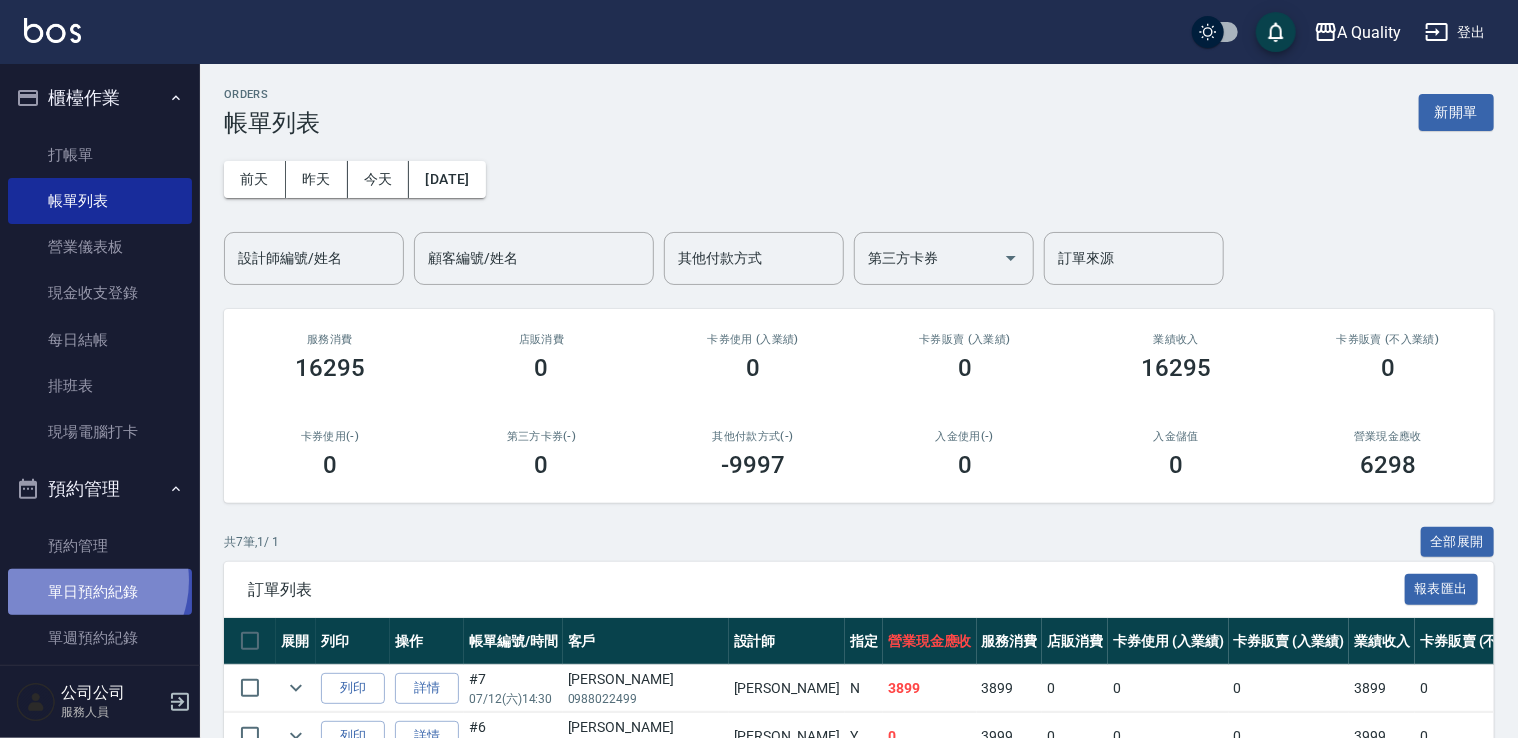 click on "單日預約紀錄" at bounding box center [100, 592] 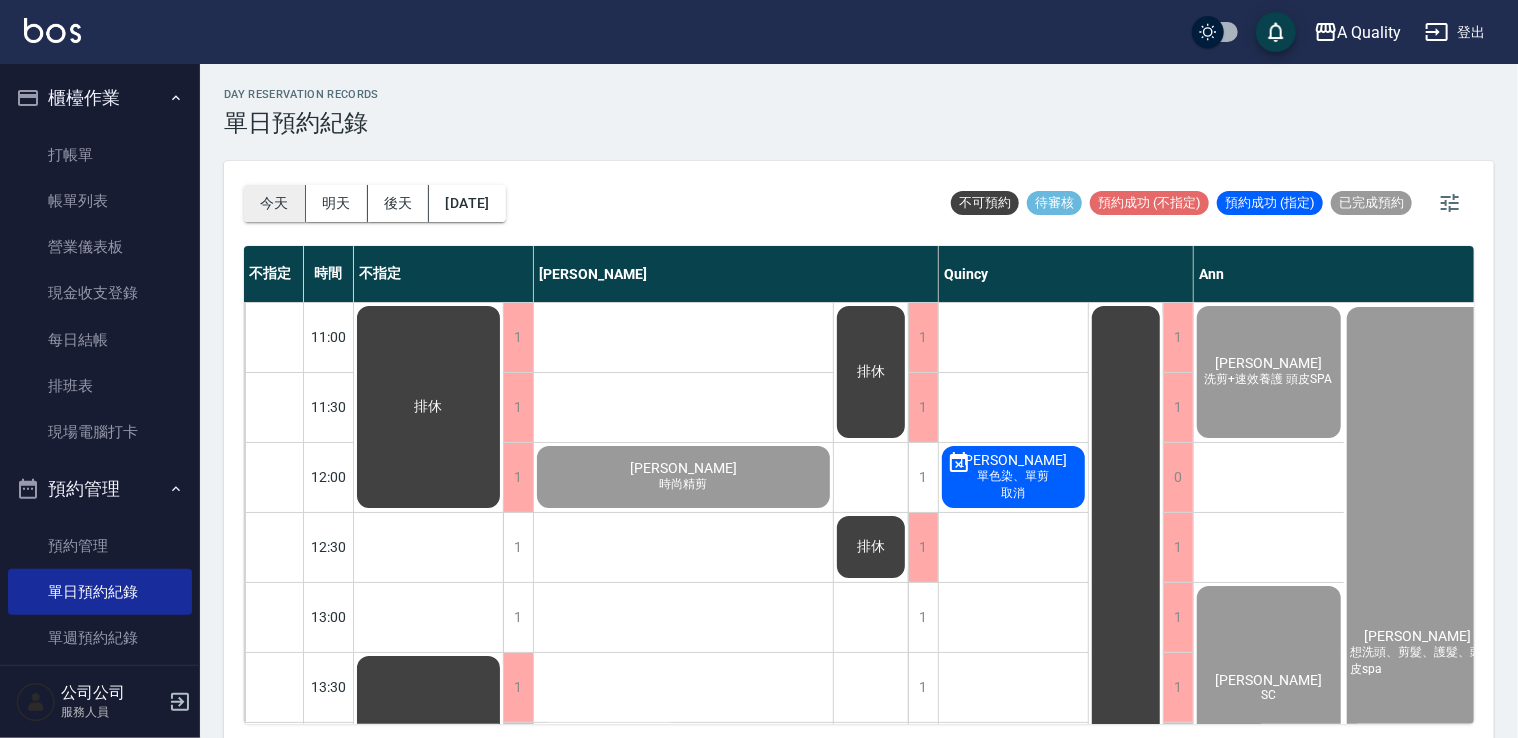 click on "今天" at bounding box center (275, 203) 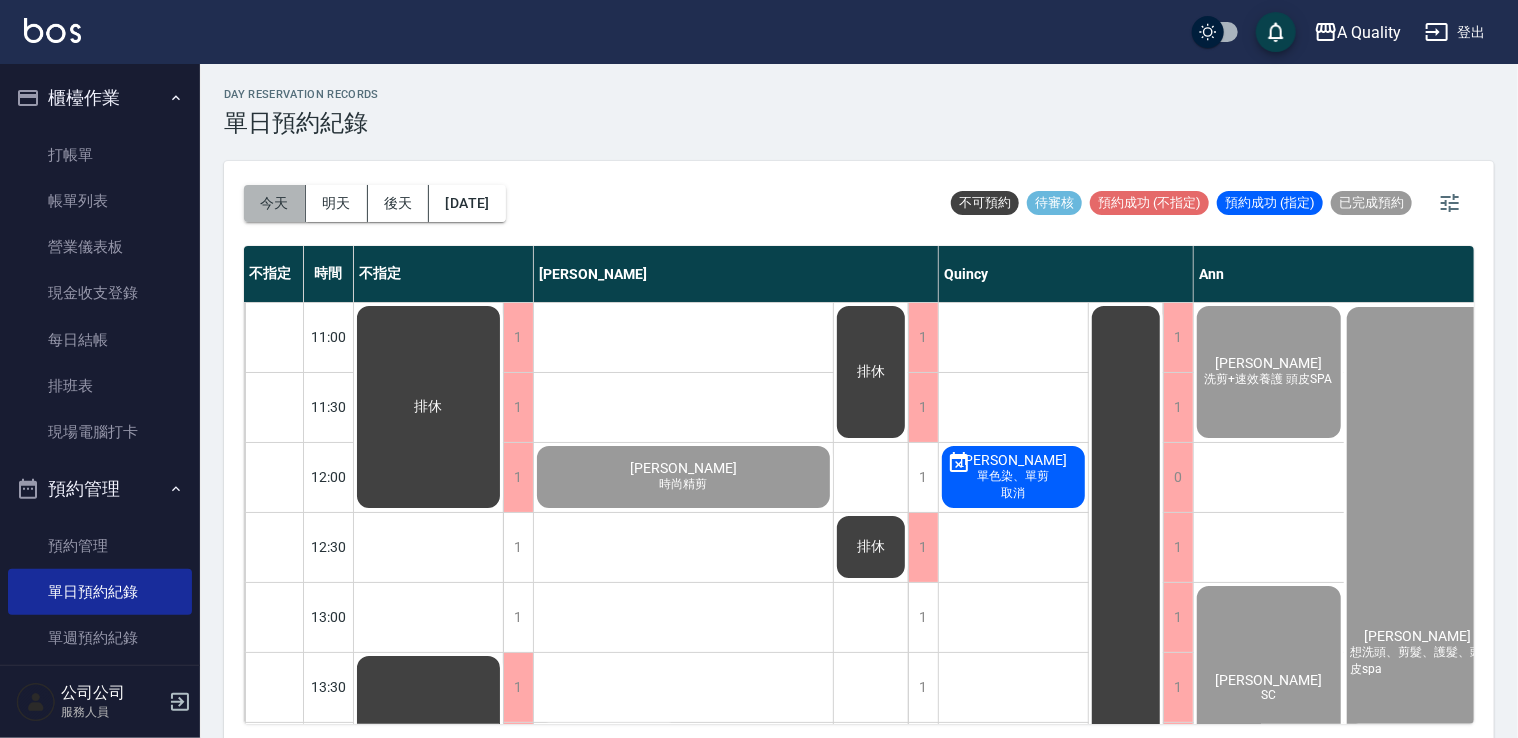 click on "今天" at bounding box center [275, 203] 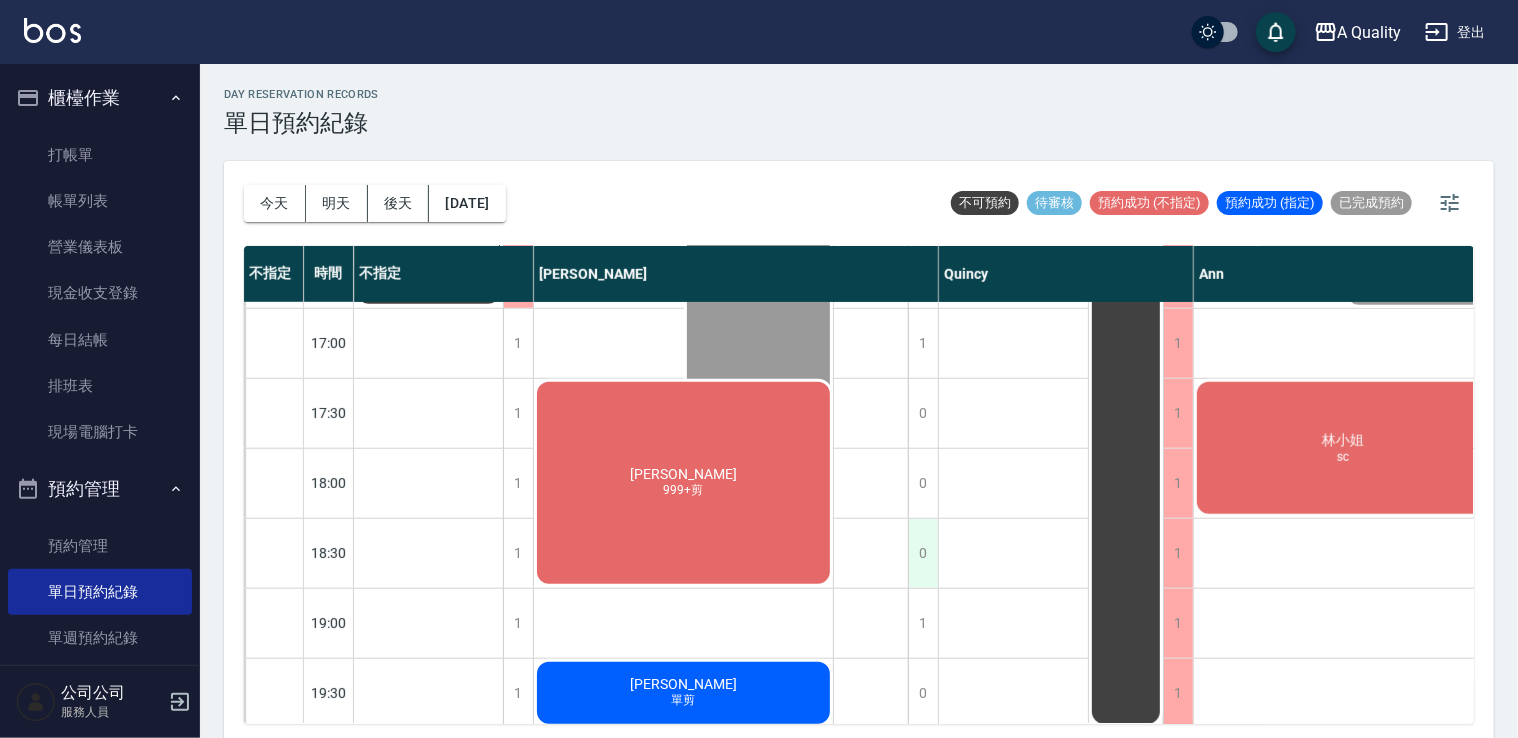 scroll, scrollTop: 853, scrollLeft: 0, axis: vertical 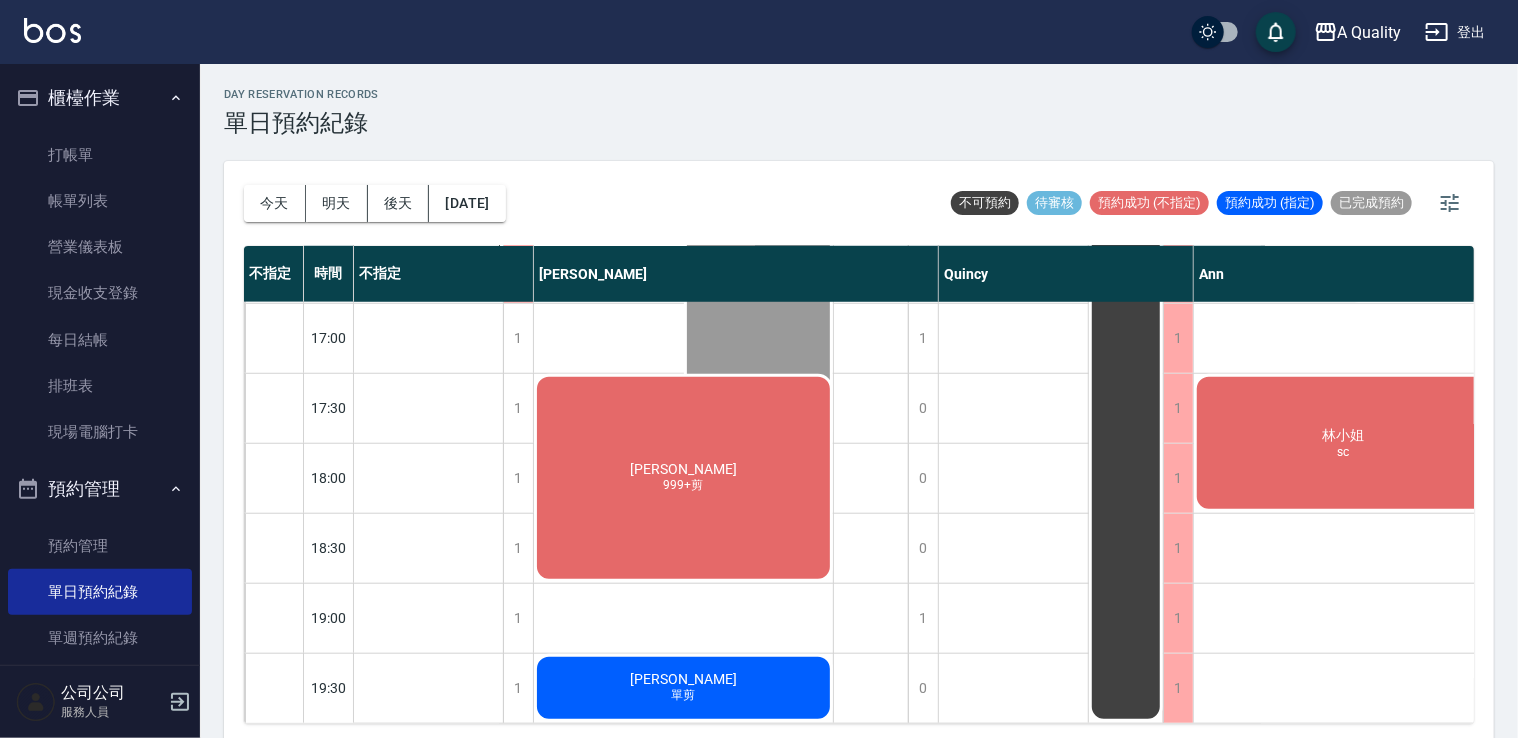 click on "林小姐 sc" at bounding box center [428, -432] 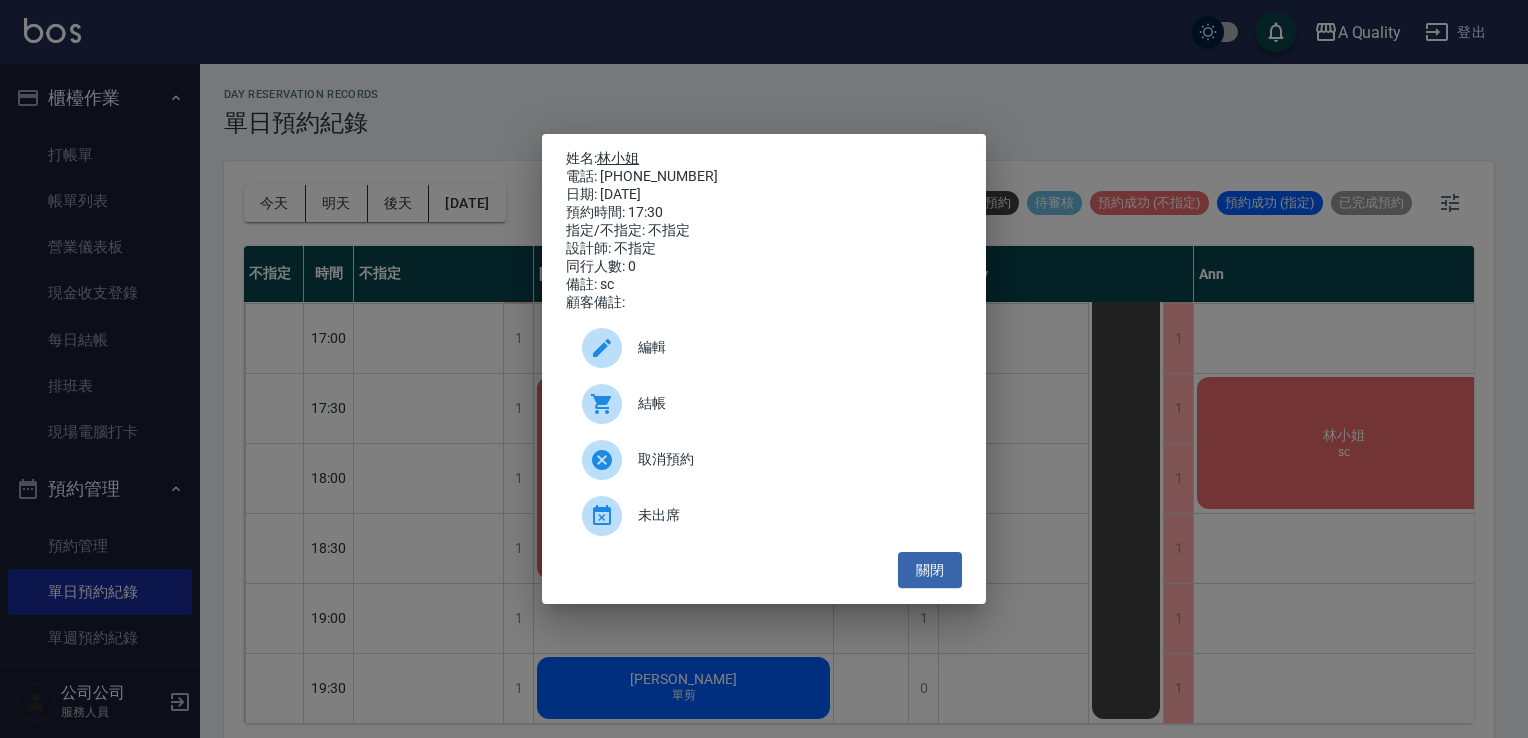 click on "林小姐" at bounding box center (618, 158) 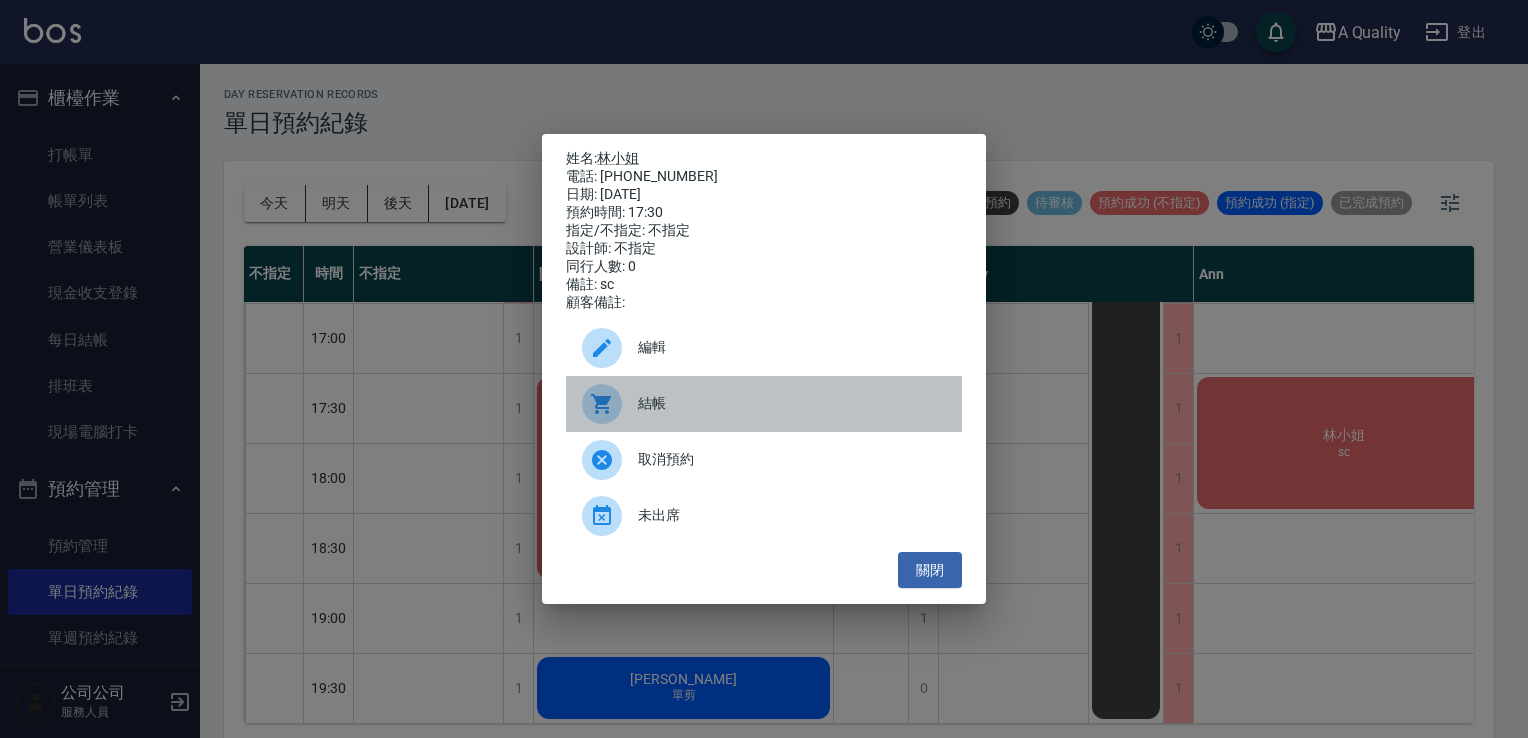 click at bounding box center [610, 404] 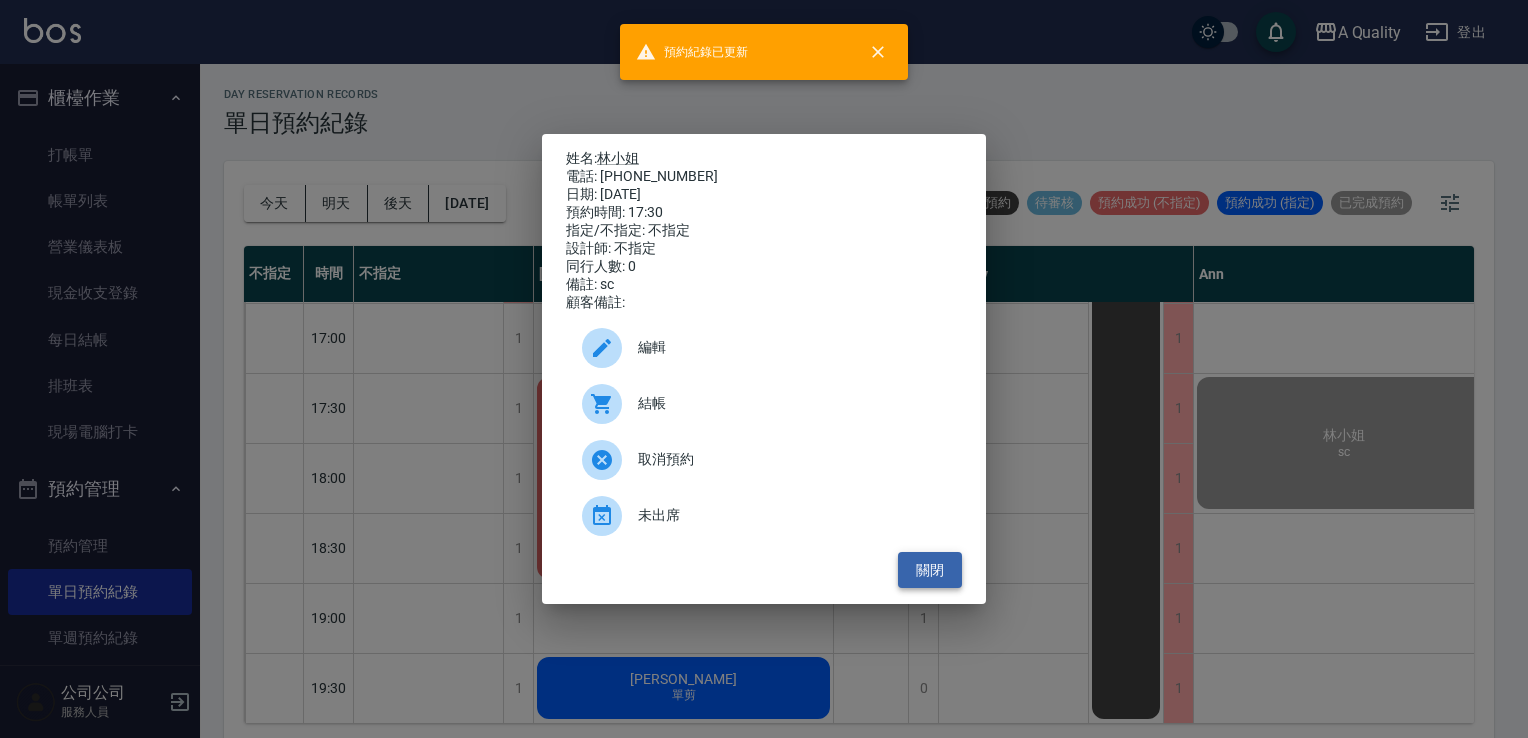 click on "關閉" at bounding box center (930, 570) 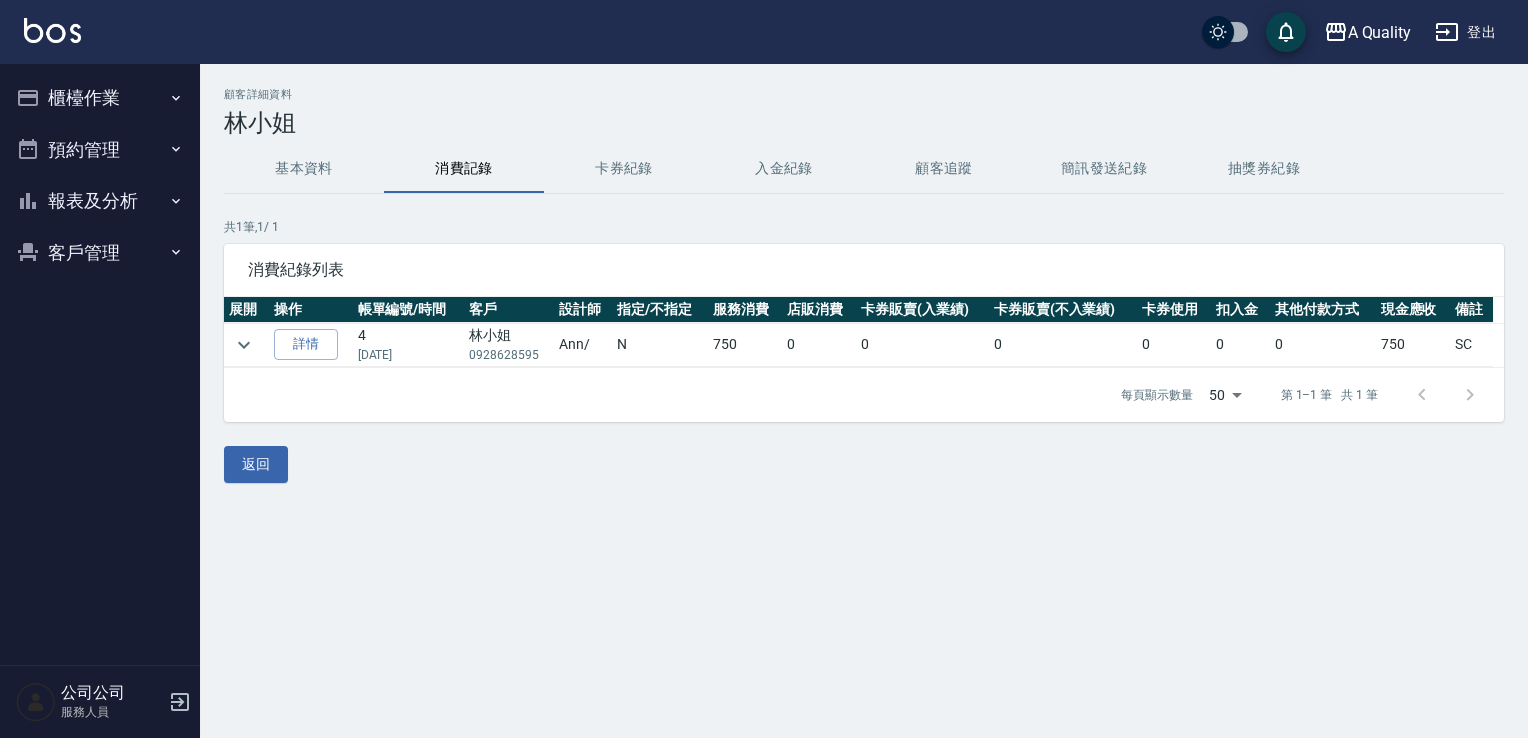 scroll, scrollTop: 0, scrollLeft: 0, axis: both 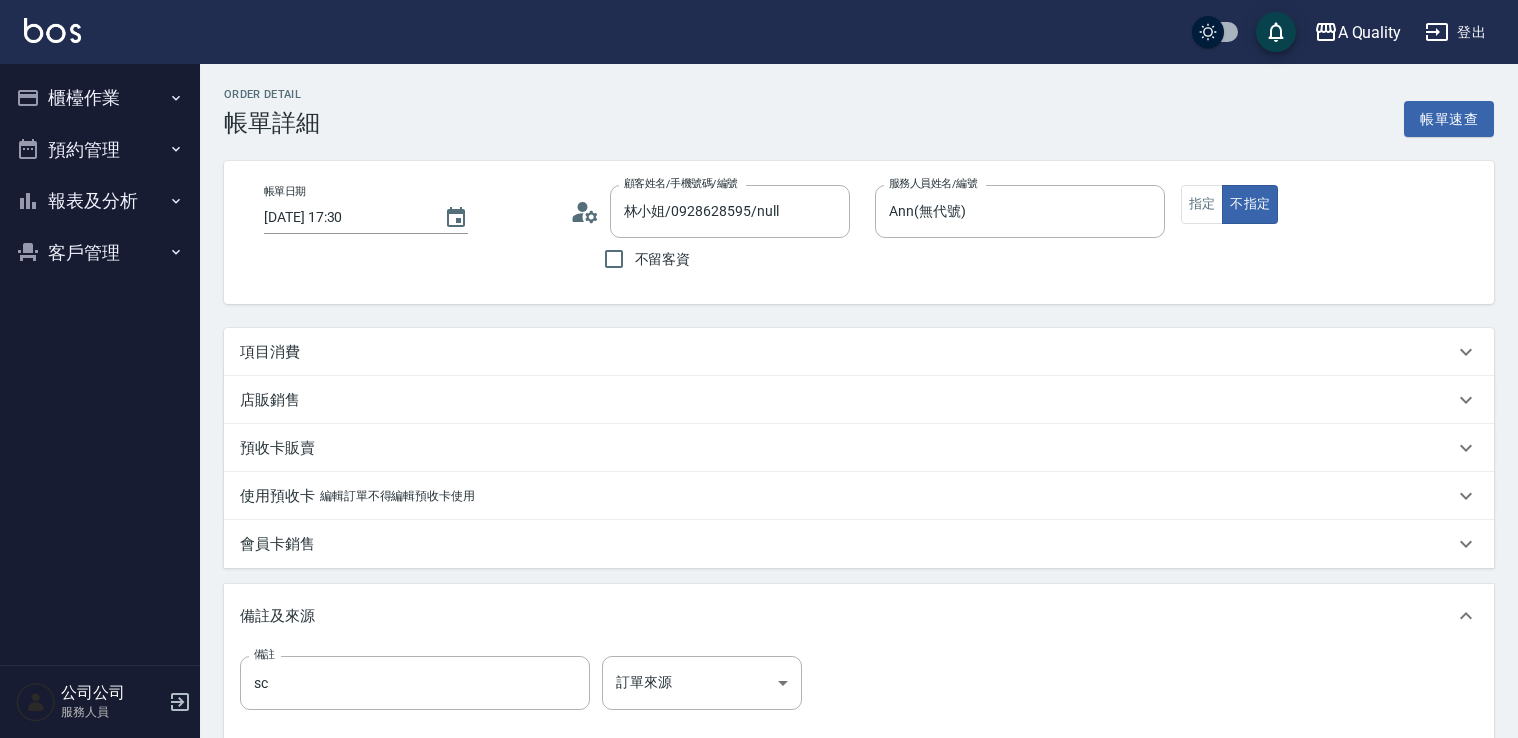 click on "項目消費" at bounding box center [859, 352] 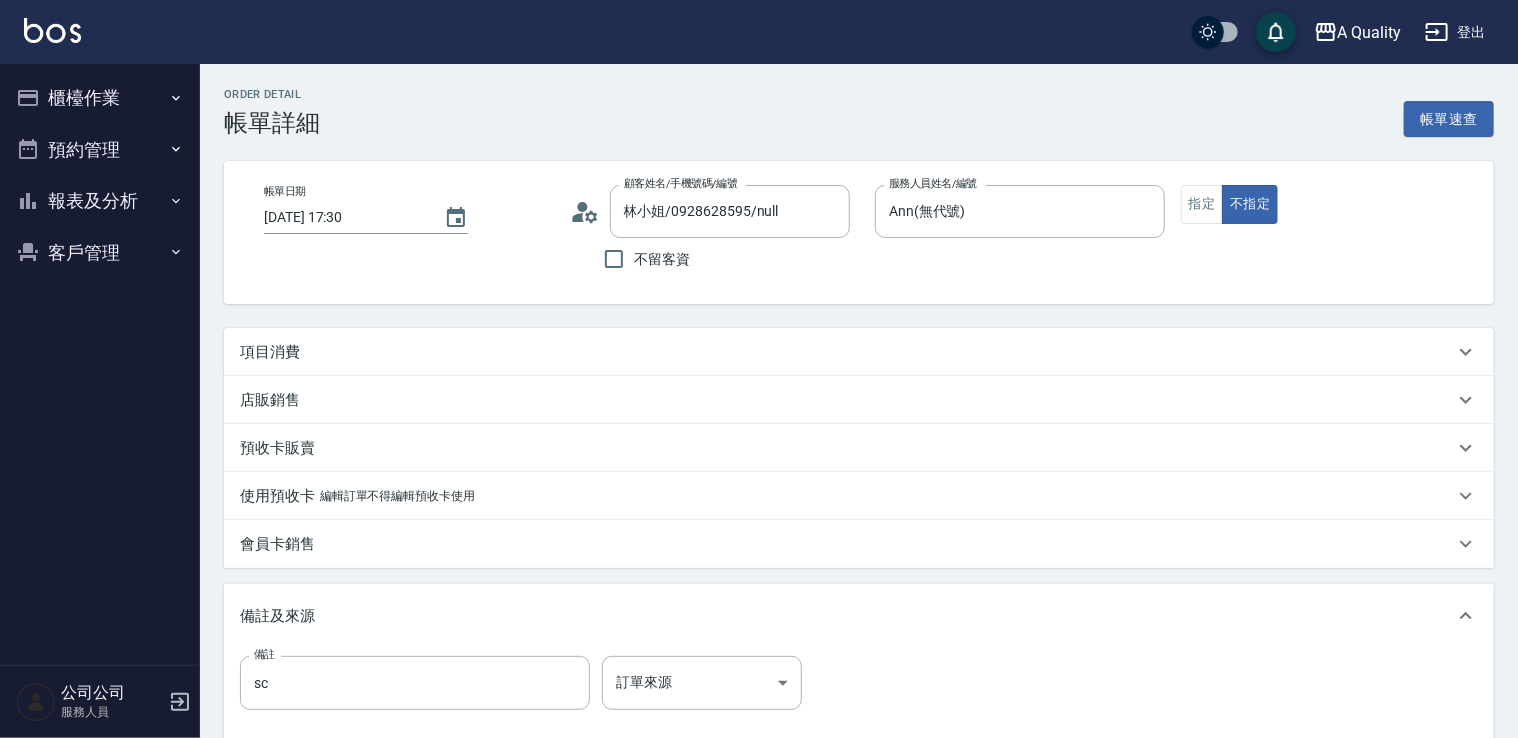 scroll, scrollTop: 34, scrollLeft: 0, axis: vertical 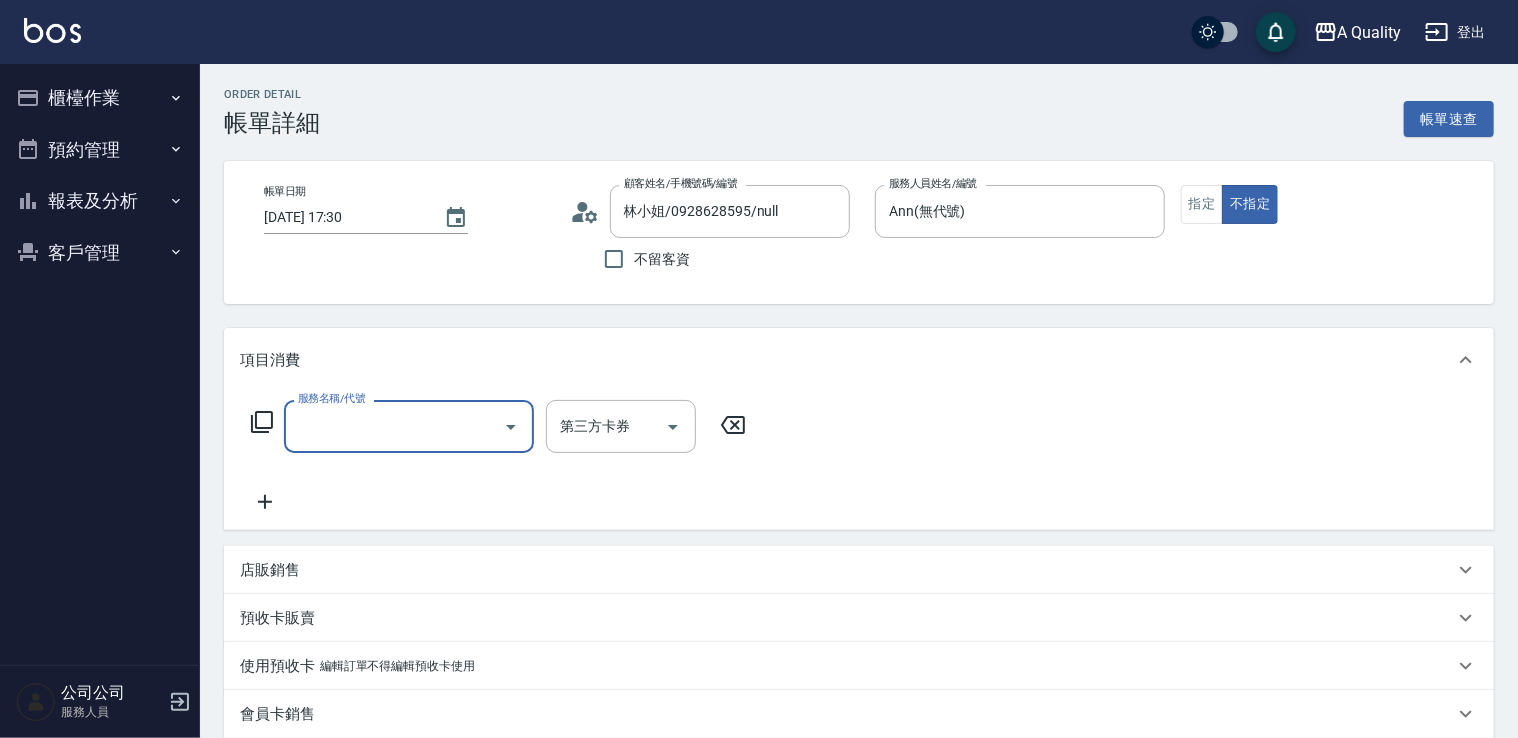 drag, startPoint x: 408, startPoint y: 389, endPoint x: 406, endPoint y: 410, distance: 21.095022 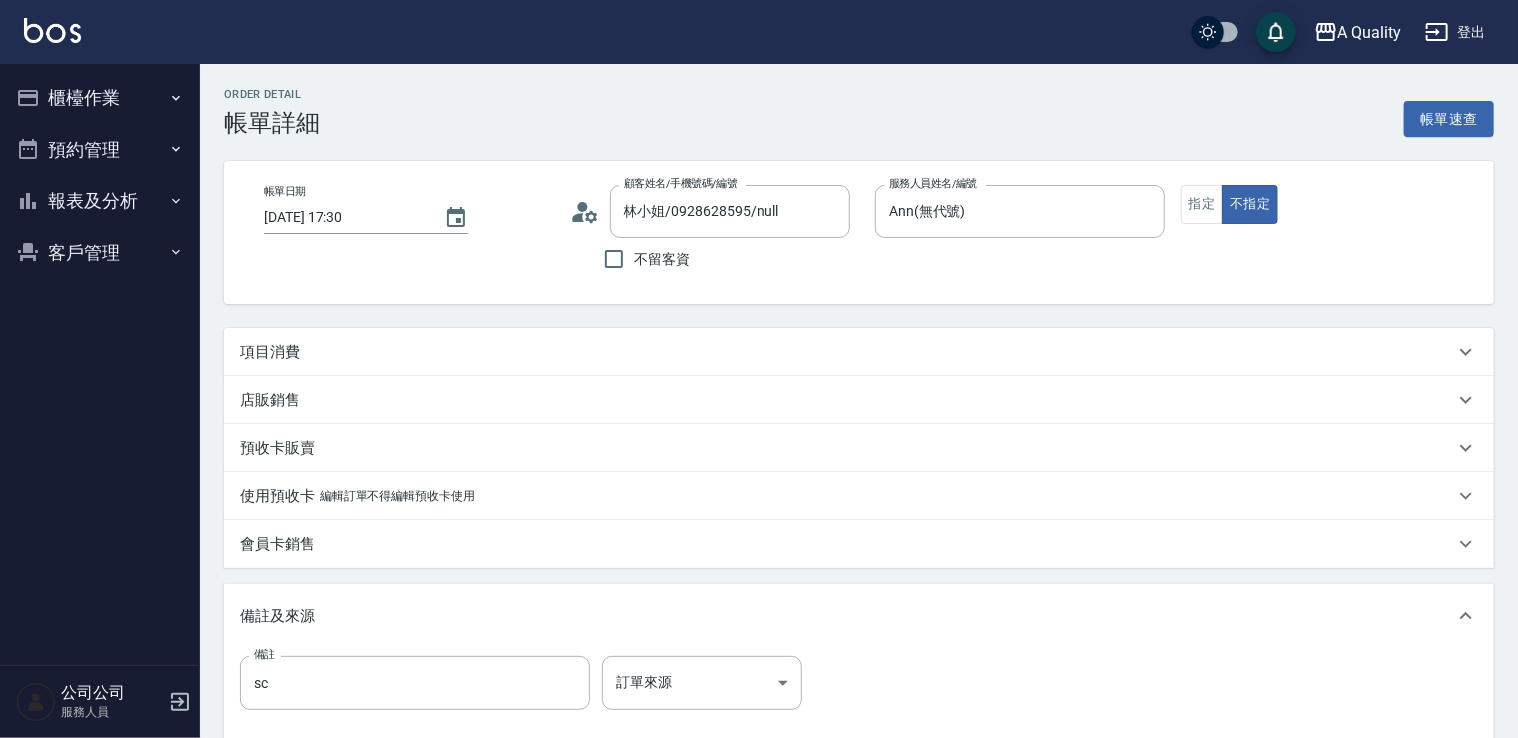 scroll, scrollTop: 0, scrollLeft: 0, axis: both 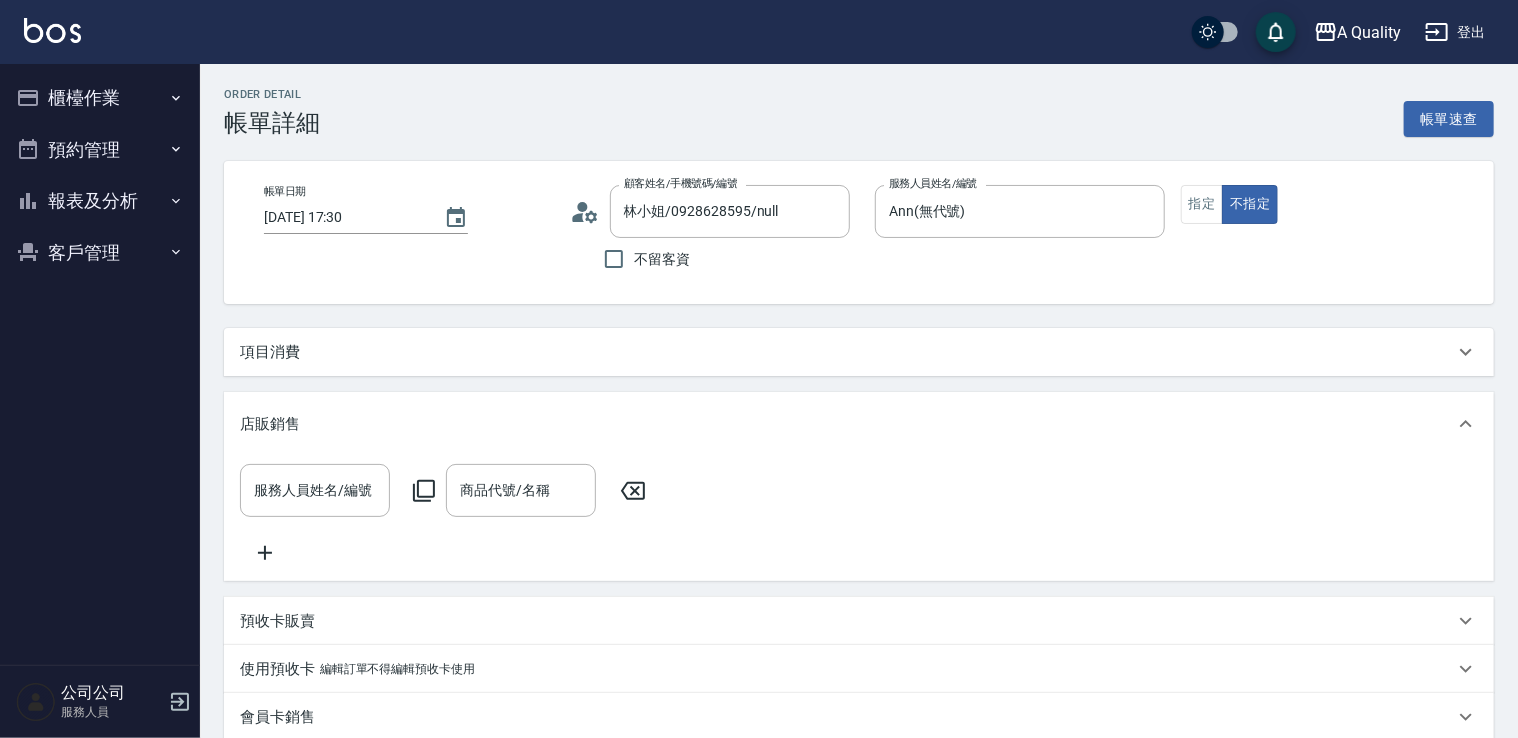 click on "項目消費" at bounding box center [859, 352] 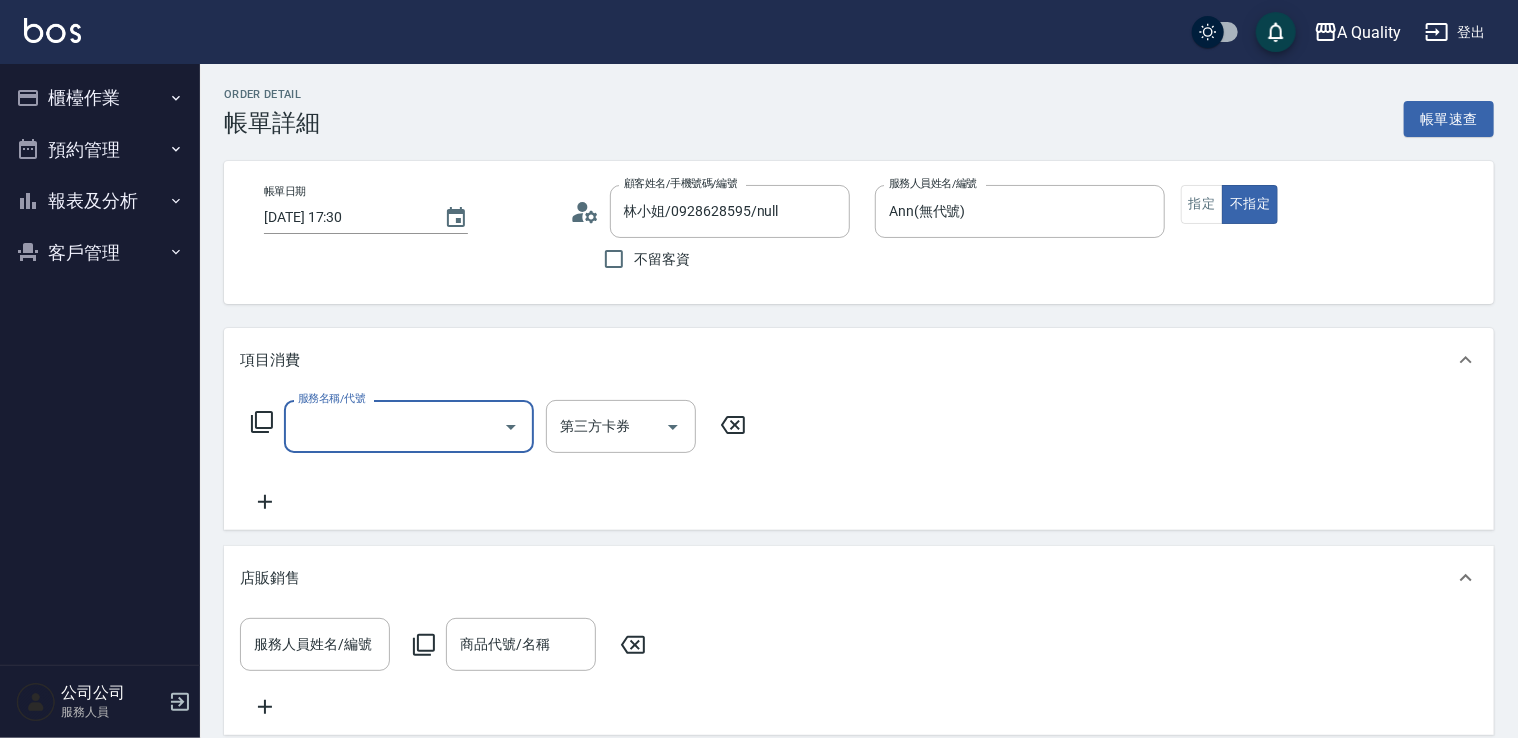 scroll, scrollTop: 0, scrollLeft: 0, axis: both 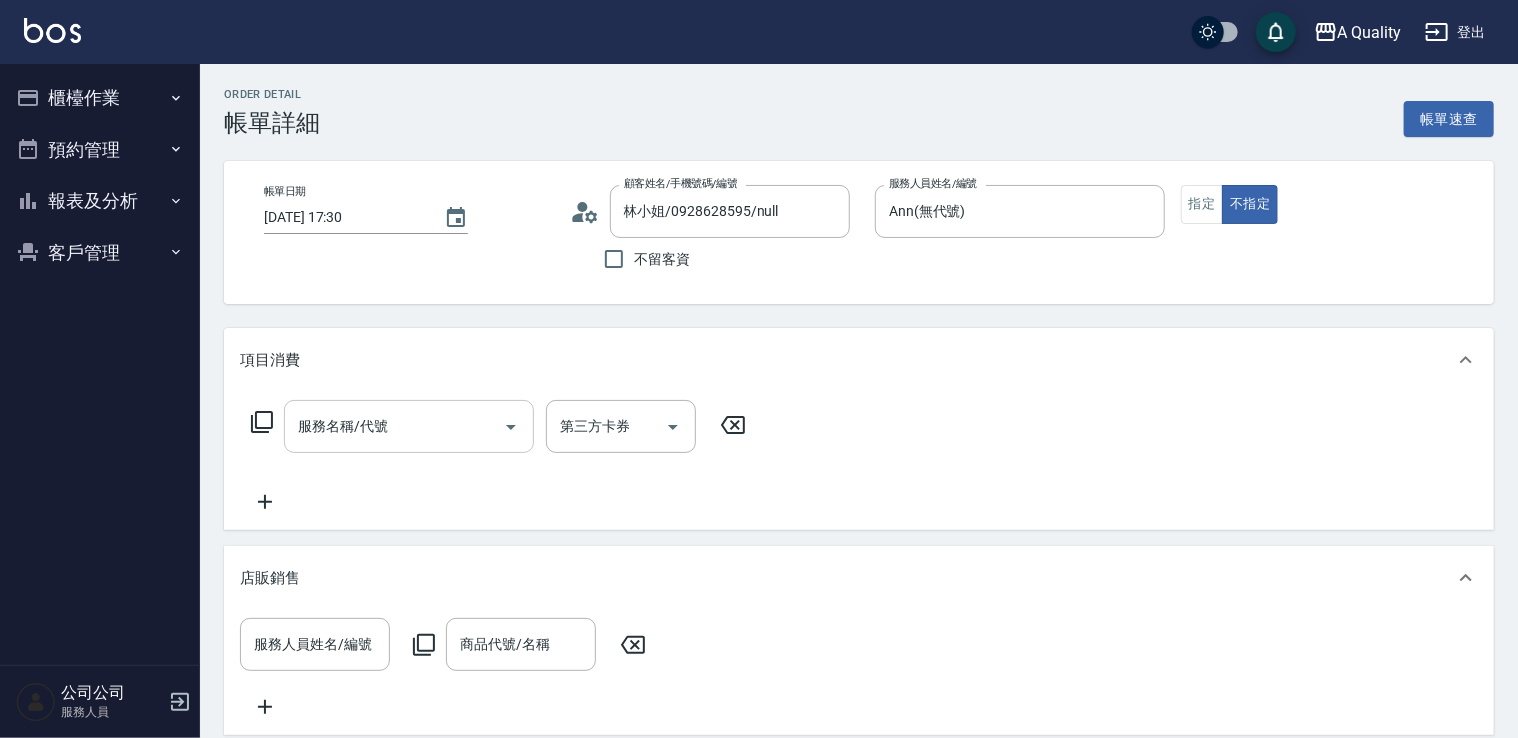 drag, startPoint x: 382, startPoint y: 394, endPoint x: 392, endPoint y: 411, distance: 19.723083 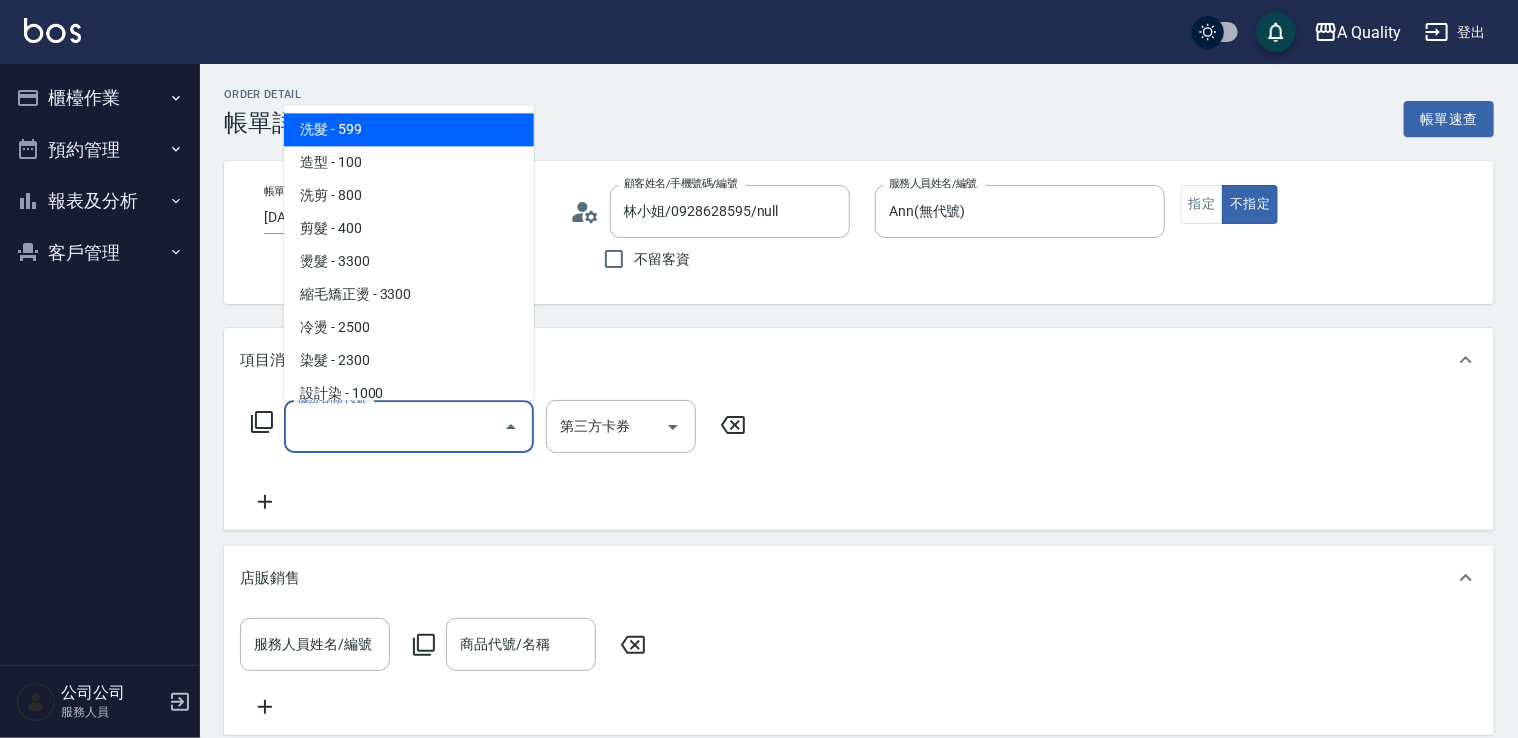 click on "服務名稱/代號" at bounding box center (394, 426) 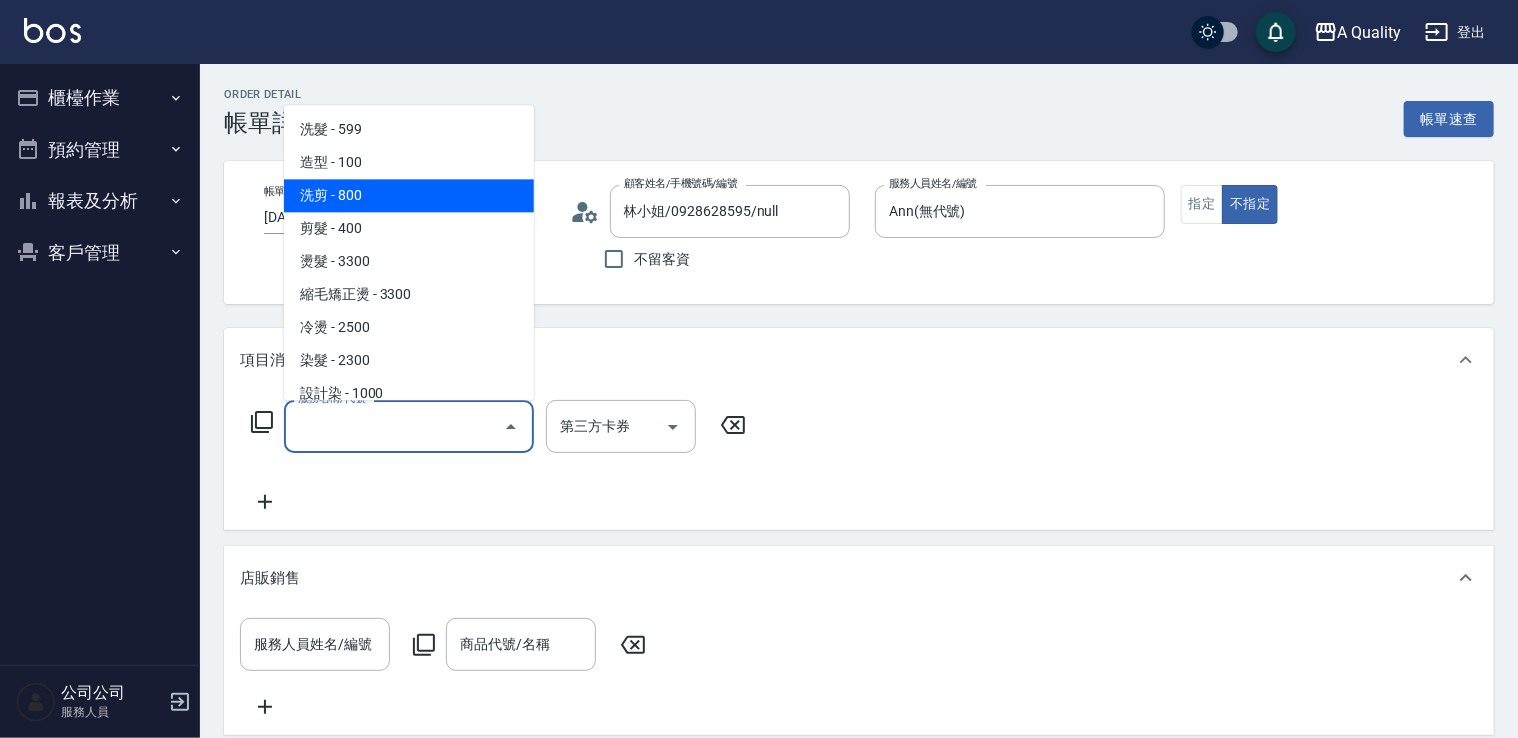 click on "洗剪 - 800" at bounding box center (409, 195) 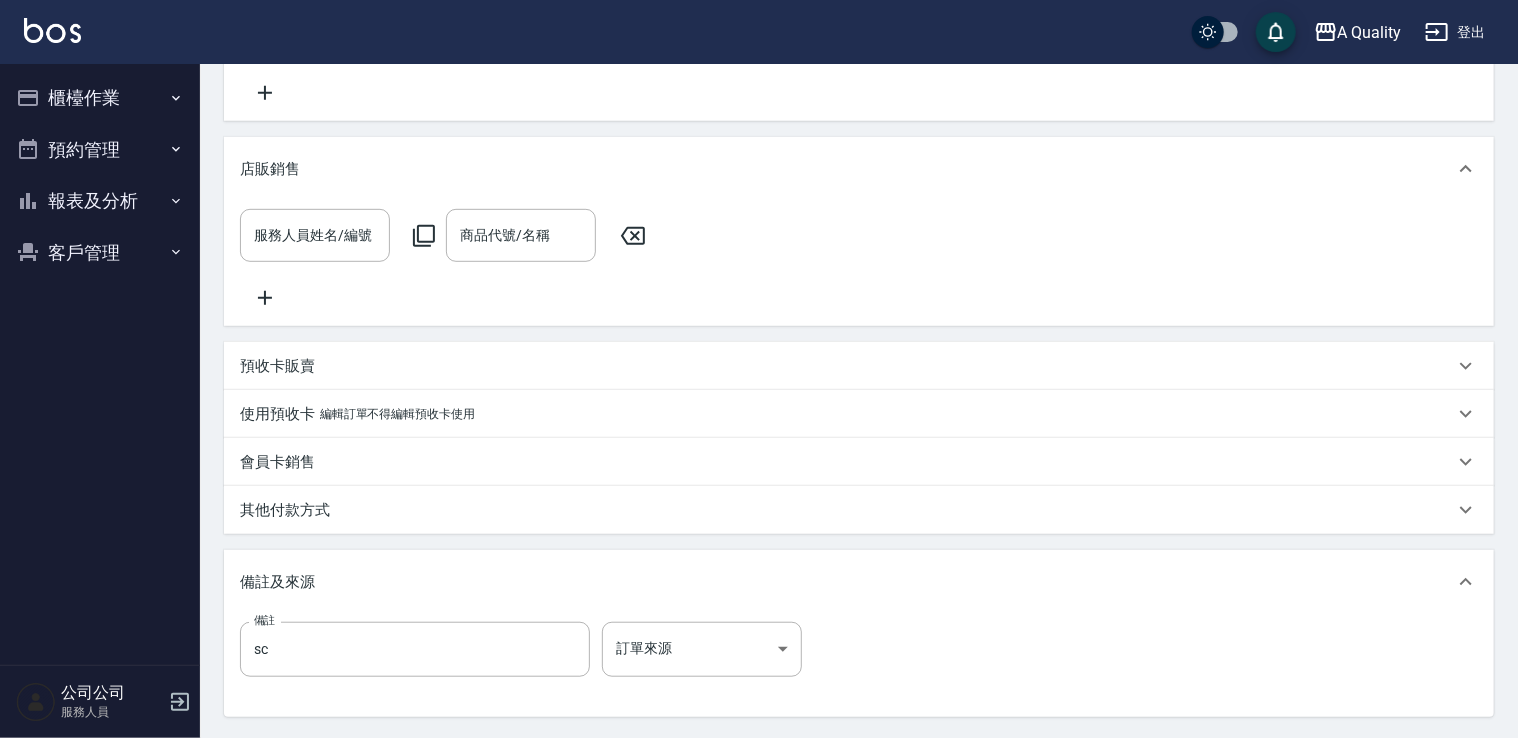 scroll, scrollTop: 600, scrollLeft: 0, axis: vertical 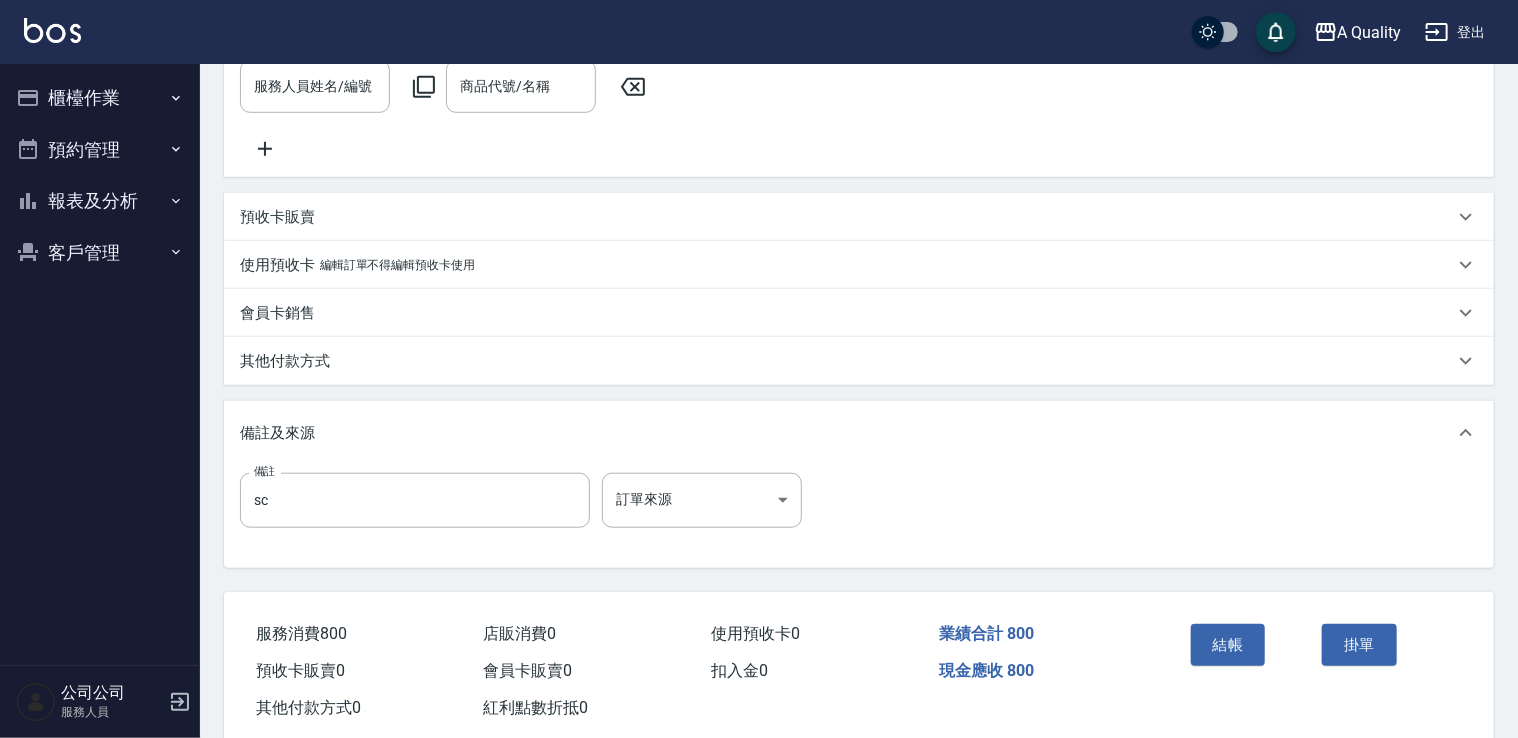 click on "結帳 掛單" at bounding box center [1315, 659] 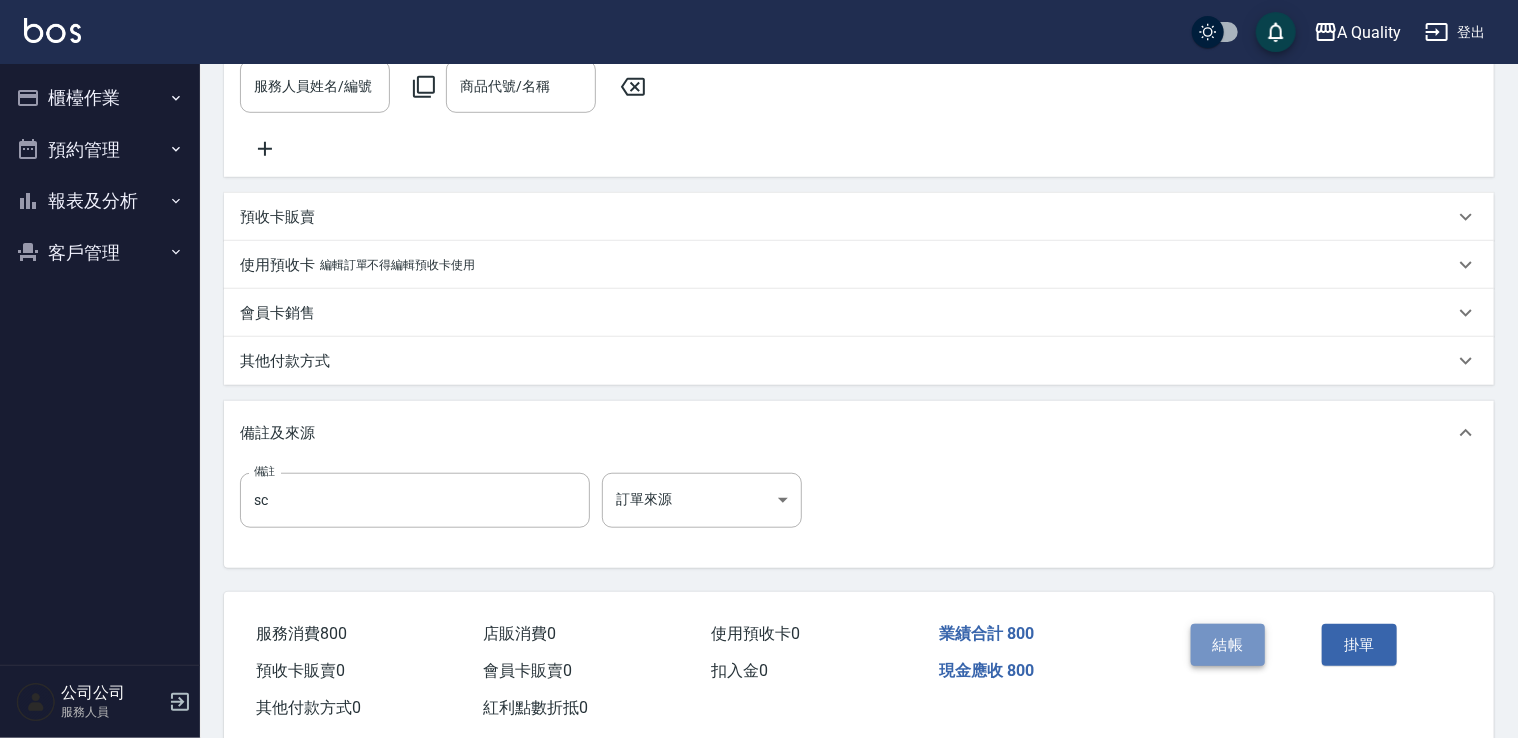 click on "結帳" at bounding box center [1228, 645] 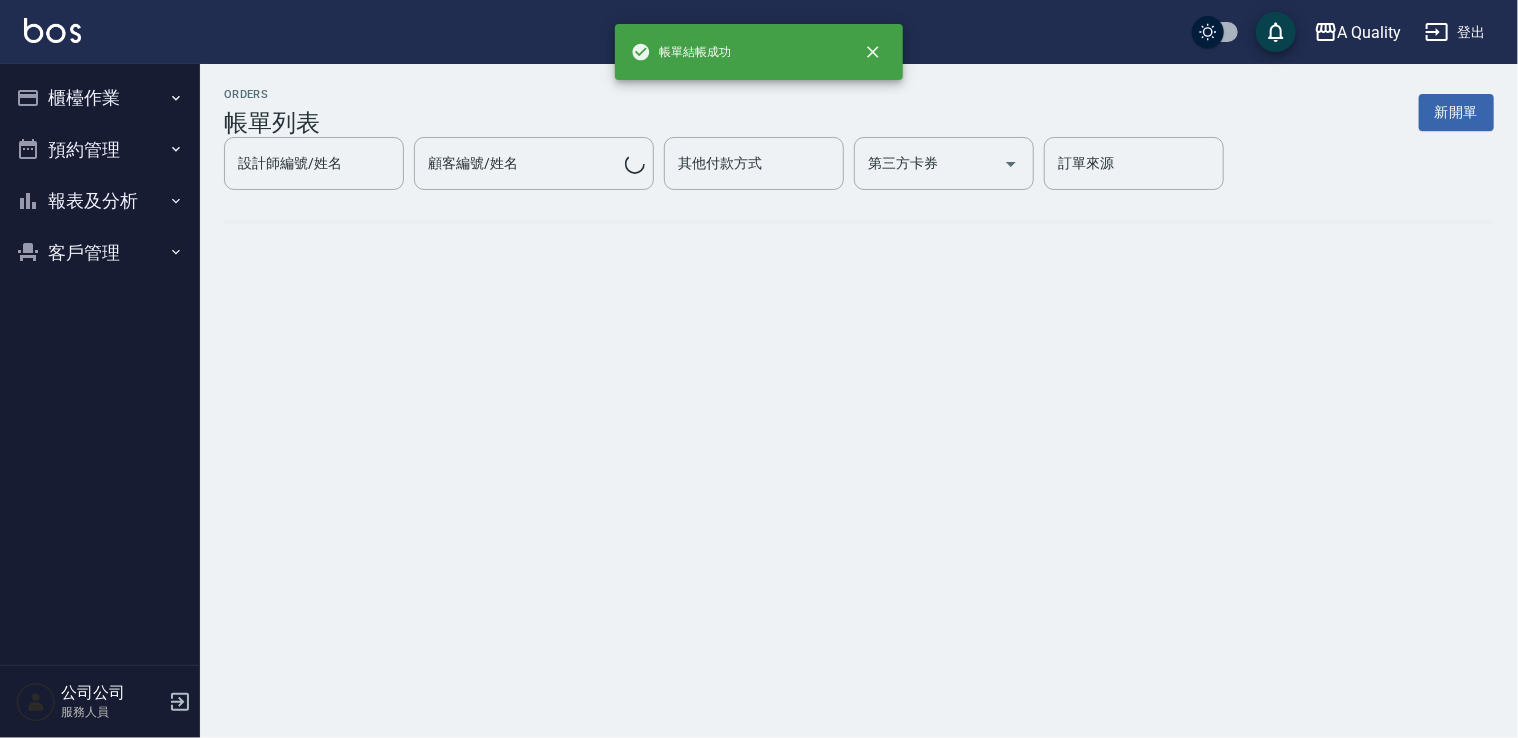 scroll, scrollTop: 0, scrollLeft: 0, axis: both 